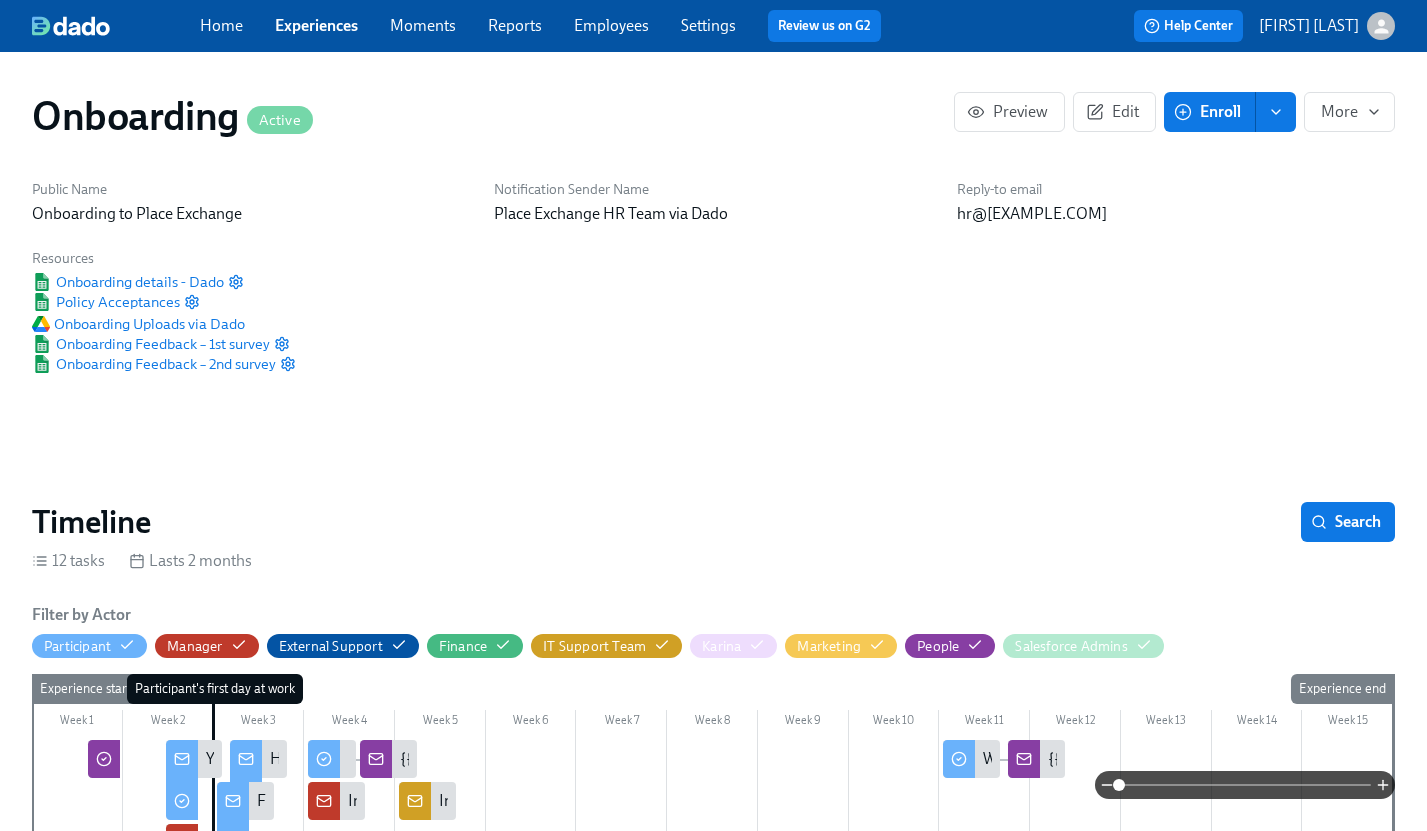 scroll, scrollTop: 1943, scrollLeft: 0, axis: vertical 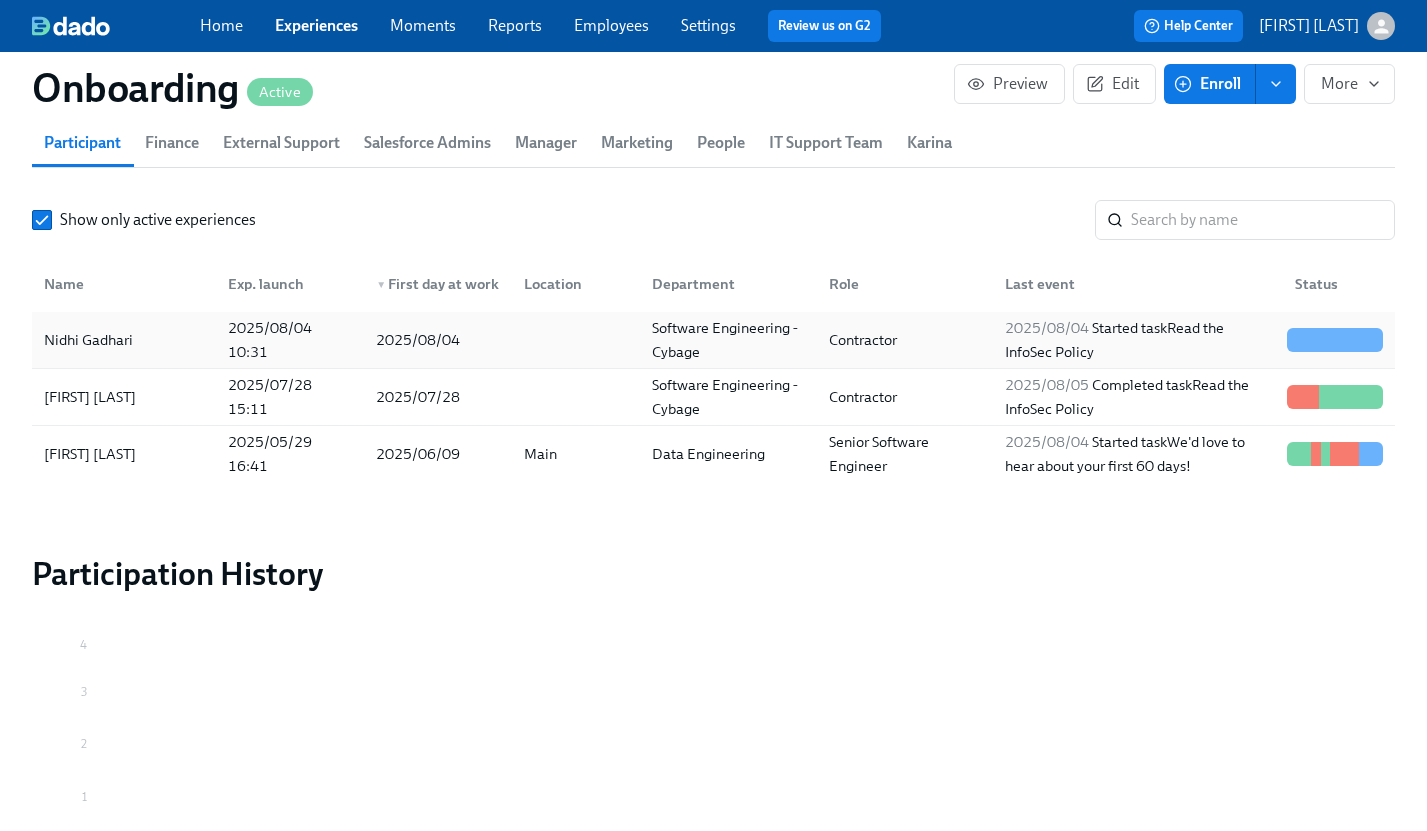 click on "Nidhi Gadhari" at bounding box center (88, 340) 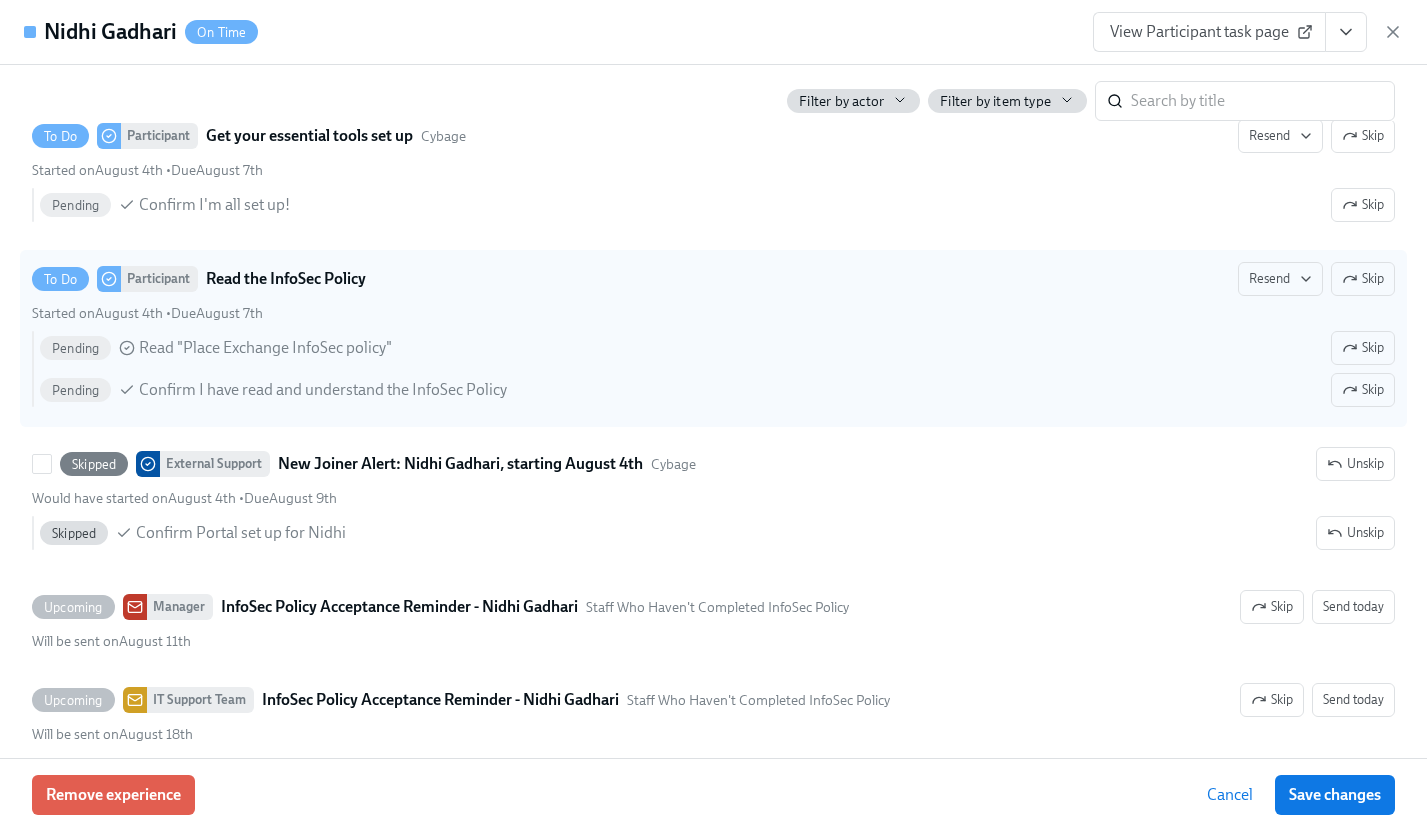 scroll, scrollTop: 730, scrollLeft: 0, axis: vertical 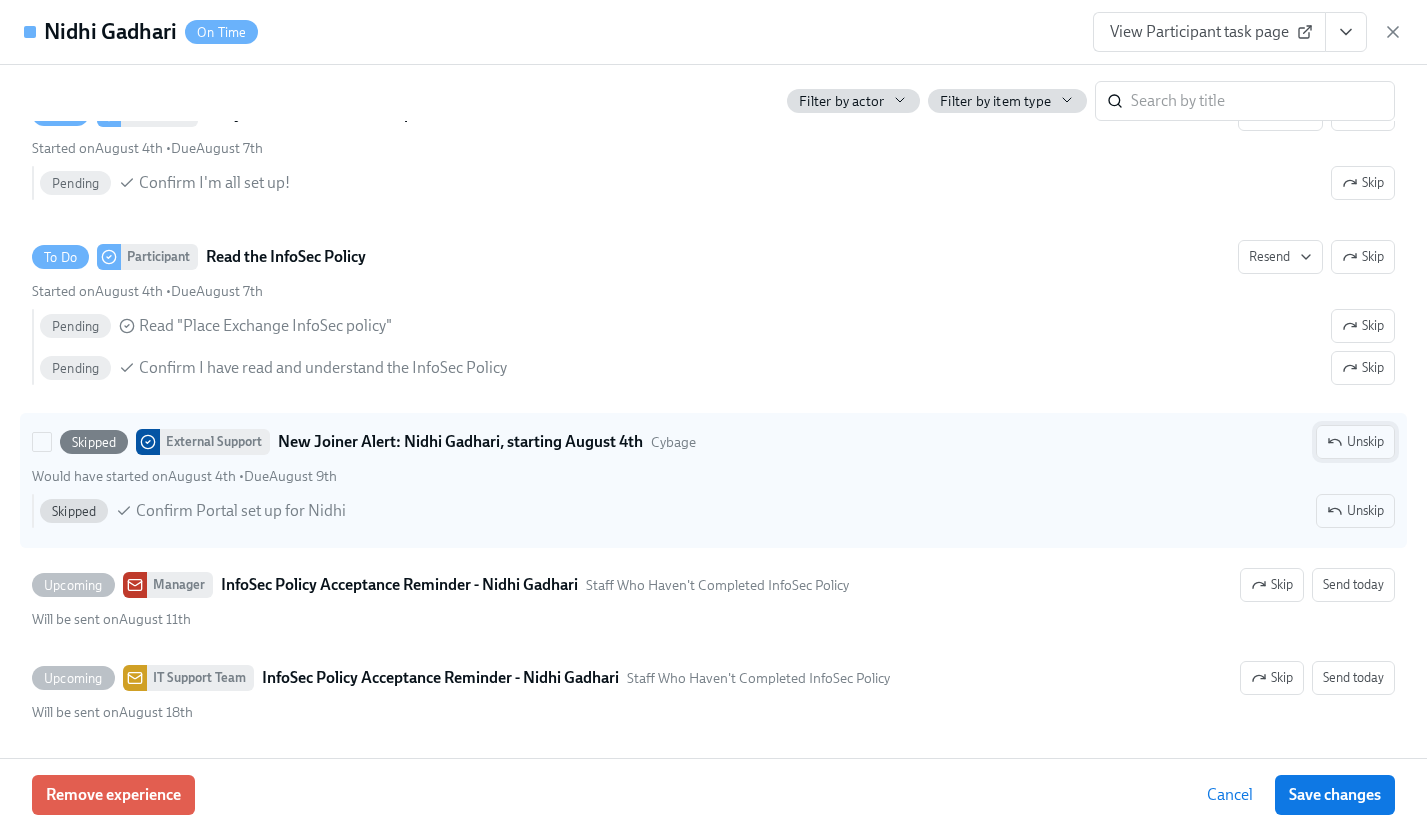 click on "Unskip" at bounding box center [1355, 442] 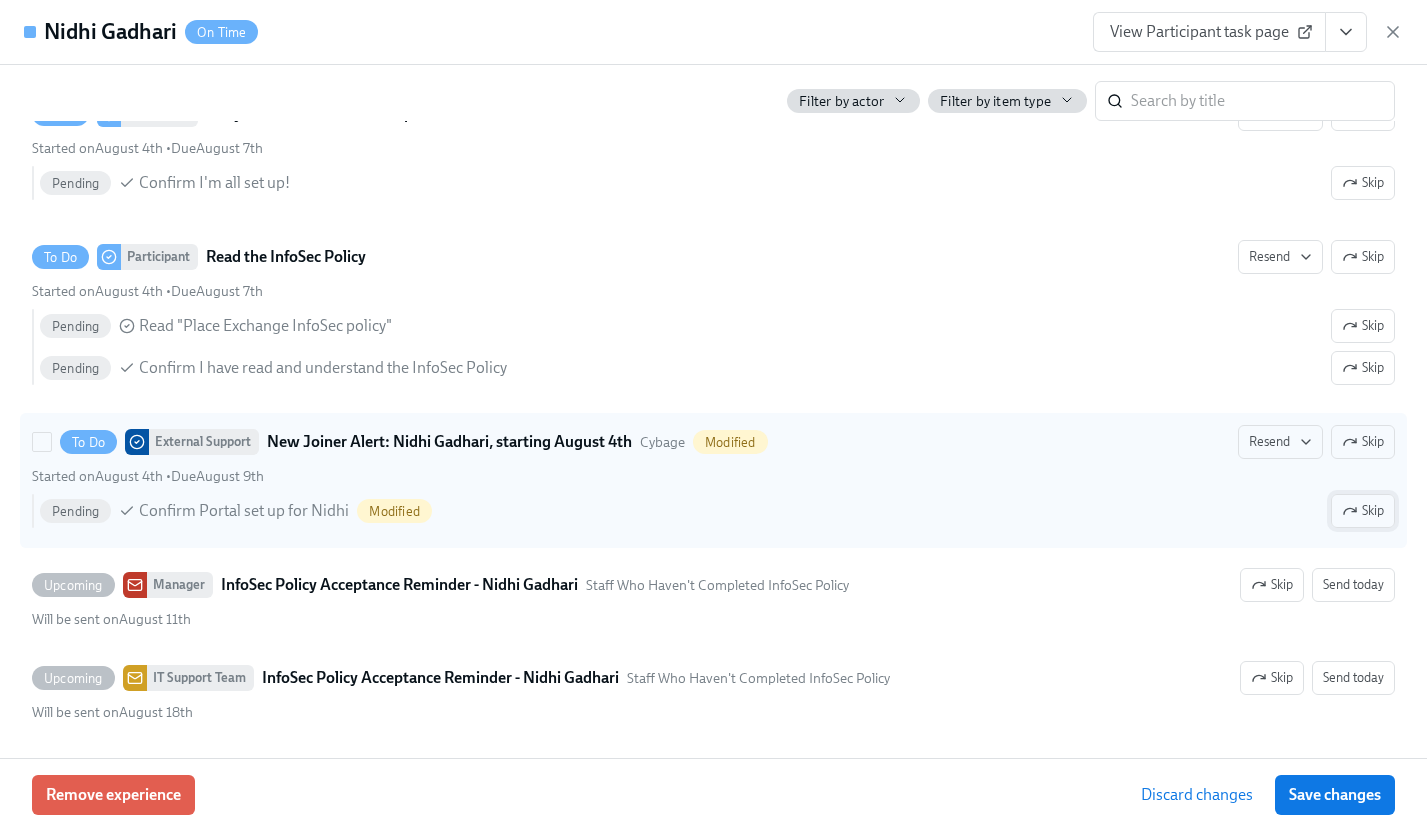 click on "Skip" at bounding box center [1363, 511] 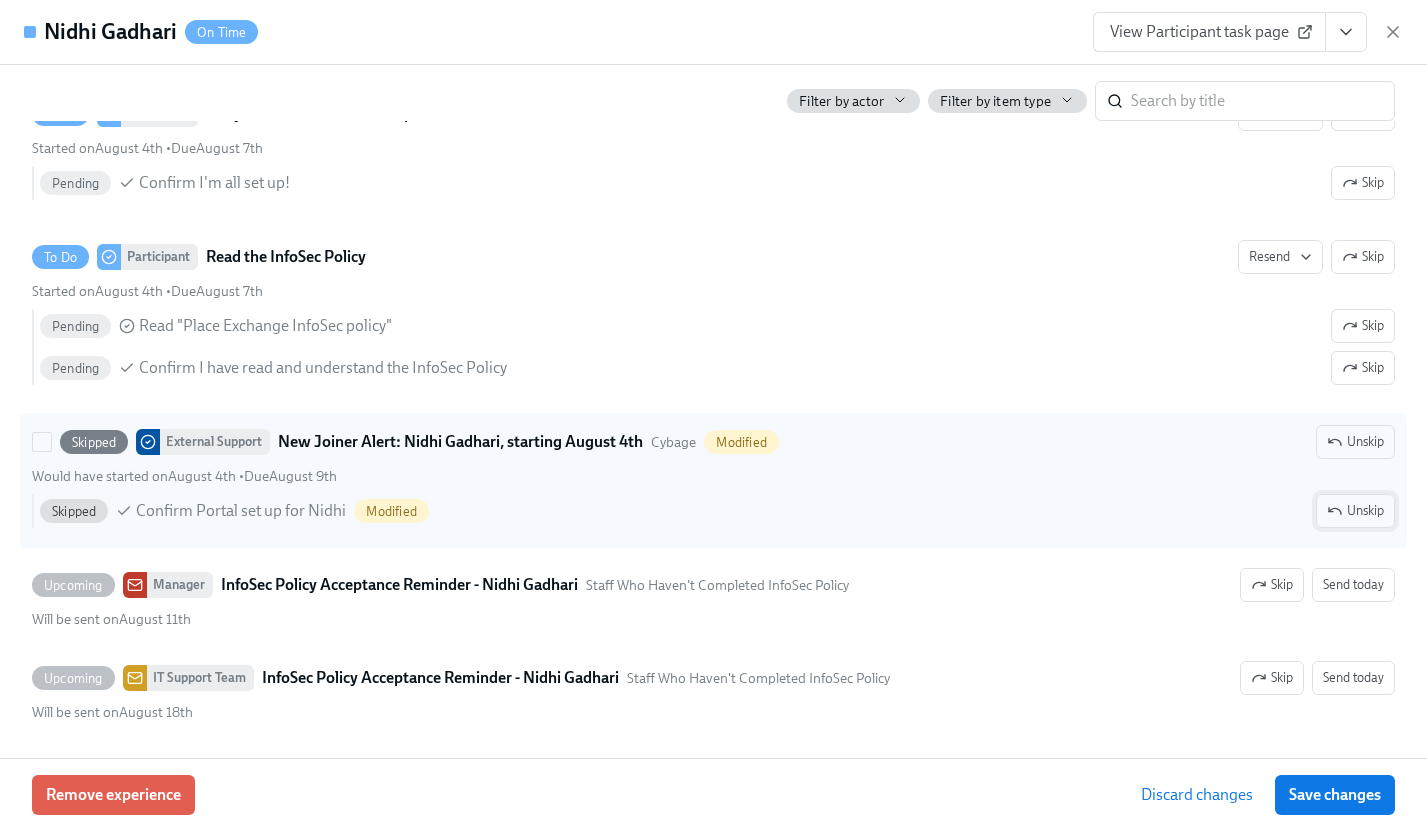 click on "Unskip" at bounding box center (1355, 511) 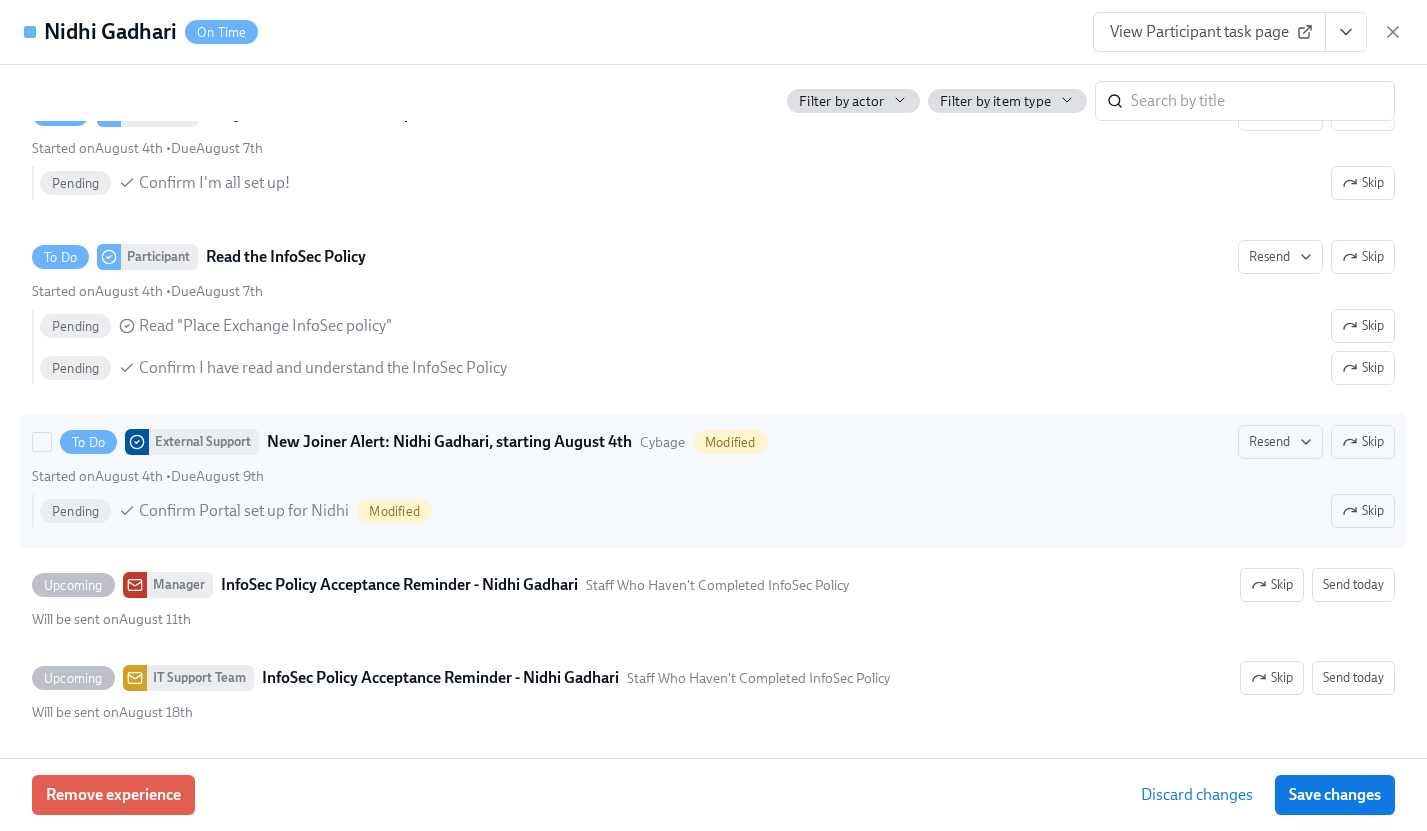 click on "External Support" at bounding box center [204, 442] 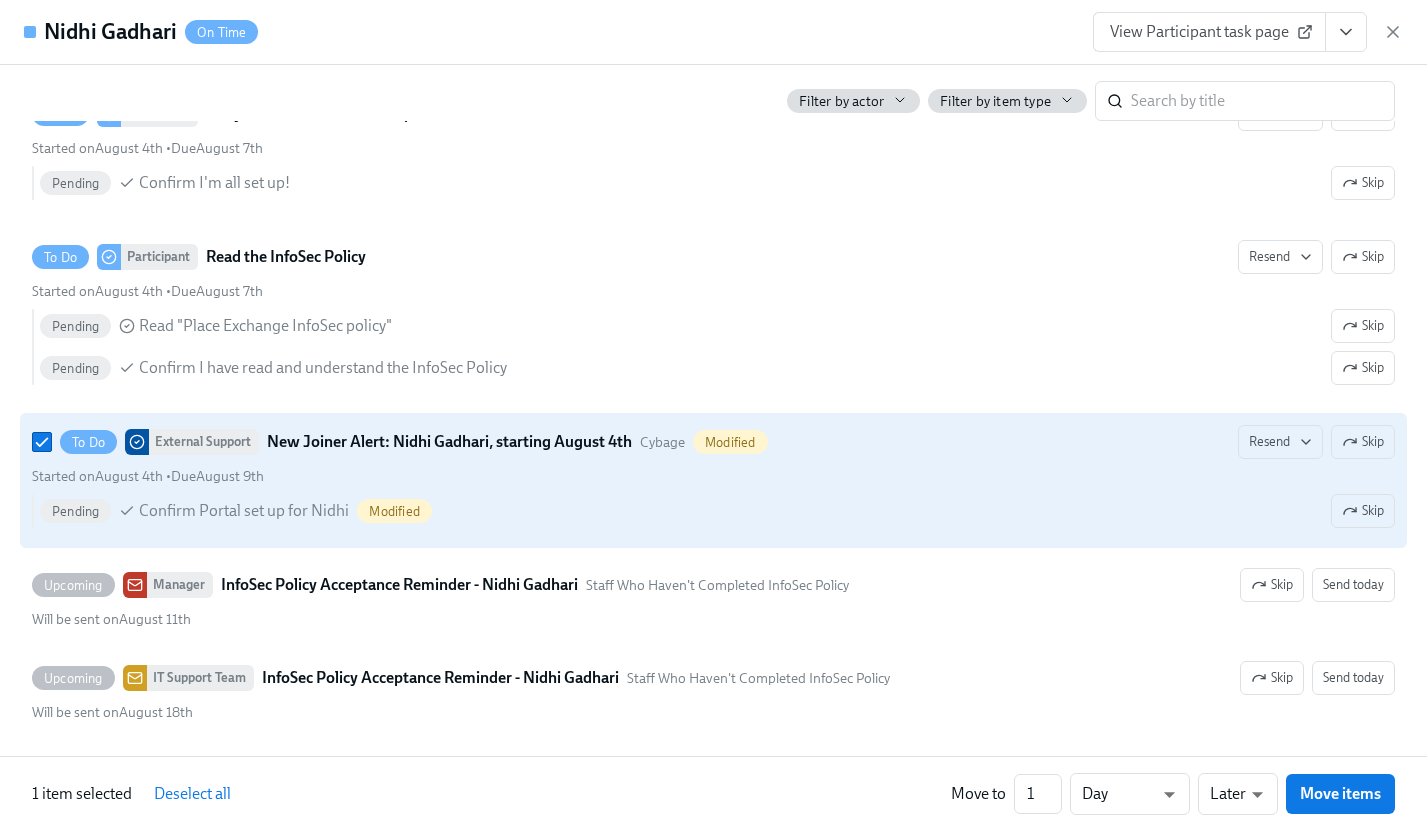 click on "External Support" at bounding box center [204, 442] 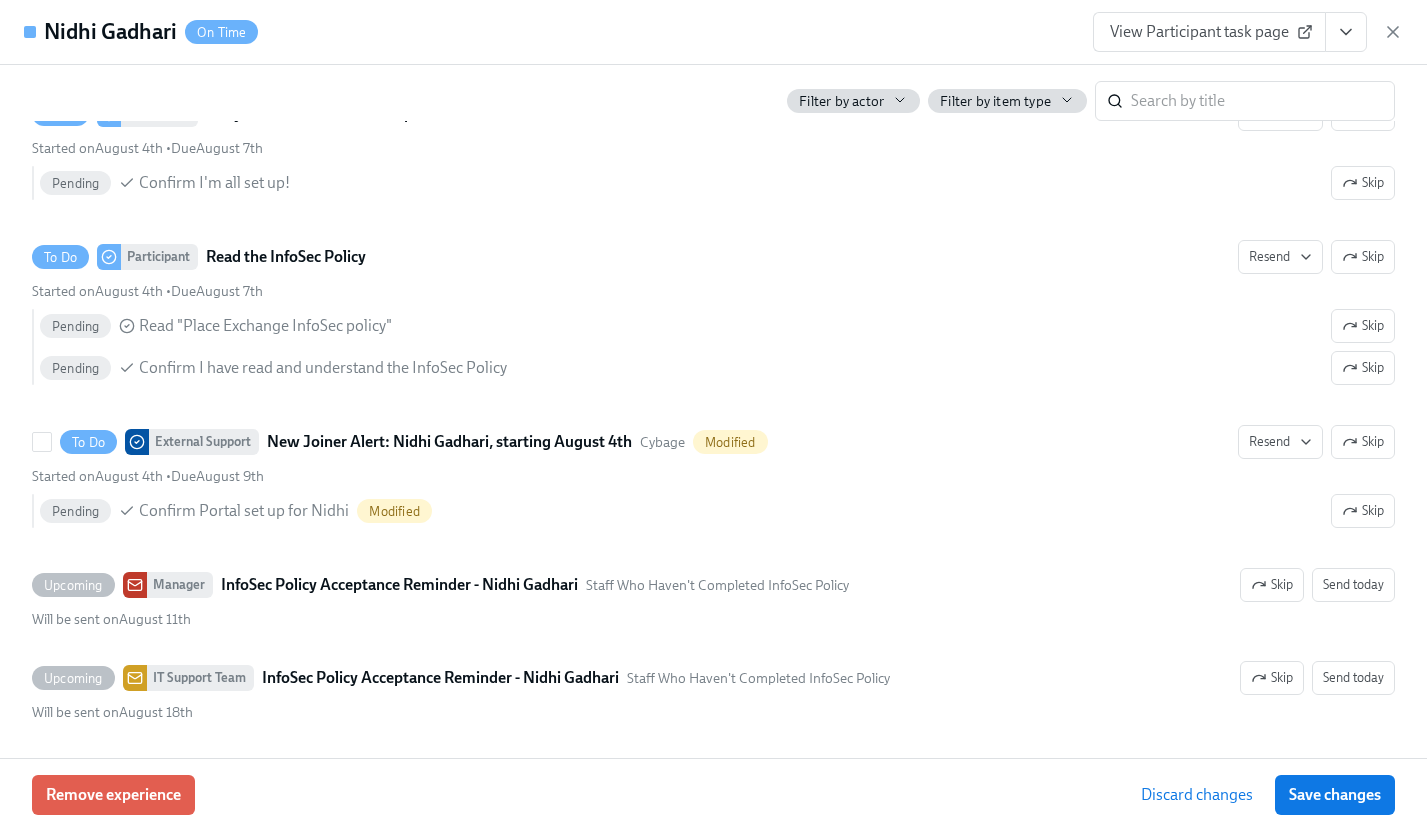 click on "Pending" at bounding box center (75, 511) 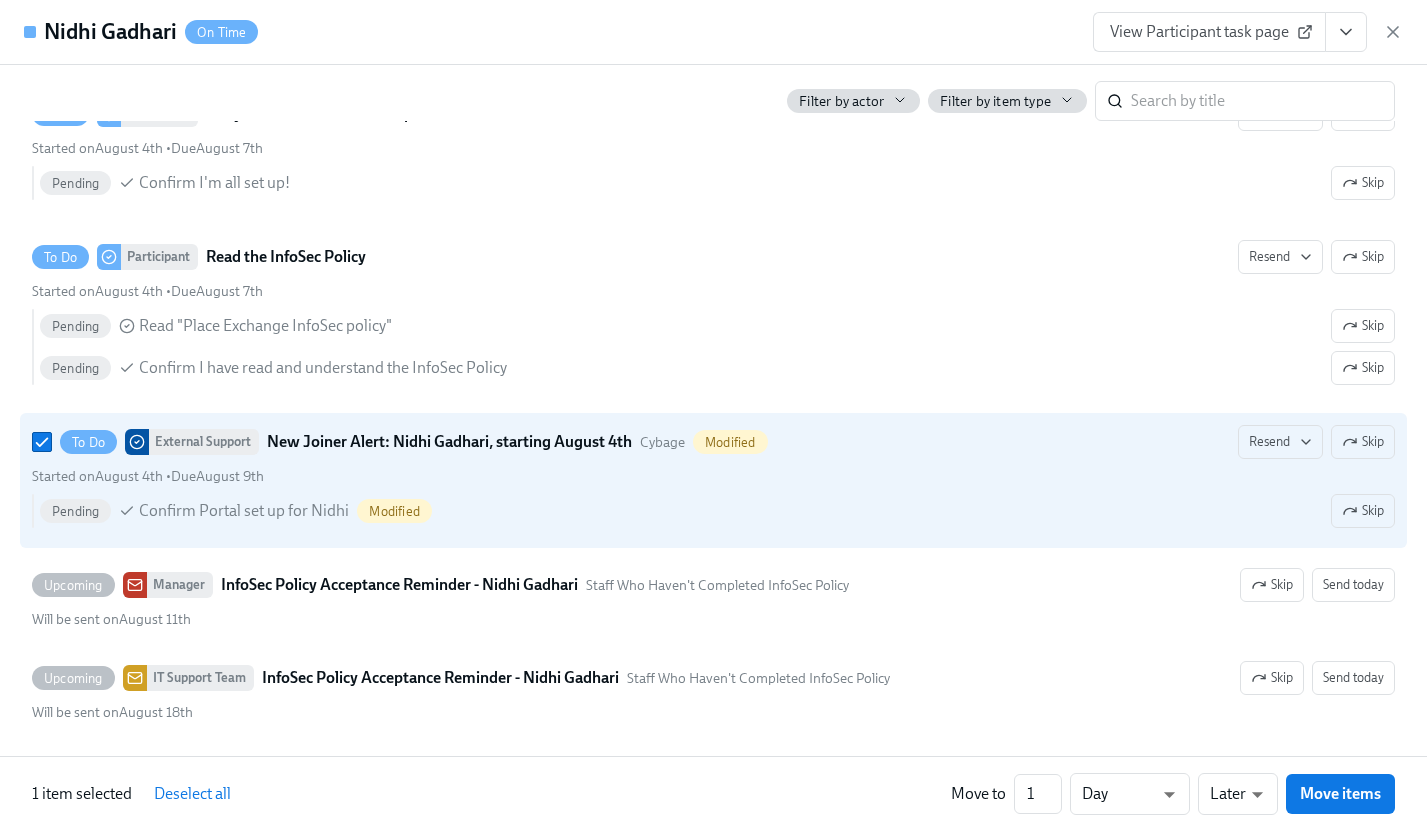 click on "Pending" at bounding box center [75, 511] 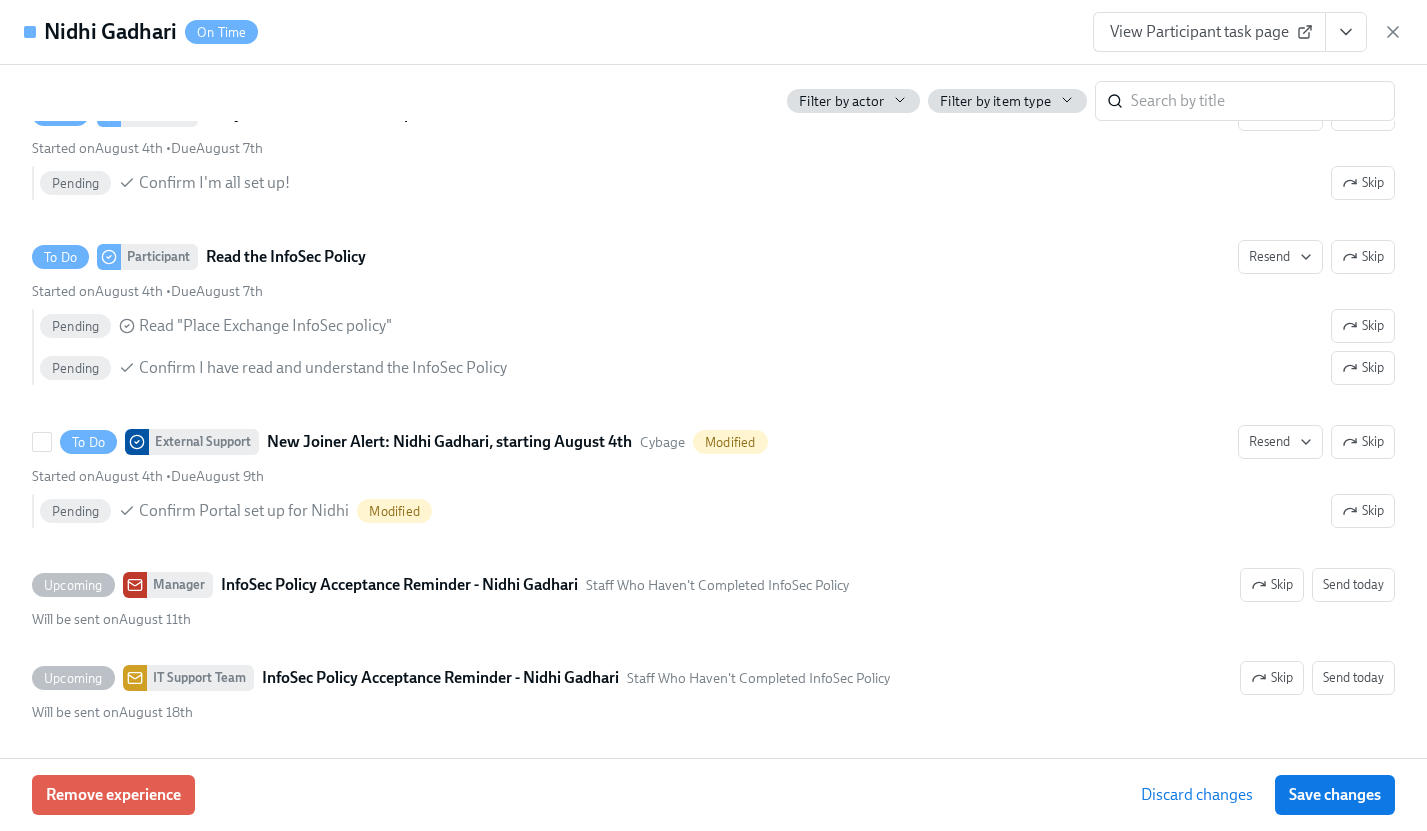 click on "New Joiner Alert: Nidhi Gadhari, starting August 4th" at bounding box center [449, 442] 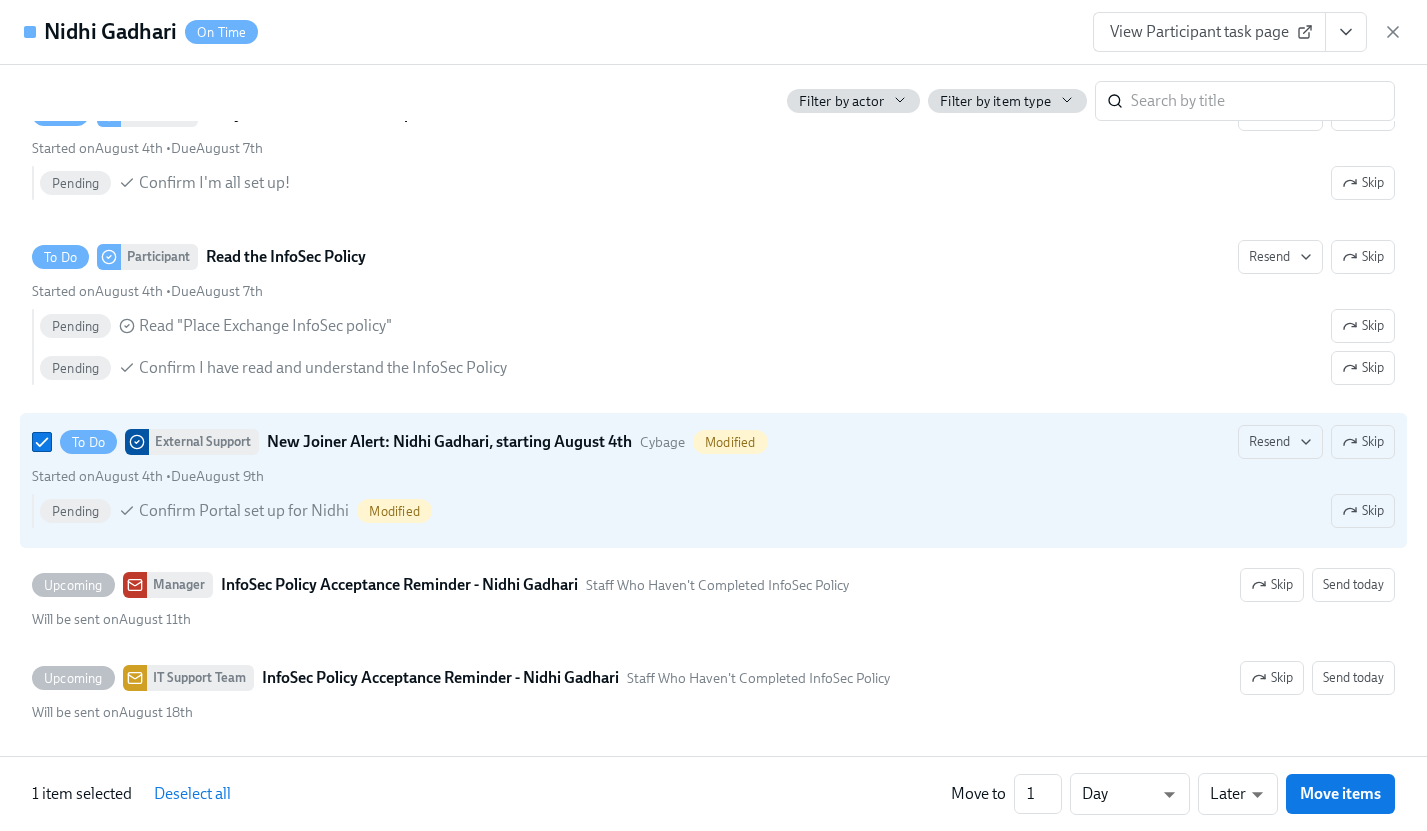 click on "New Joiner Alert: Nidhi Gadhari, starting August 4th" at bounding box center [449, 442] 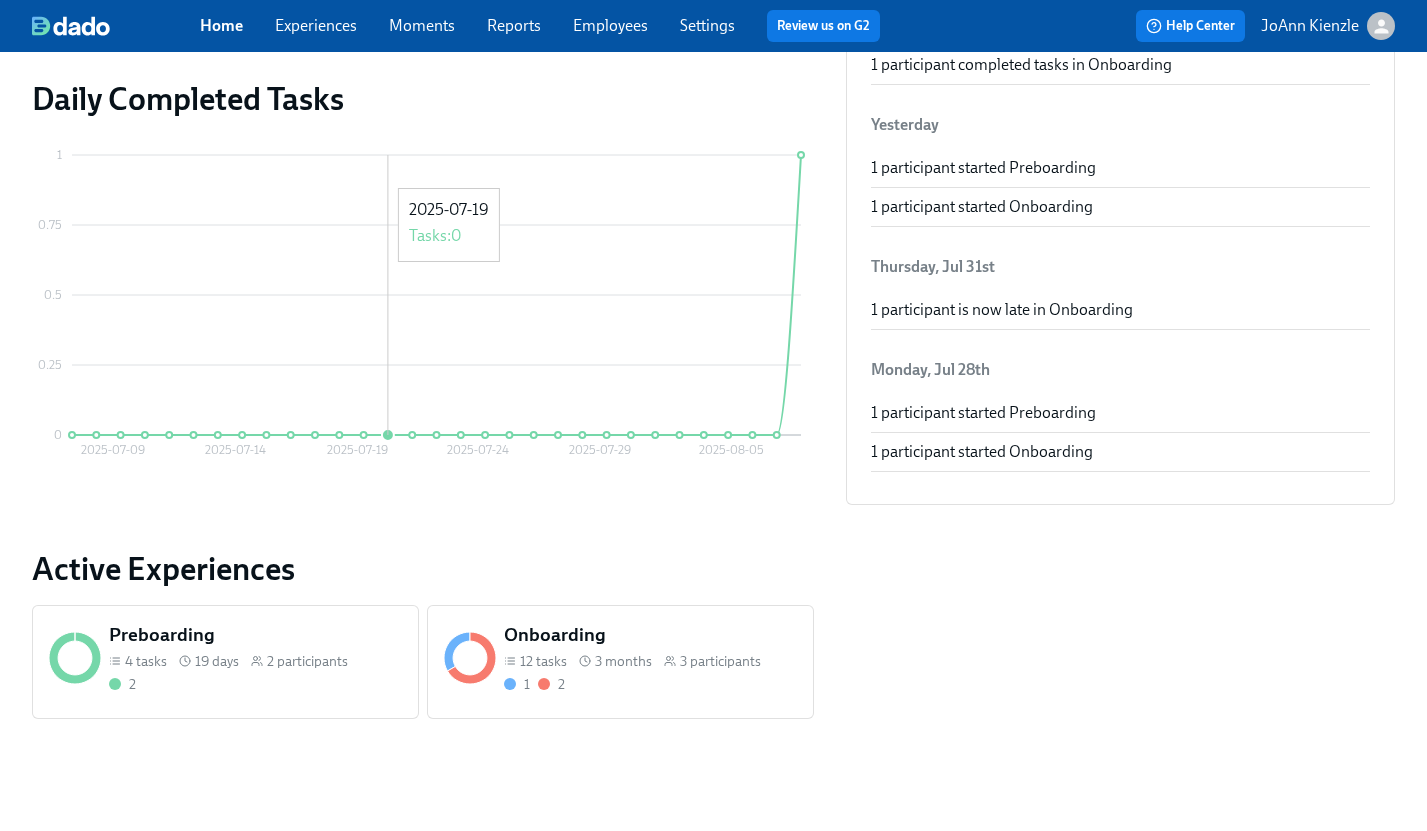 scroll, scrollTop: 0, scrollLeft: 0, axis: both 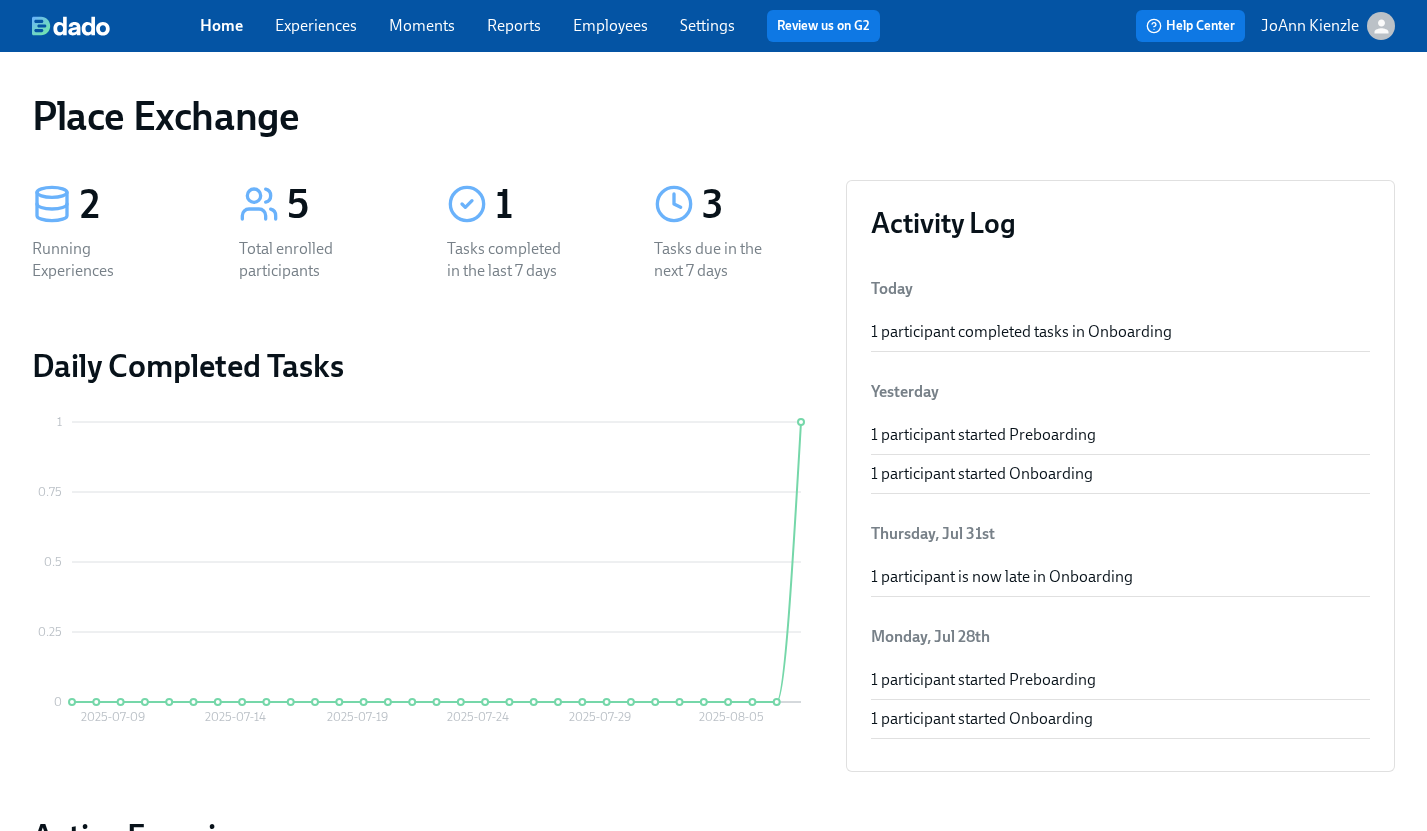 click on "Home" at bounding box center [221, 25] 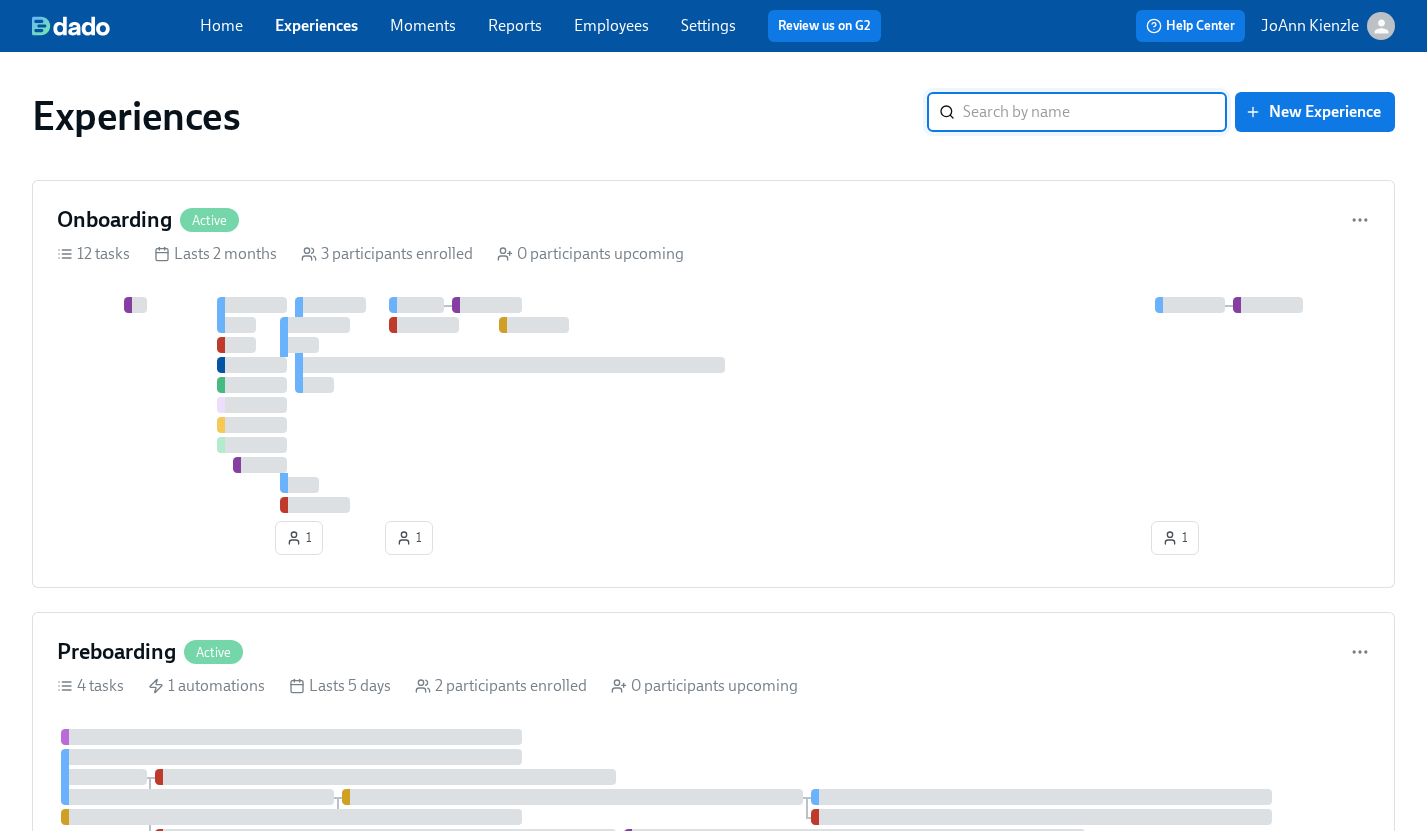 click on "Experiences" at bounding box center [316, 25] 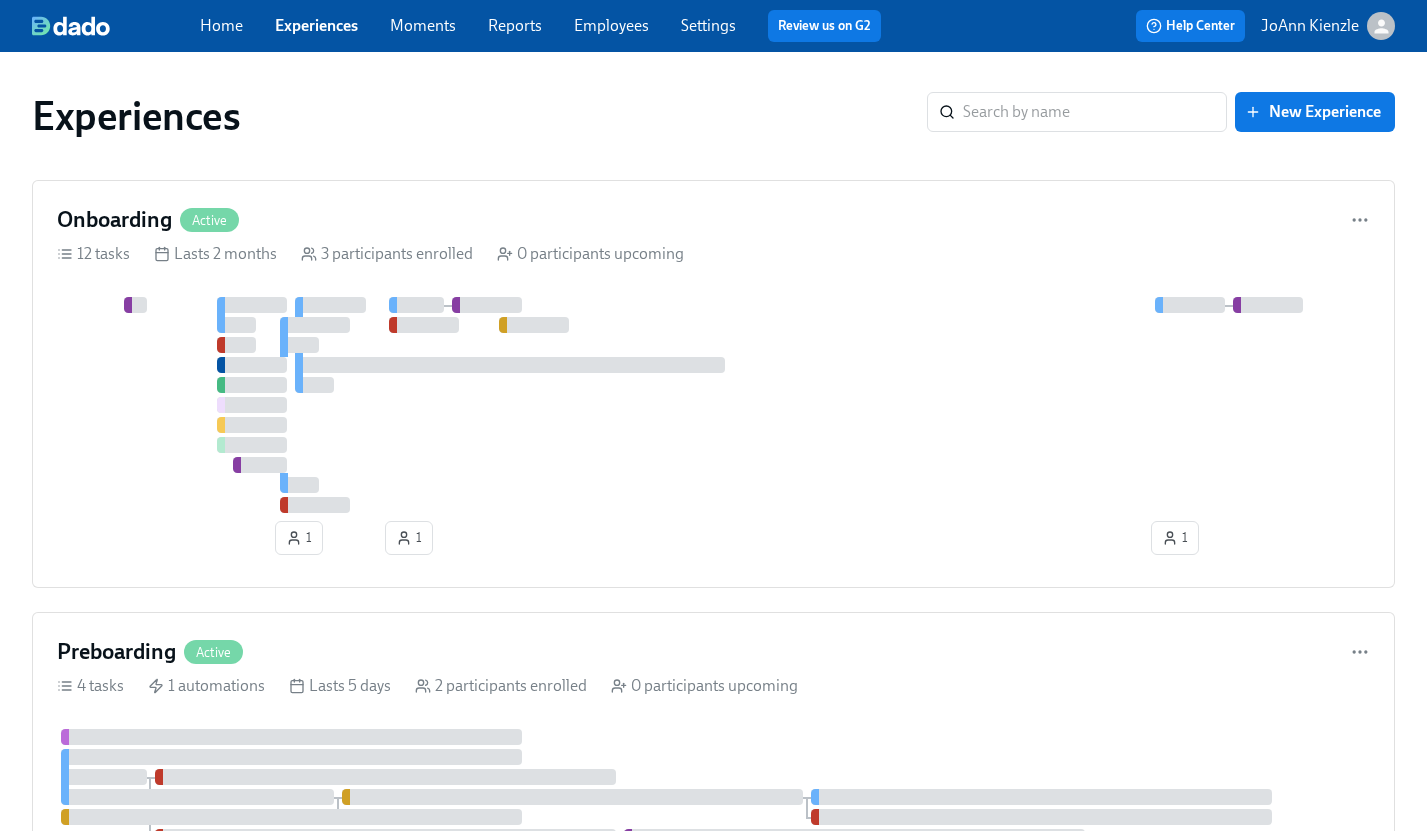 click on "Moments" at bounding box center (423, 25) 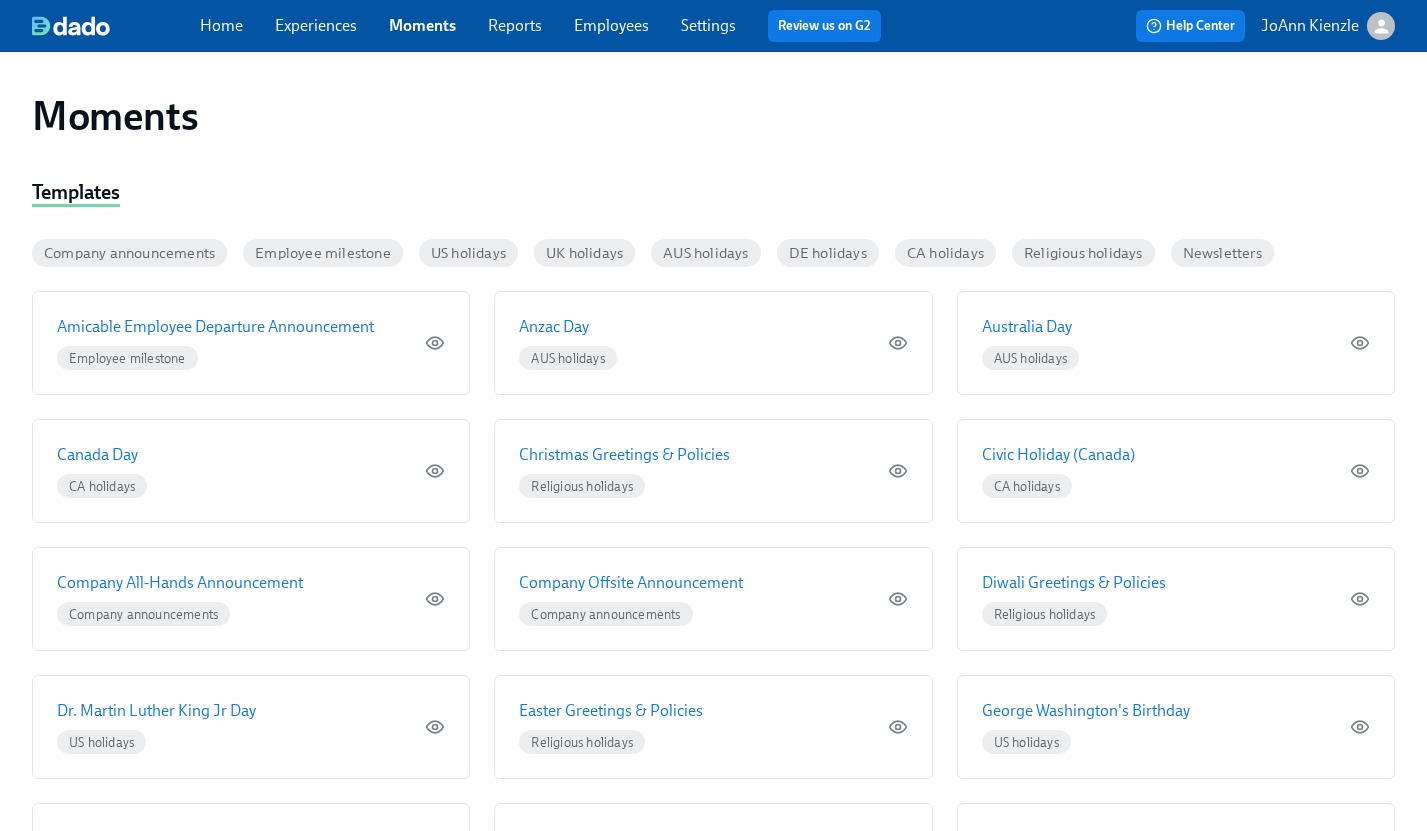 click on "Experiences" at bounding box center (316, 25) 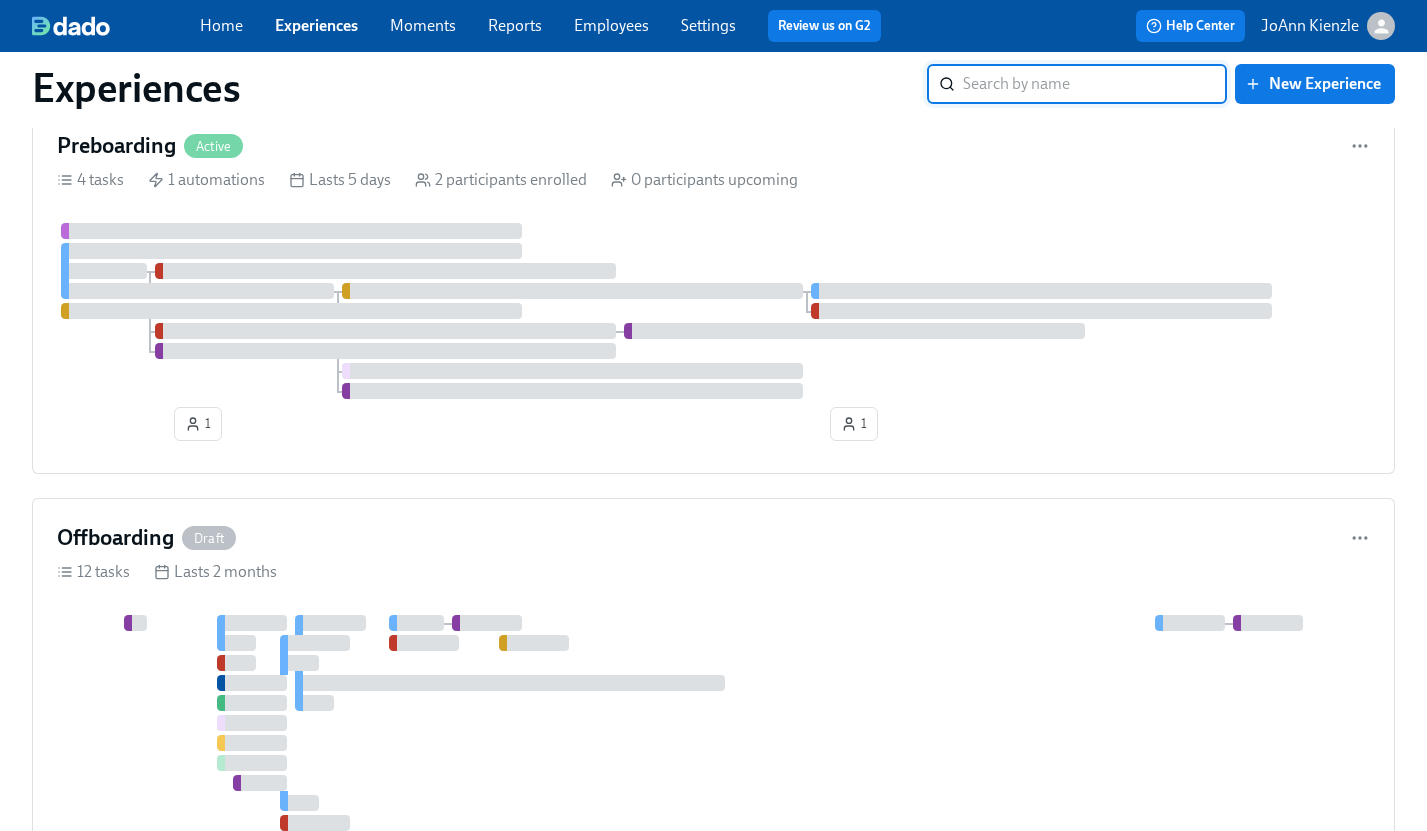 scroll, scrollTop: 695, scrollLeft: 0, axis: vertical 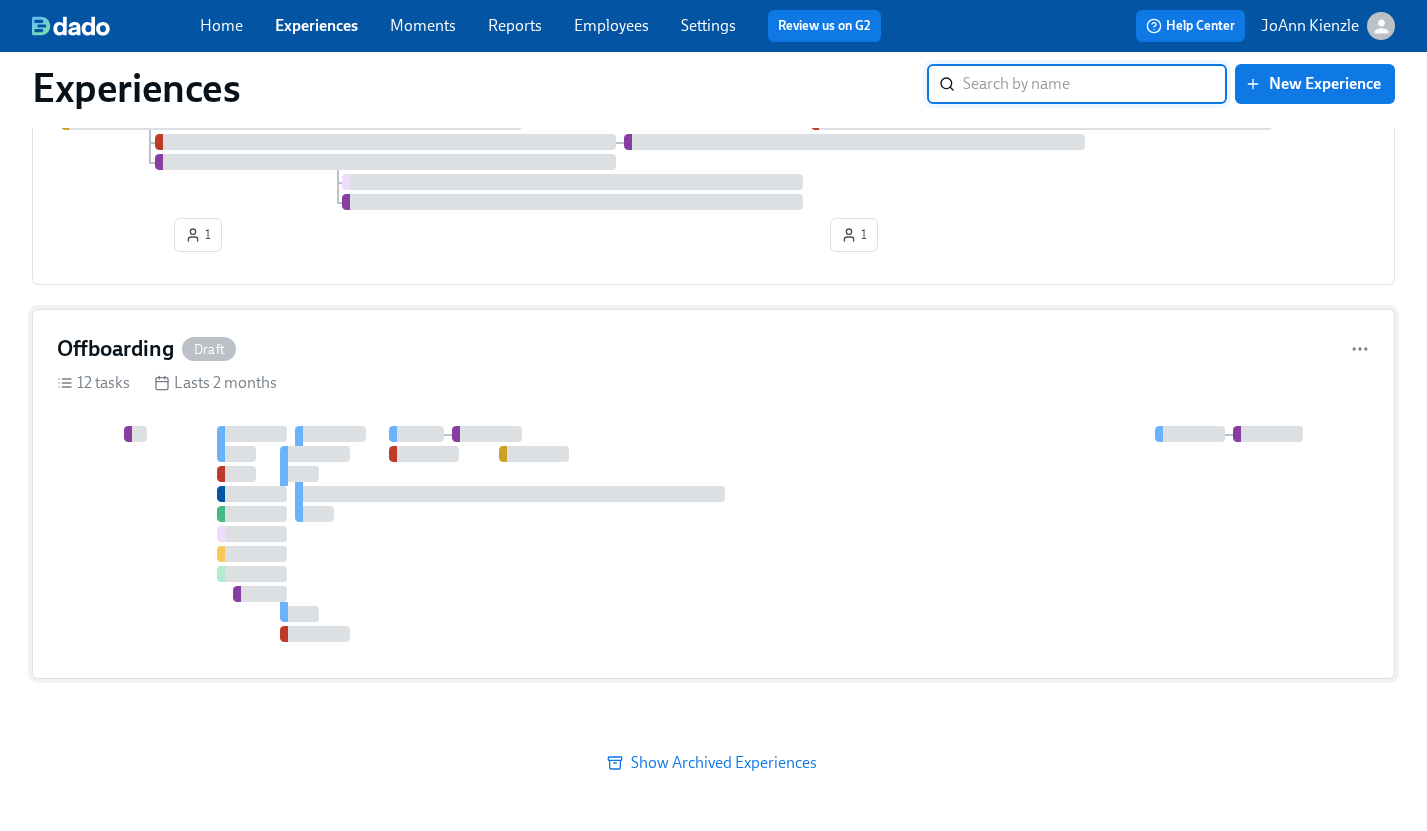 click on "Offboarding Draft 12 tasks   Lasts   2 months" at bounding box center [713, 494] 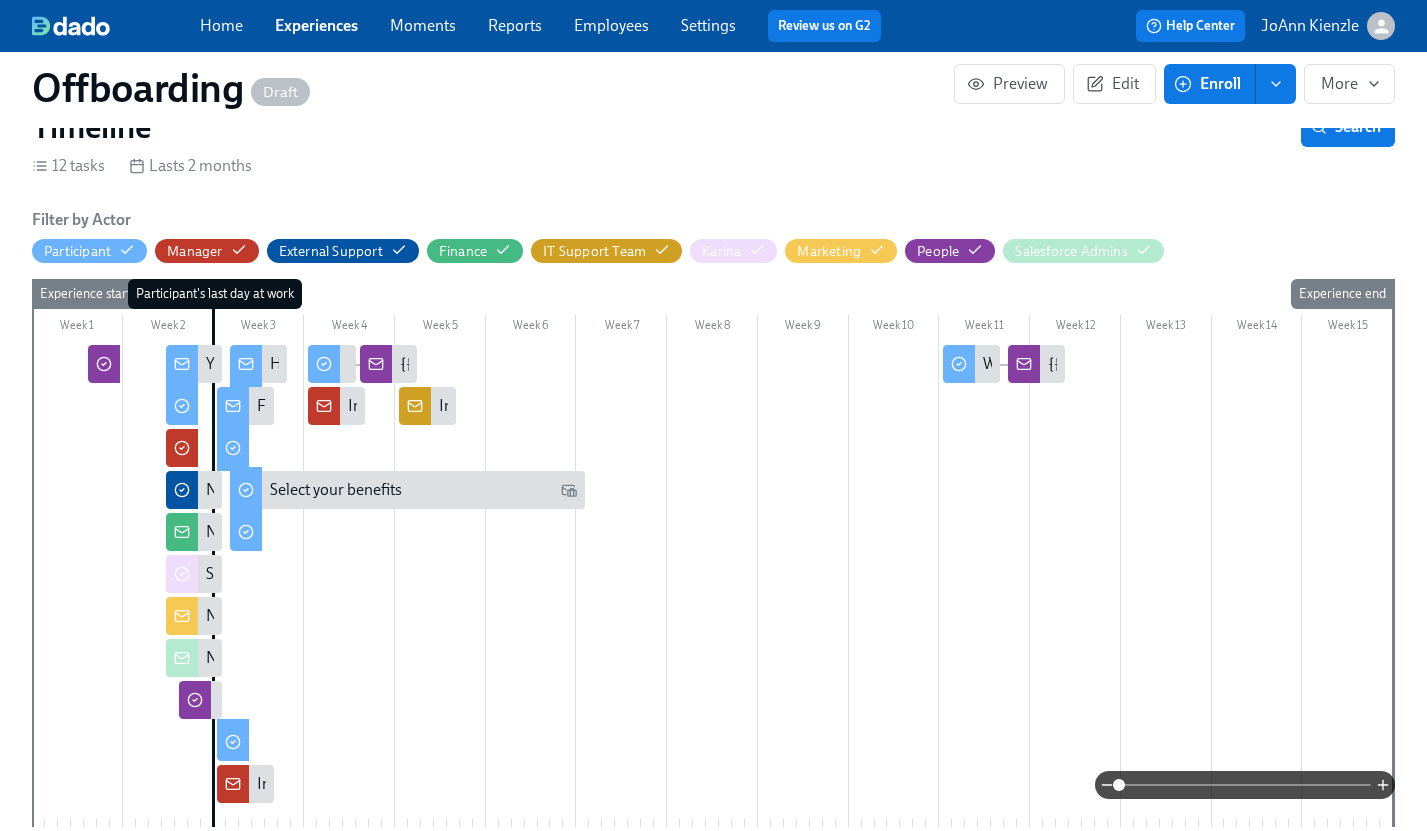 scroll, scrollTop: 398, scrollLeft: 0, axis: vertical 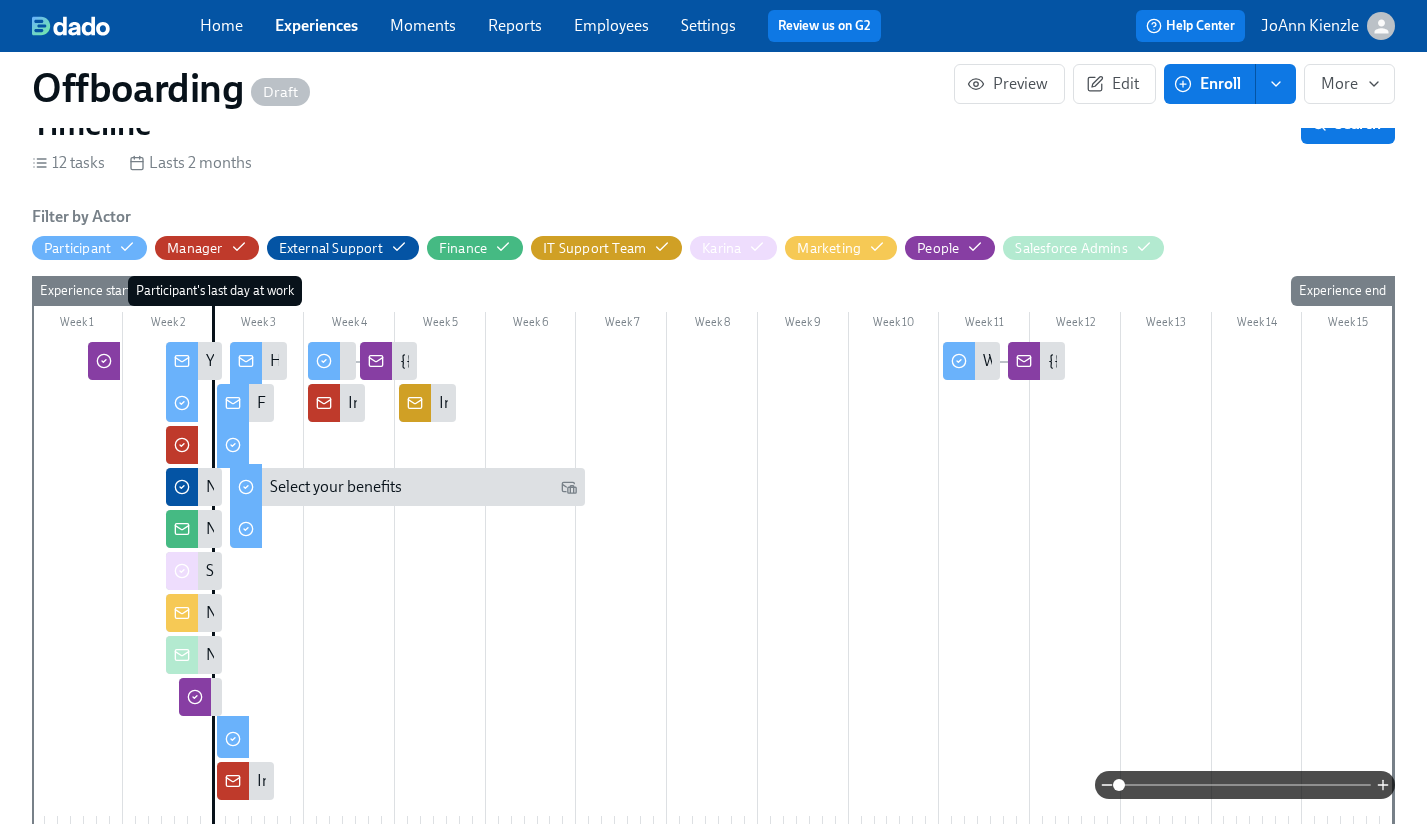 click on "Participant's last day at work" at bounding box center [215, 291] 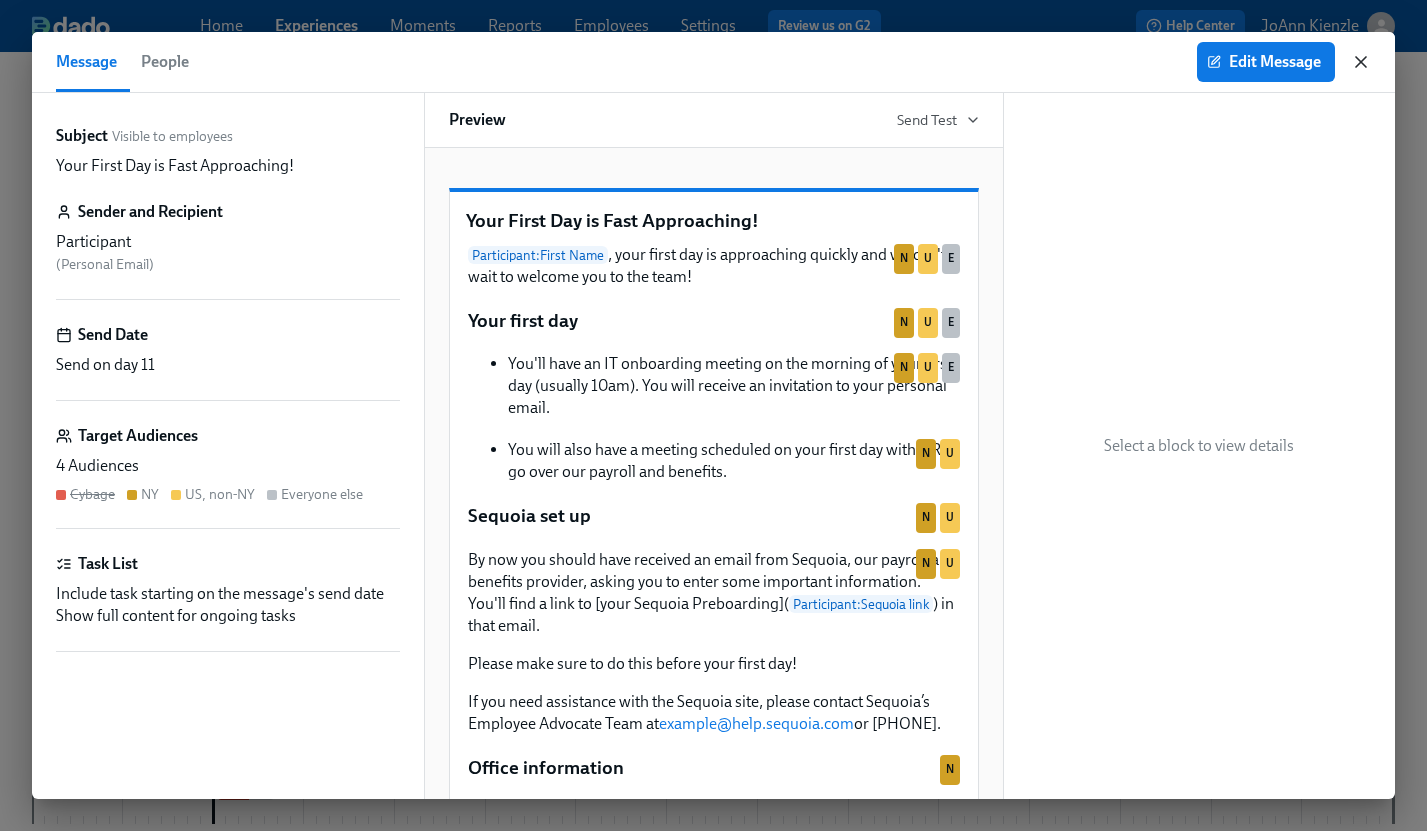 click 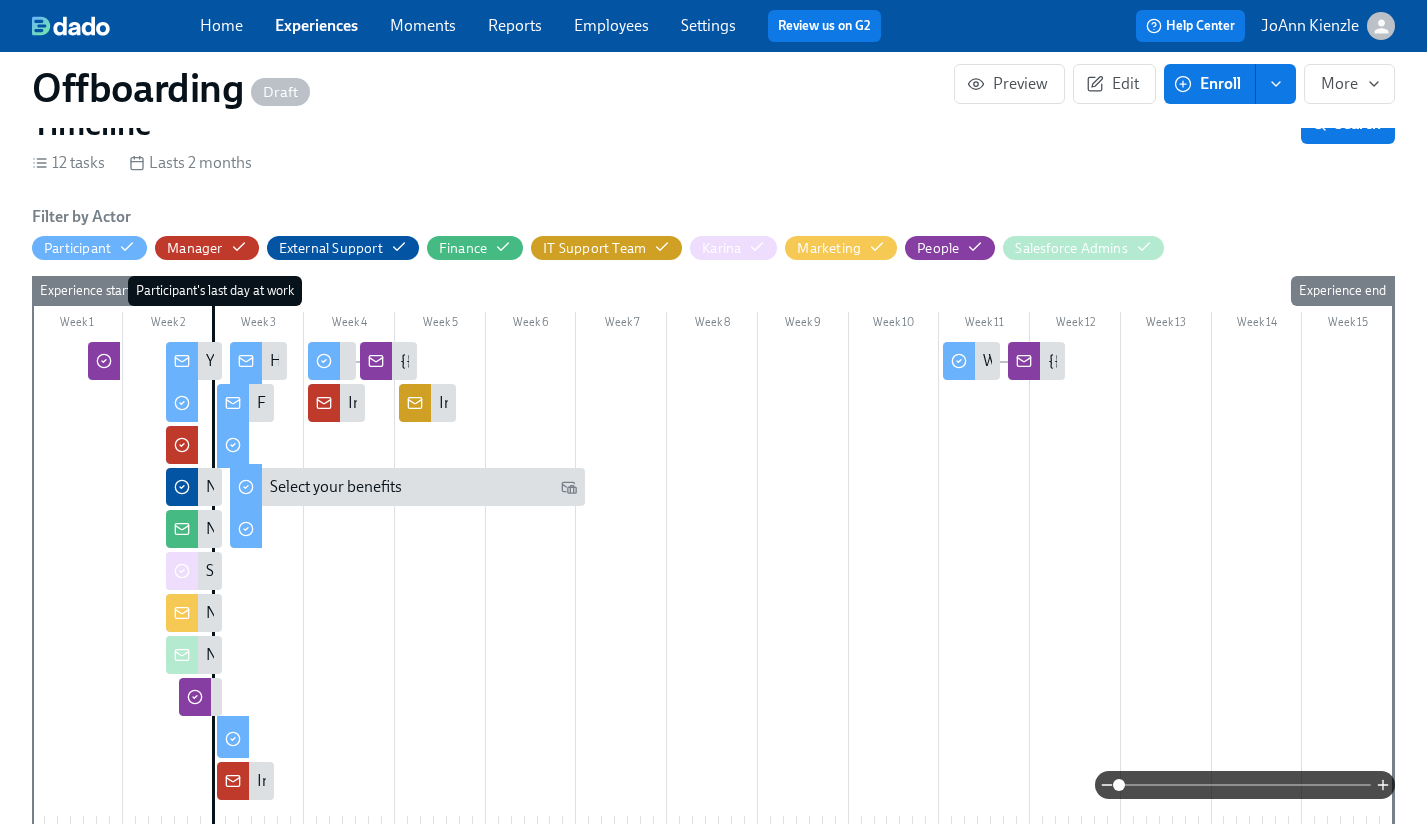 click on "Participant's last day at work" at bounding box center [215, 291] 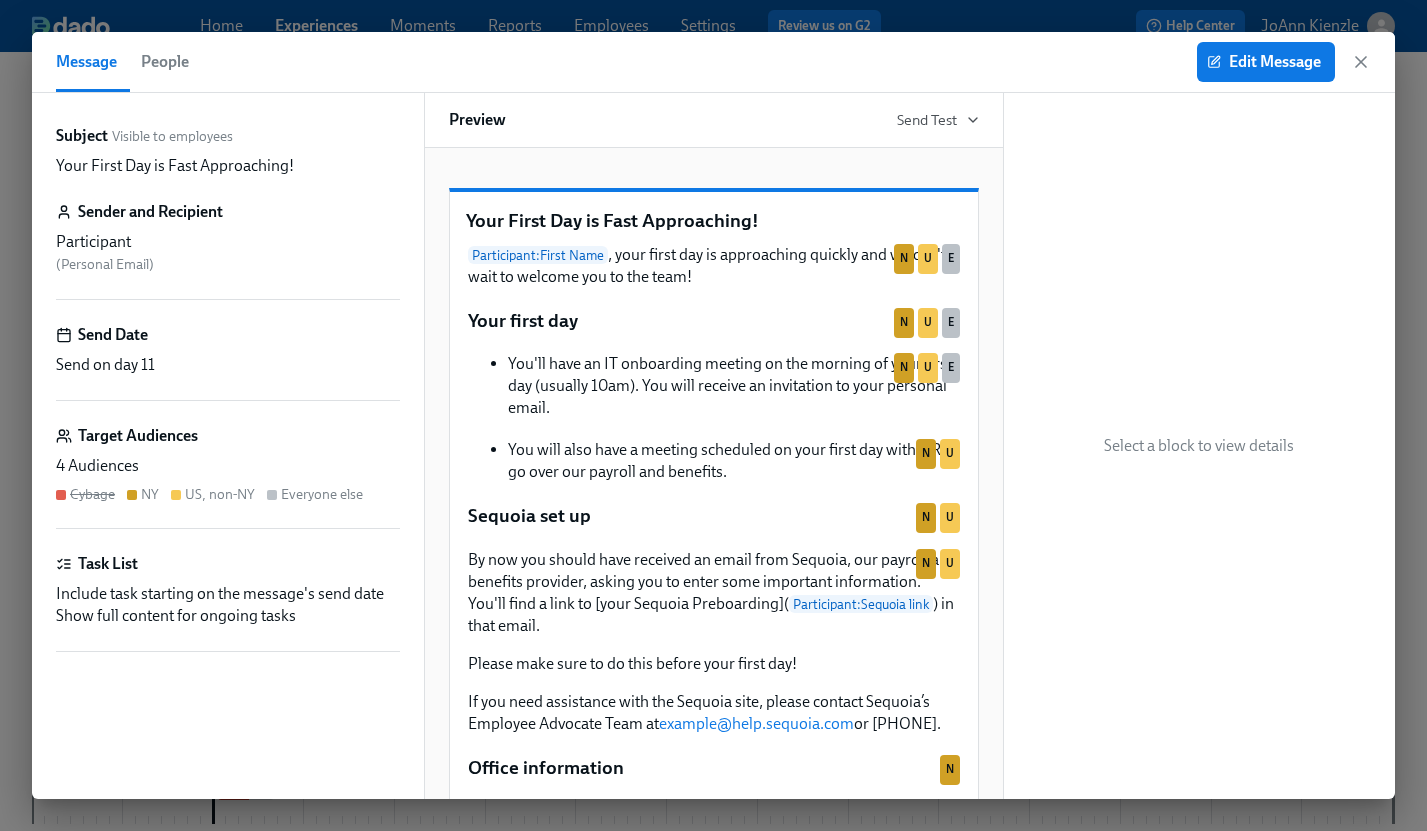 click on "Send on day 11" at bounding box center [228, 365] 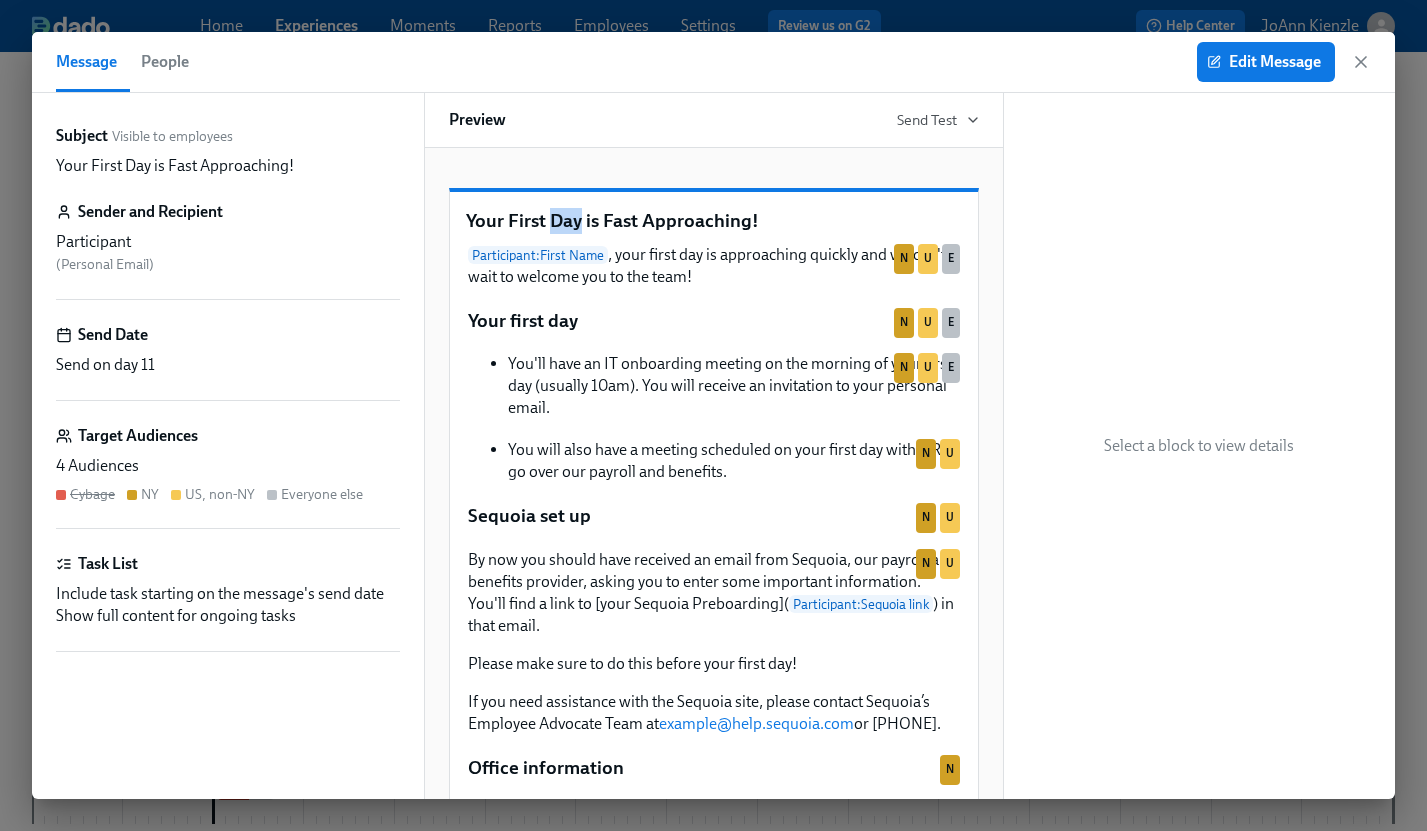 click on "Your First Day is Fast Approaching!" at bounding box center [714, 221] 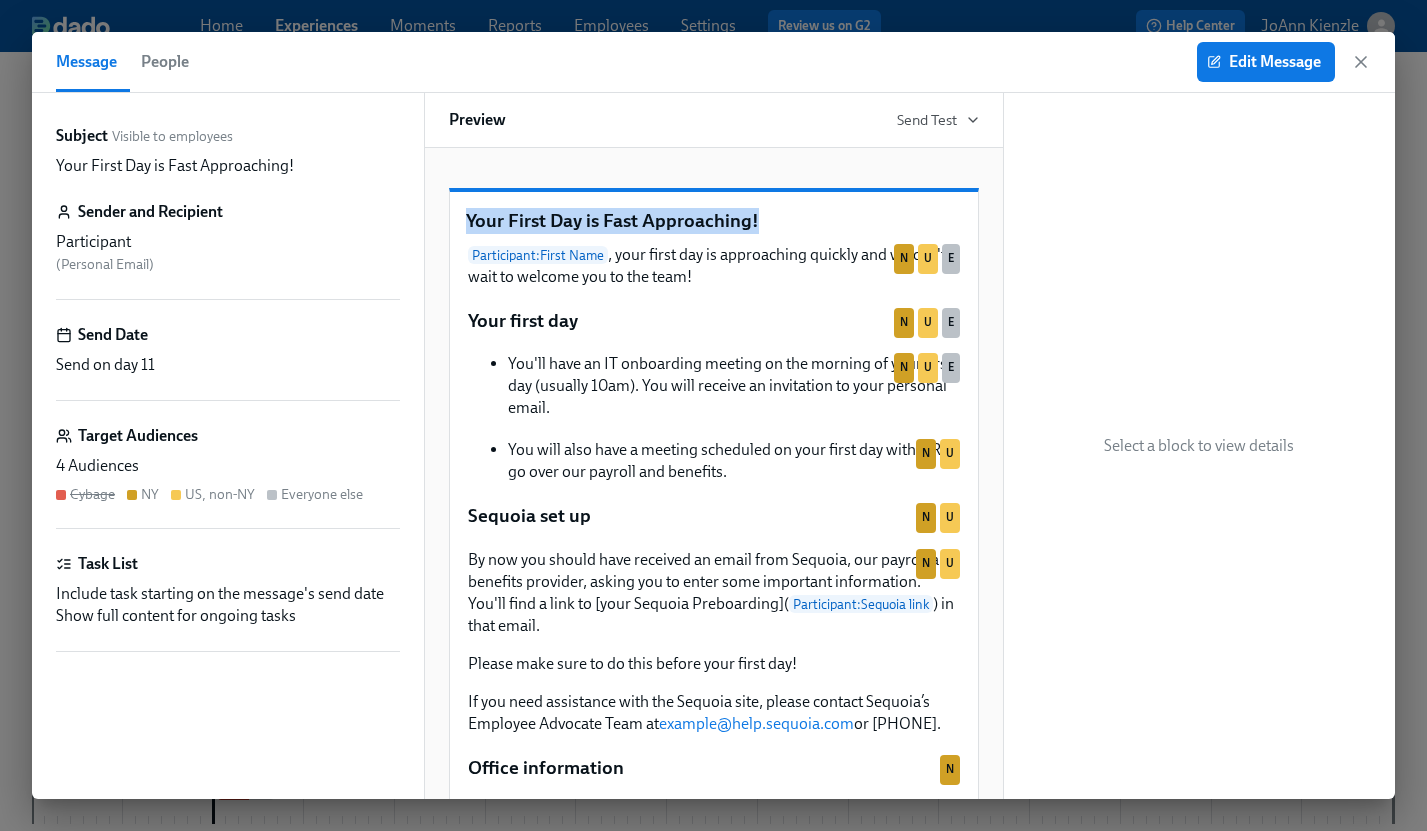 click on "Your First Day is Fast Approaching!" at bounding box center (714, 221) 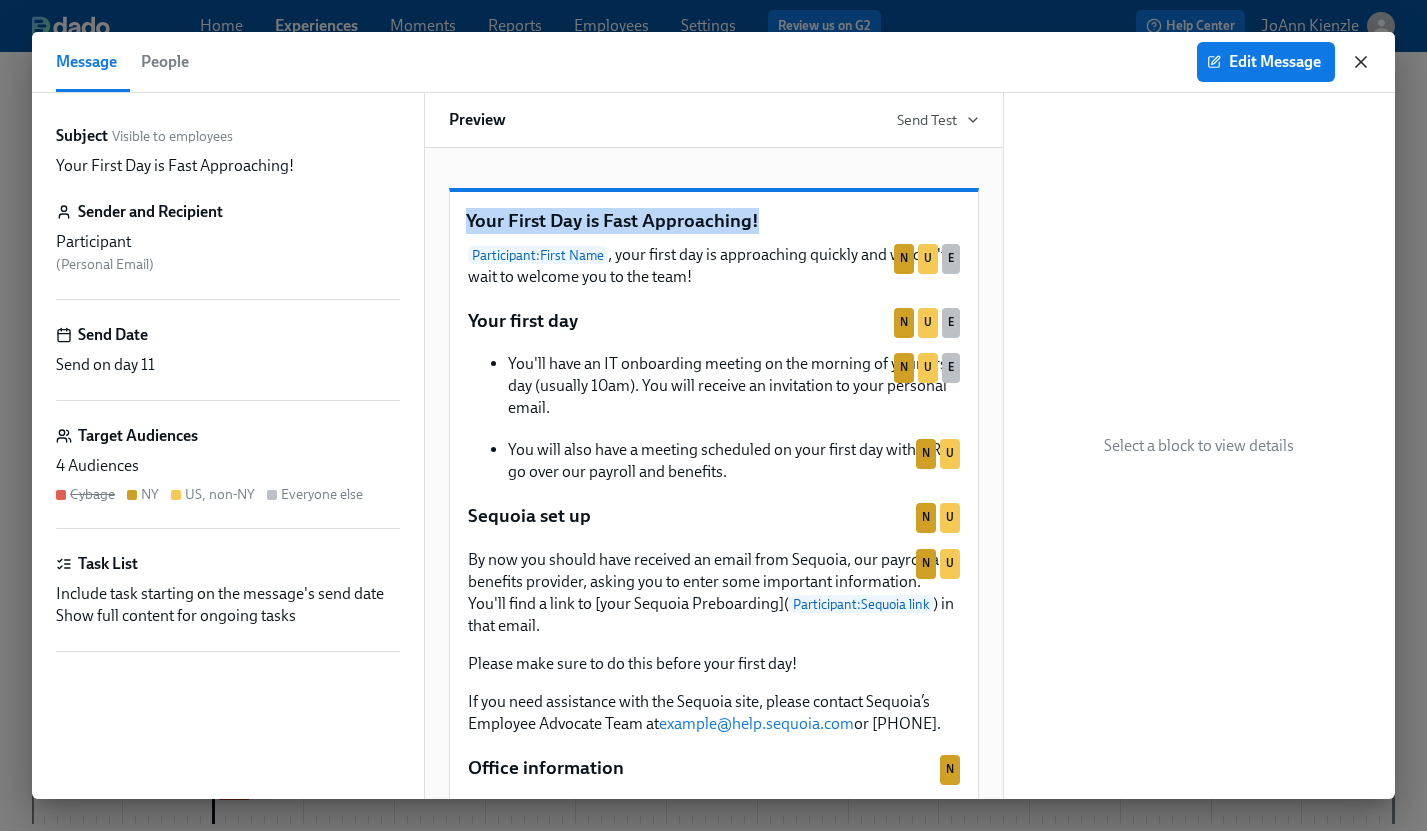 click 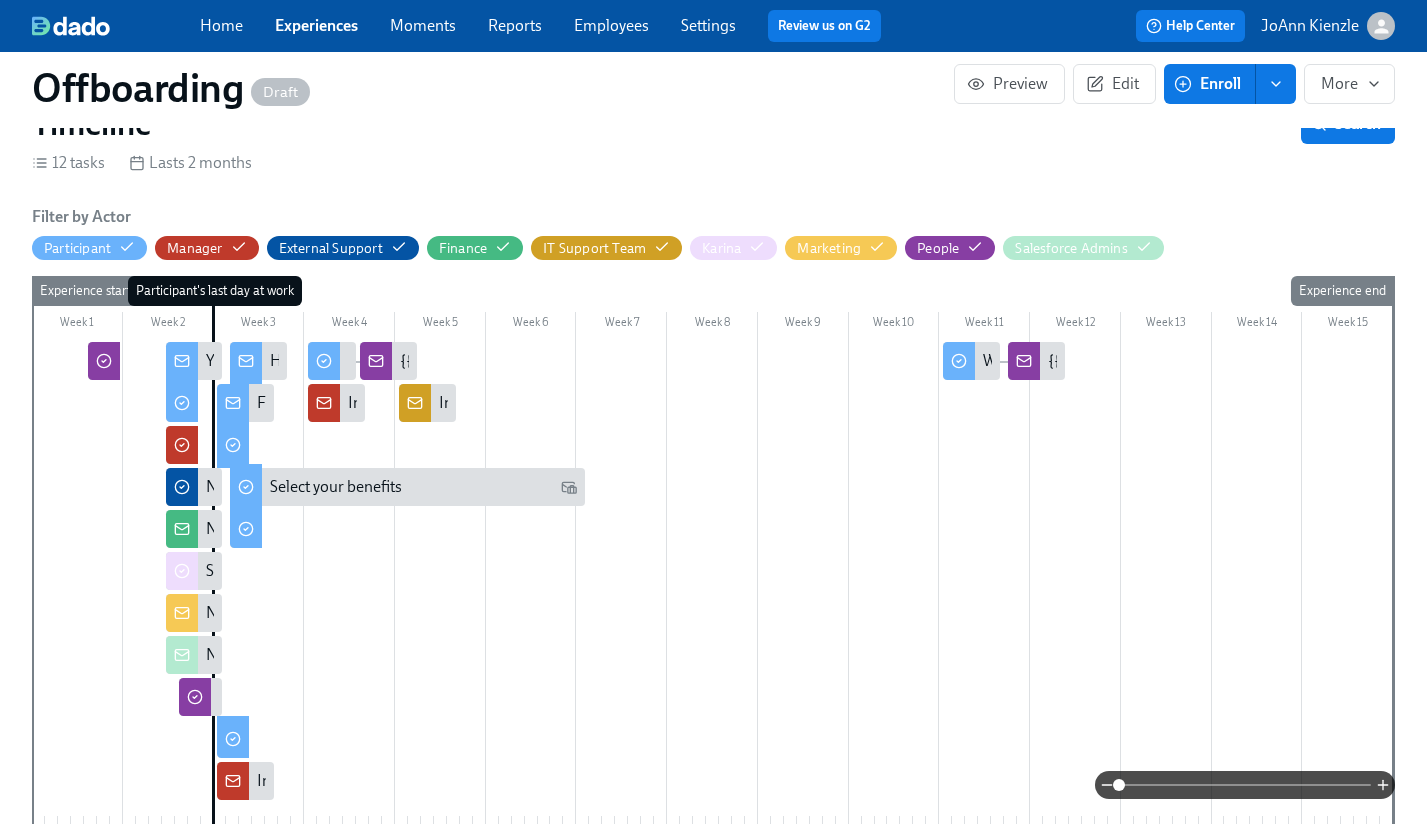 click 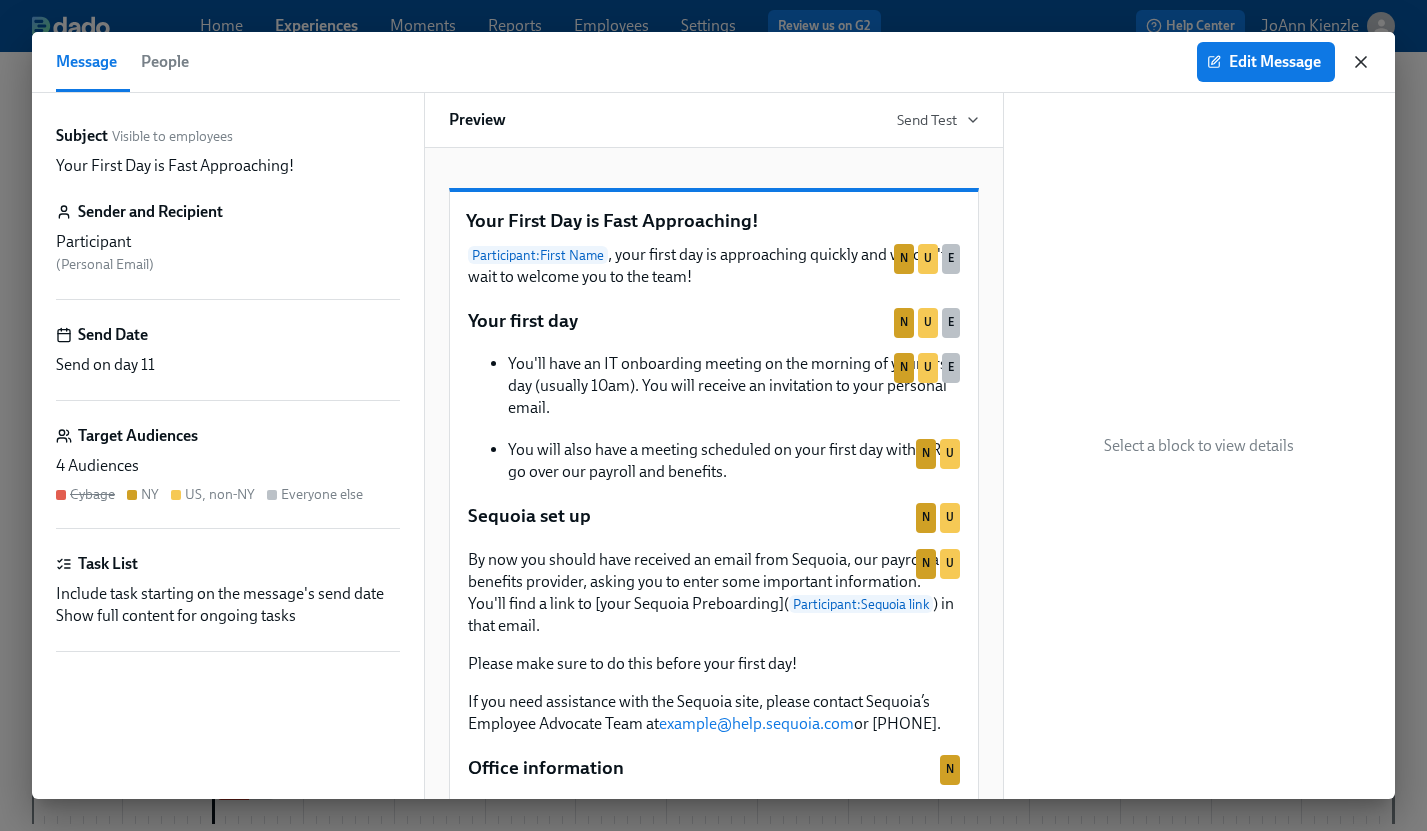 click 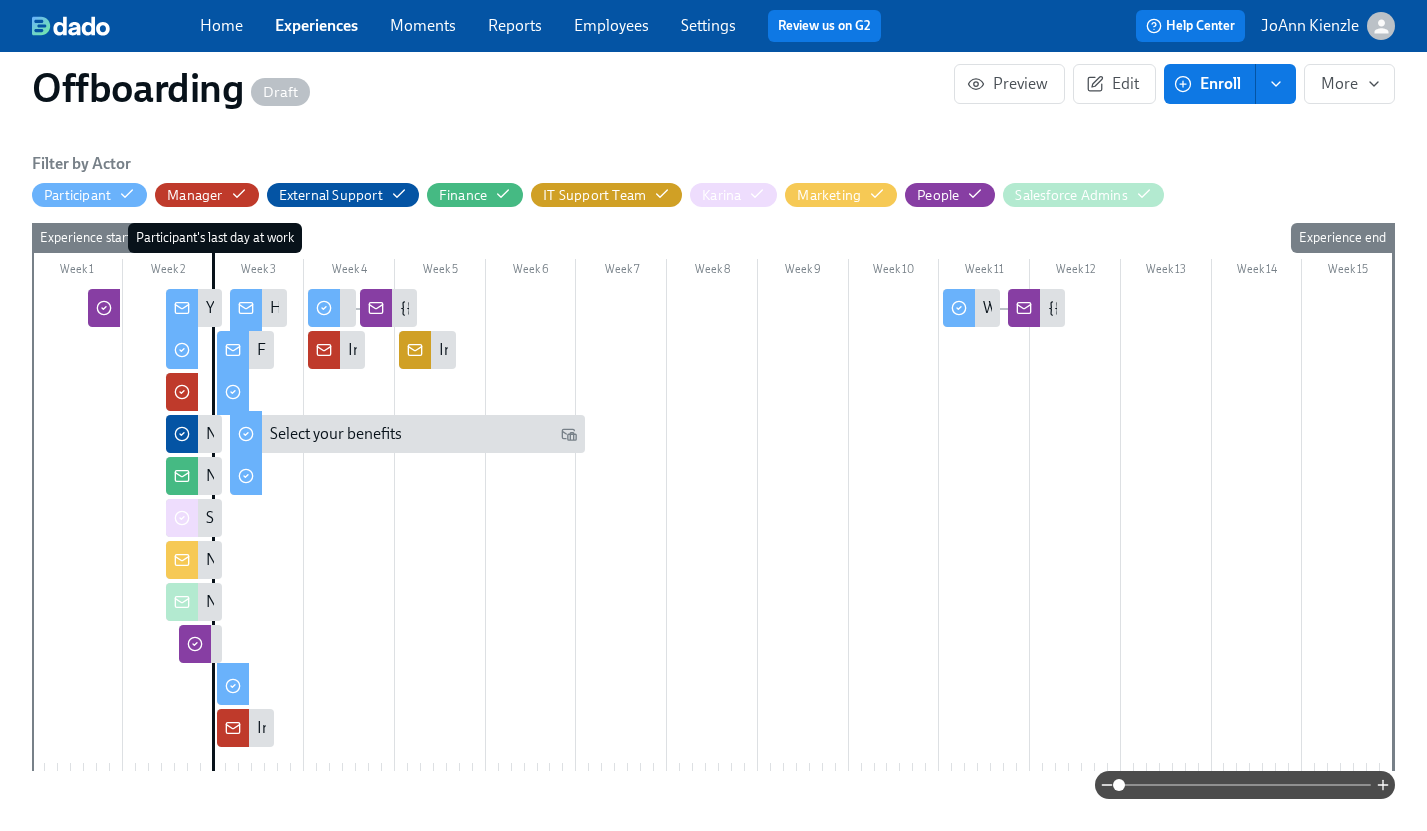 scroll, scrollTop: 492, scrollLeft: 0, axis: vertical 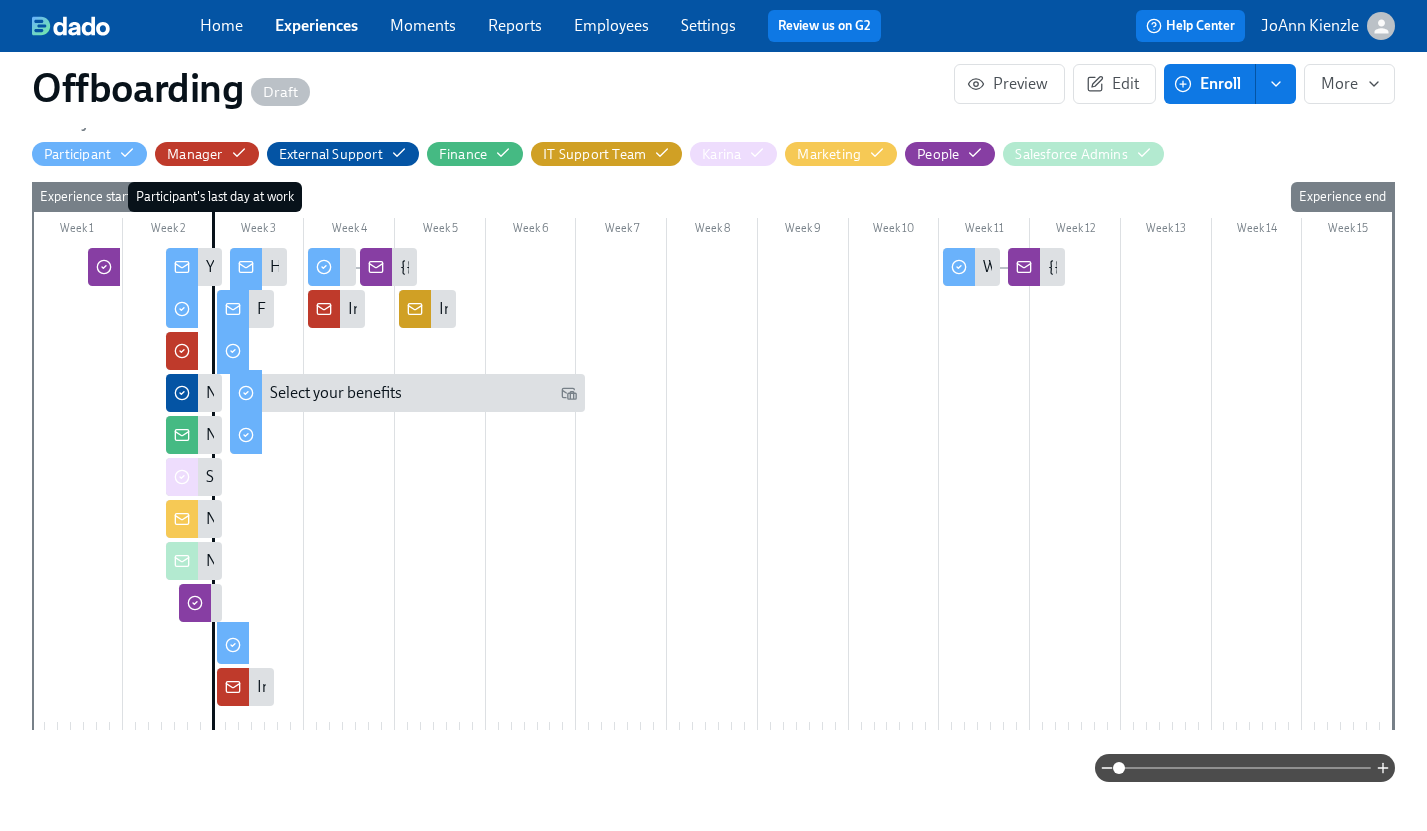click on "{{ participant.fullName }}'s 60-day feedback" at bounding box center (1036, 267) 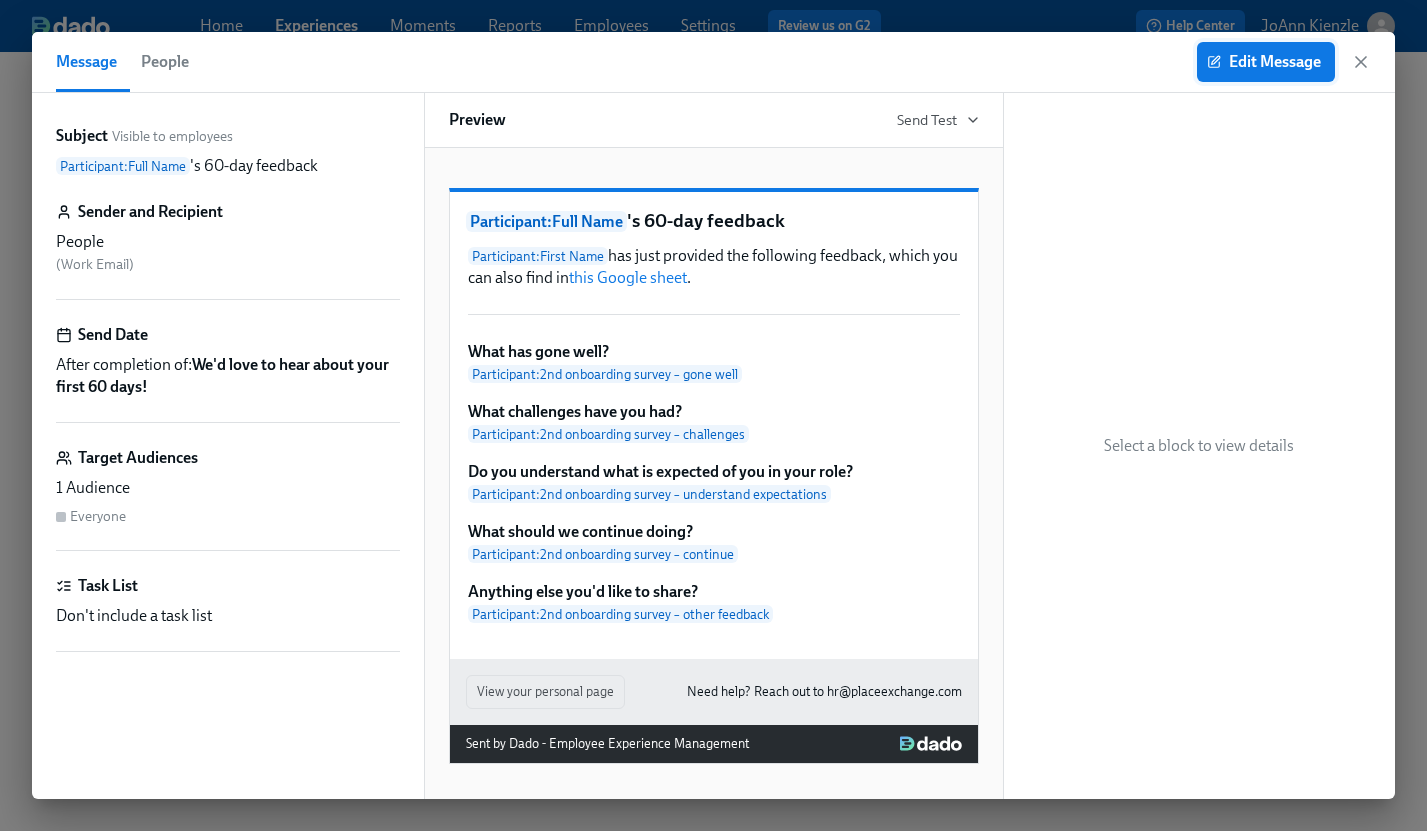 click on "Edit Message" at bounding box center [1266, 62] 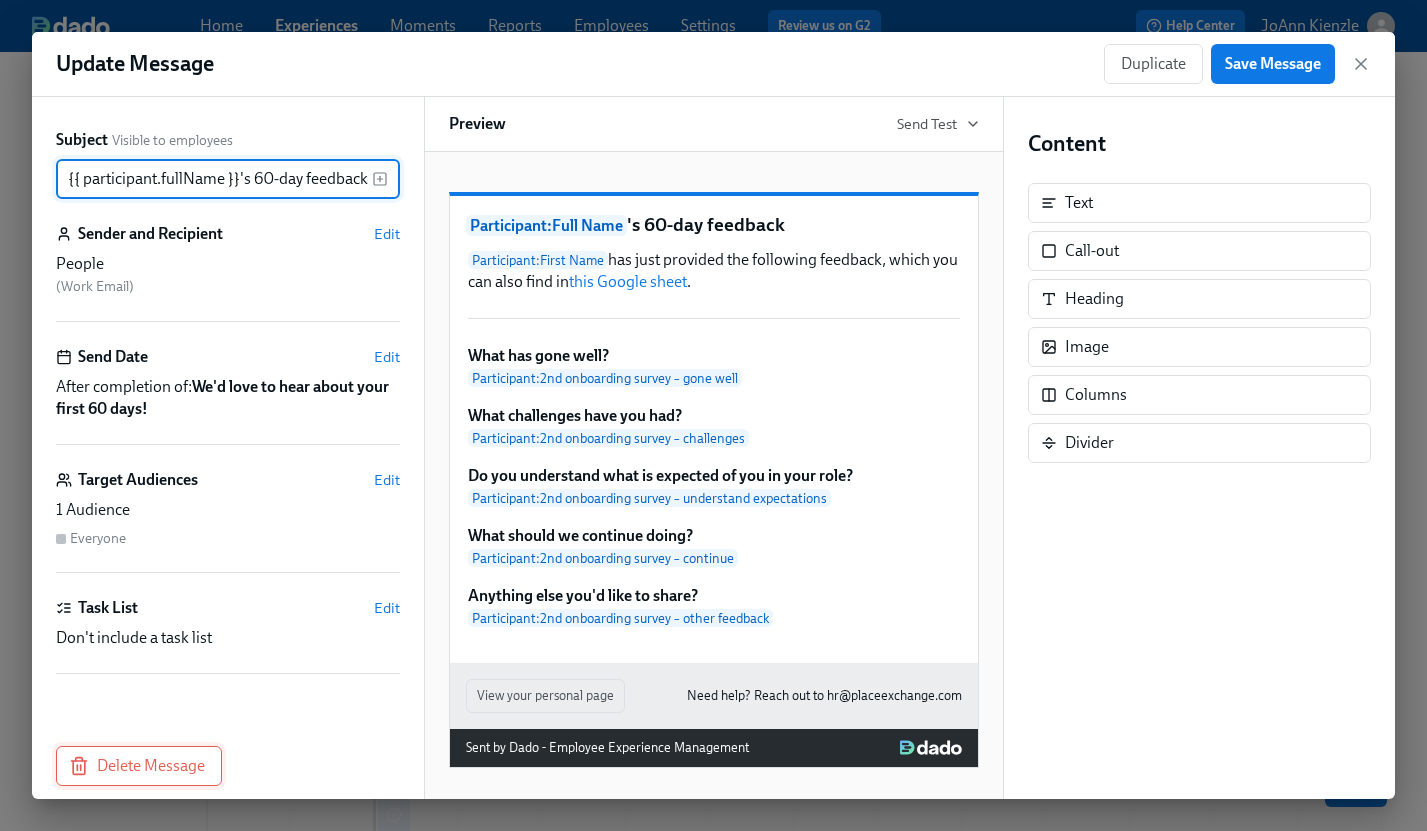 click on "Delete Message" at bounding box center (139, 766) 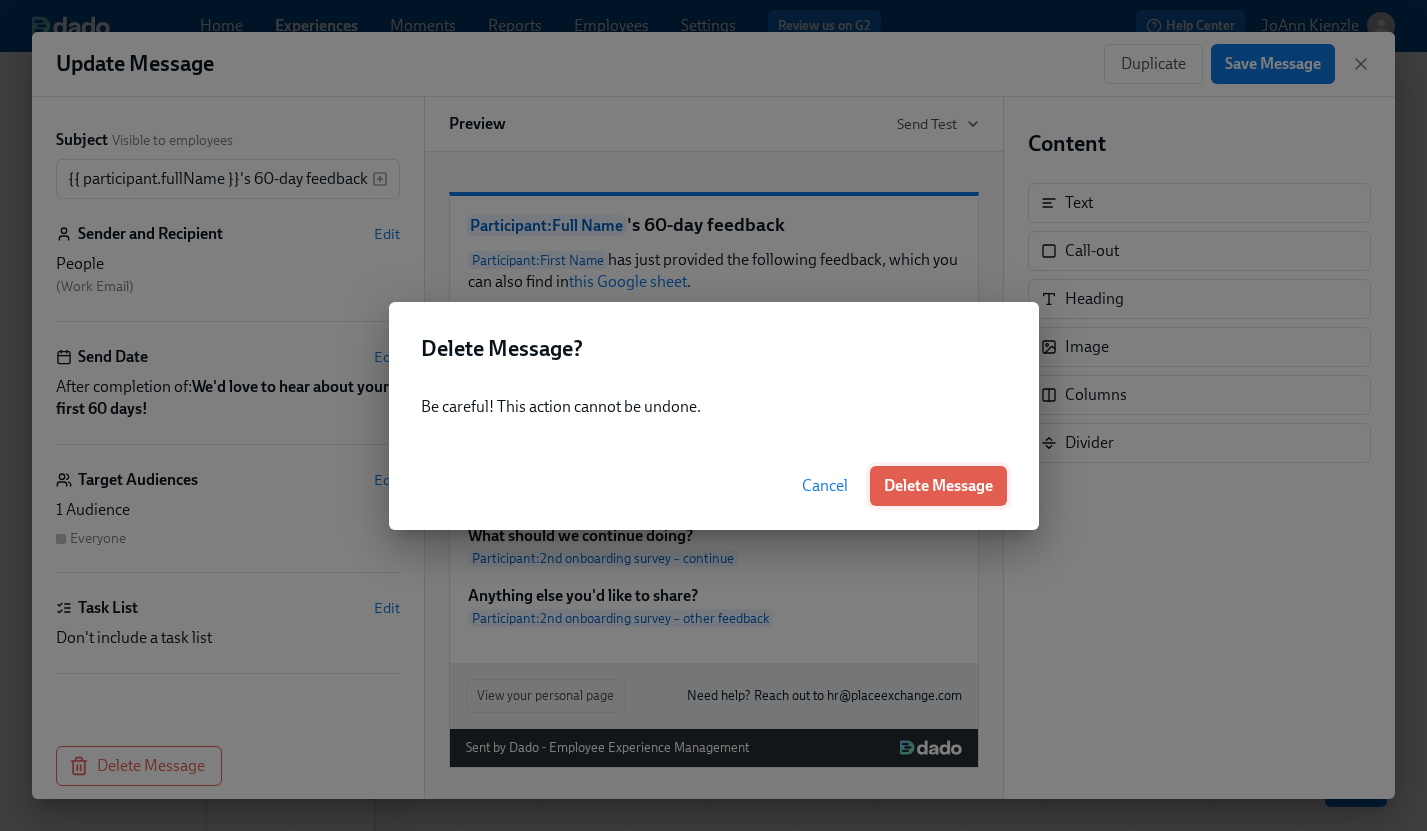 click on "Delete Message" at bounding box center [938, 486] 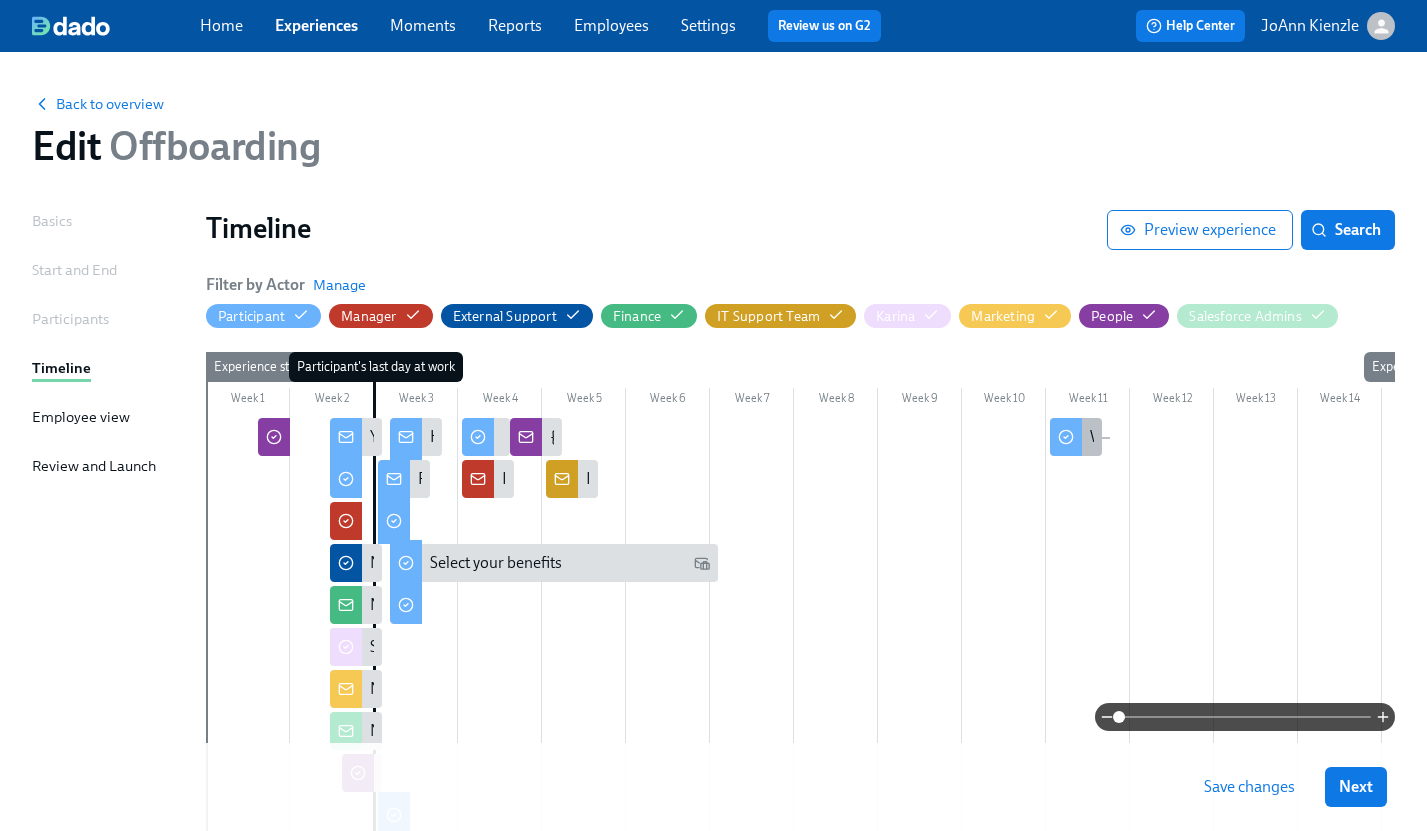 click on "We'd love to hear about your first 60 days!" at bounding box center (1076, 437) 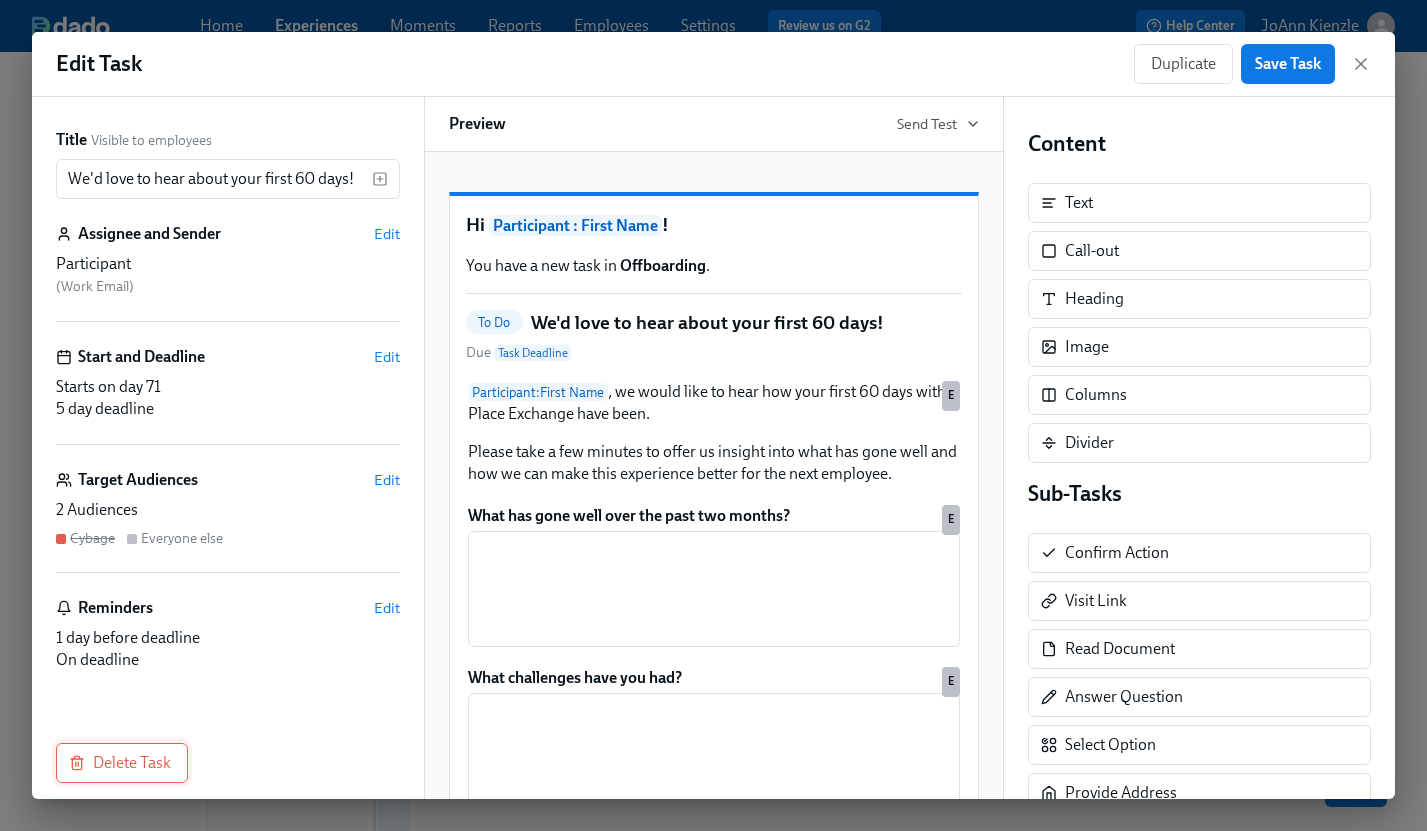 click on "Delete Task" at bounding box center (122, 763) 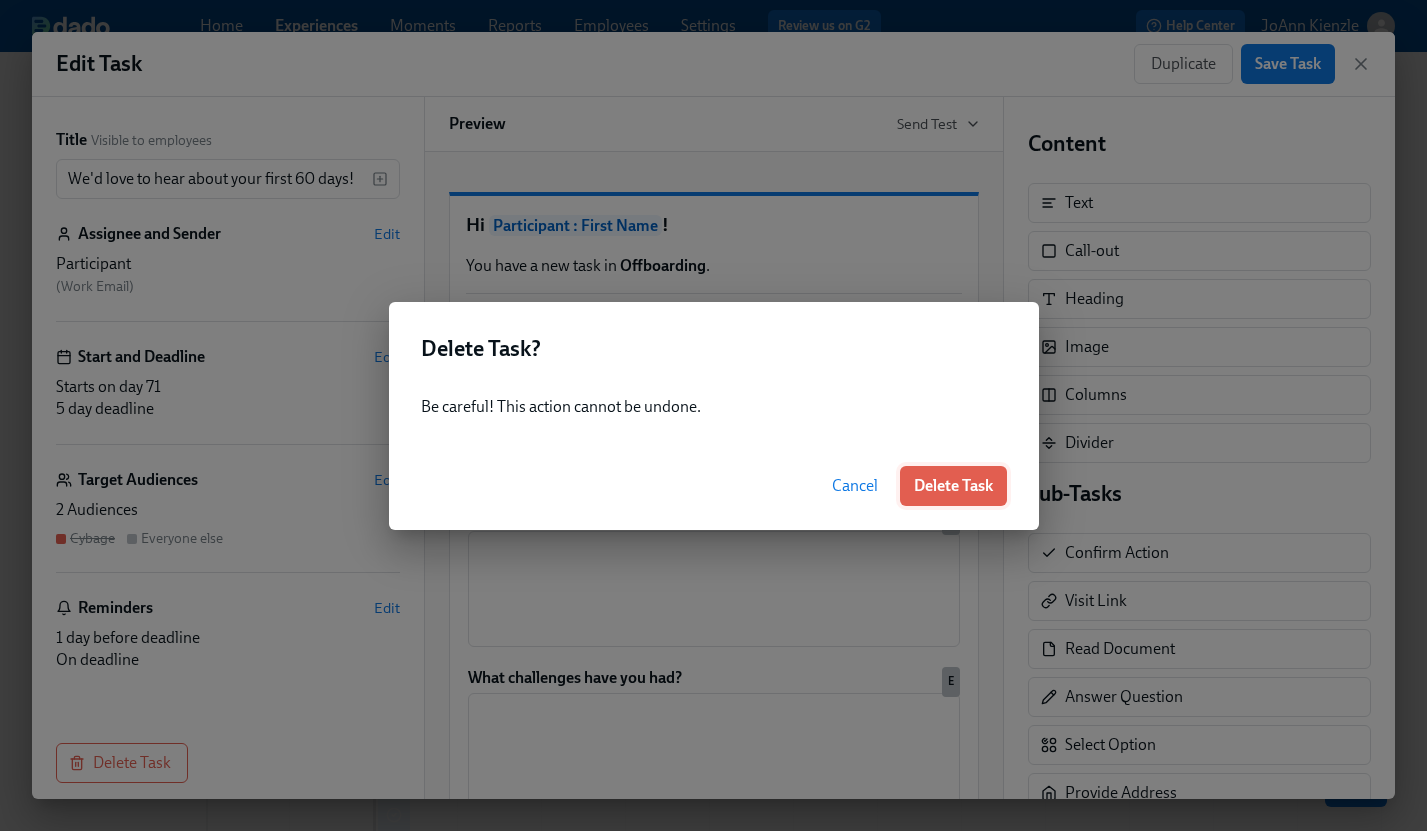 click on "Delete Task" at bounding box center [953, 486] 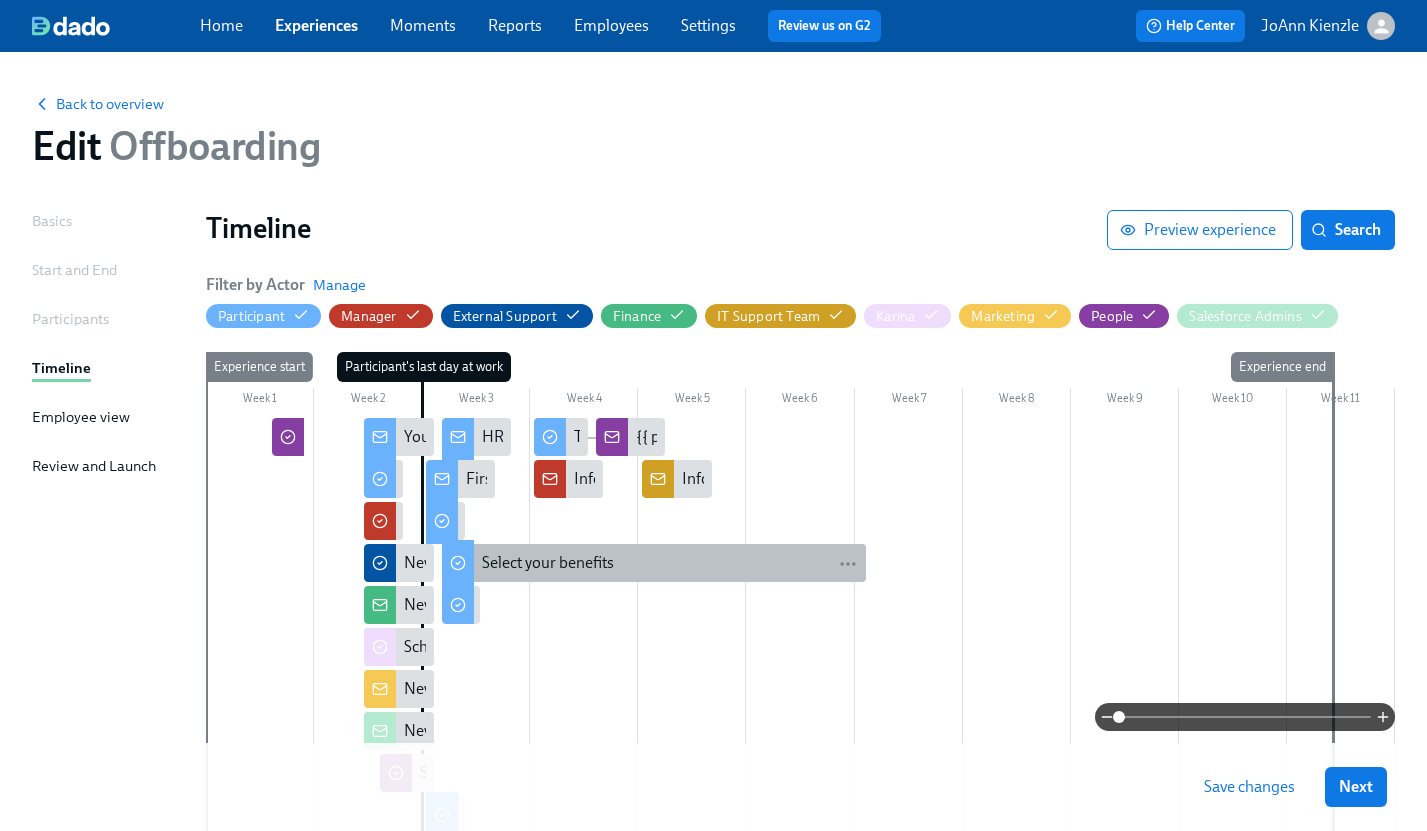 click on "Select your benefits" at bounding box center [670, 563] 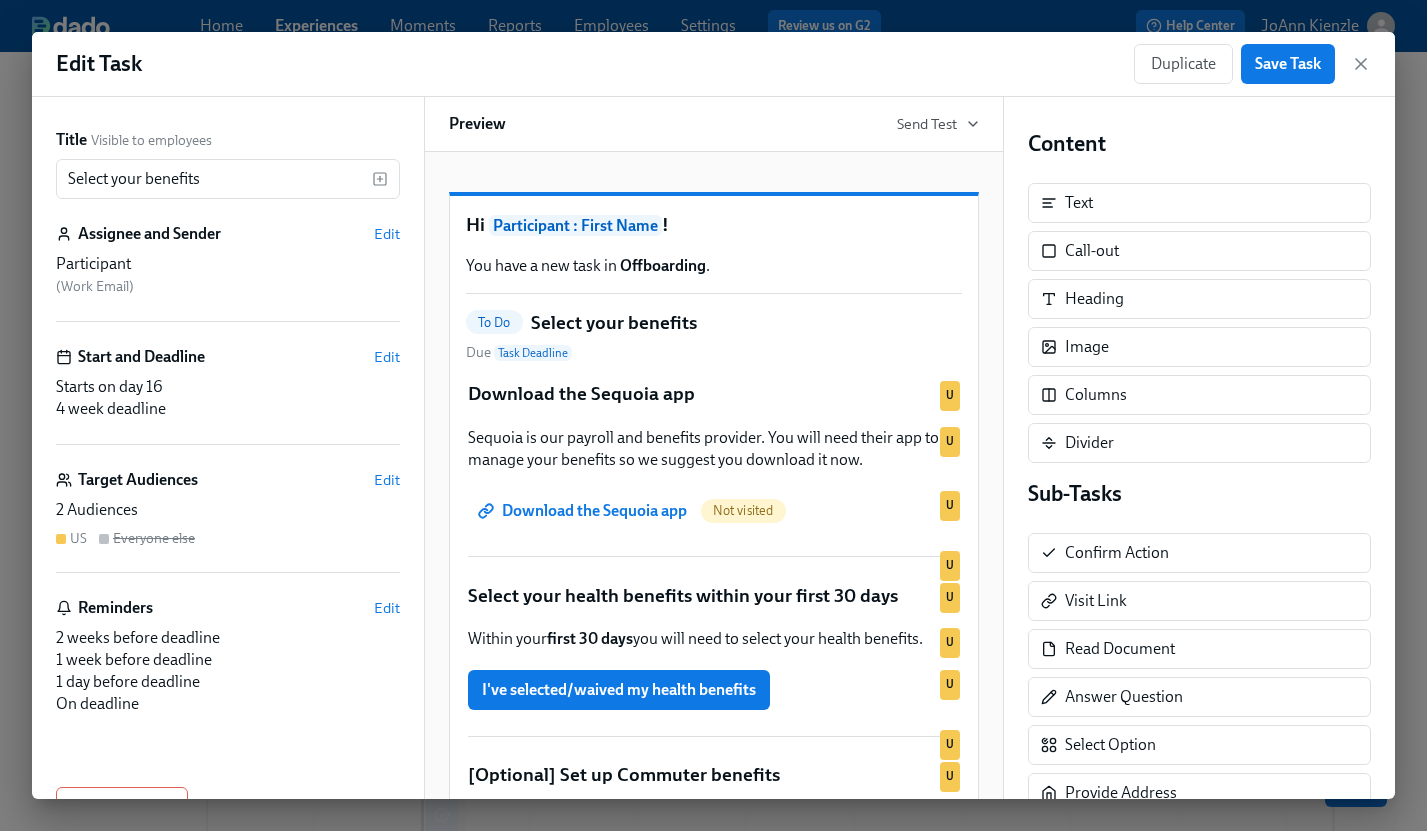 scroll, scrollTop: 60, scrollLeft: 0, axis: vertical 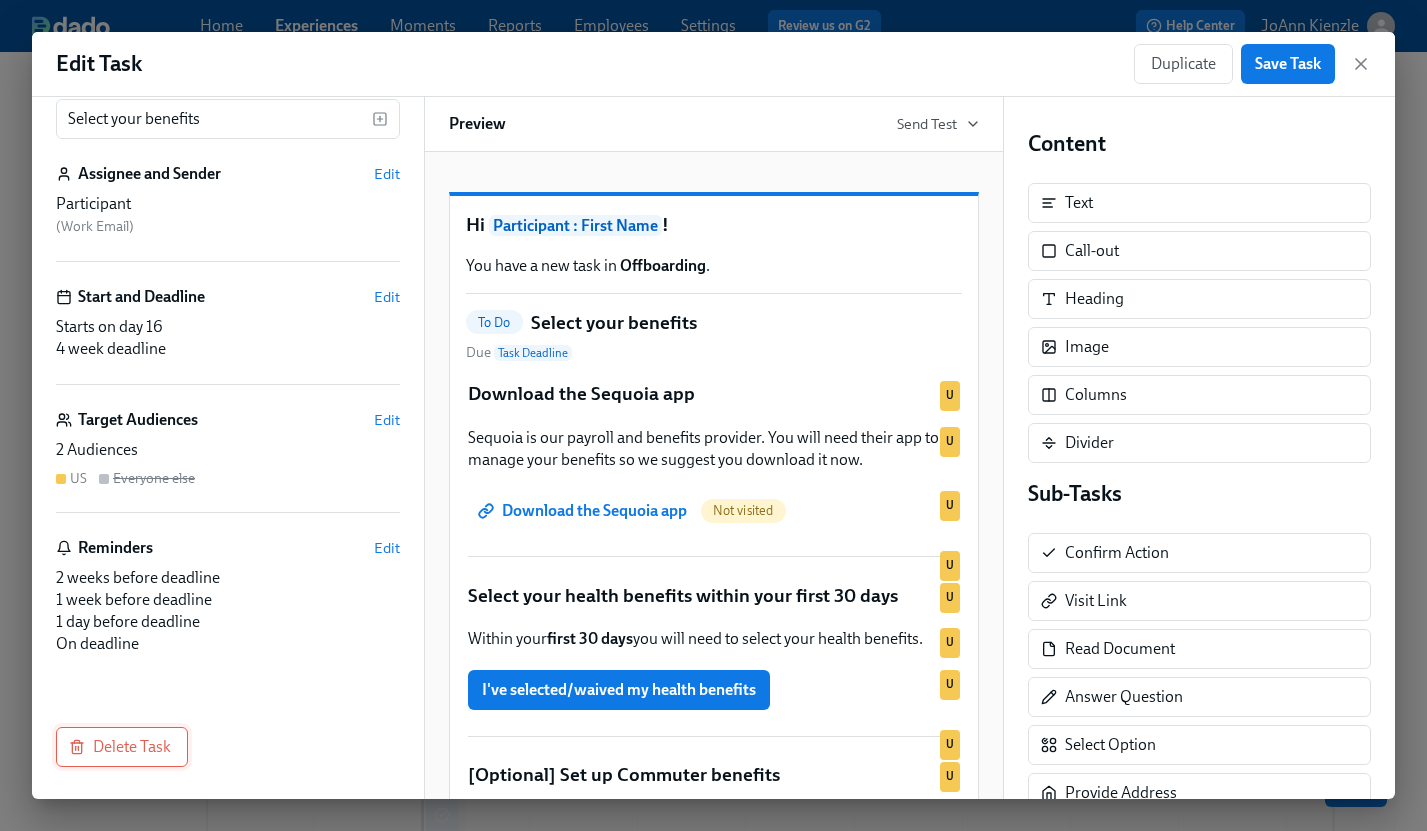 click on "Delete Task" at bounding box center (122, 747) 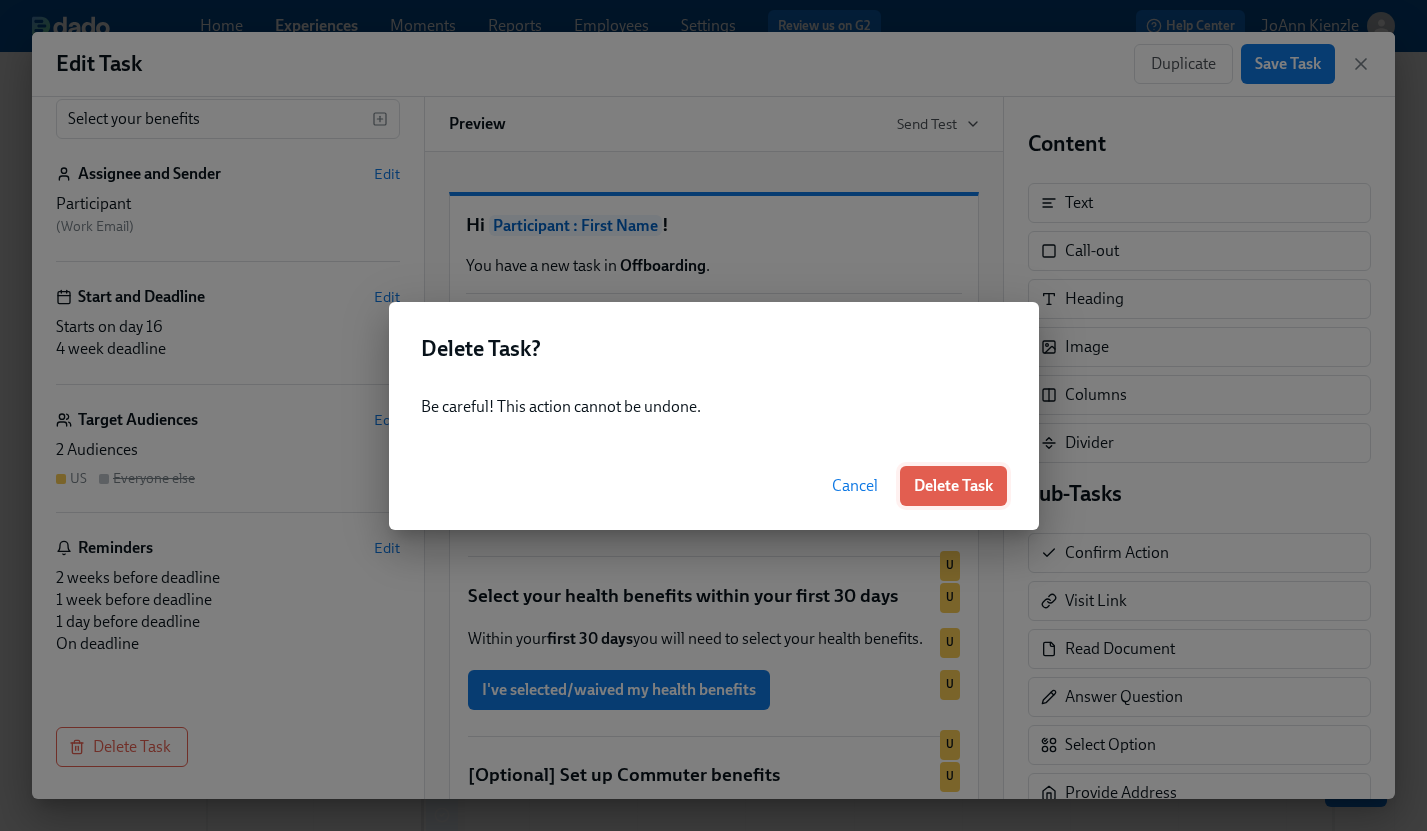 click on "Delete Task" at bounding box center (953, 486) 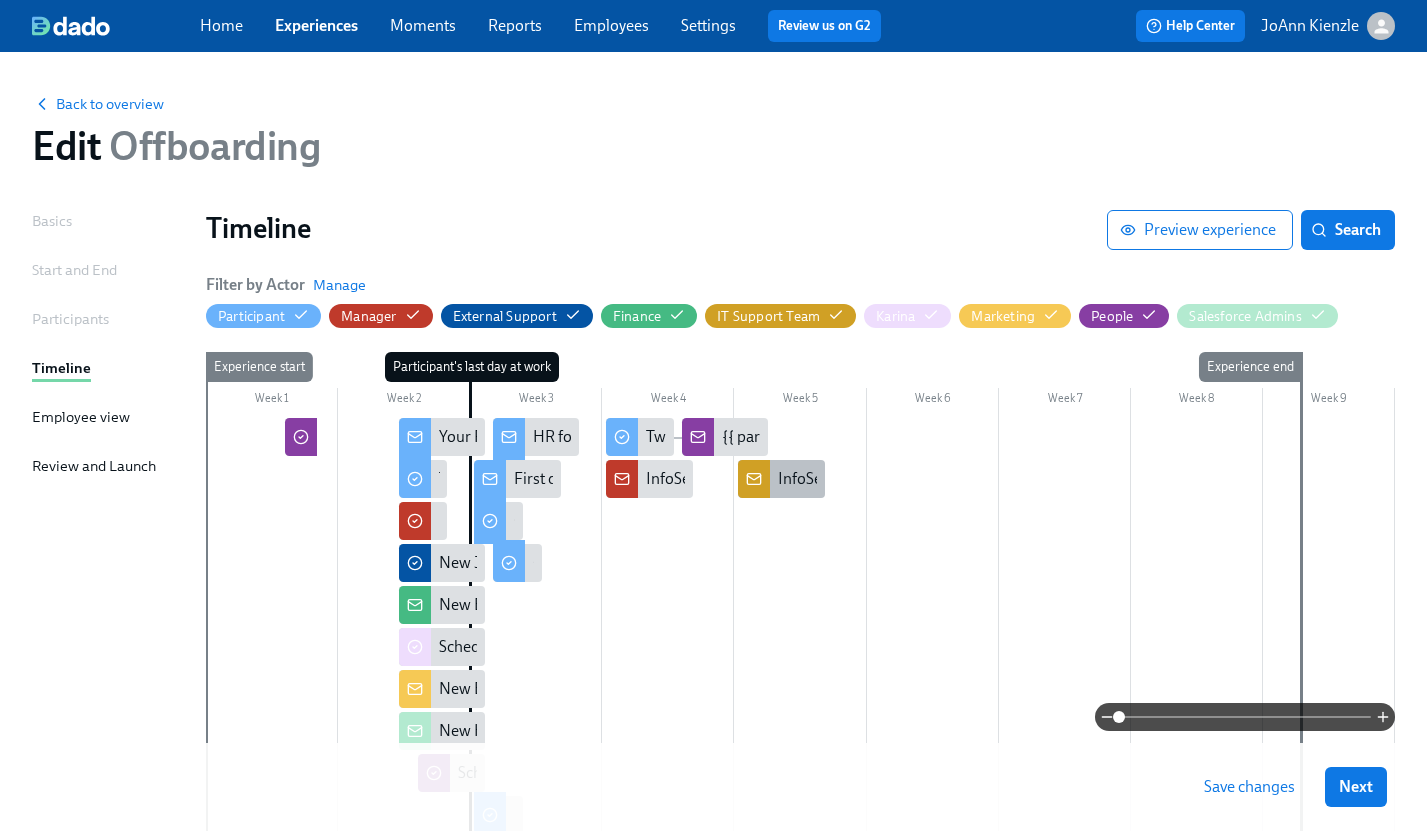 click on "InfoSec Policy Acceptance Reminder - {{ participant.fullName }}" at bounding box center (993, 479) 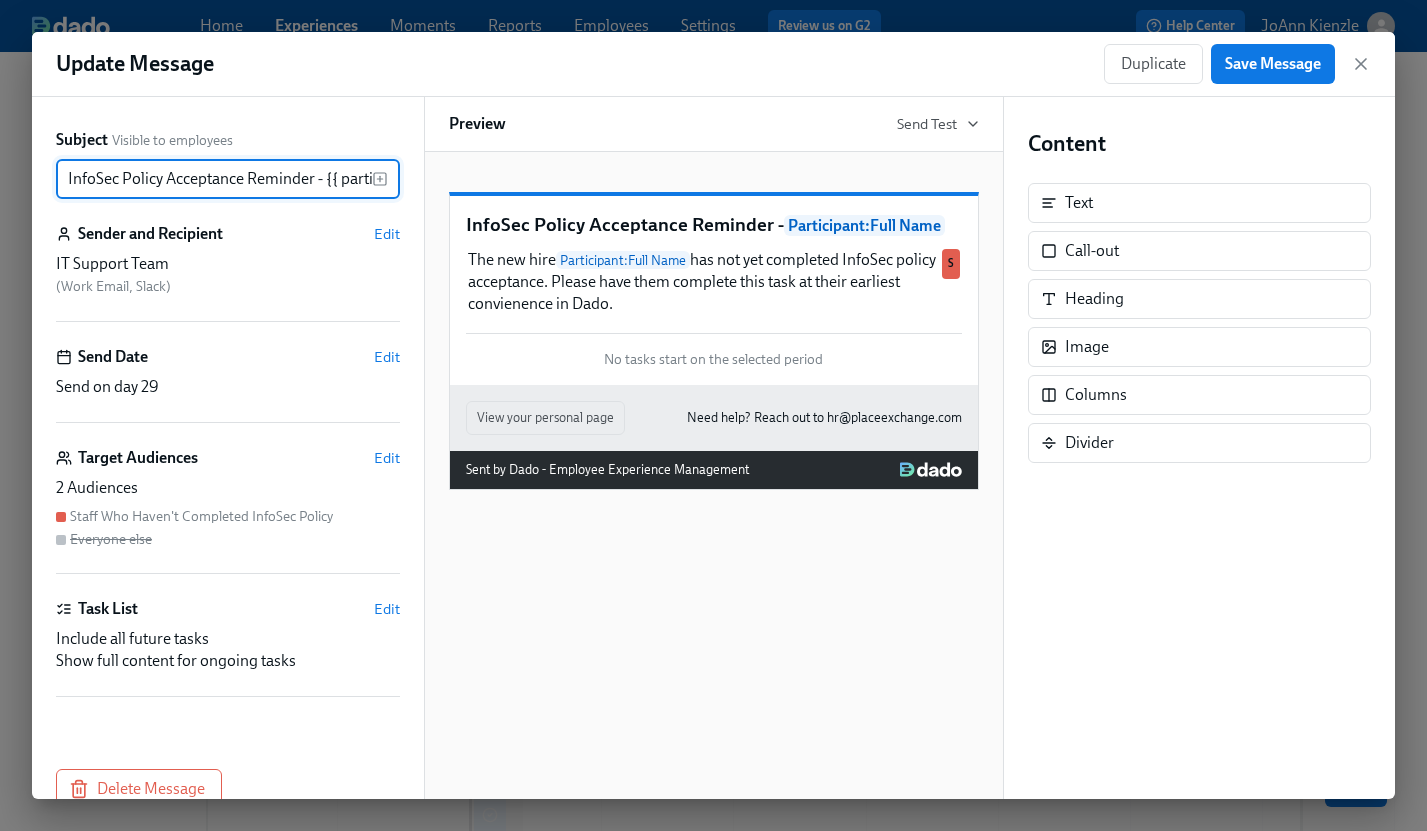 scroll, scrollTop: 0, scrollLeft: 127, axis: horizontal 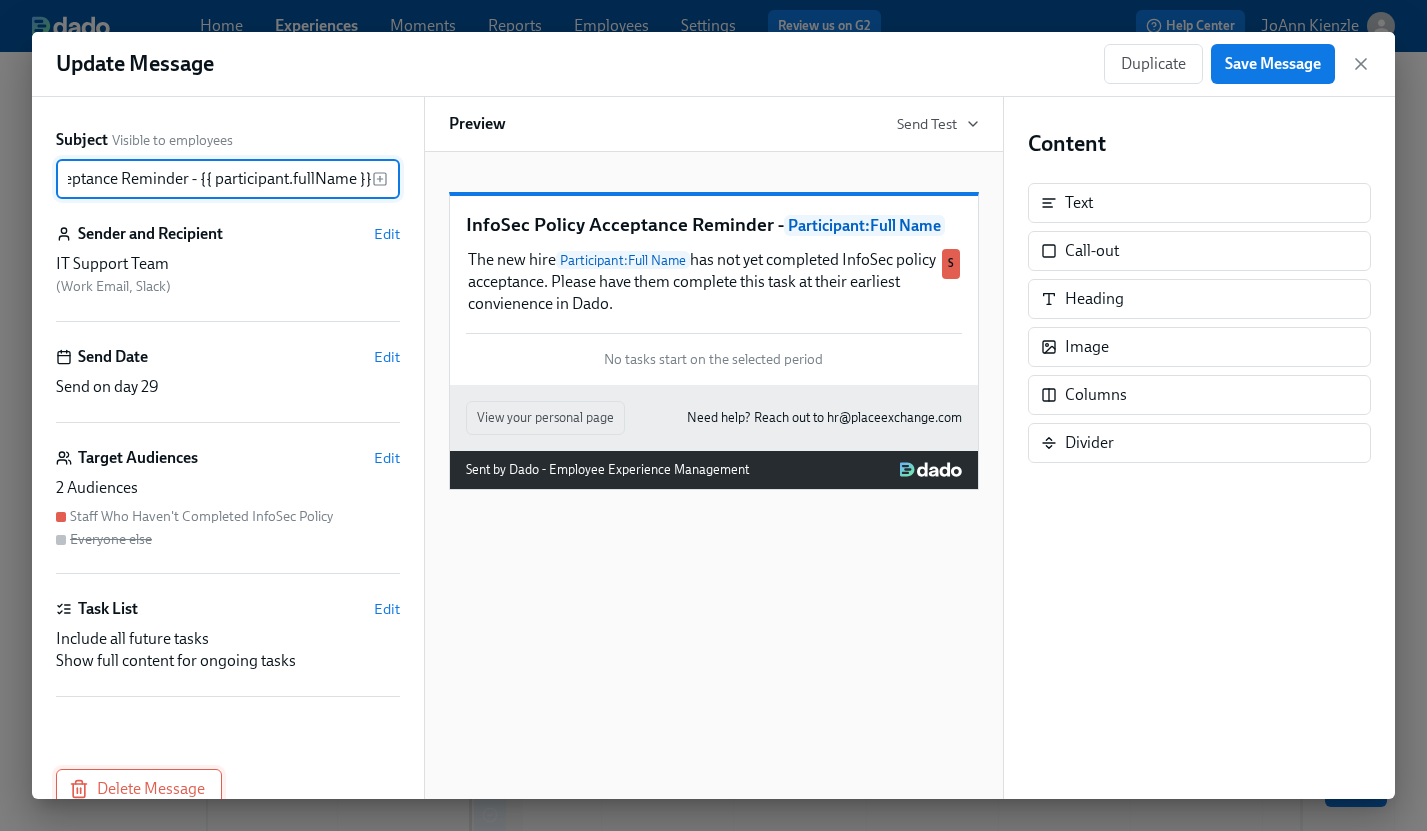 click on "Delete Message" at bounding box center (139, 789) 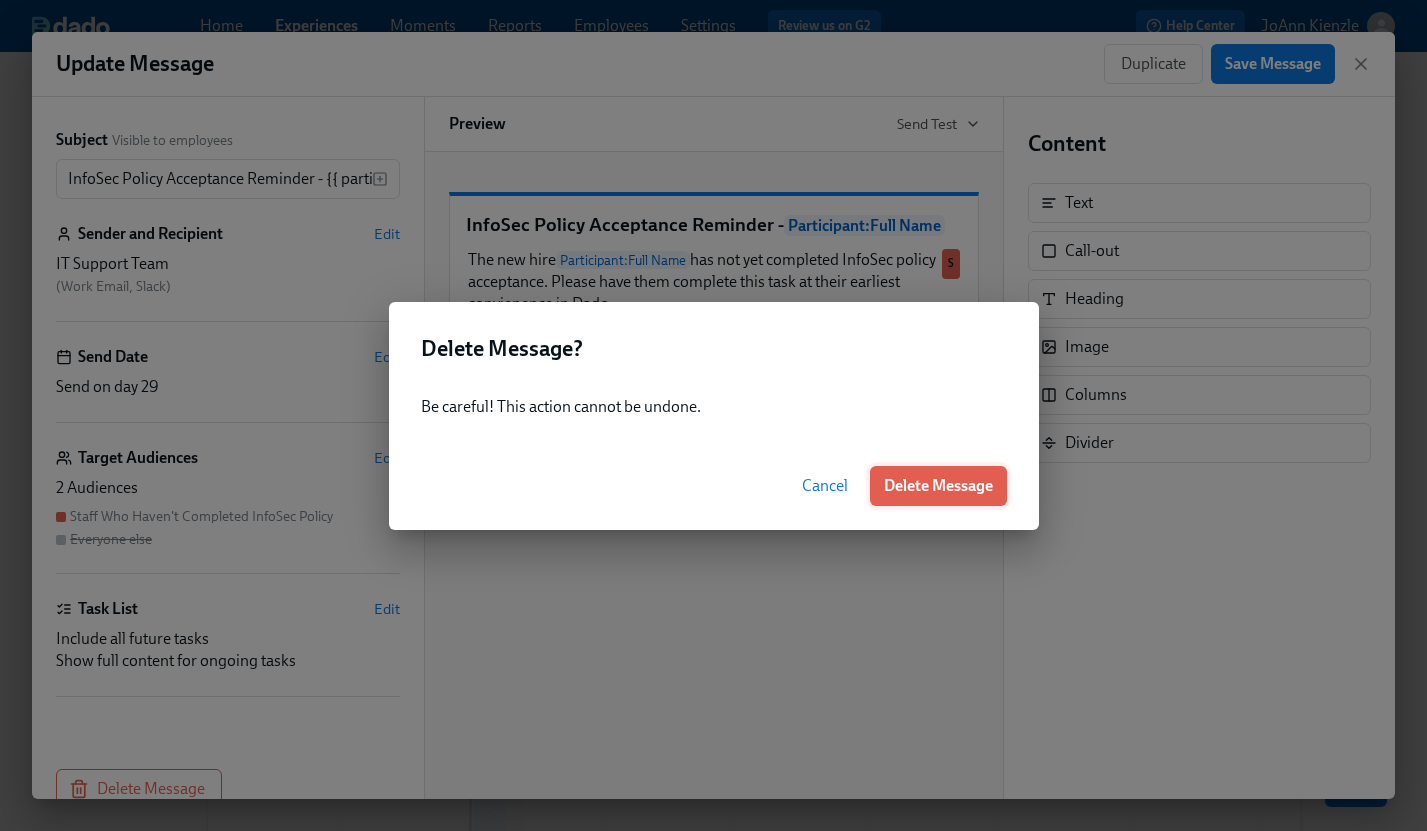 click on "Delete Message" at bounding box center [938, 486] 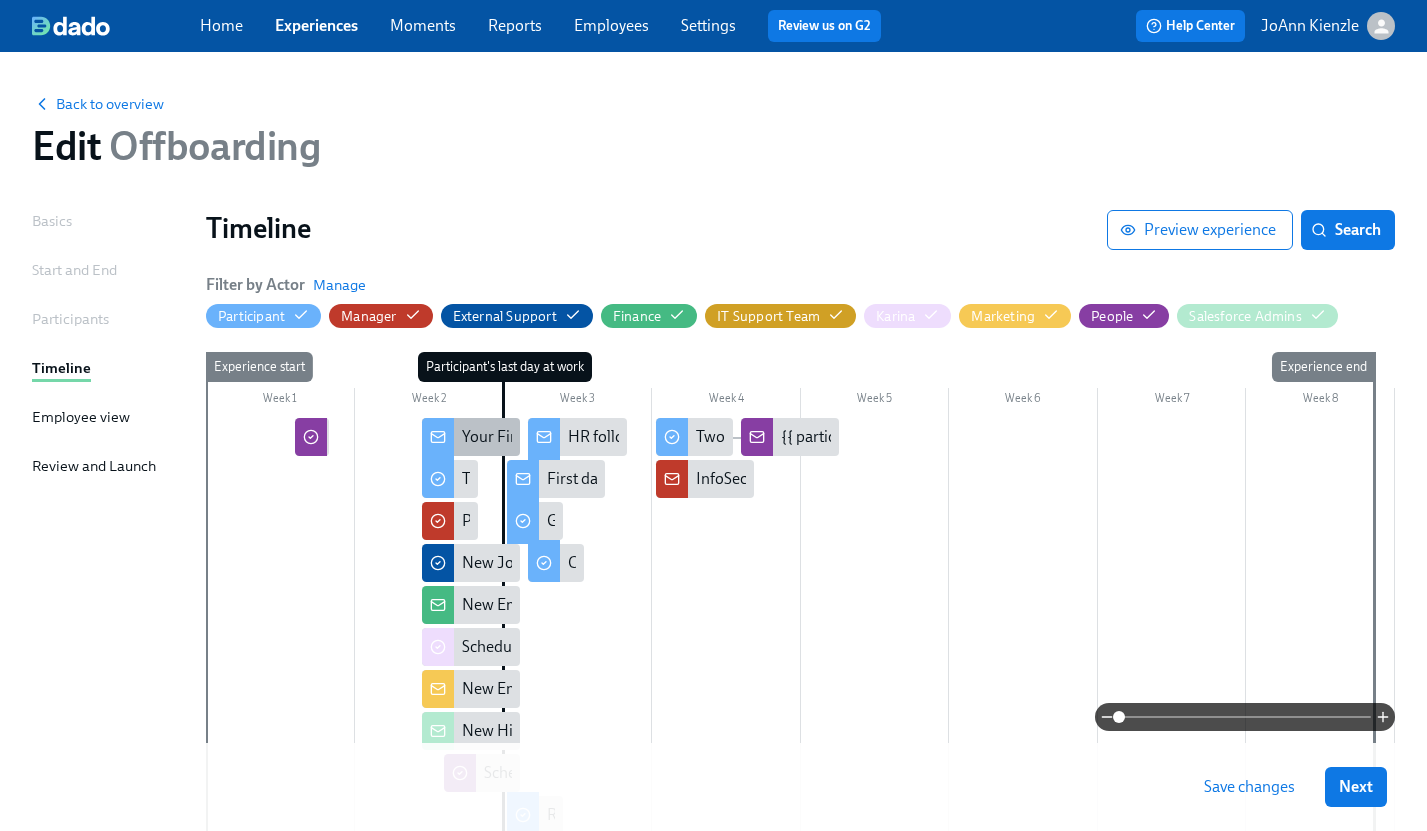 click at bounding box center [438, 439] 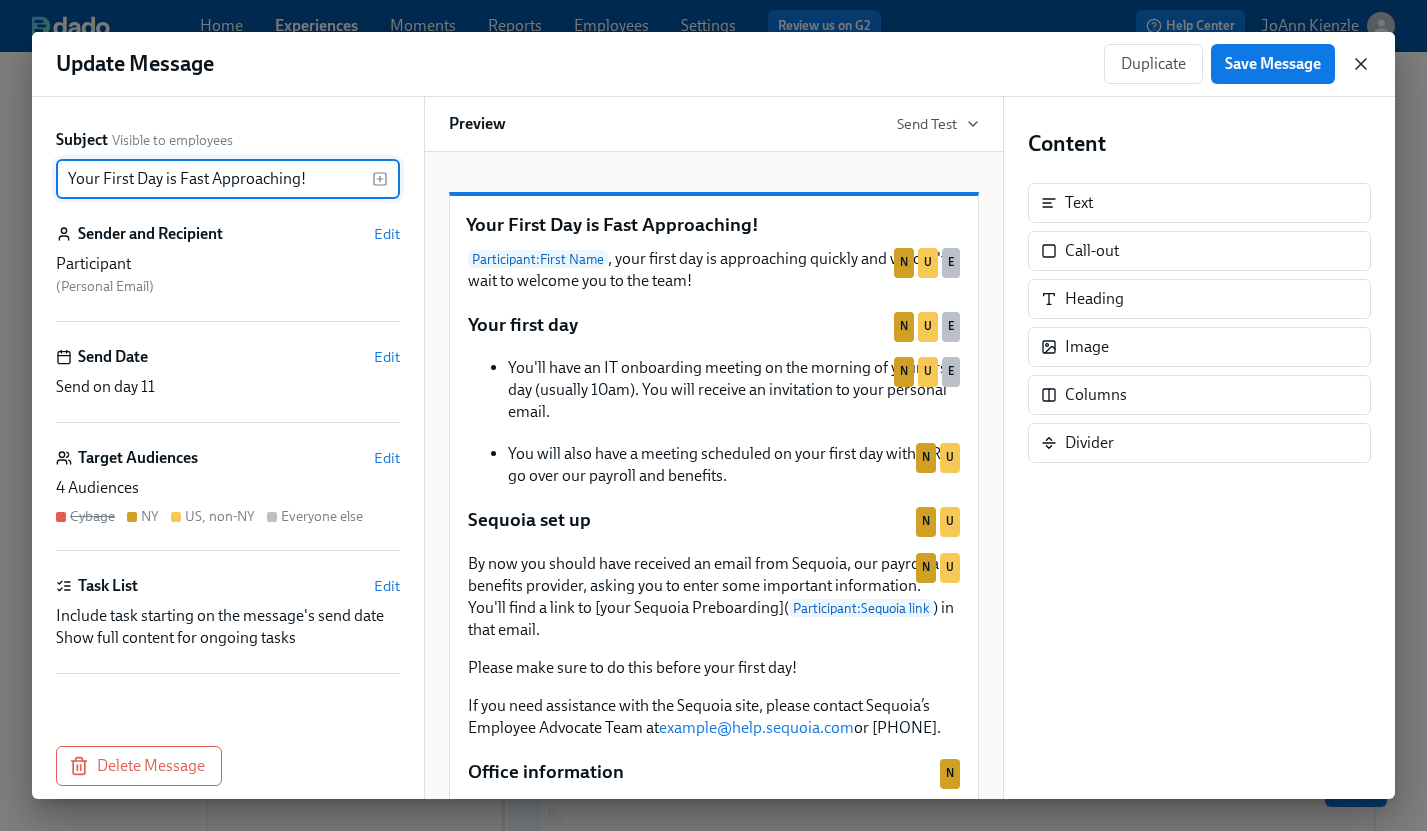click 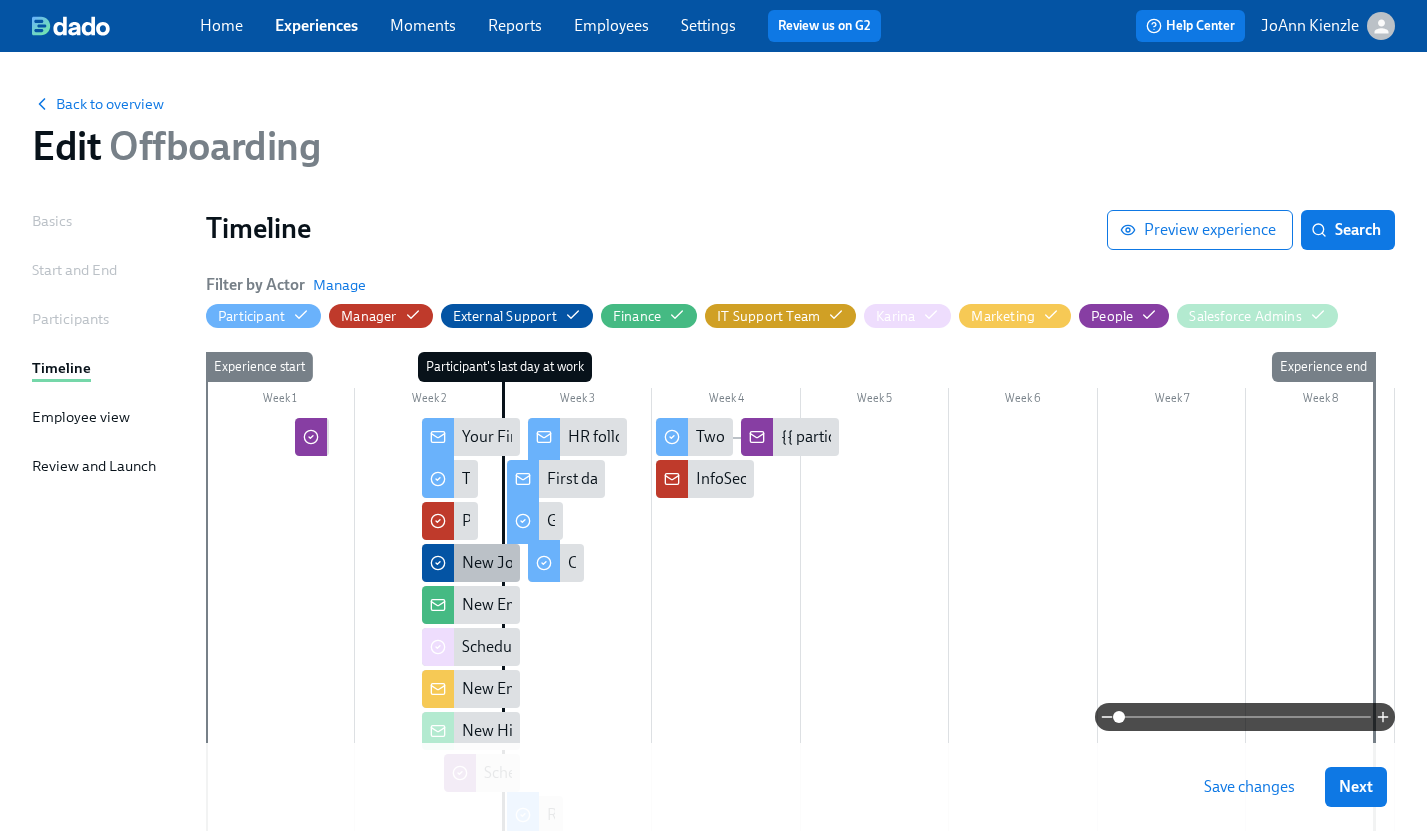 click on "New Joiner Alert: {{ participant.fullName }}, starting {{ participant.startDate | MMMM Do }}" at bounding box center (770, 563) 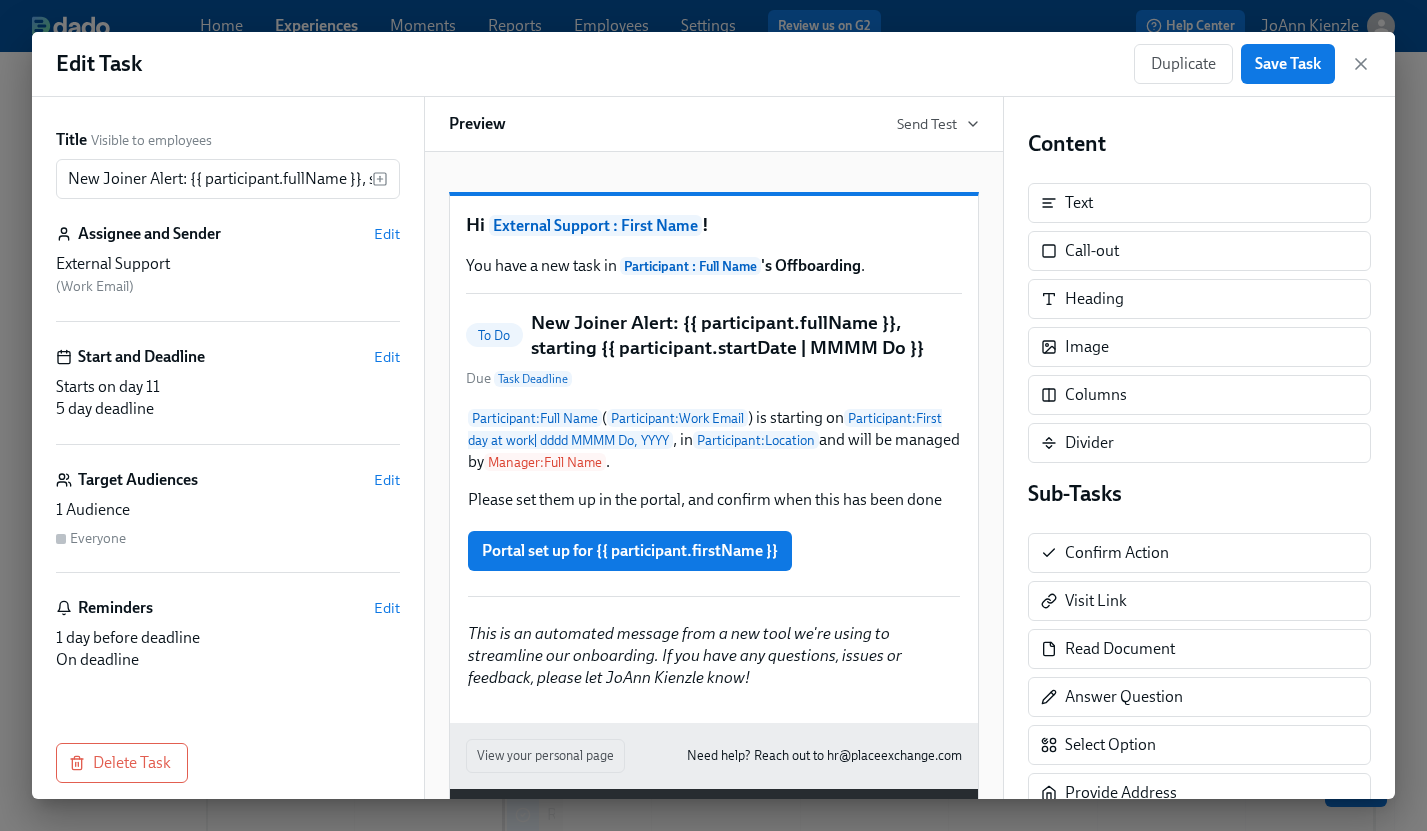 click on "New Joiner Alert: {{ participant.fullName }}, starting {{ participant.startDate | MMMM Do }}" at bounding box center [746, 335] 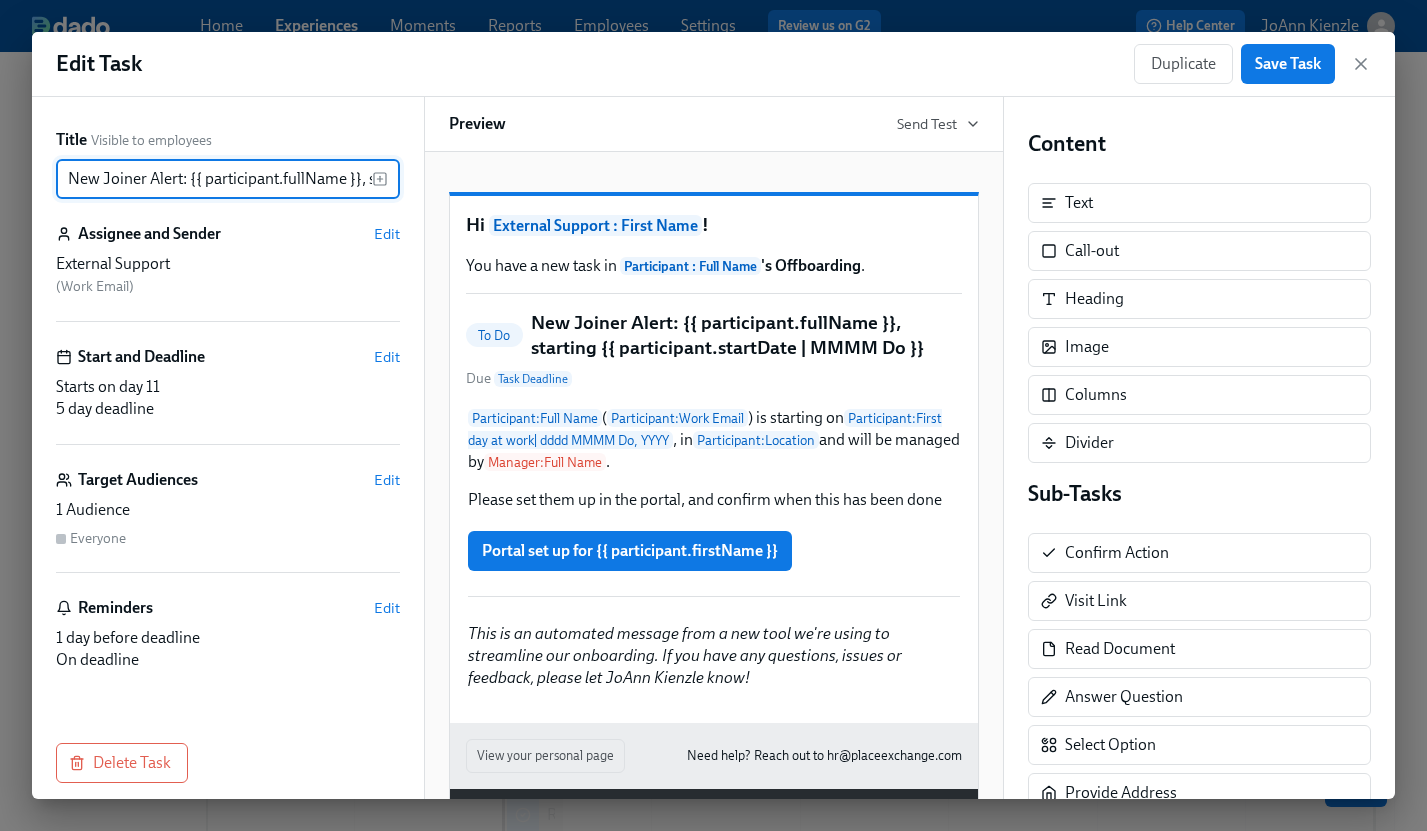 drag, startPoint x: 186, startPoint y: 177, endPoint x: 22, endPoint y: 170, distance: 164.14932 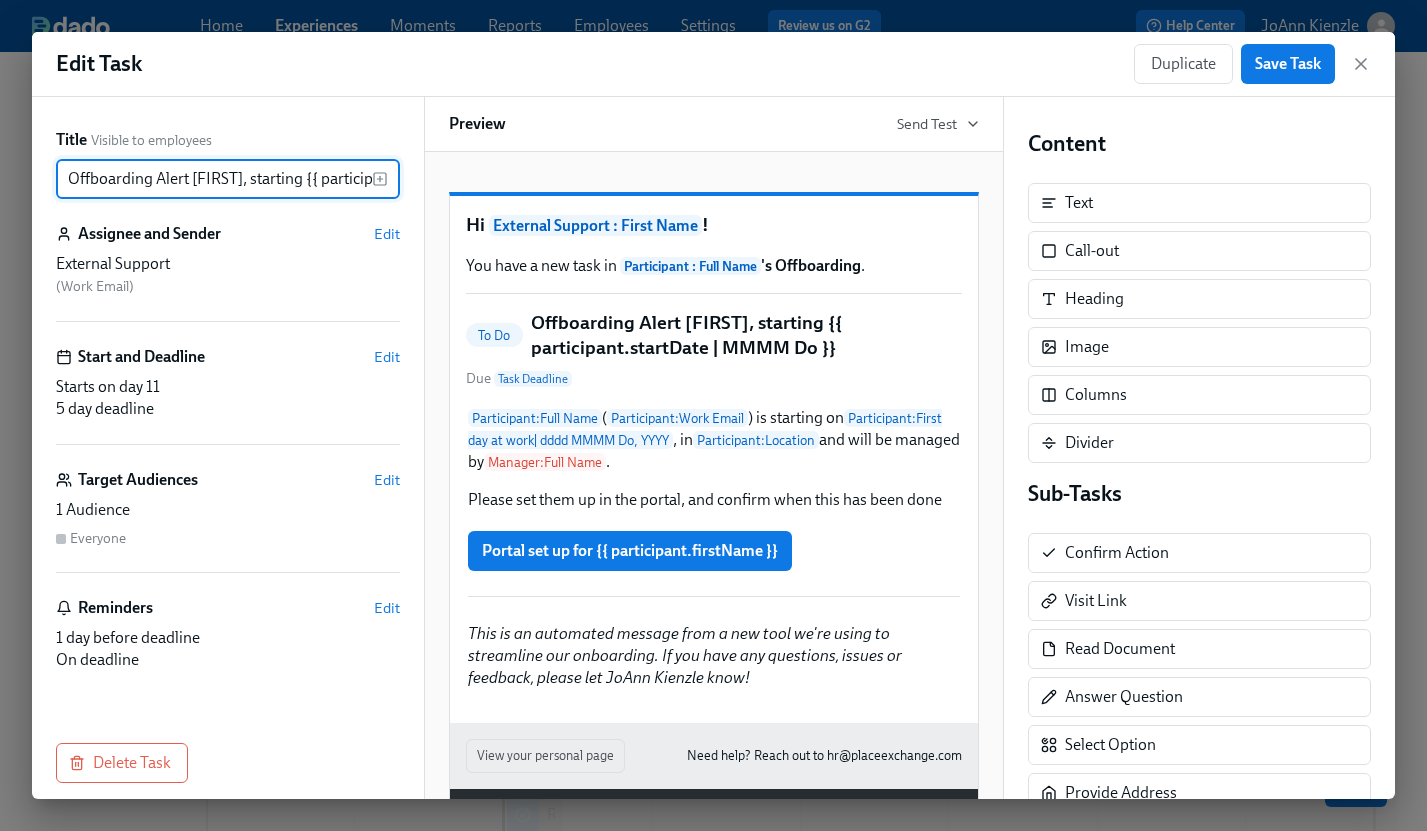click on "Title Visible to employees Offboarding Alert {{ participant.fullName }}, starting {{ participant.startDate | MMMM Do }} ​ Assignee and Sender Edit External Support   ( Work Email ) Start and Deadline Edit Starts on day 11 5 day deadline Target Audiences Edit 1 Audience Everyone Reminders Edit 1 day   before deadline On deadline Delete Task" at bounding box center [228, 448] 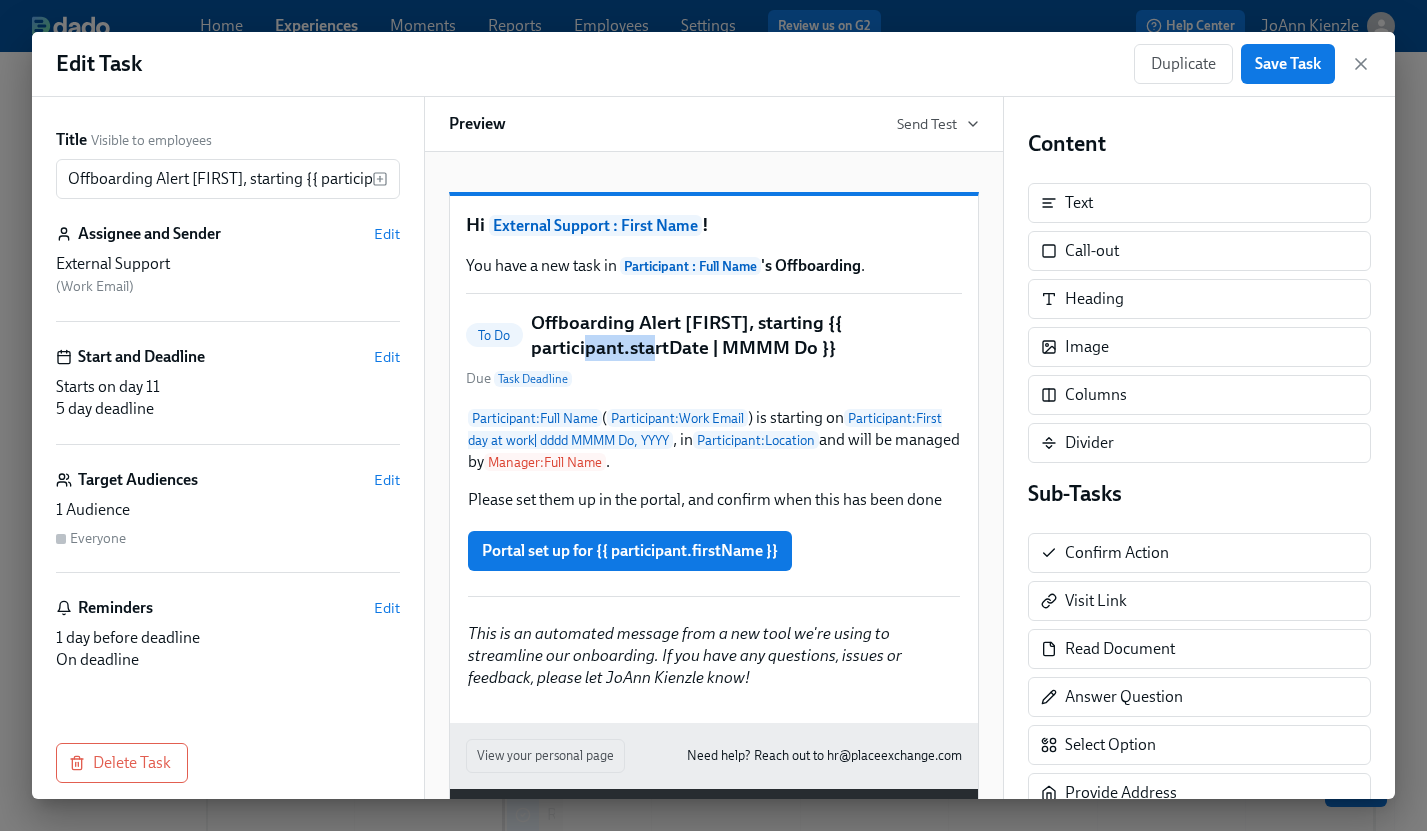 drag, startPoint x: 531, startPoint y: 378, endPoint x: 595, endPoint y: 376, distance: 64.03124 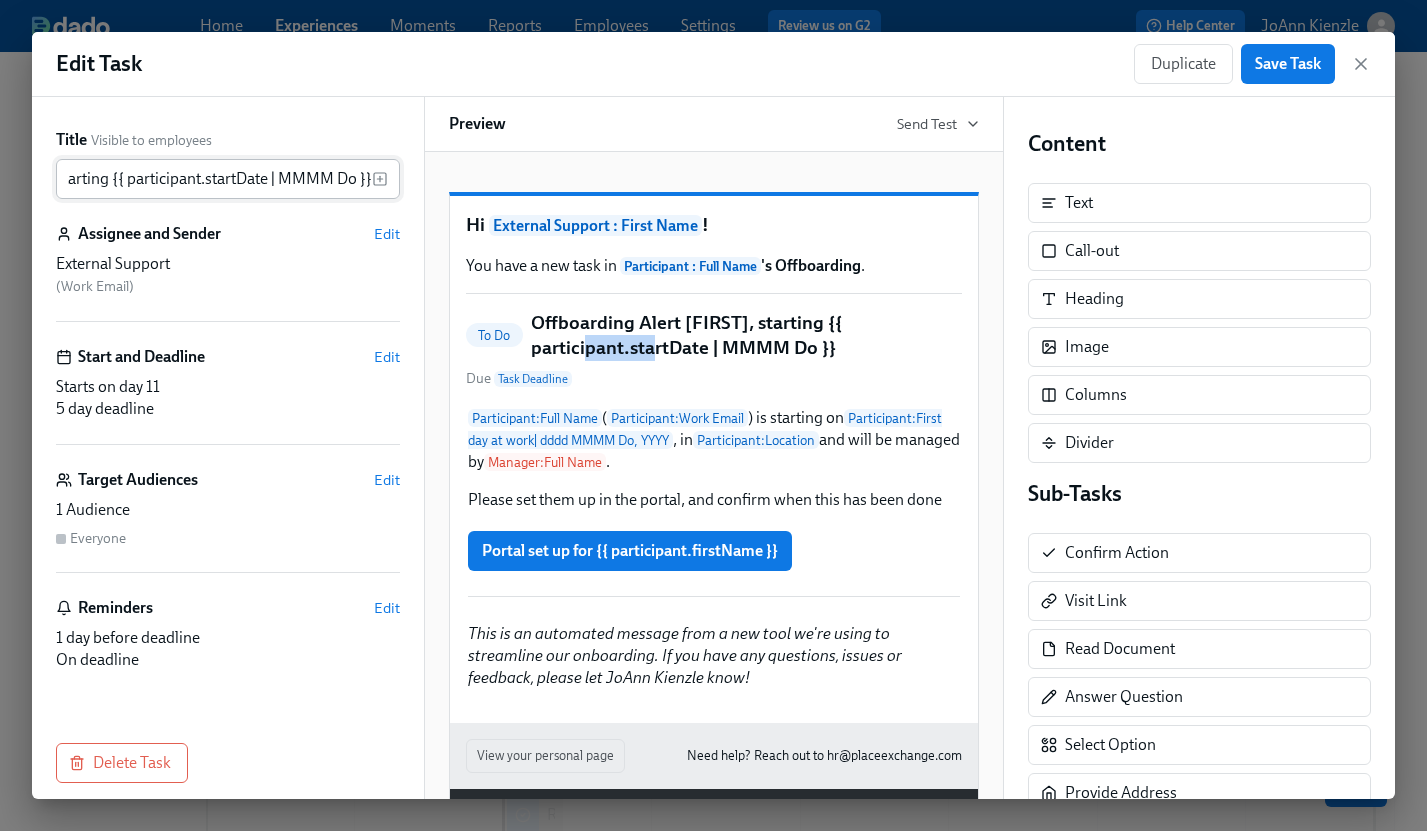 scroll, scrollTop: 0, scrollLeft: 261, axis: horizontal 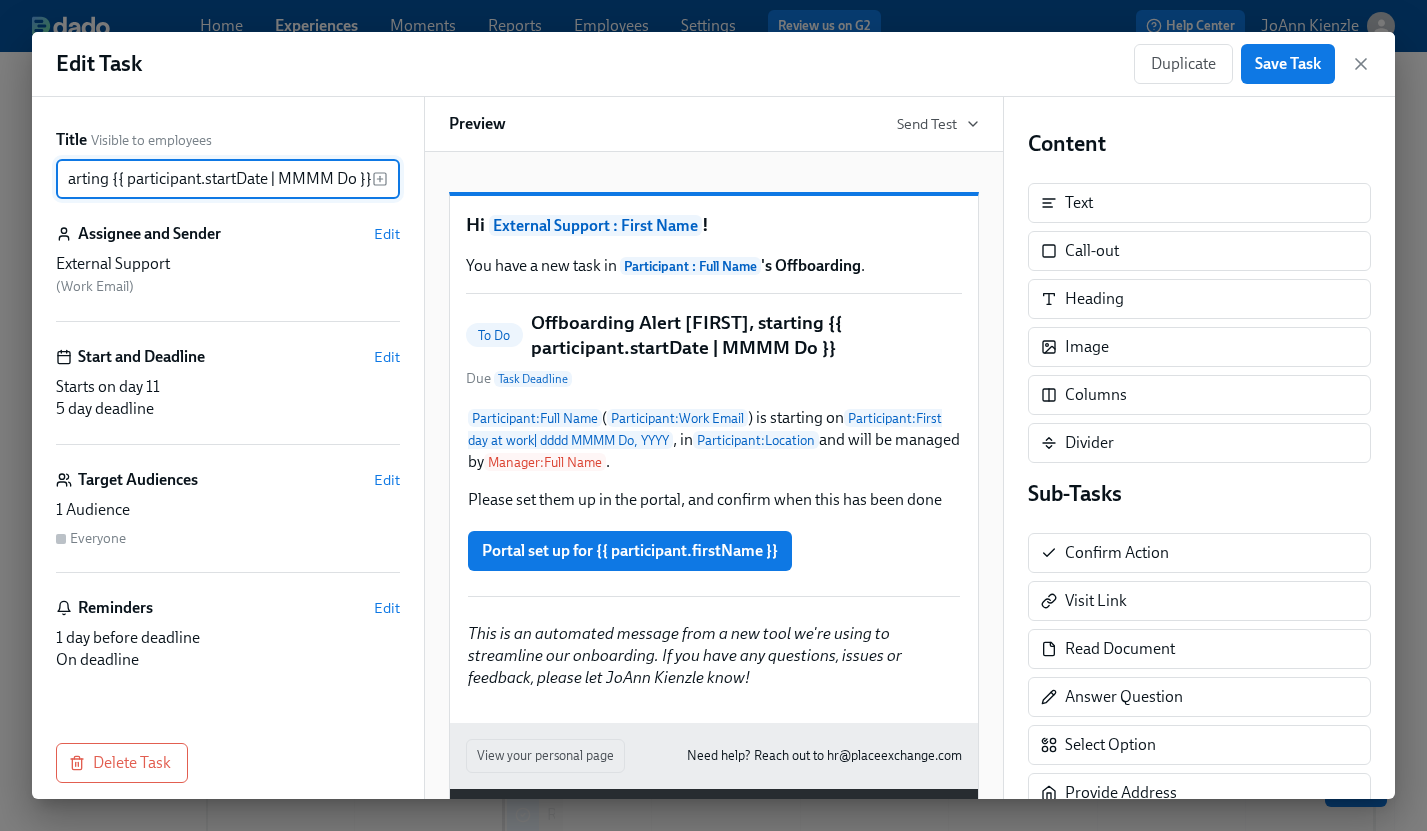 drag, startPoint x: 111, startPoint y: 179, endPoint x: 162, endPoint y: 176, distance: 51.088158 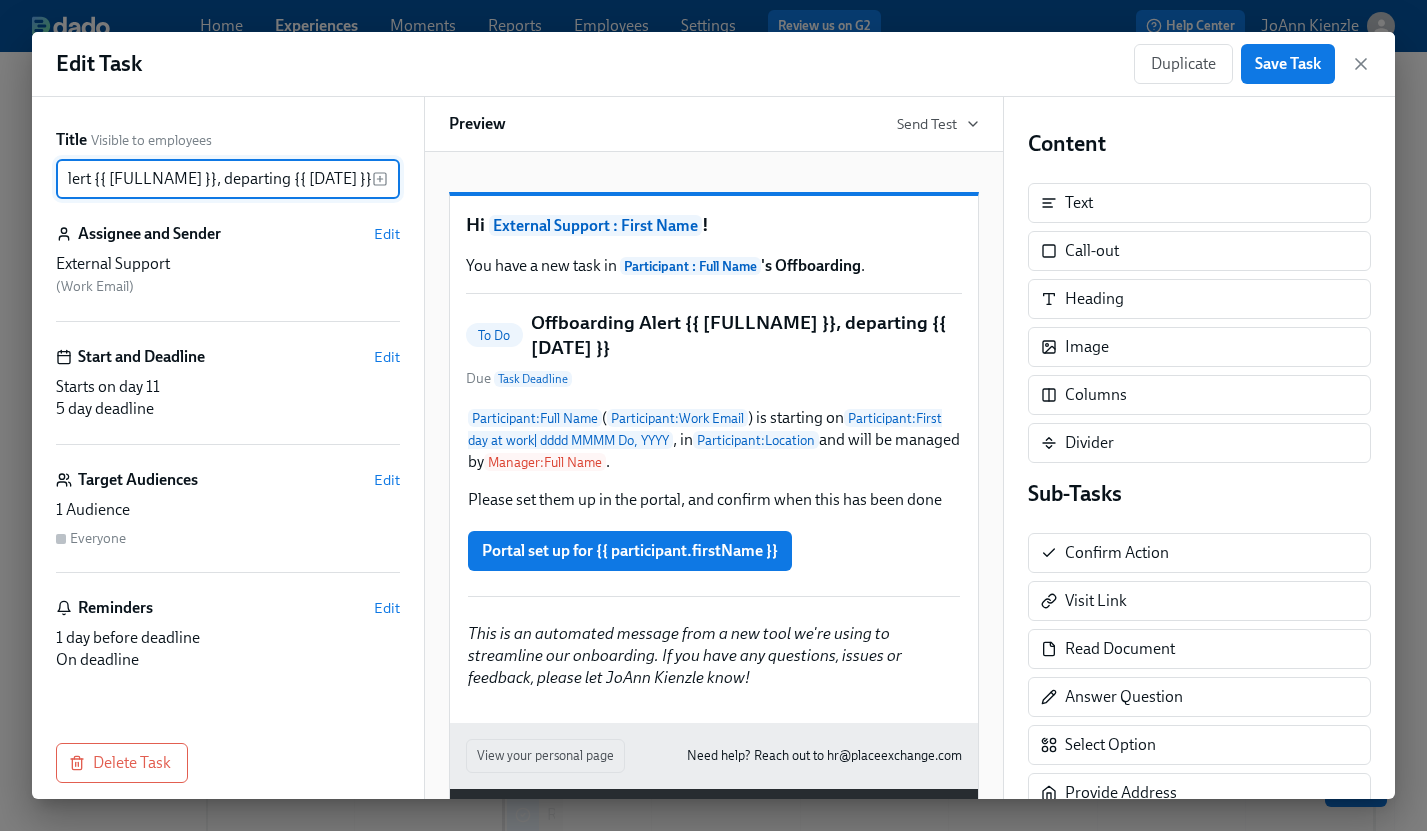 scroll, scrollTop: 0, scrollLeft: 331, axis: horizontal 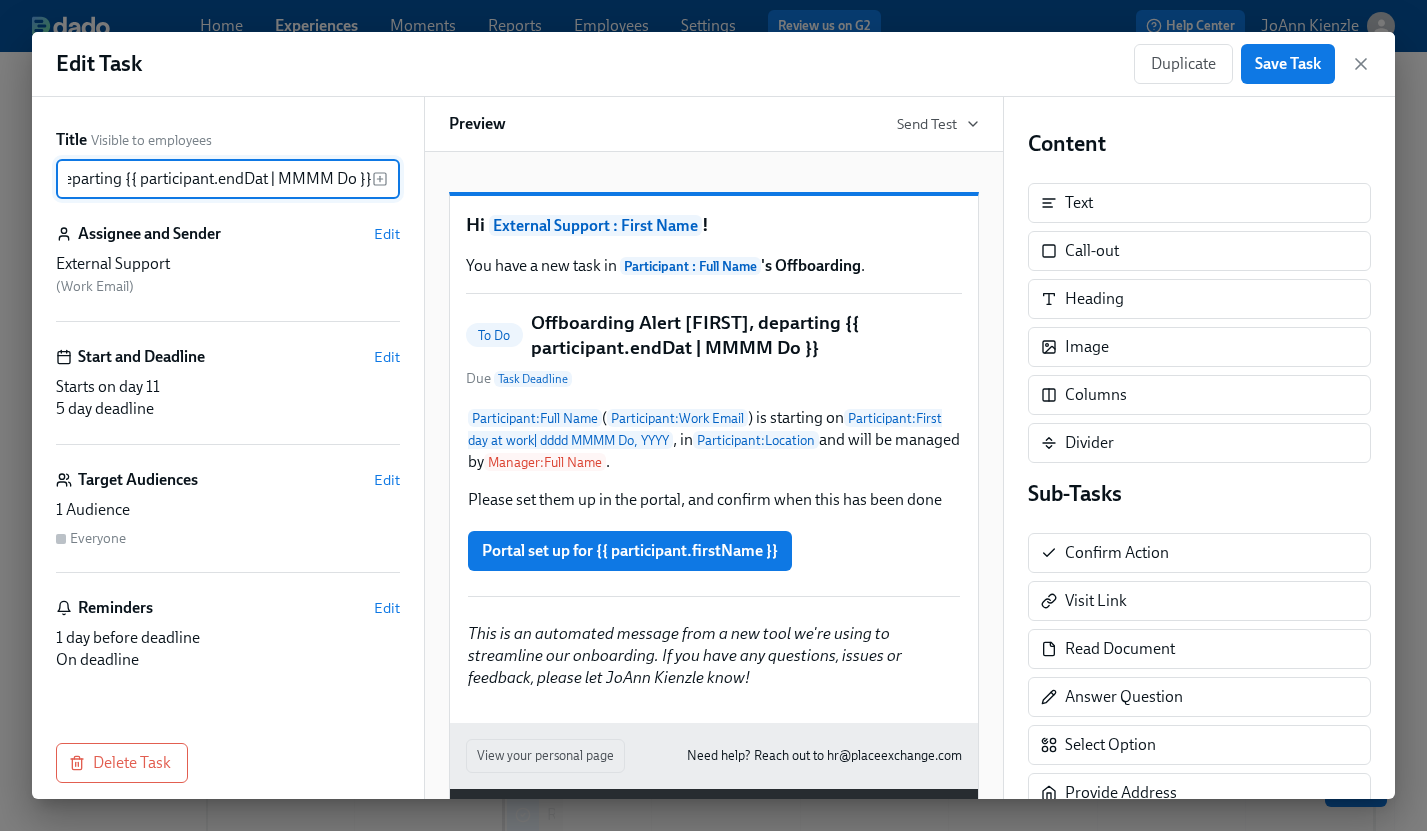 type on "Offboarding Alert {{ [FULLNAME] }}, departing {{ [DATE] }}" 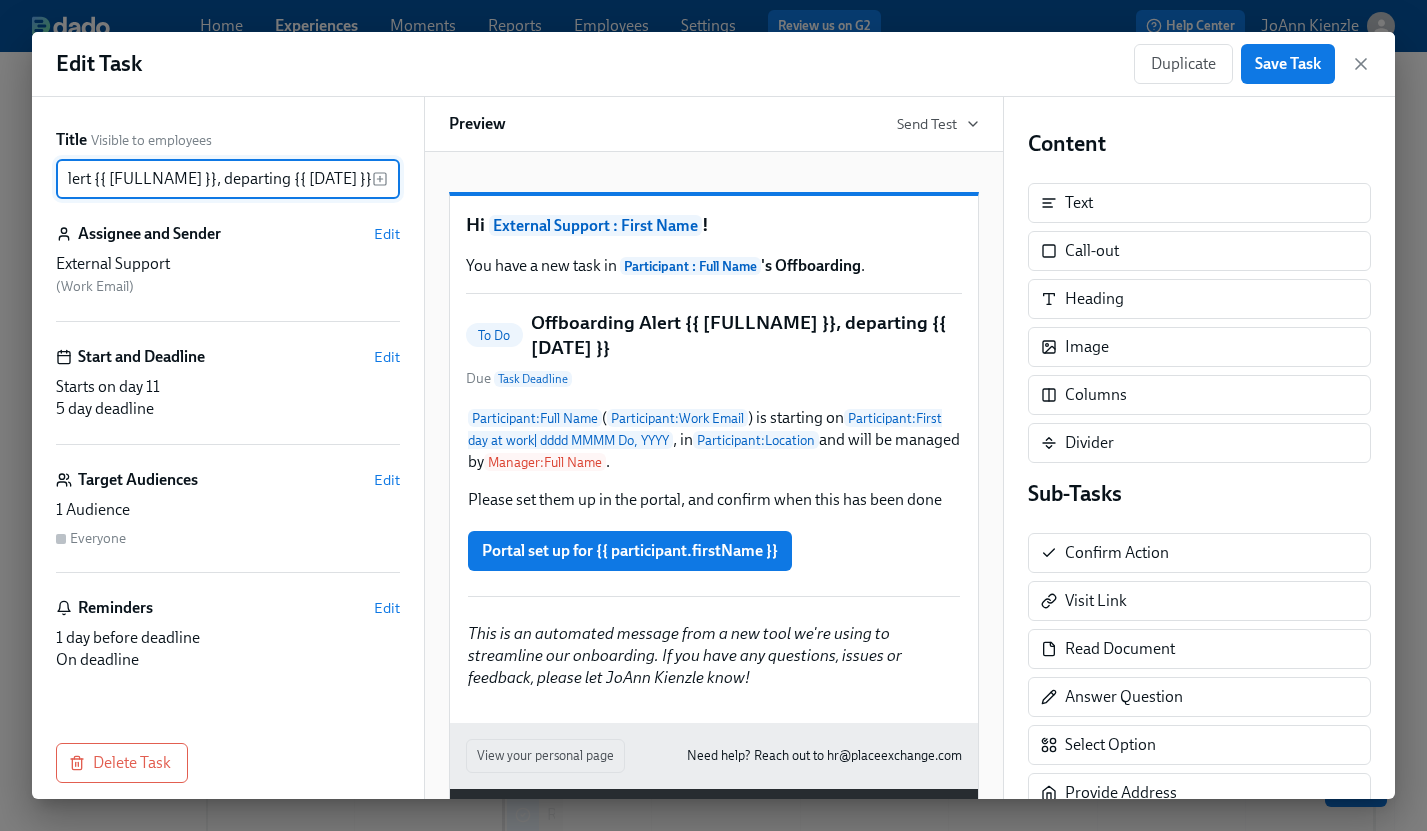 click on "External Support   ( Work Email )" at bounding box center [228, 275] 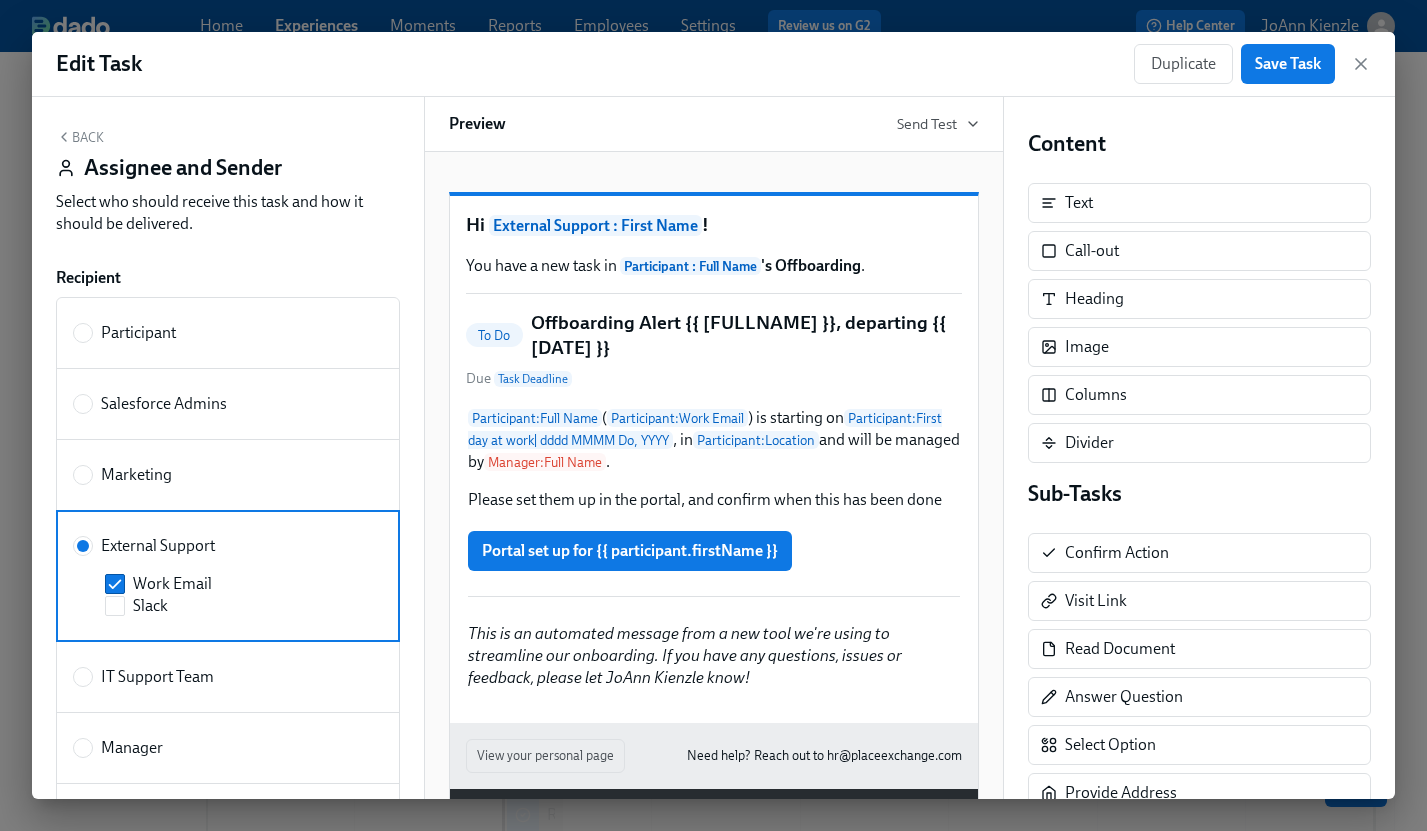 click on "Select who should receive this task and how it should be delivered." at bounding box center (228, 213) 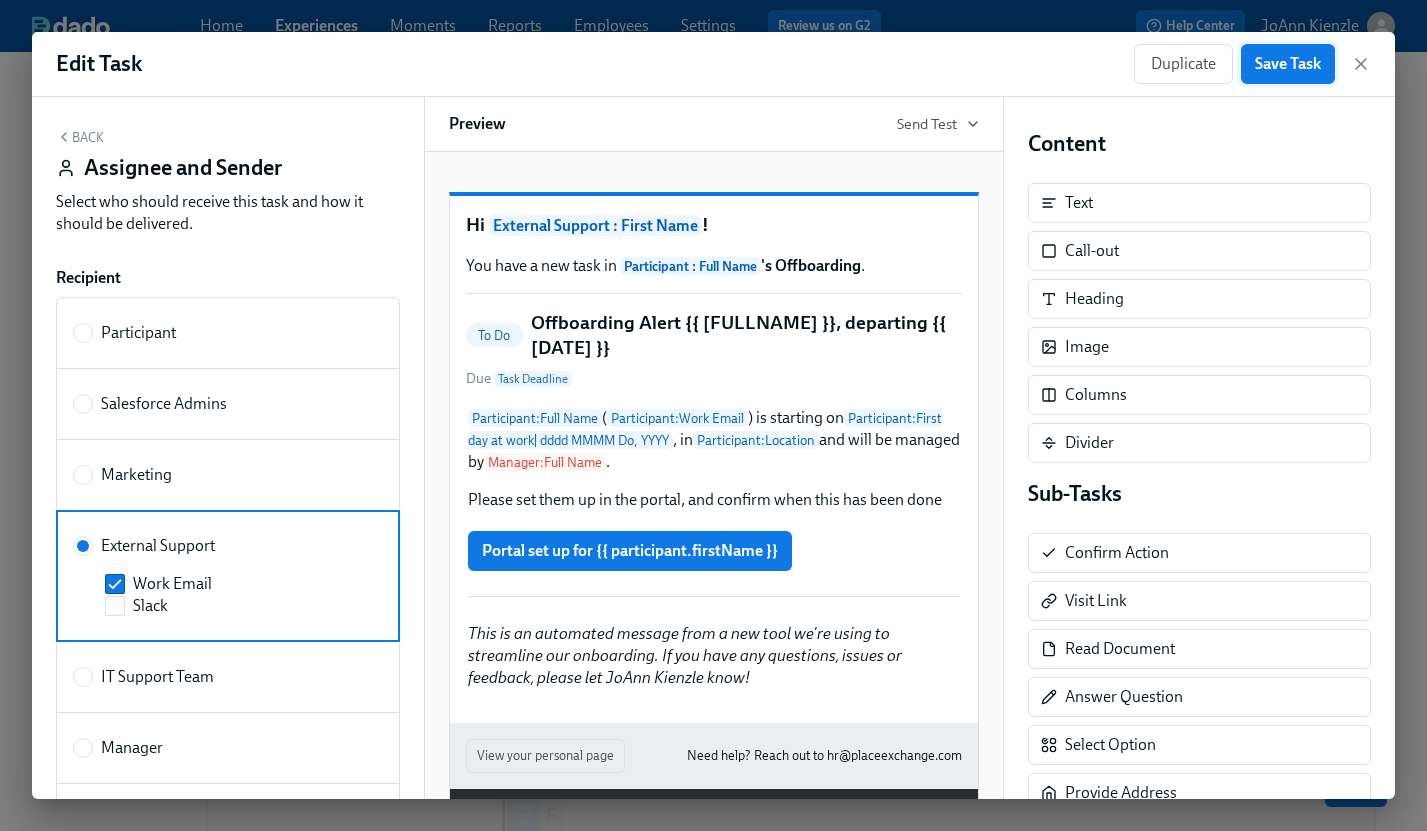 click on "Save Task" at bounding box center (1288, 64) 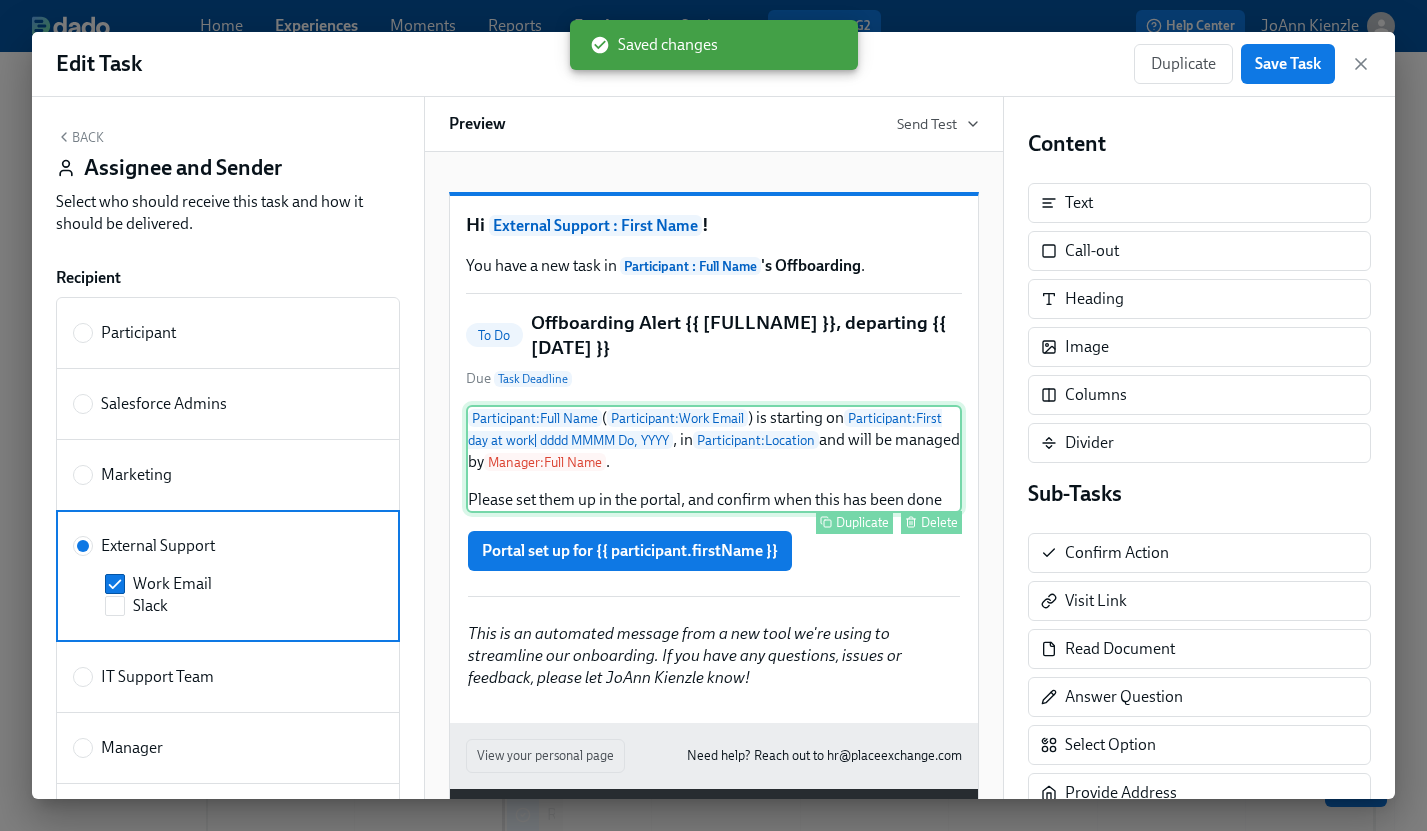 scroll, scrollTop: 93, scrollLeft: 0, axis: vertical 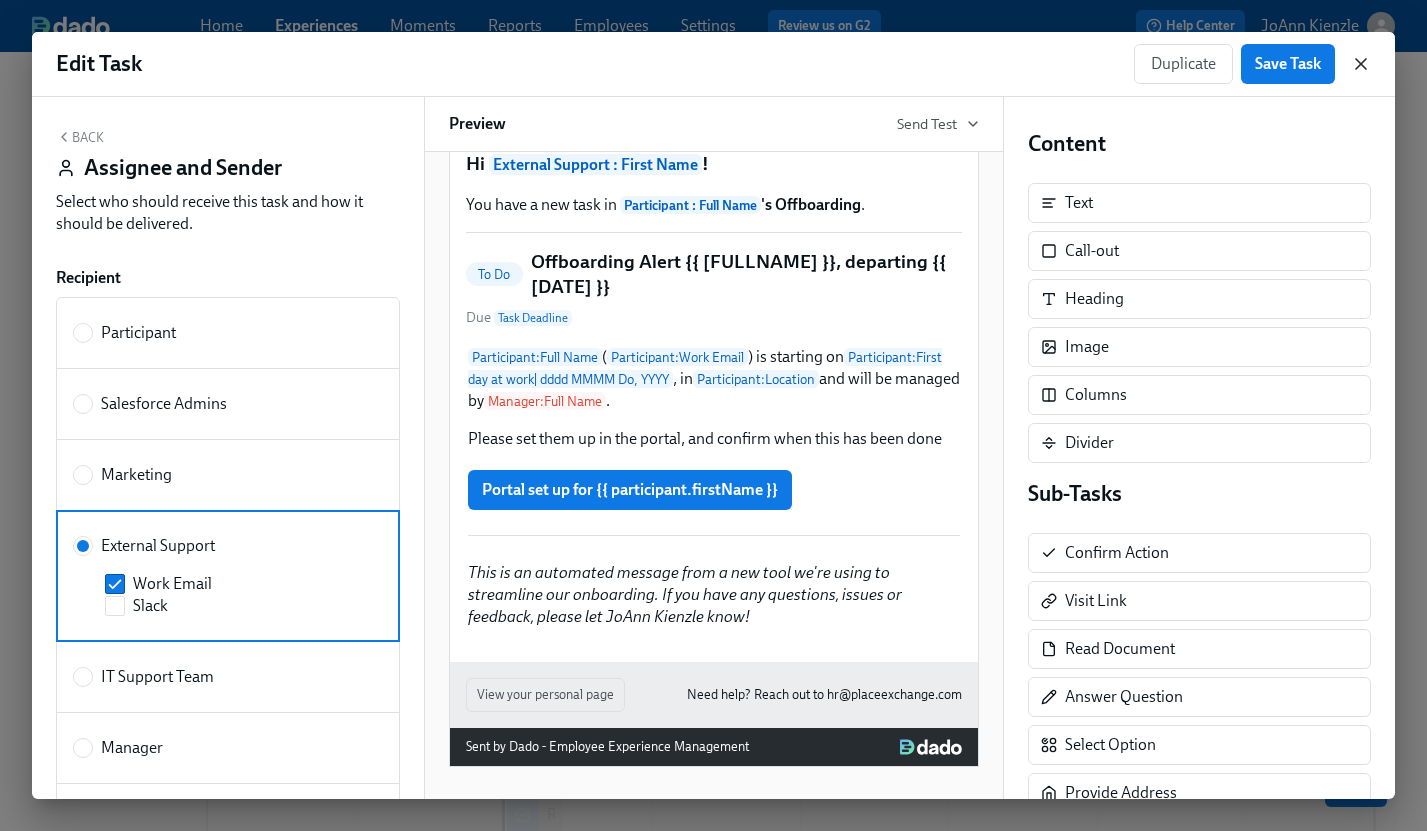 click 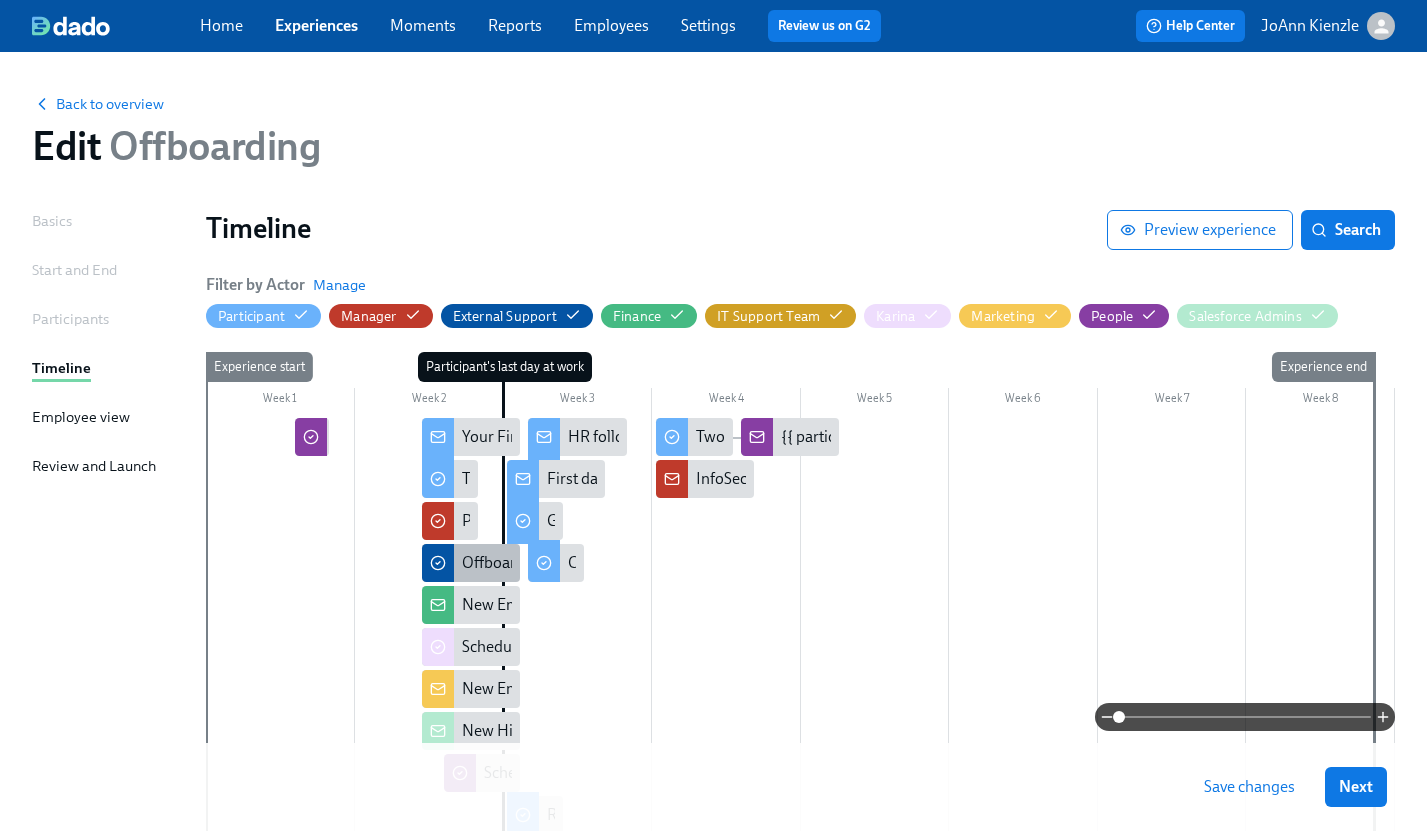 click on "Offboarding Alert {{ [FULLNAME] }}, departing {{ [DATE] }}" at bounding box center (471, 563) 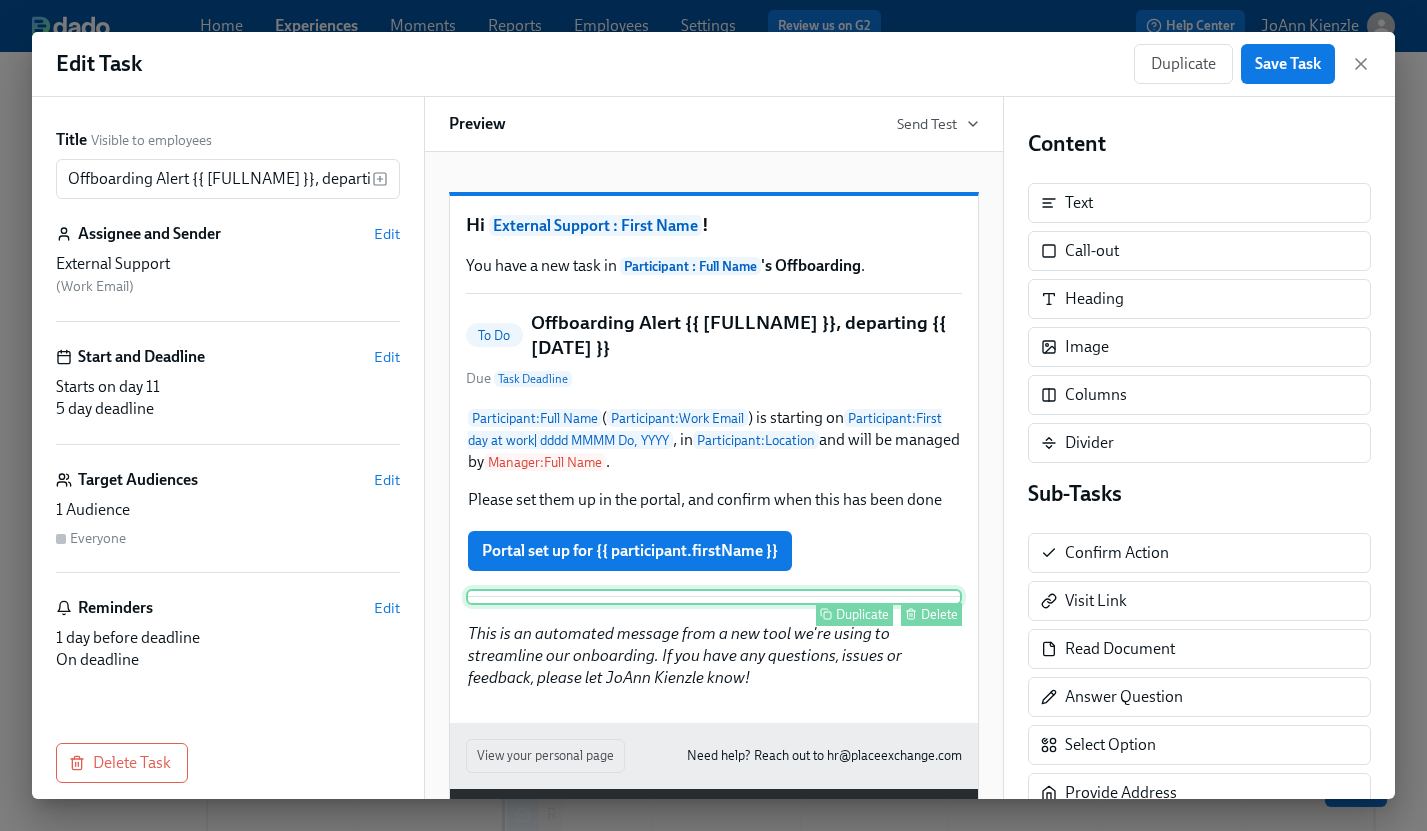 scroll, scrollTop: 93, scrollLeft: 0, axis: vertical 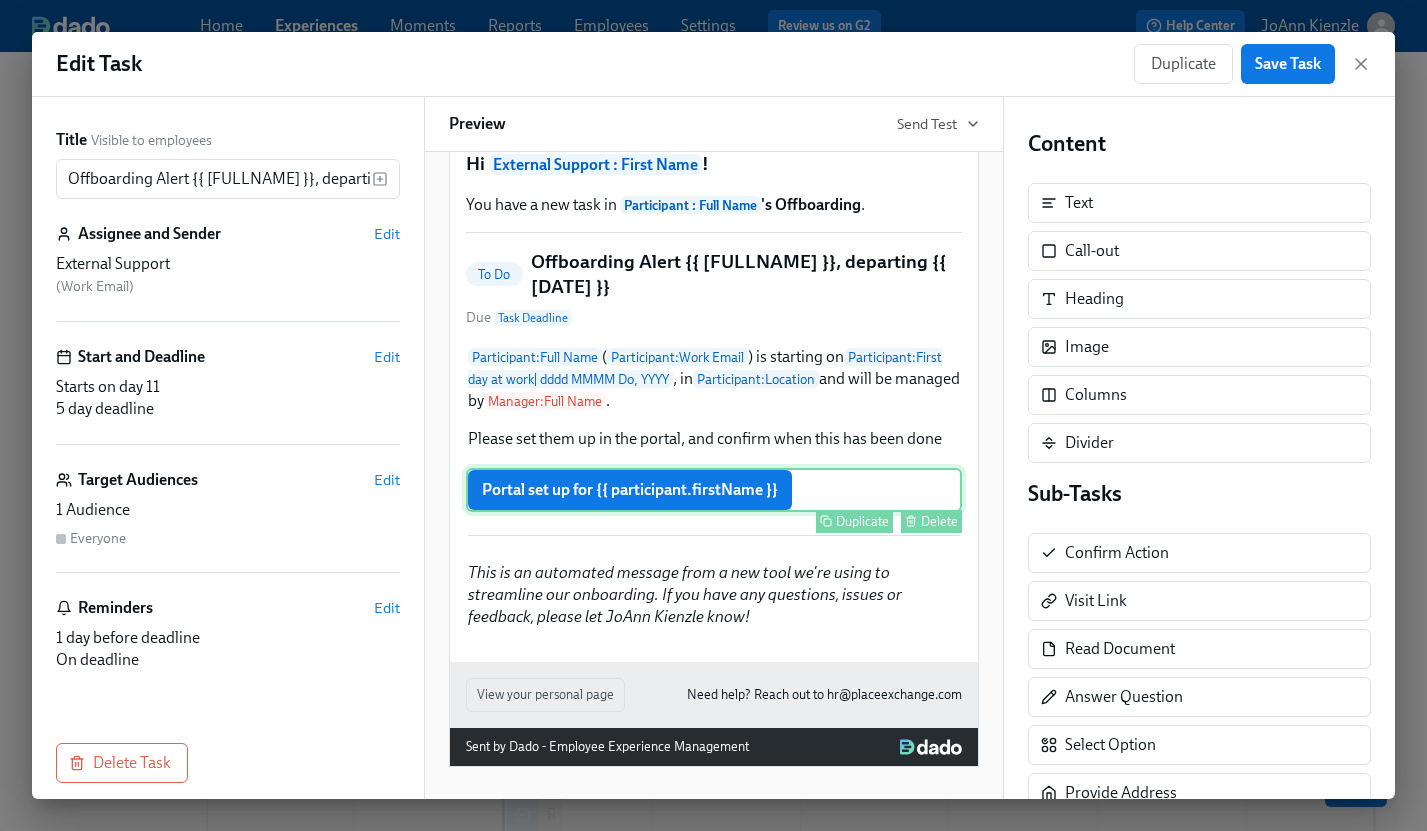 click on "Delete" at bounding box center [939, 521] 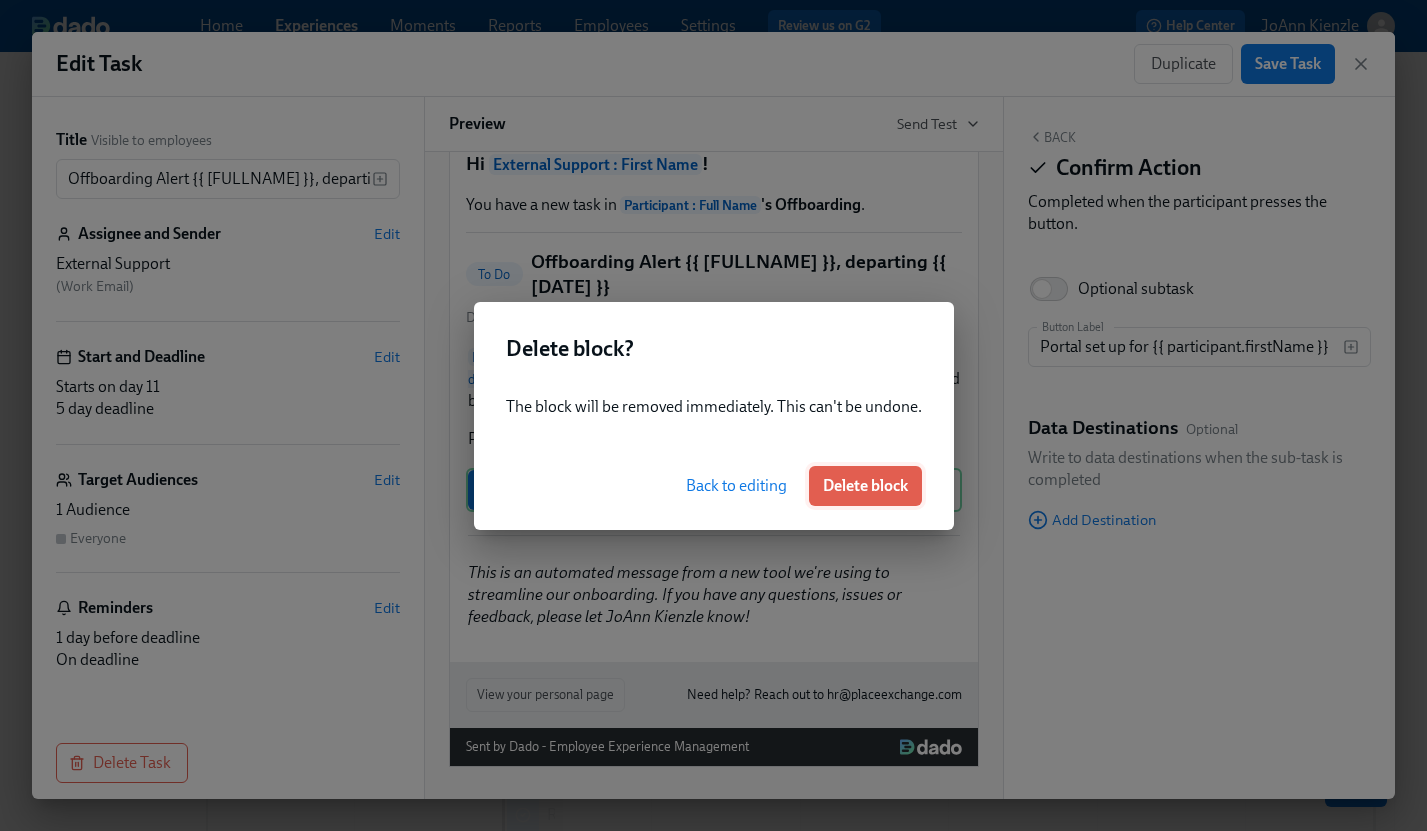 click on "Delete block" at bounding box center [865, 486] 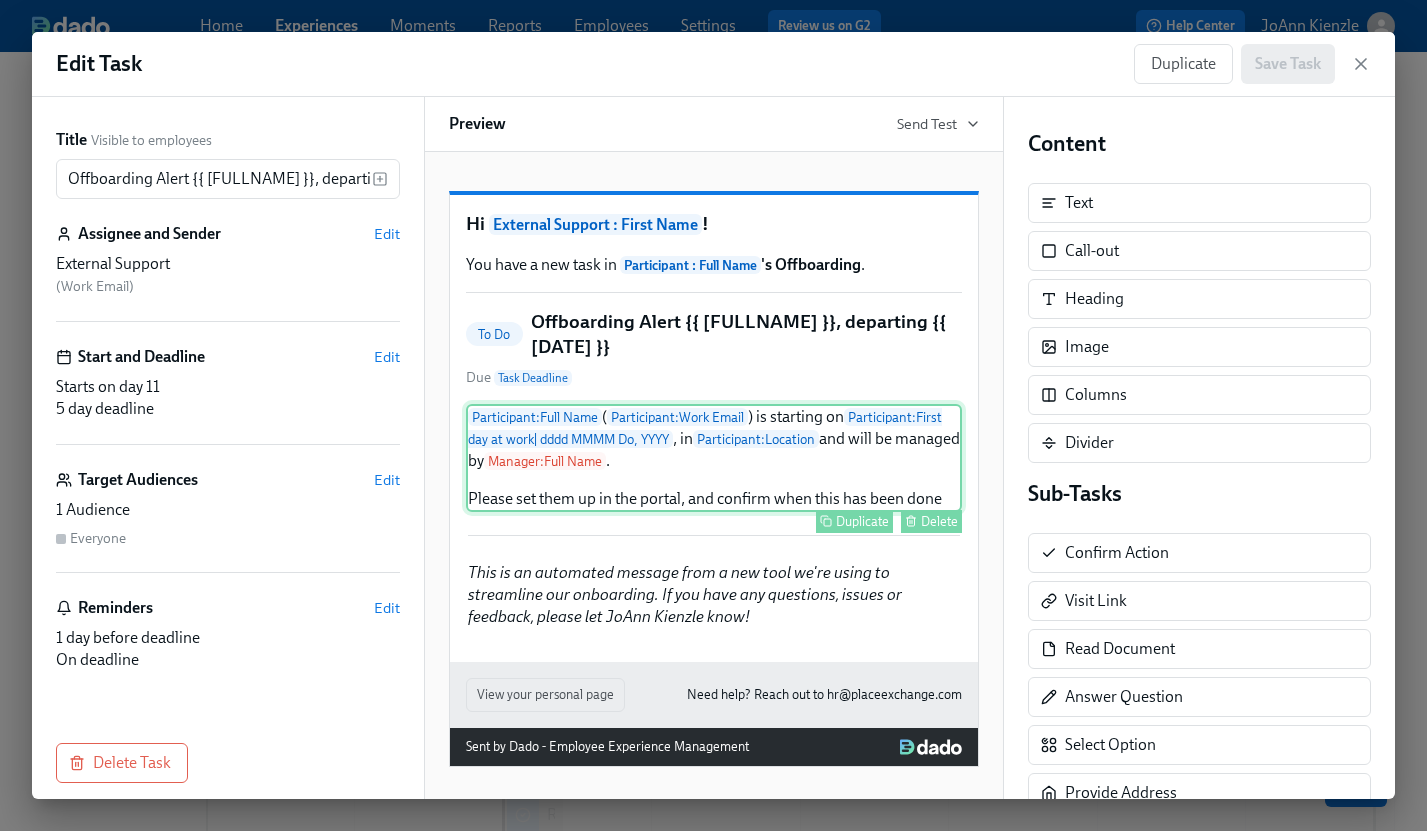 click on "Participant :  Full Name  ( Participant :  Work Email ) is starting on  Participant :  First day at work  | dddd MMMM Do, YYYY , in  Participant :  Location  and will be managed by  Manager :  Full Name .
Please set them up in the portal, and confirm when this has been done   Duplicate   Delete" at bounding box center [714, 458] 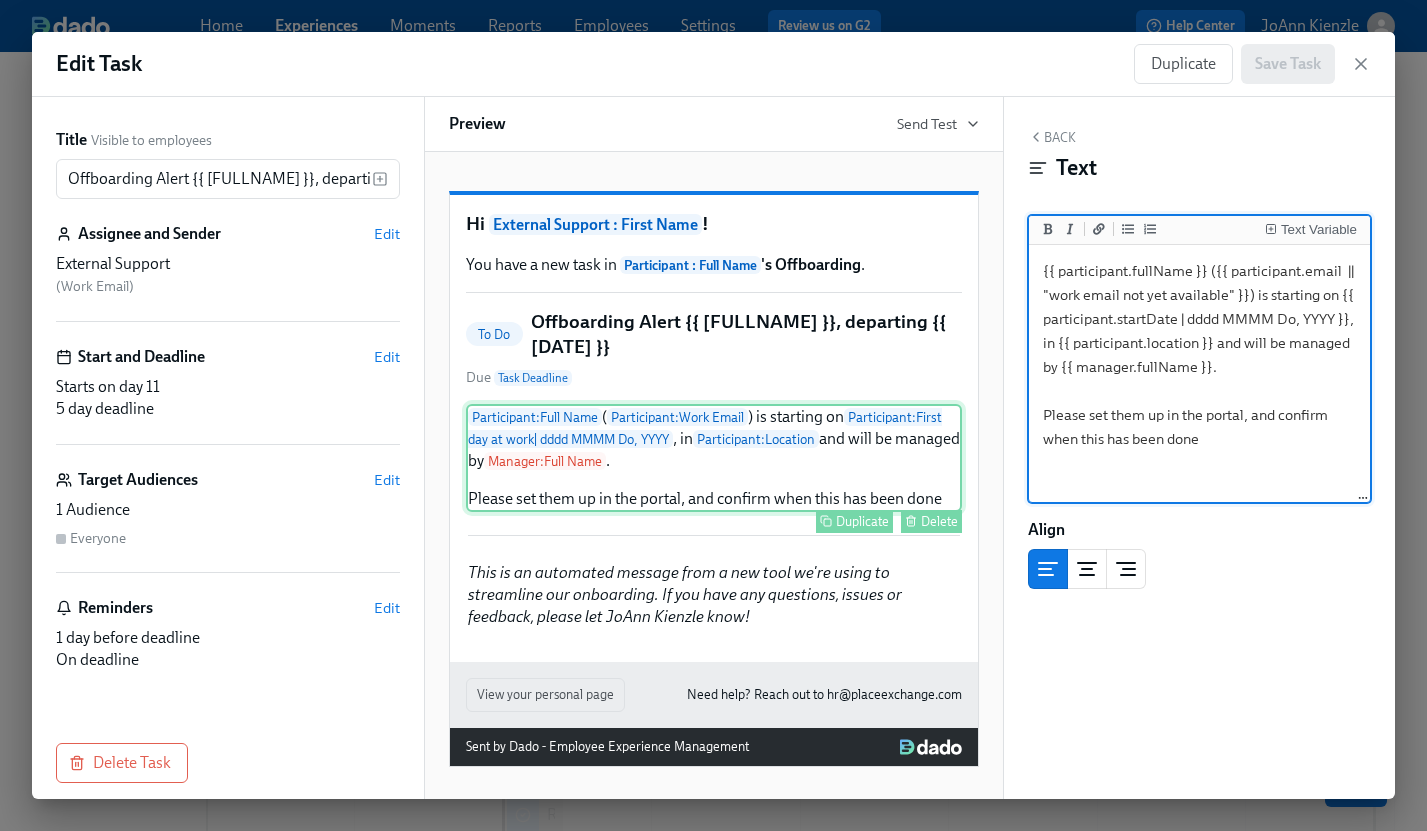 click on "Participant :  Full Name  ( Participant :  Work Email ) is starting on  Participant :  First day at work  | dddd MMMM Do, YYYY , in  Participant :  Location  and will be managed by  Manager :  Full Name .
Please set them up in the portal, and confirm when this has been done   Duplicate   Delete" at bounding box center (714, 458) 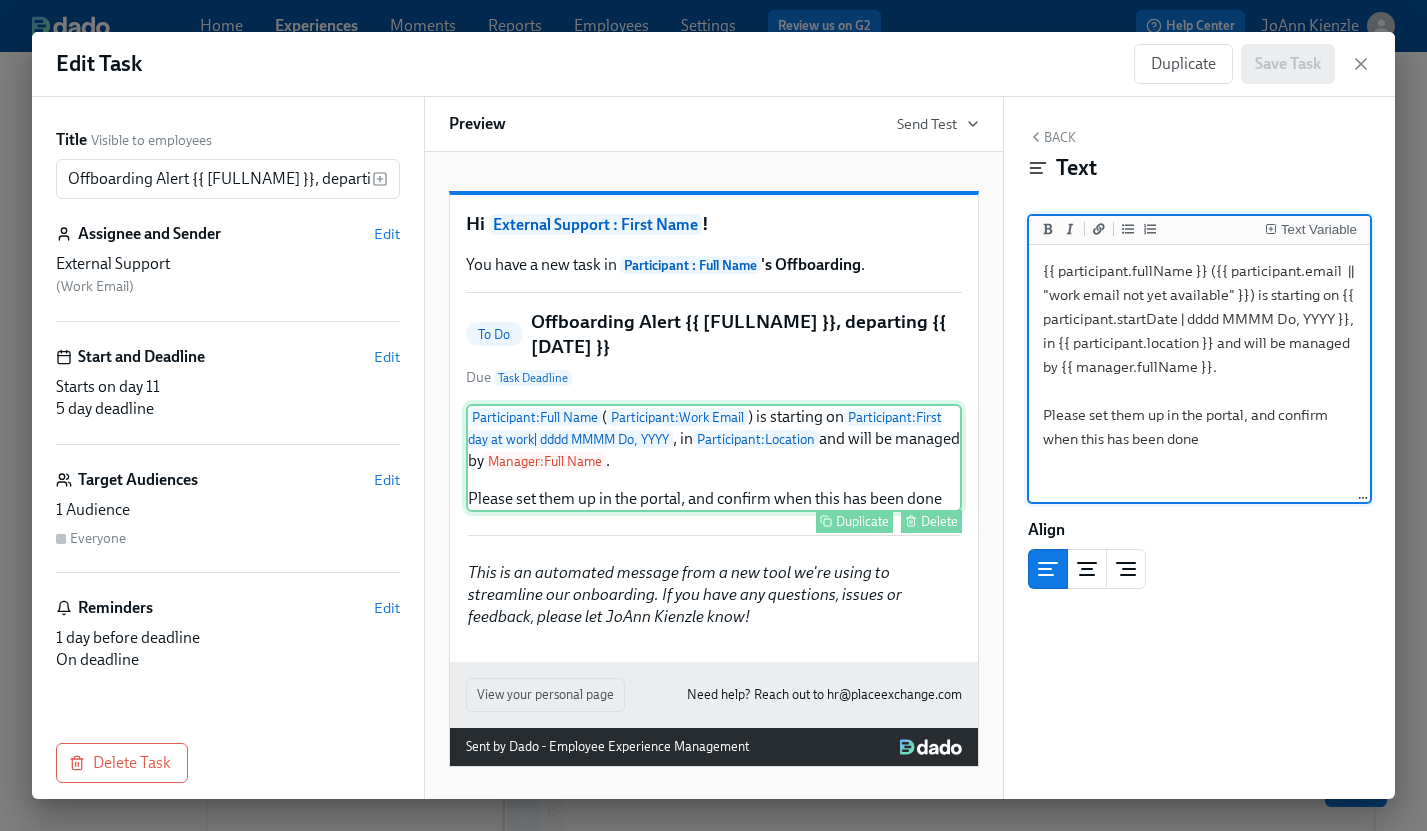 click on "Participant :  Full Name  ( Participant :  Work Email ) is starting on  Participant :  First day at work  | dddd MMMM Do, YYYY , in  Participant :  Location  and will be managed by  Manager :  Full Name .
Please set them up in the portal, and confirm when this has been done   Duplicate   Delete" at bounding box center (714, 458) 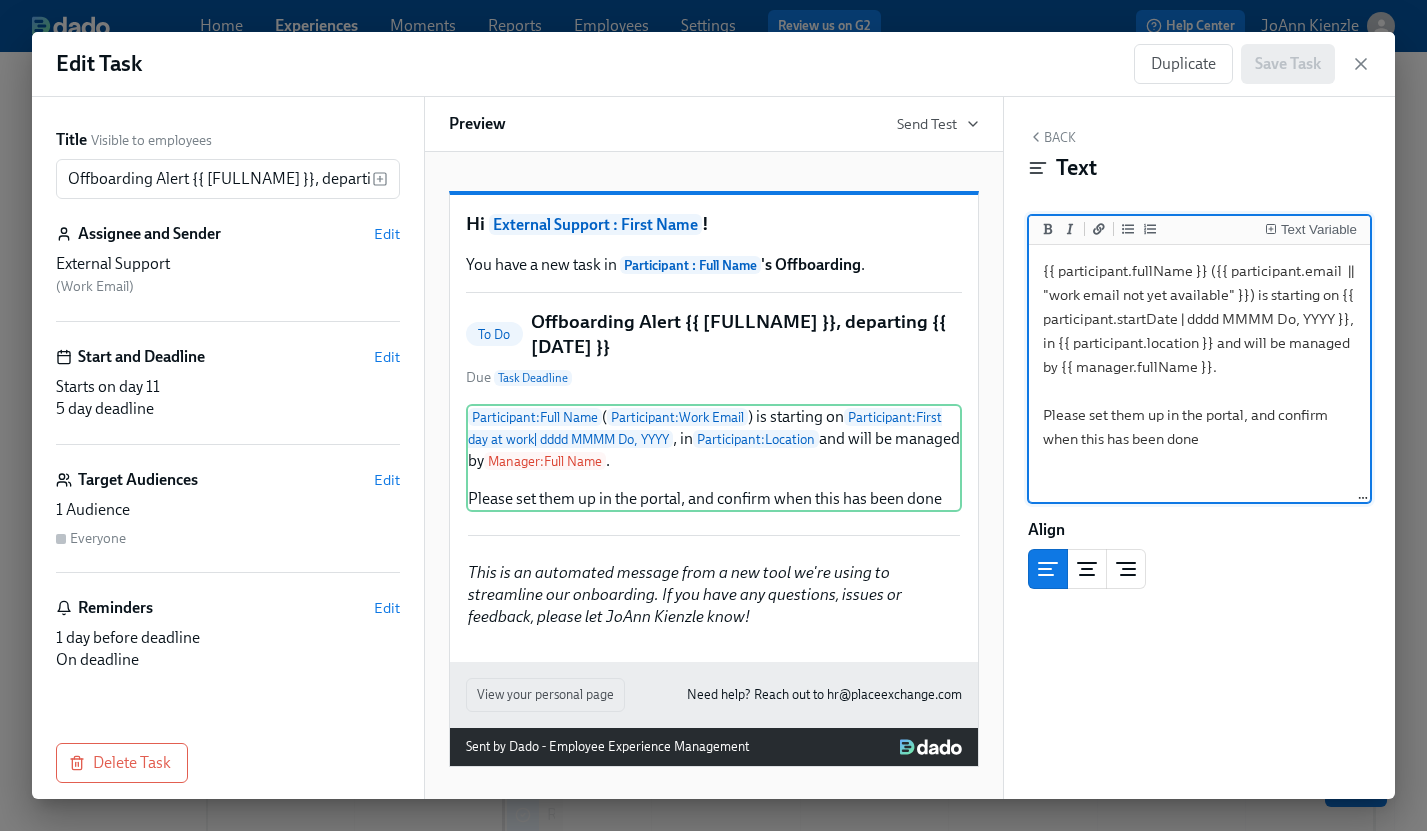drag, startPoint x: 1267, startPoint y: 297, endPoint x: 1296, endPoint y: 292, distance: 29.427877 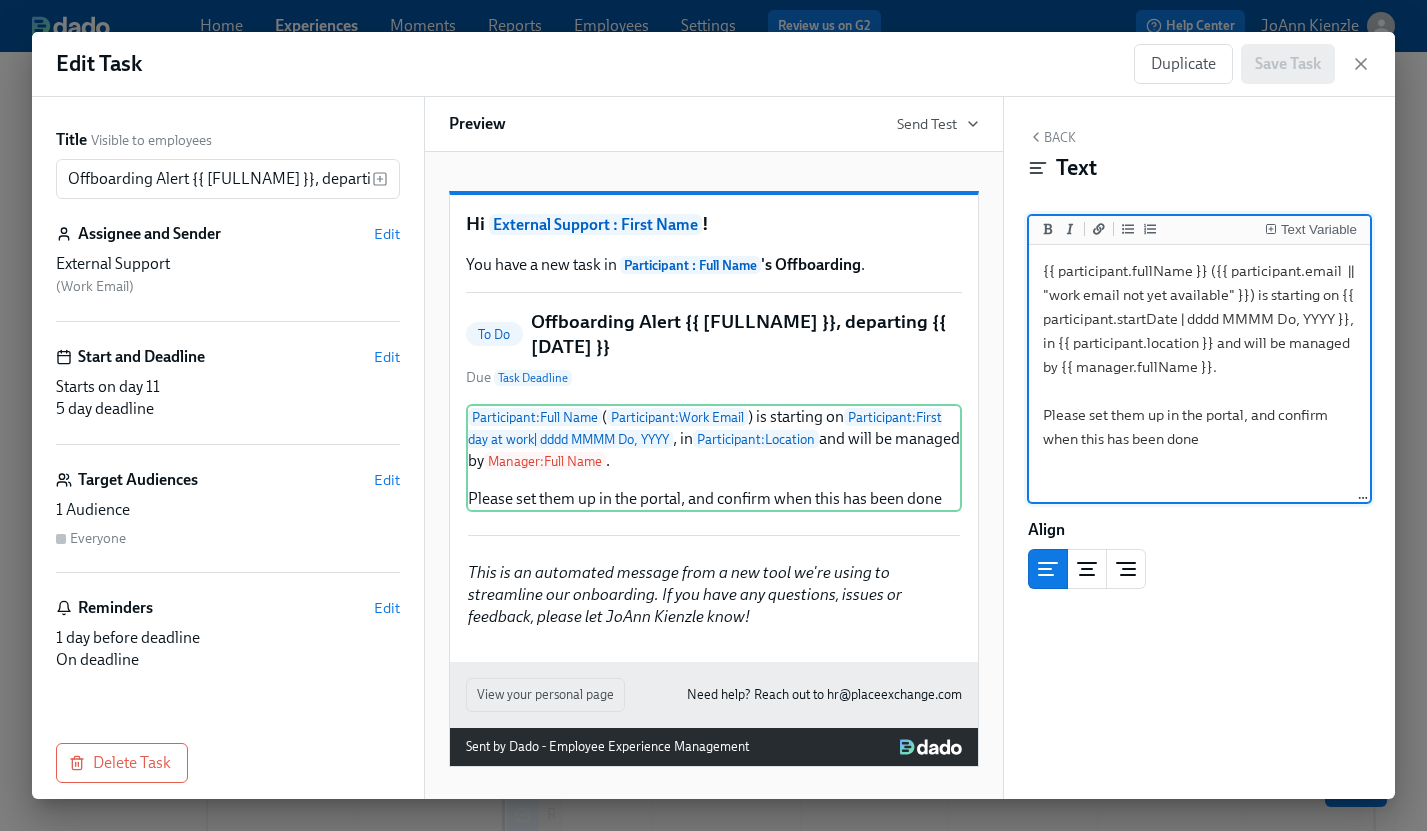 drag, startPoint x: 1313, startPoint y: 299, endPoint x: 1266, endPoint y: 301, distance: 47.042534 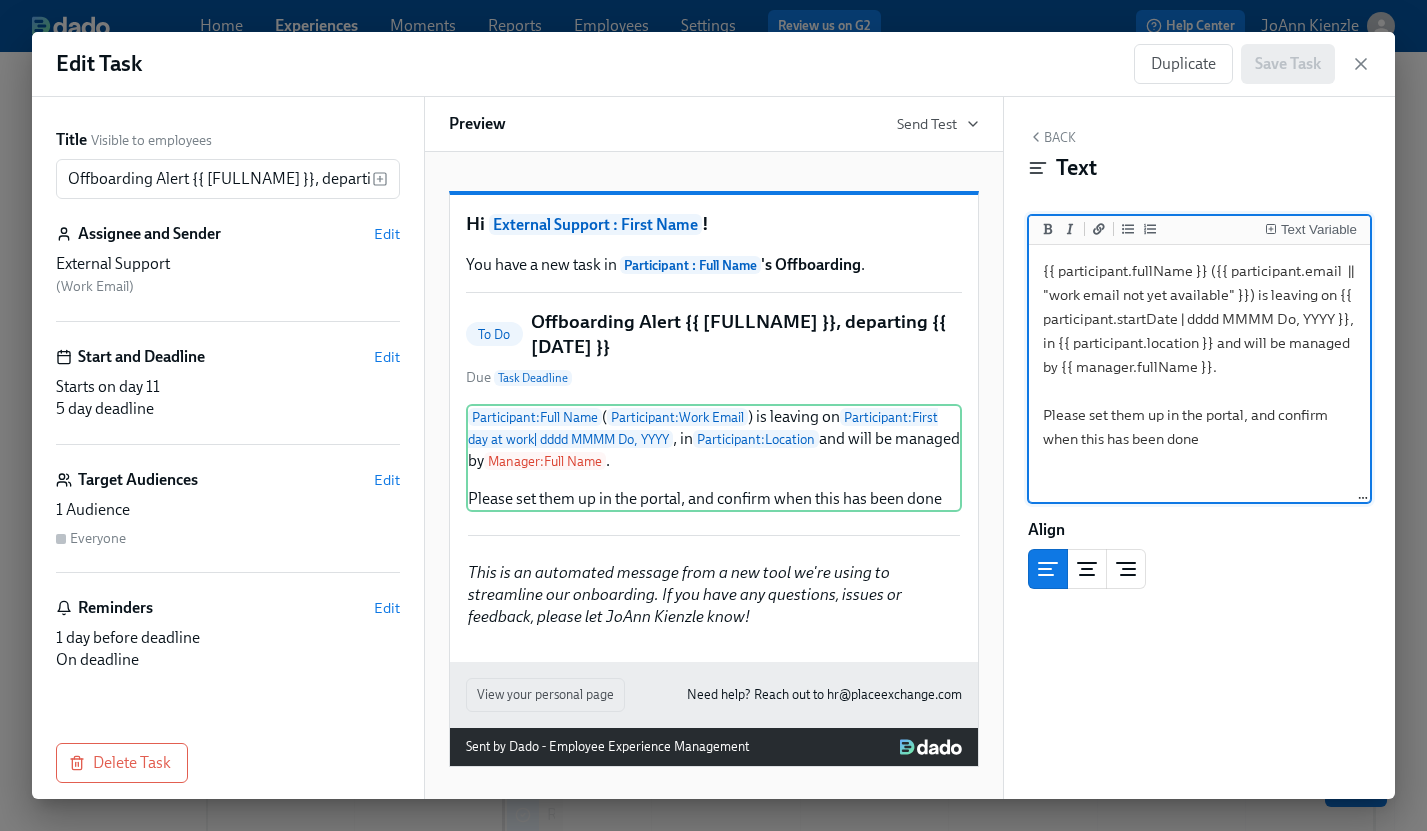 click on "{{ participant.fullName }} ({{ participant.email  || "work email not yet available" }}) is leaving on {{ participant.startDate | dddd MMMM Do, YYYY }}, in {{ participant.location }} and will be managed by {{ manager.fullName }}.
Please set them up in the portal, and confirm when this has been done" at bounding box center [1200, 374] 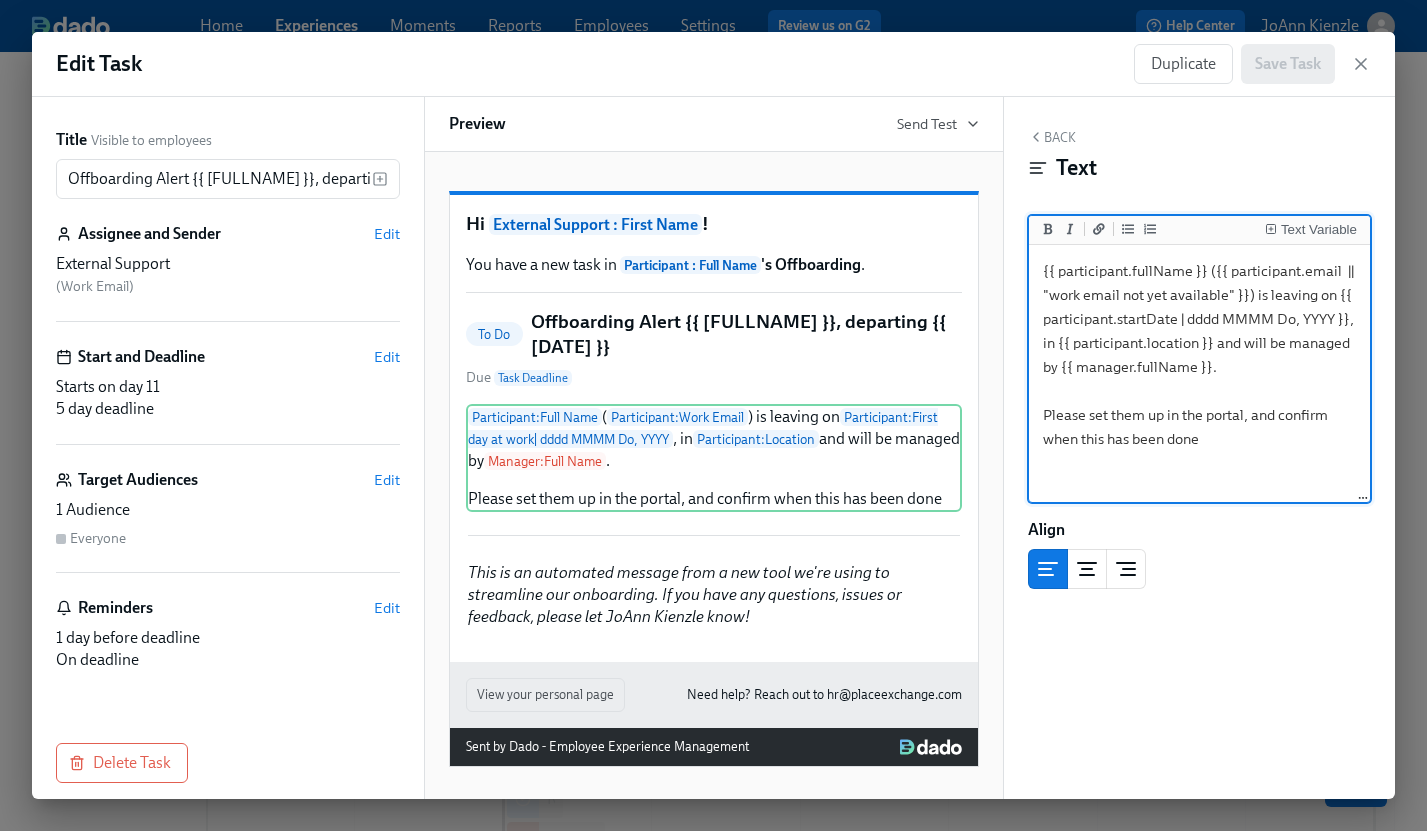 drag, startPoint x: 1119, startPoint y: 321, endPoint x: 1144, endPoint y: 320, distance: 25.019993 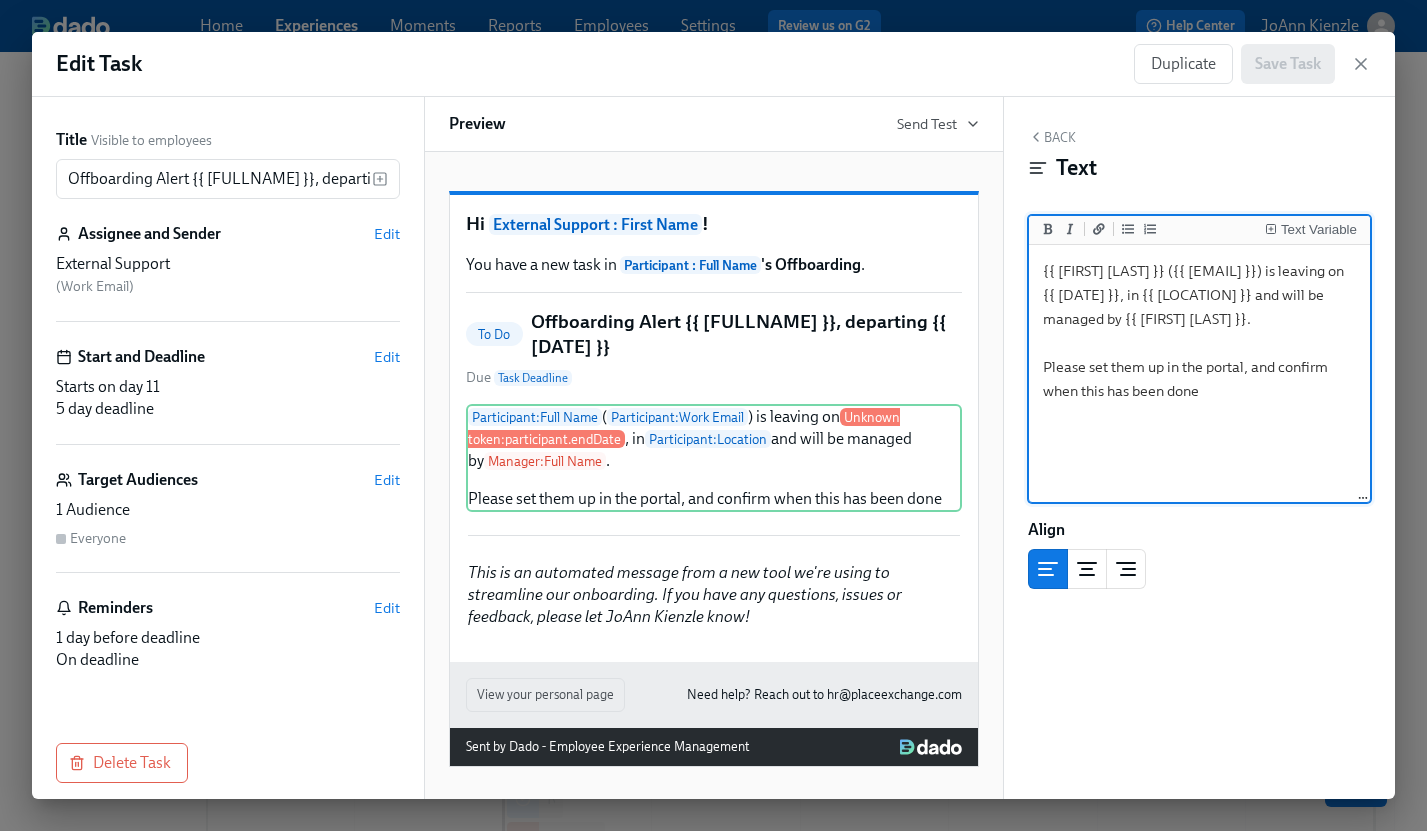 drag, startPoint x: 1212, startPoint y: 343, endPoint x: 1207, endPoint y: 362, distance: 19.646883 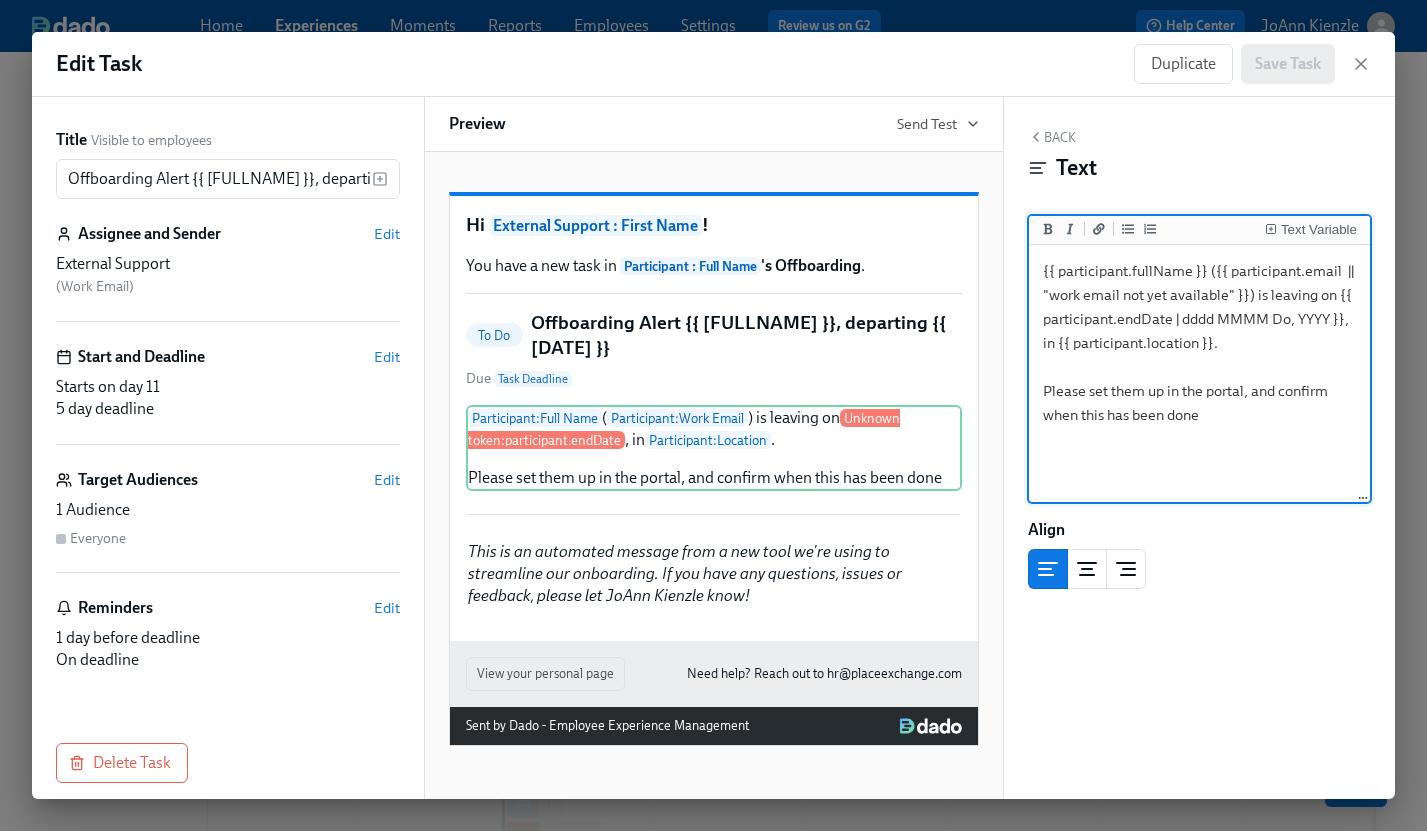 drag, startPoint x: 1087, startPoint y: 394, endPoint x: 1216, endPoint y: 419, distance: 131.40015 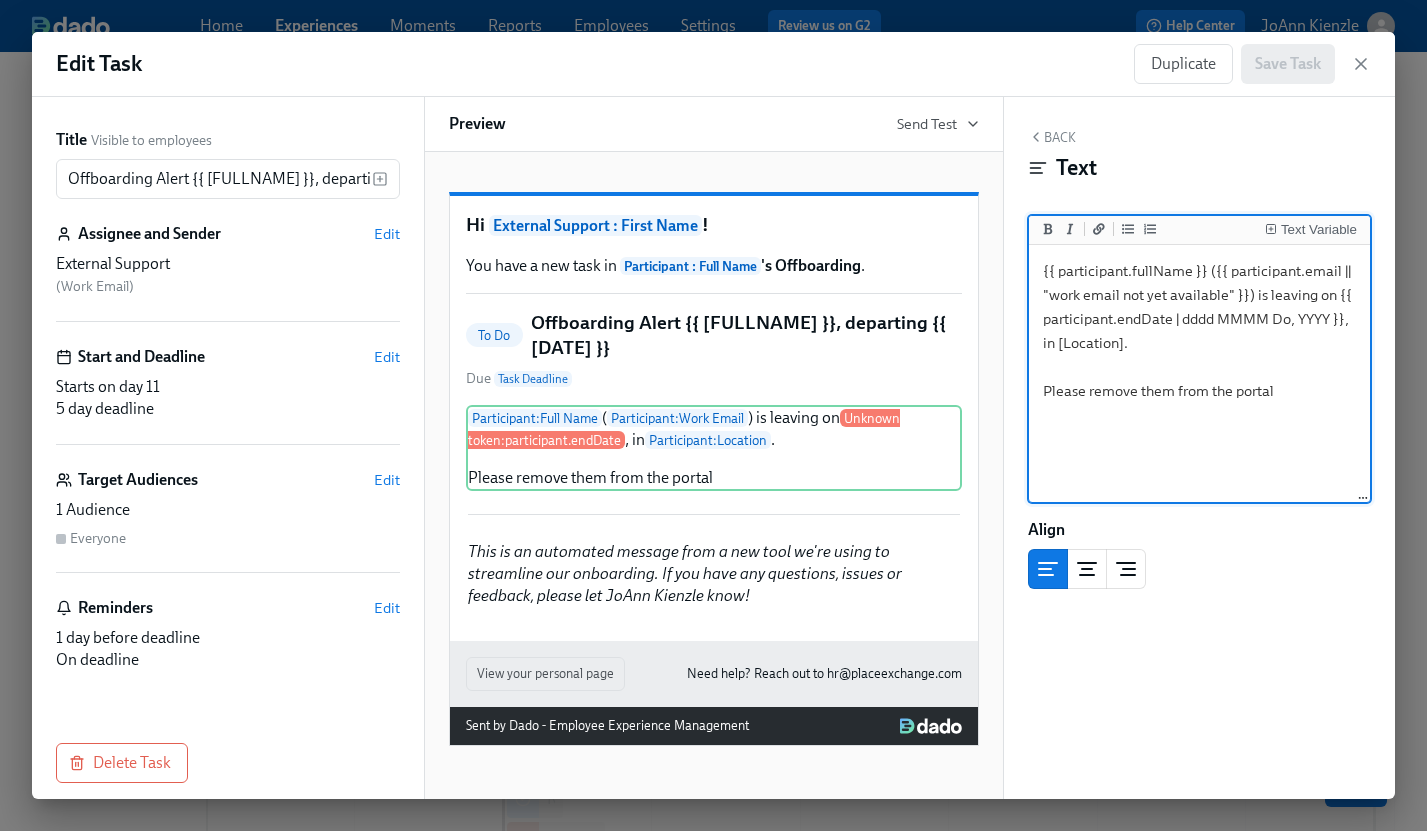 click on "{{ participant.fullName }} ({{ participant.email || "work email not yet available" }}) is leaving on {{ participant.endDate | dddd MMMM Do, YYYY }}, in [Location].
Please remove them from the portal" at bounding box center (1200, 374) 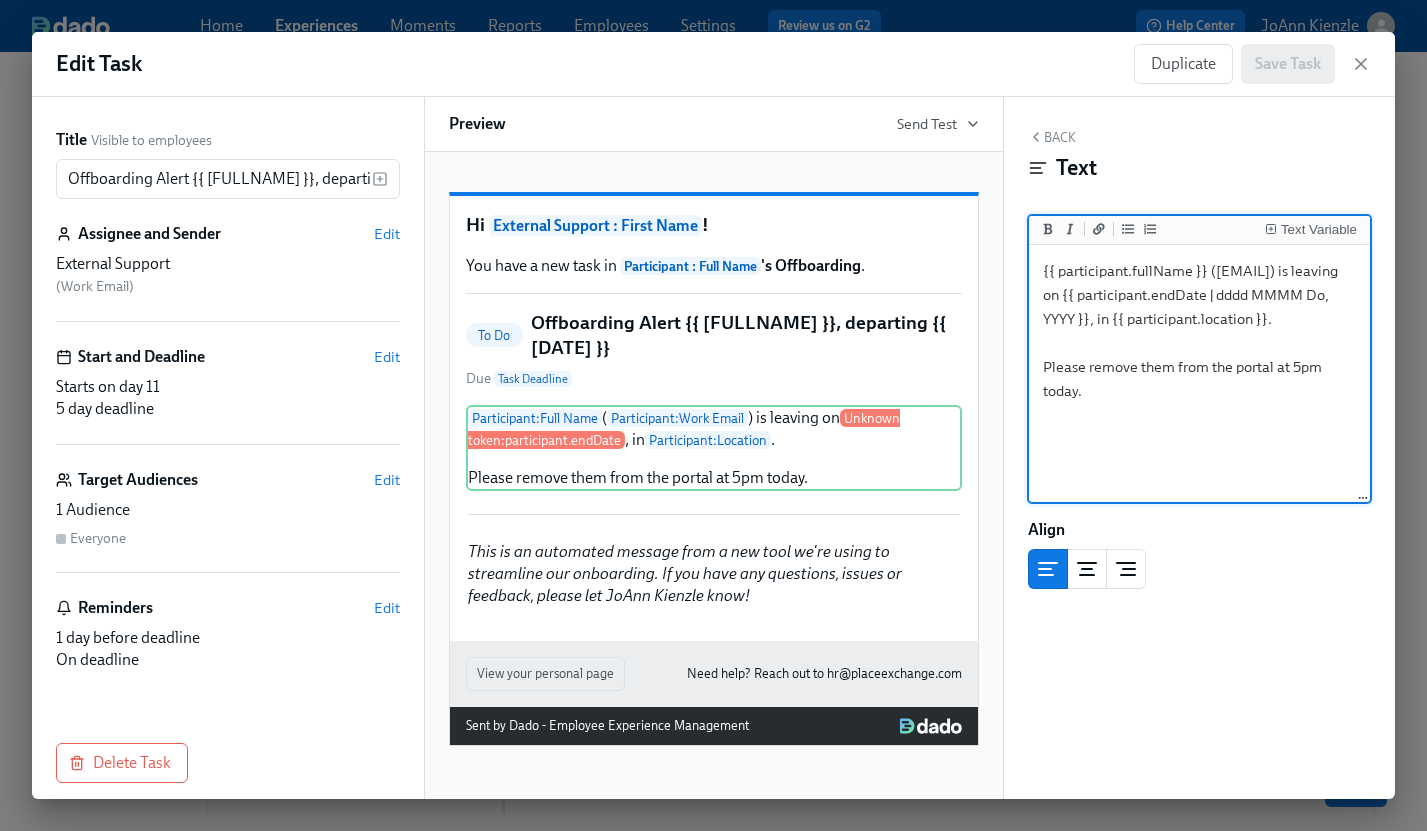 scroll, scrollTop: 98, scrollLeft: 0, axis: vertical 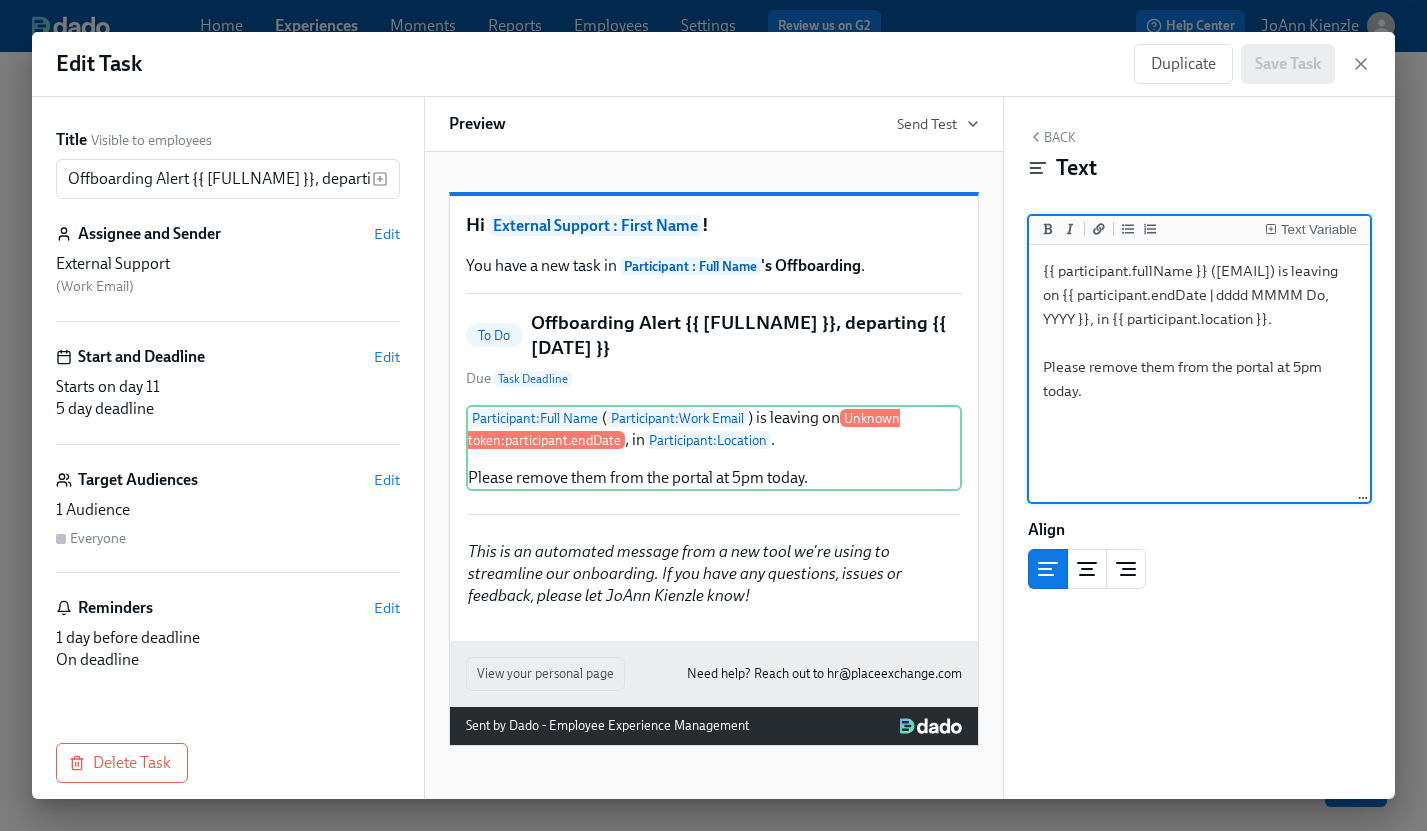 type on "{{ participant.fullName }} ([EMAIL]) is leaving on {{ participant.endDate | dddd MMMM Do, YYYY }}, in {{ participant.location }}.
Please remove them from the portal at 5pm today." 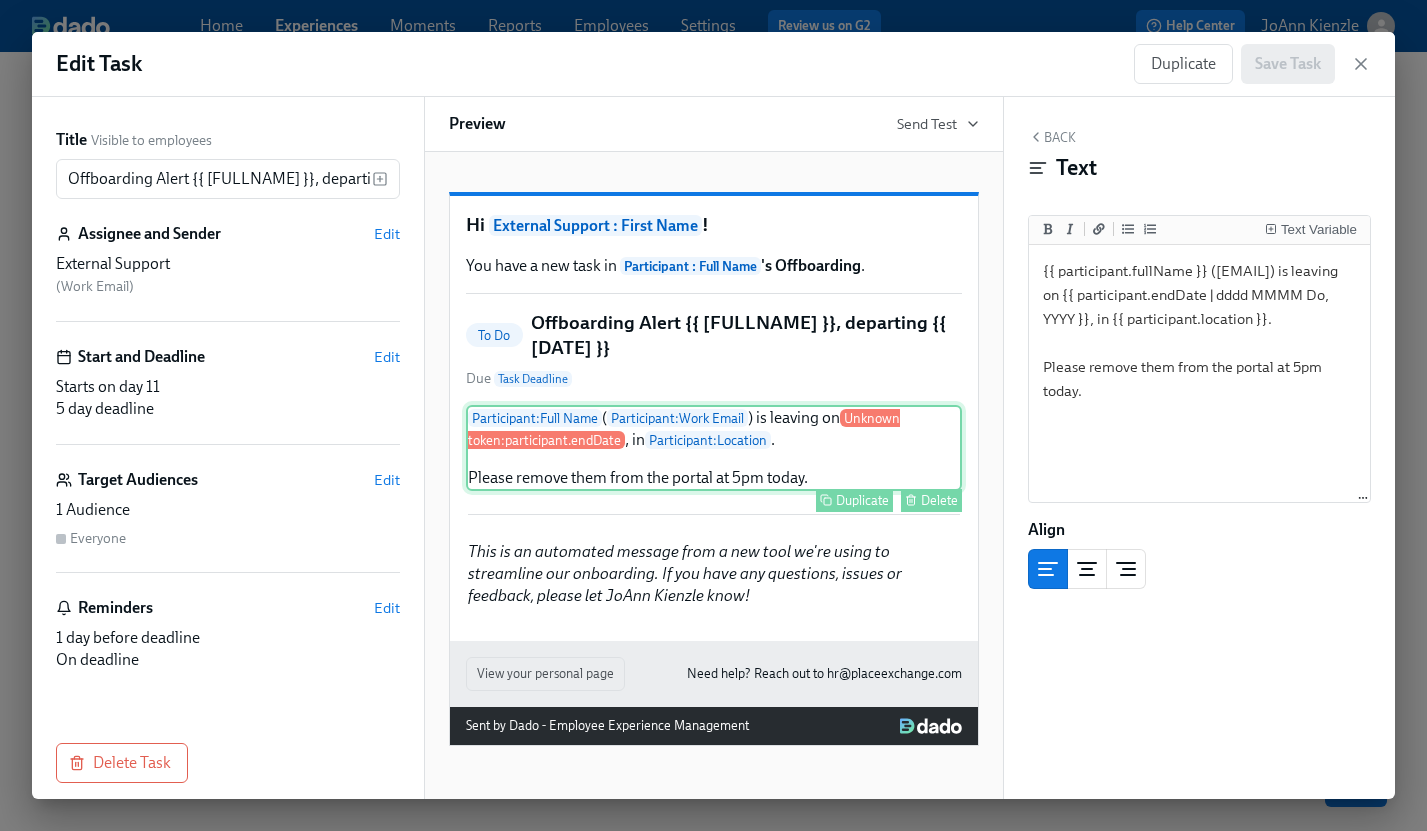 click on "Participant :  [FULL NAME]  ( Participant :  [WORK EMAIL] ) is leaving on  Unknown token:  participant.endDate , in  Participant :  [LOCATION] .
Please remove them from the portal at 5pm today.   Duplicate   Delete" at bounding box center [714, 448] 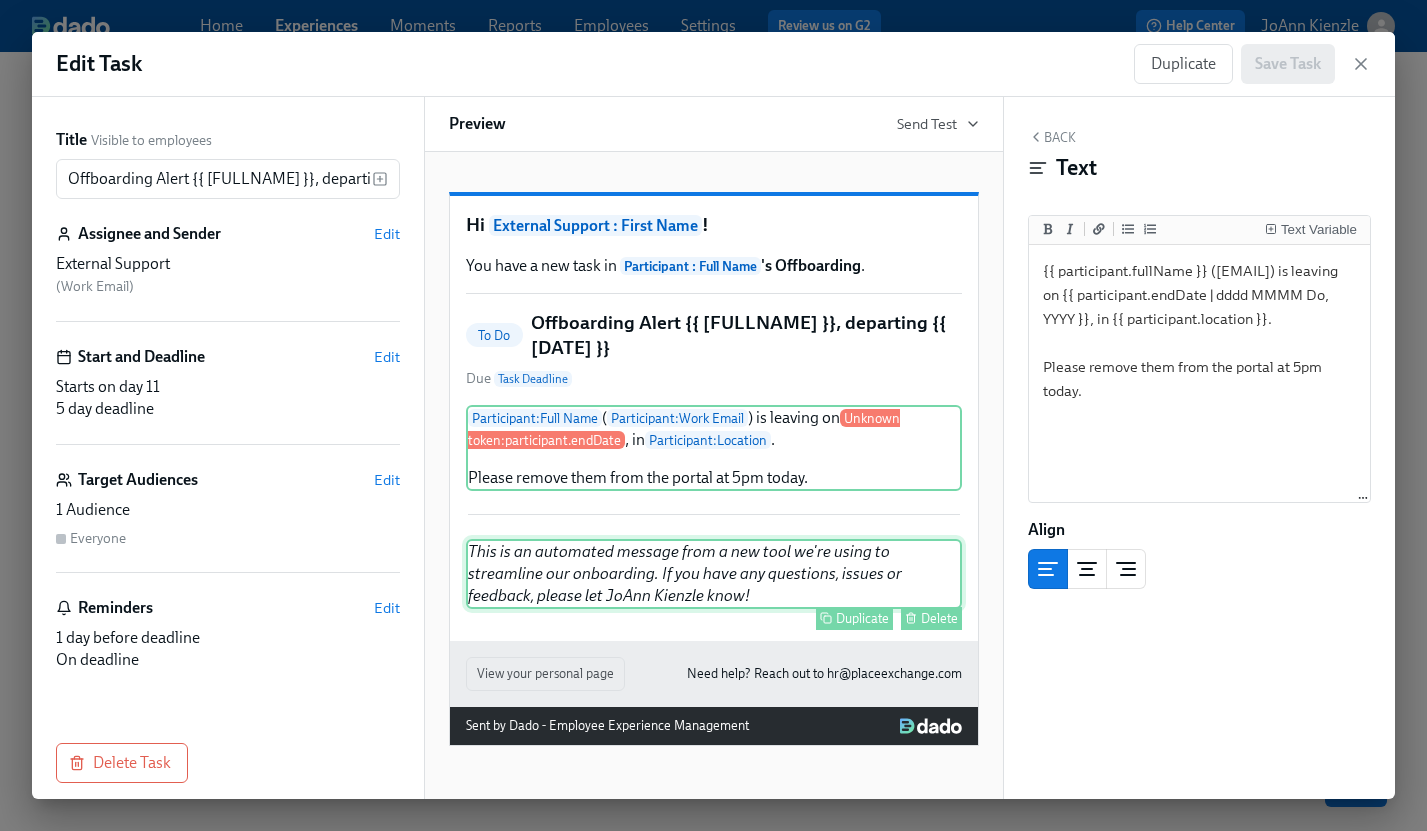 click on "This is an automated message from a new tool we're using to streamline our onboarding. If you have any questions, issues or feedback, please let JoAnn Kienzle know!   Duplicate   Delete" at bounding box center [714, 574] 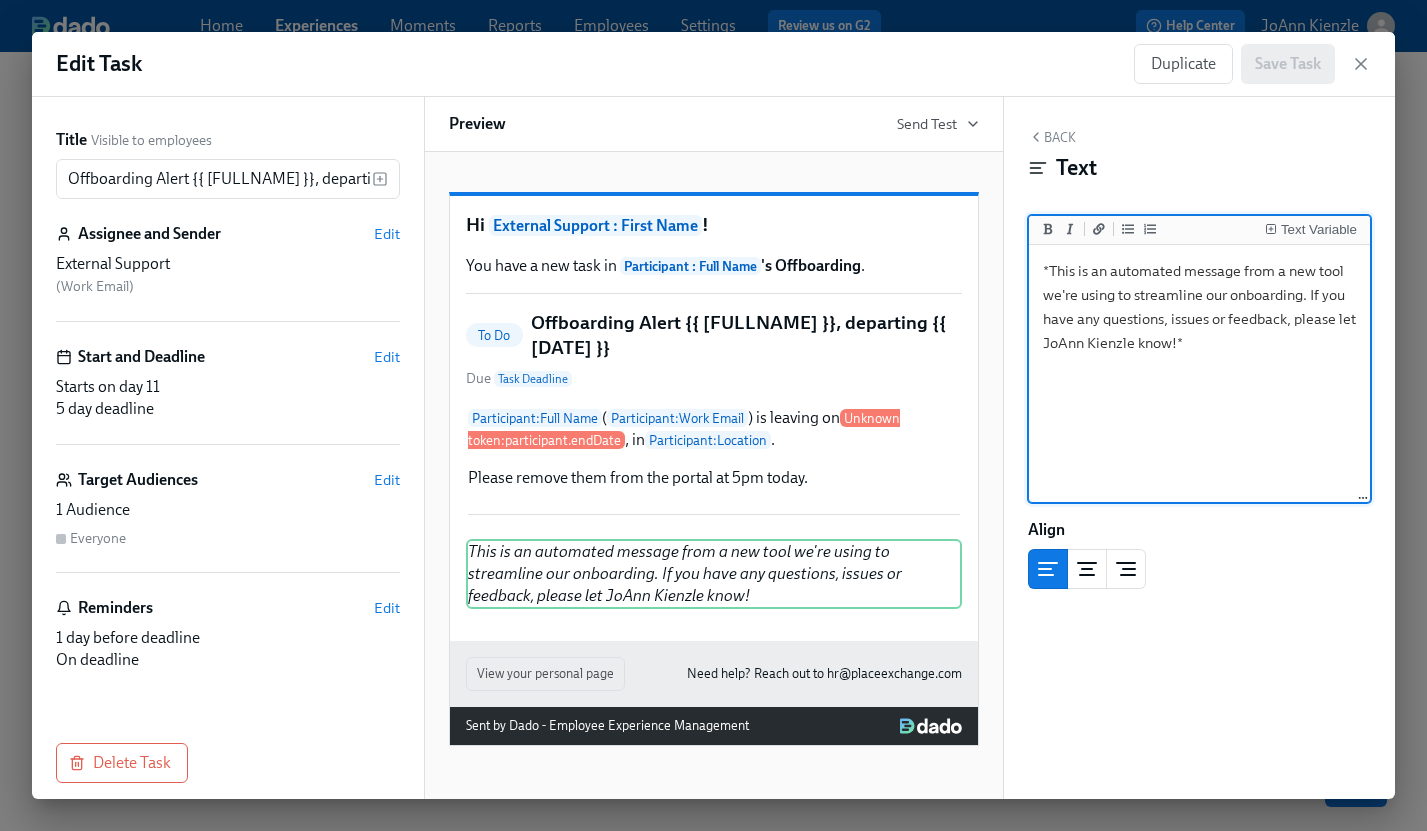 click on "*This is an automated message from a new tool we're using to streamline our onboarding. If you have any questions, issues or feedback, please let JoAnn Kienzle know!*" at bounding box center [1200, 374] 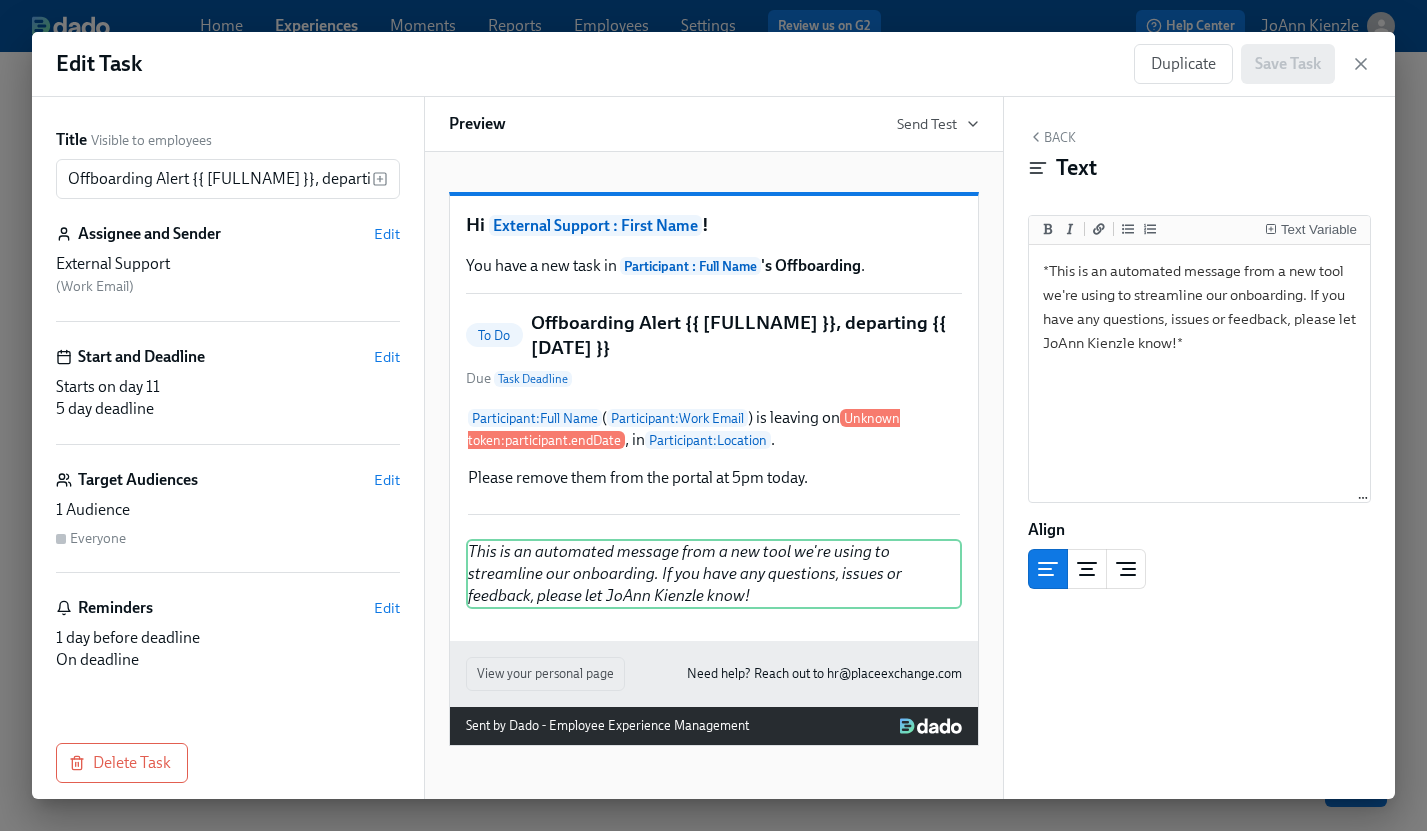 click on "Duplicate Save Task" at bounding box center (1234, 64) 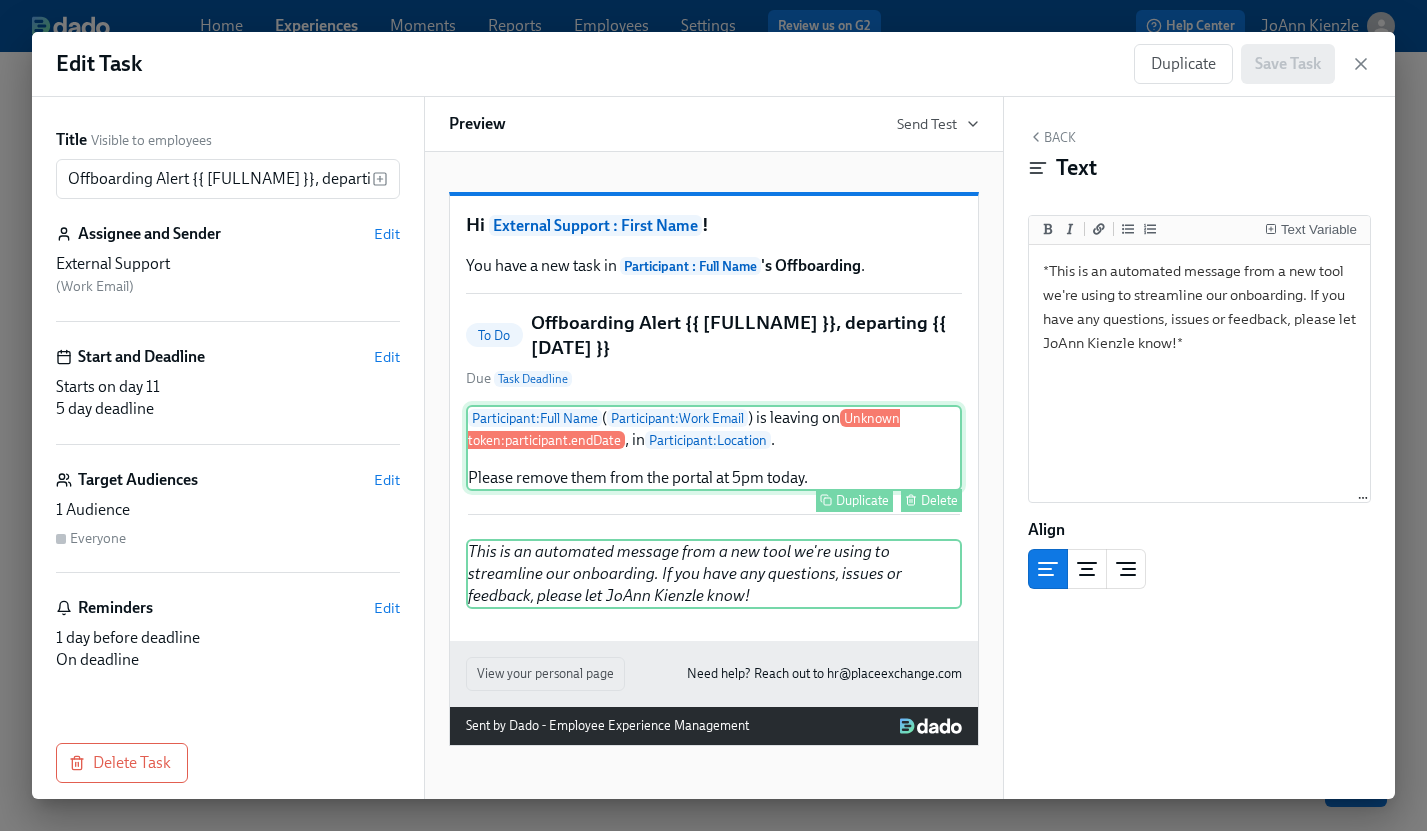 click on "Participant :  [FULL NAME]  ( Participant :  [WORK EMAIL] ) is leaving on  Unknown token:  participant.endDate , in  Participant :  [LOCATION] .
Please remove them from the portal at 5pm today.   Duplicate   Delete" at bounding box center [714, 448] 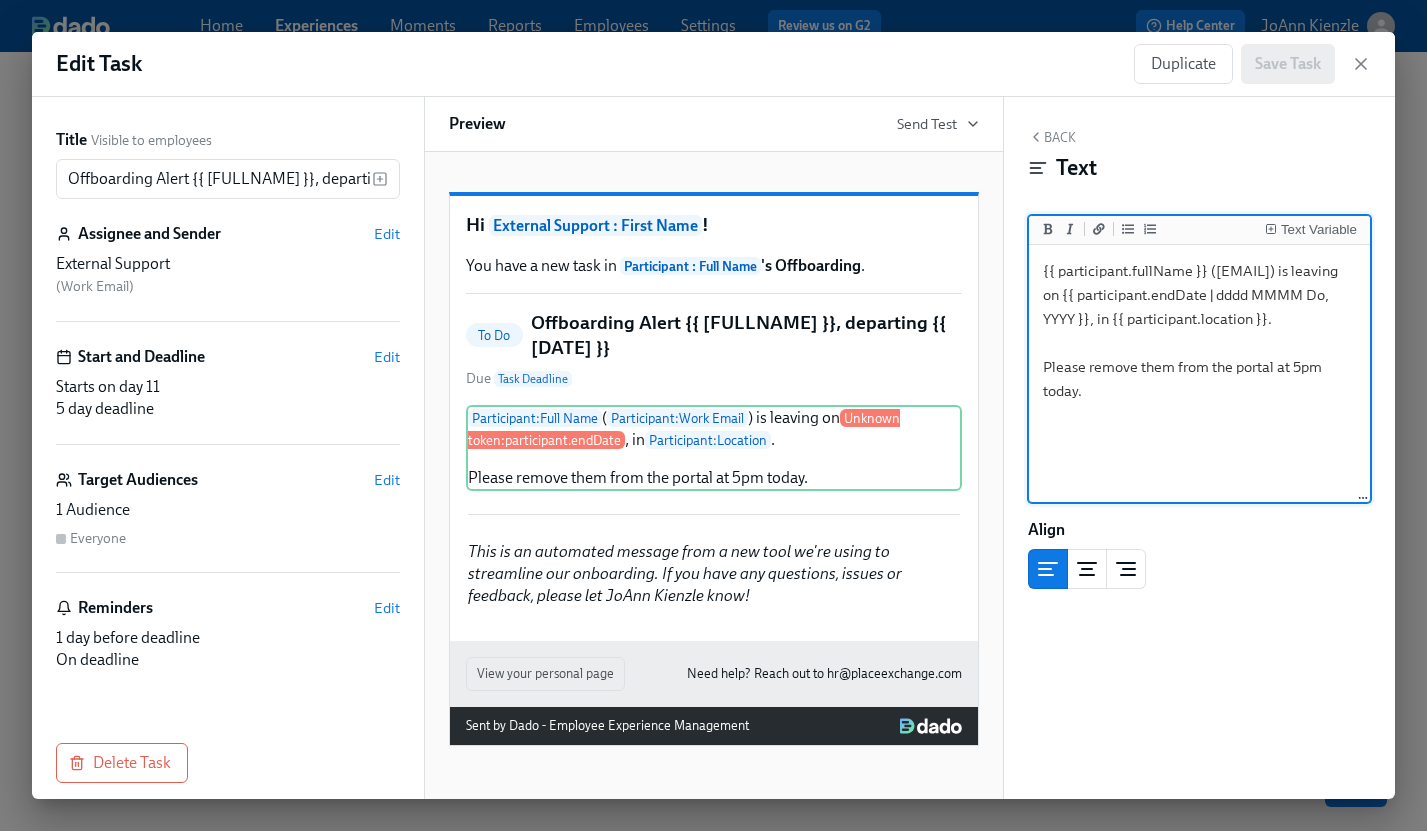 drag, startPoint x: 1045, startPoint y: 321, endPoint x: 1170, endPoint y: 321, distance: 125 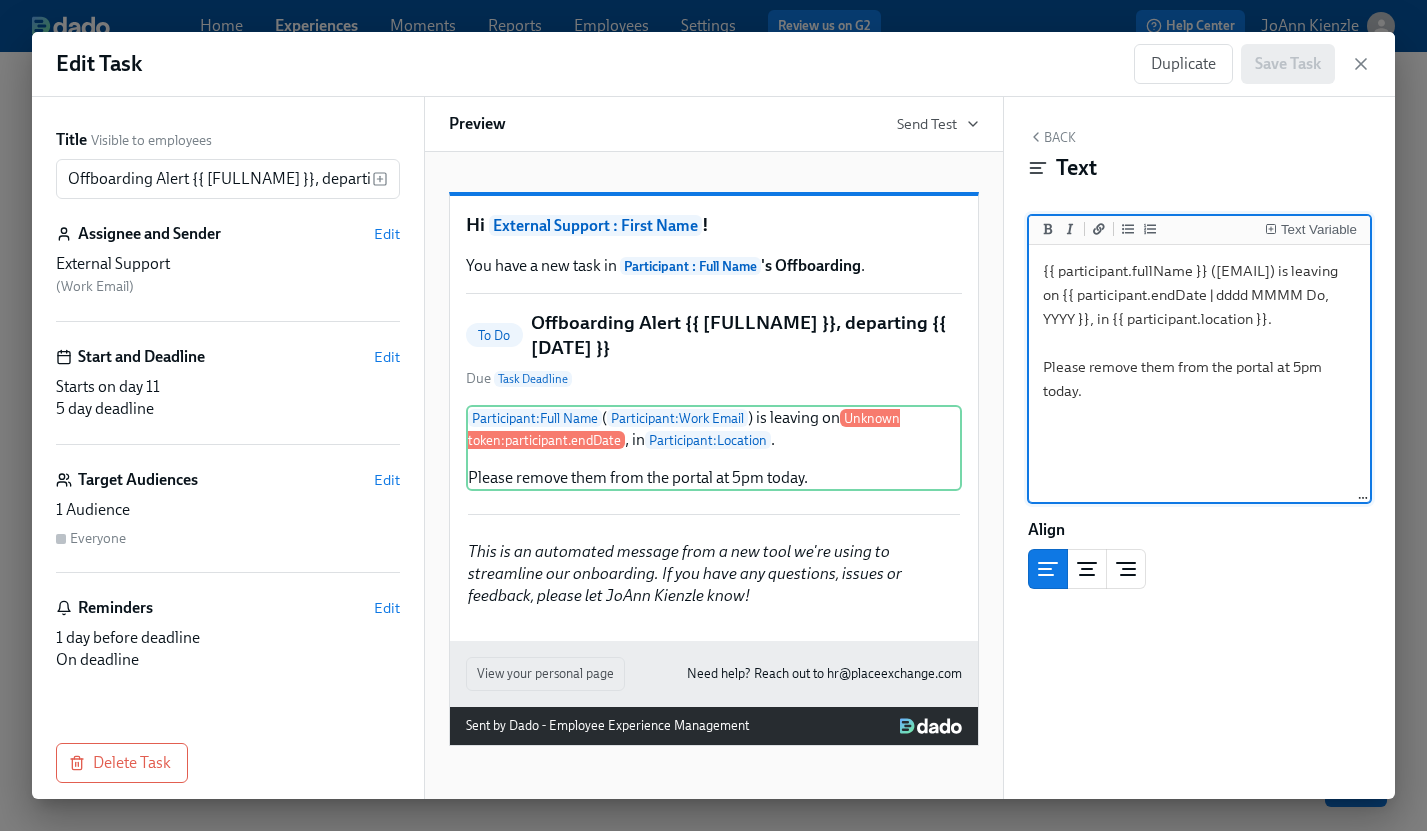 click on "{{ participant.fullName }} ([EMAIL]) is leaving on {{ participant.endDate | dddd MMMM Do, YYYY }}, in {{ participant.location }}.
Please remove them from the portal at 5pm today." at bounding box center (1200, 374) 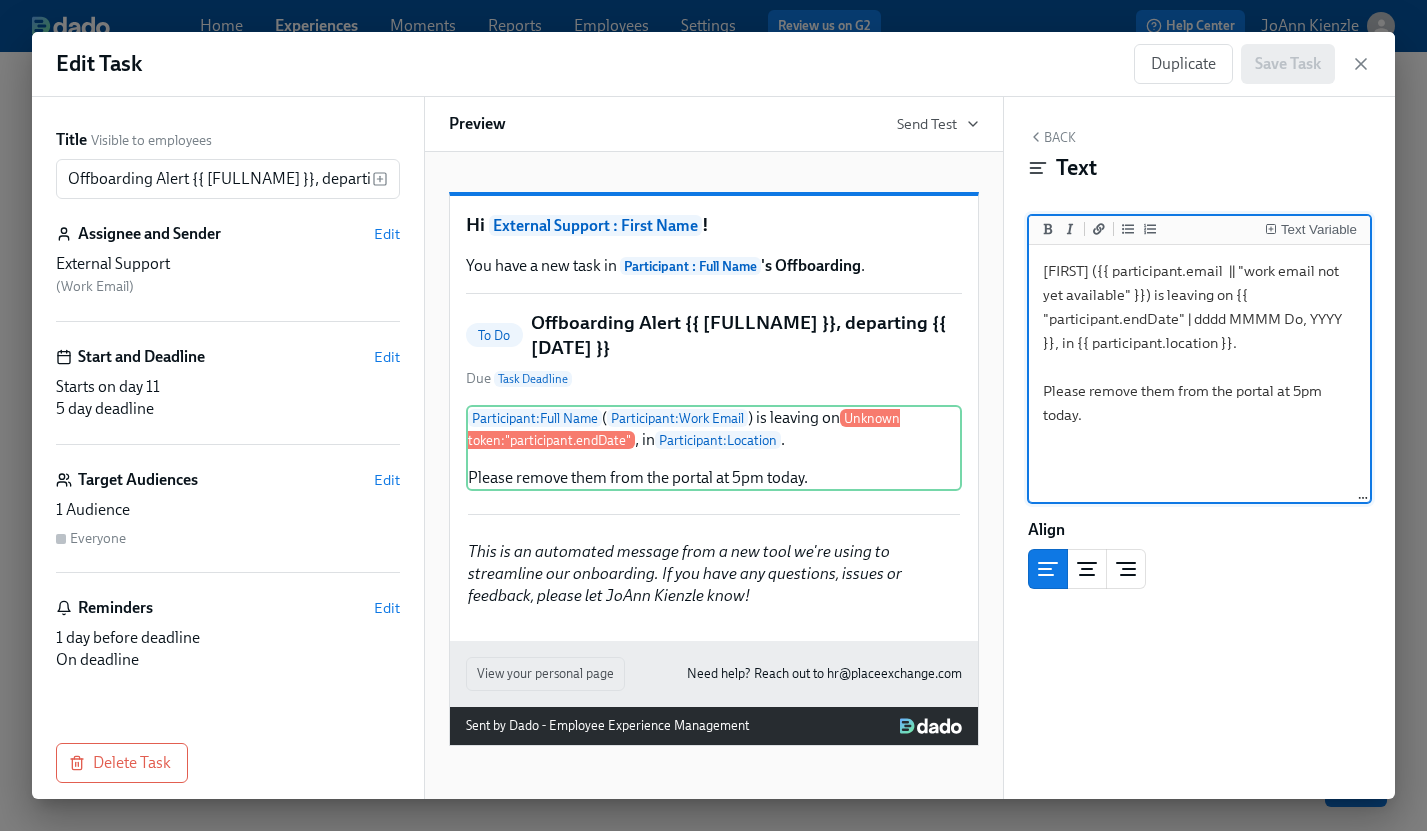 click on "[FIRST] ({{ participant.email  || "work email not yet available" }}) is leaving on {{ "participant.endDate" | dddd MMMM Do, YYYY }}, in {{ participant.location }}.
Please remove them from the portal at 5pm today." at bounding box center (1200, 374) 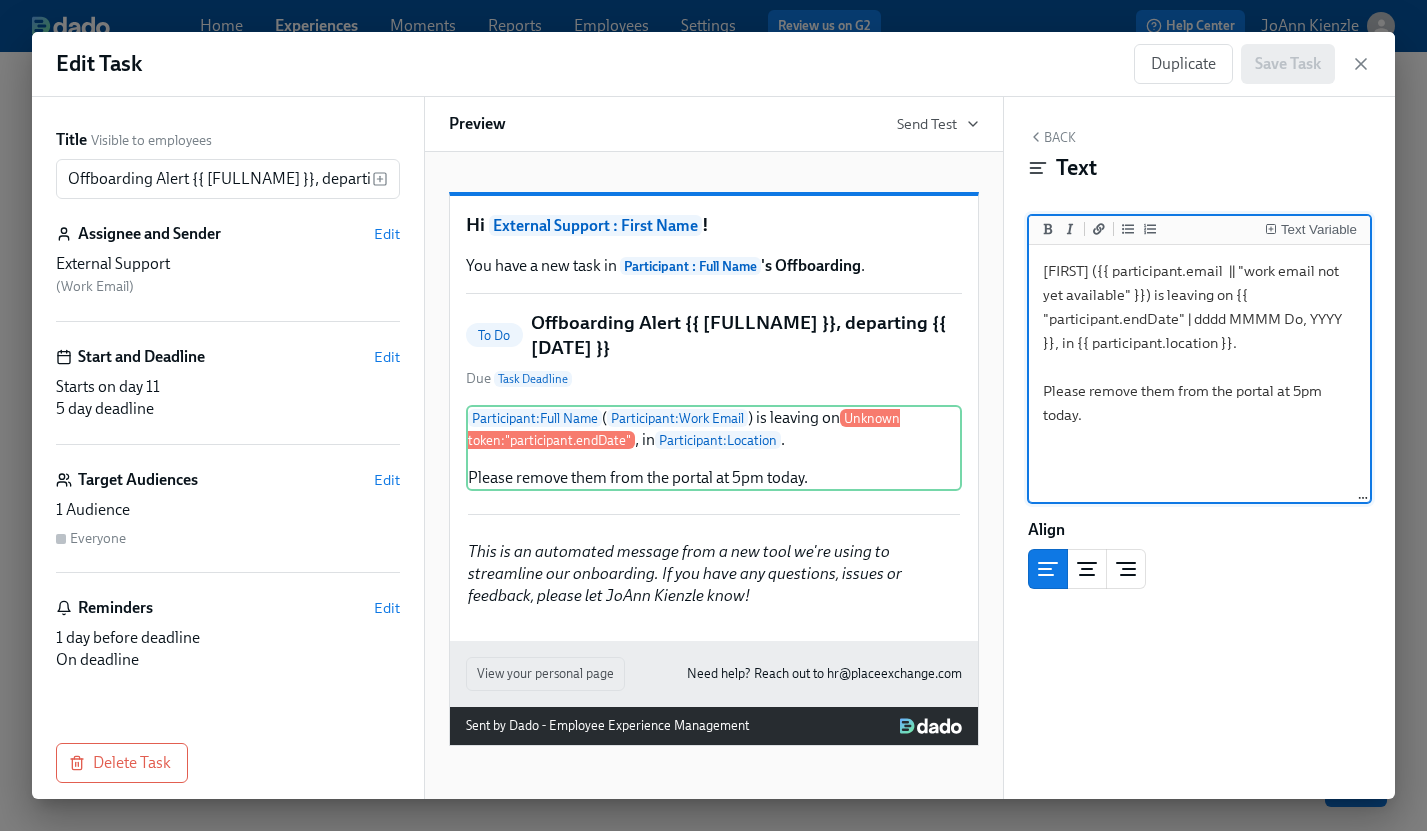 drag, startPoint x: 1043, startPoint y: 316, endPoint x: 1175, endPoint y: 327, distance: 132.45753 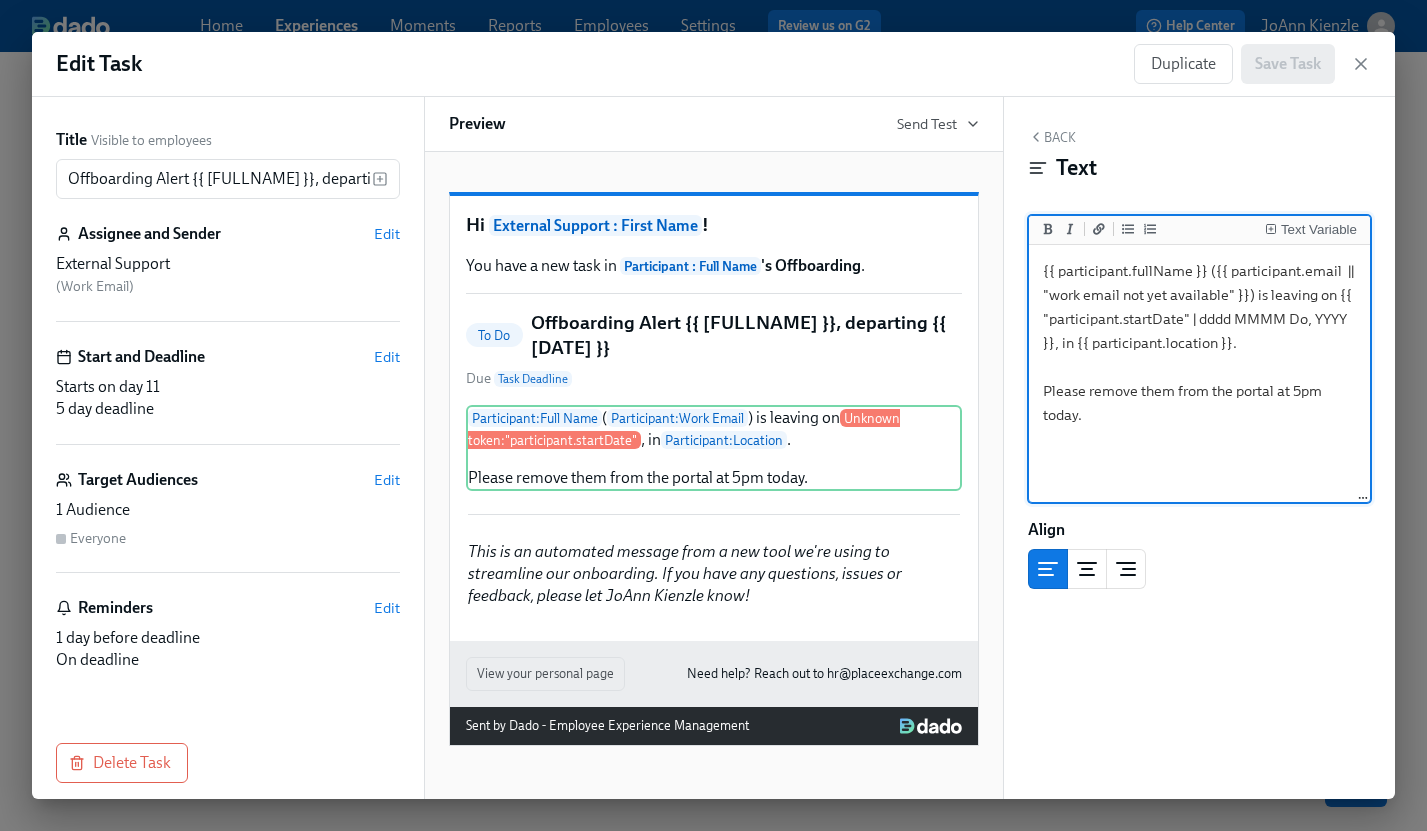 click on "{{ participant.fullName }} ({{ participant.email  || "work email not yet available" }}) is leaving on {{ "participant.startDate" | dddd MMMM Do, YYYY }}, in {{ participant.location }}.
Please remove them from the portal at 5pm today." at bounding box center (1200, 374) 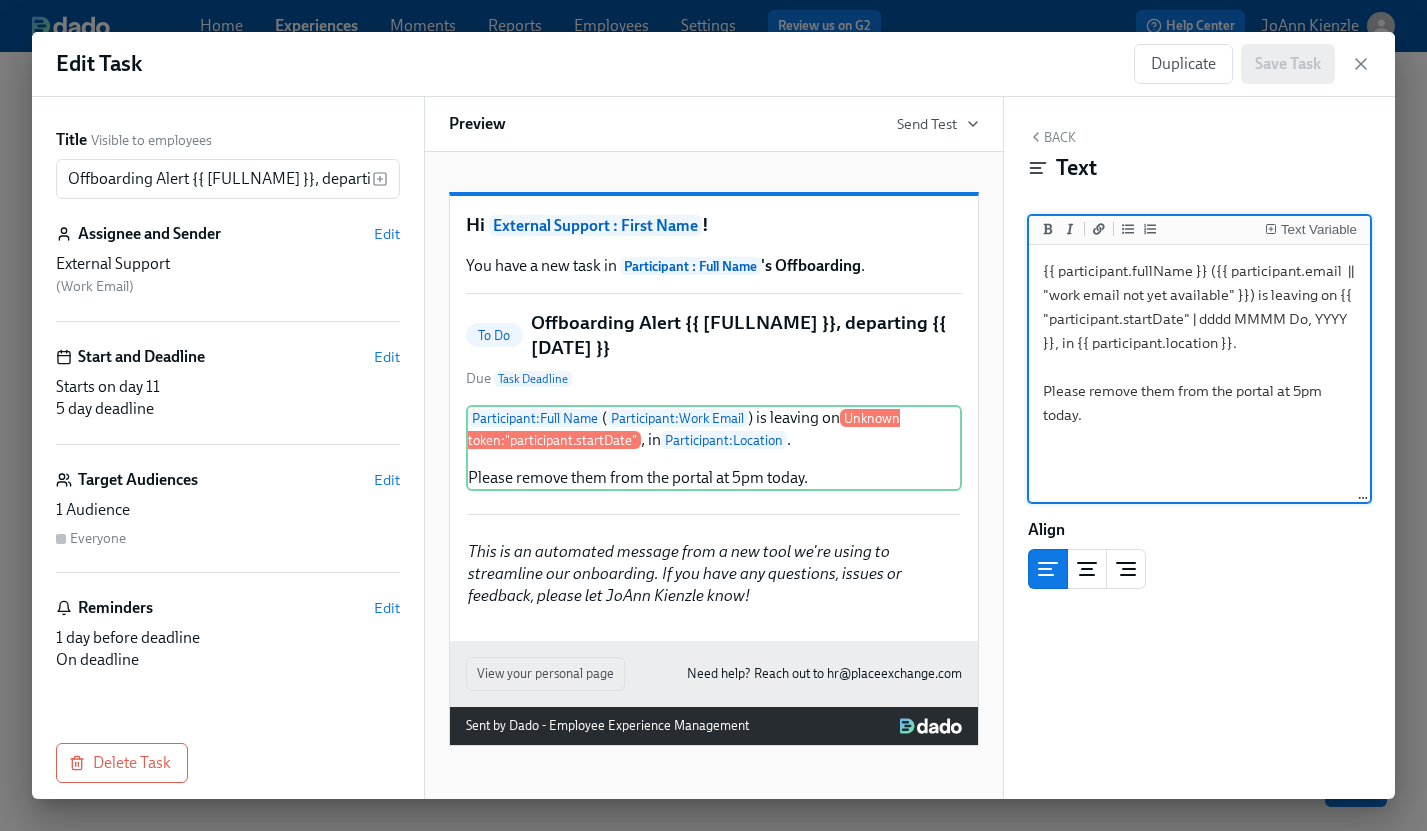 click on "{{ participant.fullName }} ({{ participant.email  || "work email not yet available" }}) is leaving on {{ "participant.startDate" | dddd MMMM Do, YYYY }}, in {{ participant.location }}.
Please remove them from the portal at 5pm today." at bounding box center [1200, 374] 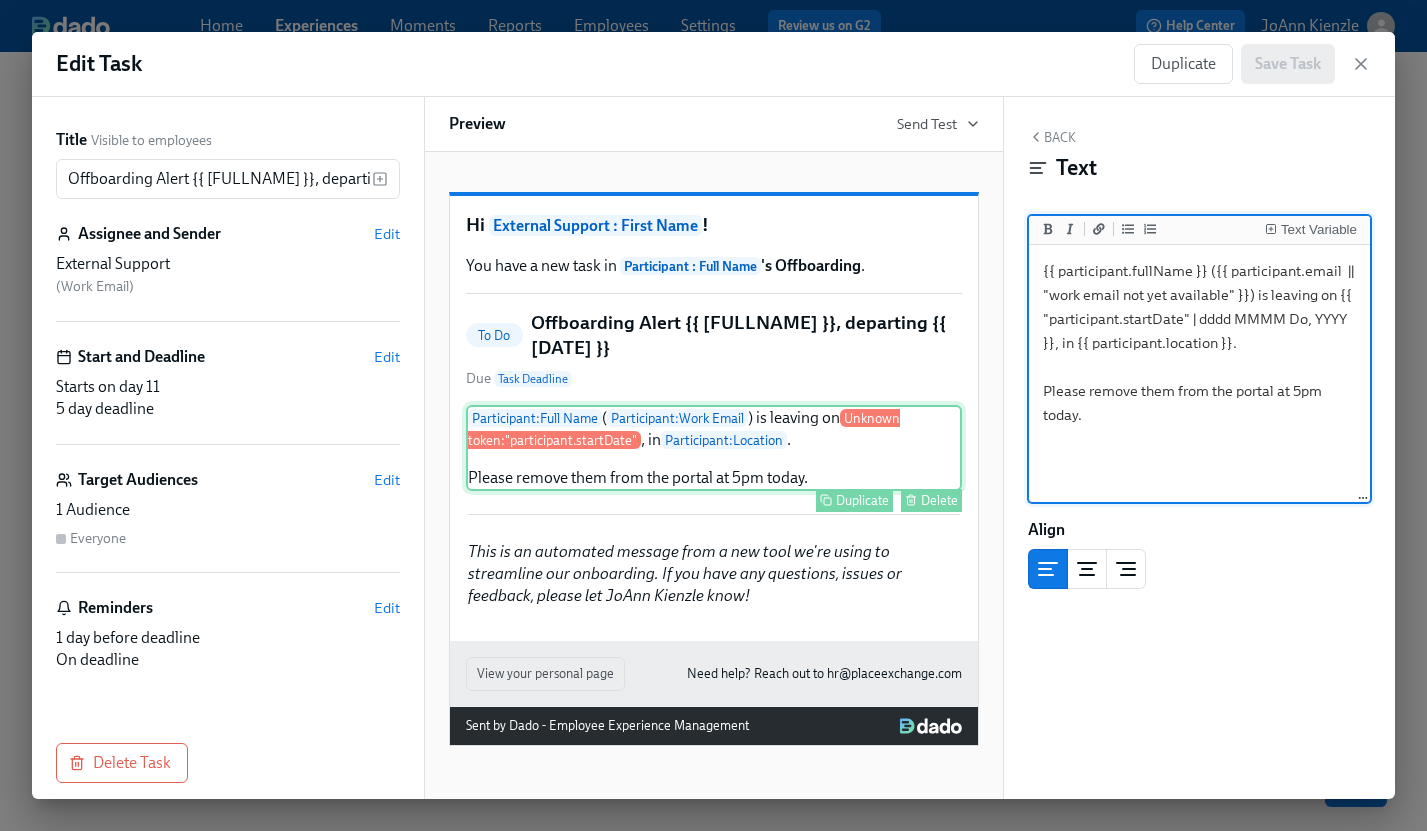 click on "Participant :  Full Name  ( Participant :  Work Email ) is leaving on  Unknown token:  "participant.startDate" , in  Participant :  Location .
Please remove them from the portal at 5pm today.   Duplicate   Delete" at bounding box center (714, 448) 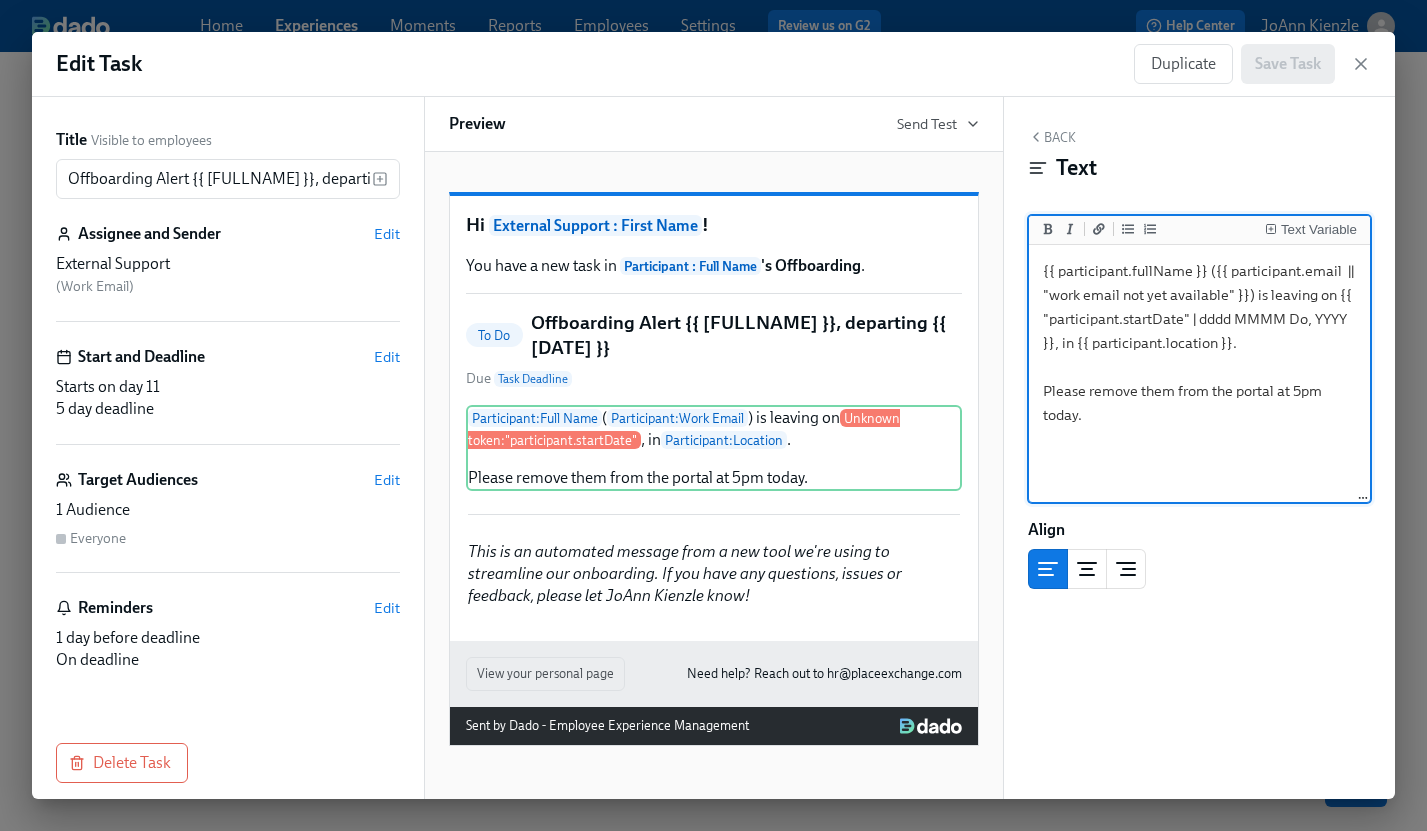 click on "{{ participant.fullName }} ({{ participant.email  || "work email not yet available" }}) is leaving on {{ "participant.startDate" | dddd MMMM Do, YYYY }}, in {{ participant.location }}.
Please remove them from the portal at 5pm today." at bounding box center [1200, 374] 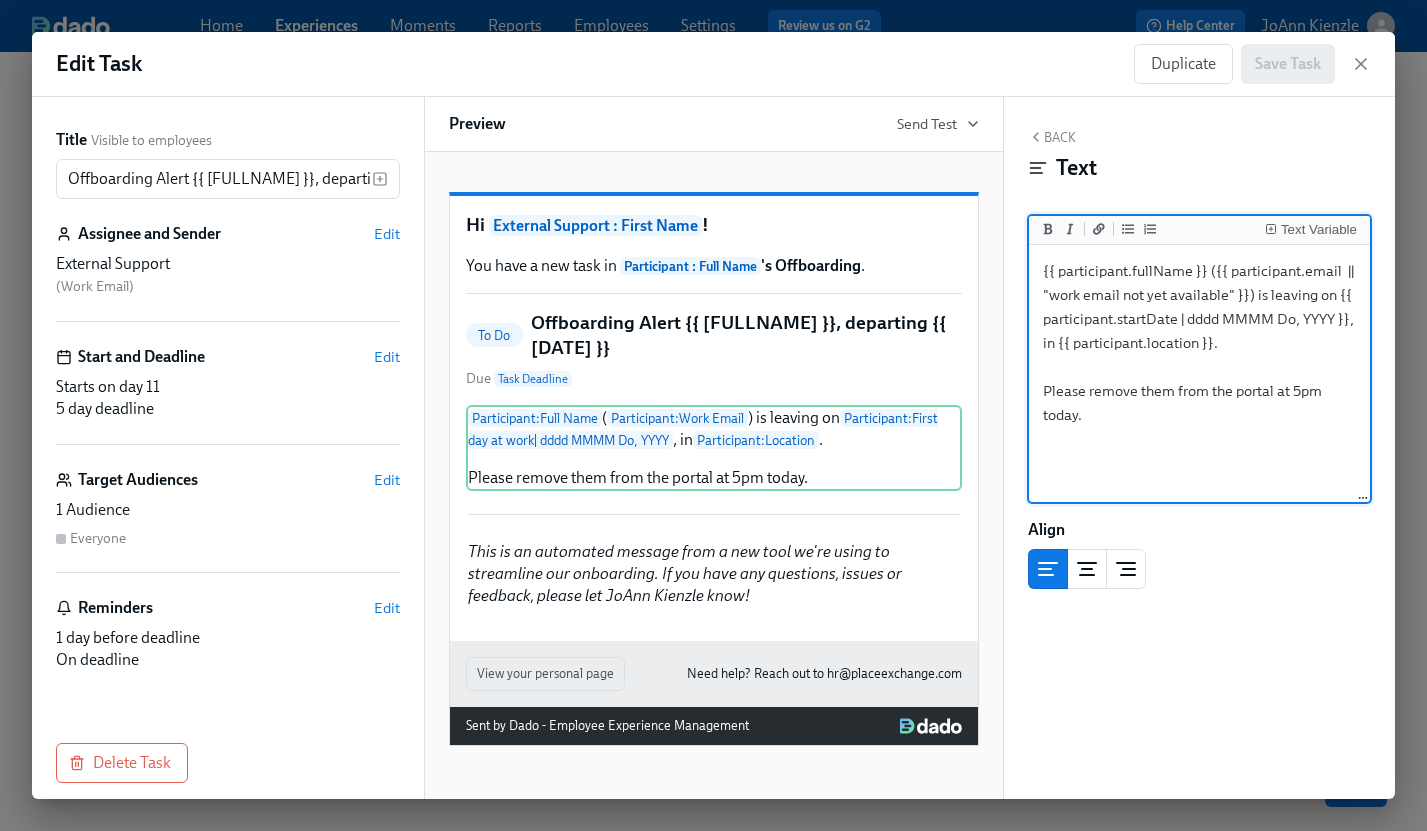 type on "{{ participant.fullName }} ({{ participant.email  || "work email not yet available" }}) is leaving on {{ participant.startDate | dddd MMMM Do, YYYY }}, in {{ participant.location }}.
Please remove them from the portal at 5pm today." 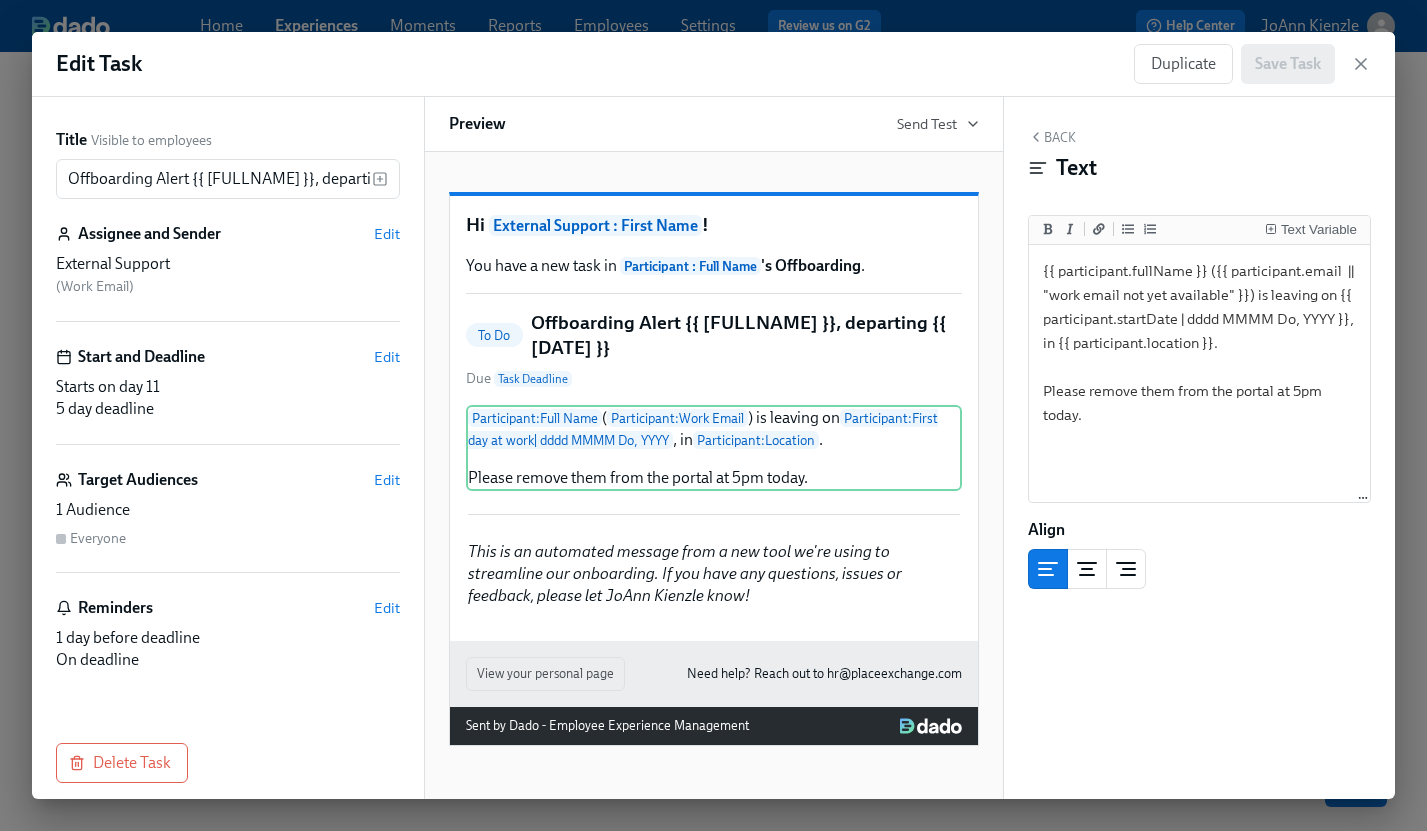 click on "Duplicate Save Task" at bounding box center (1234, 64) 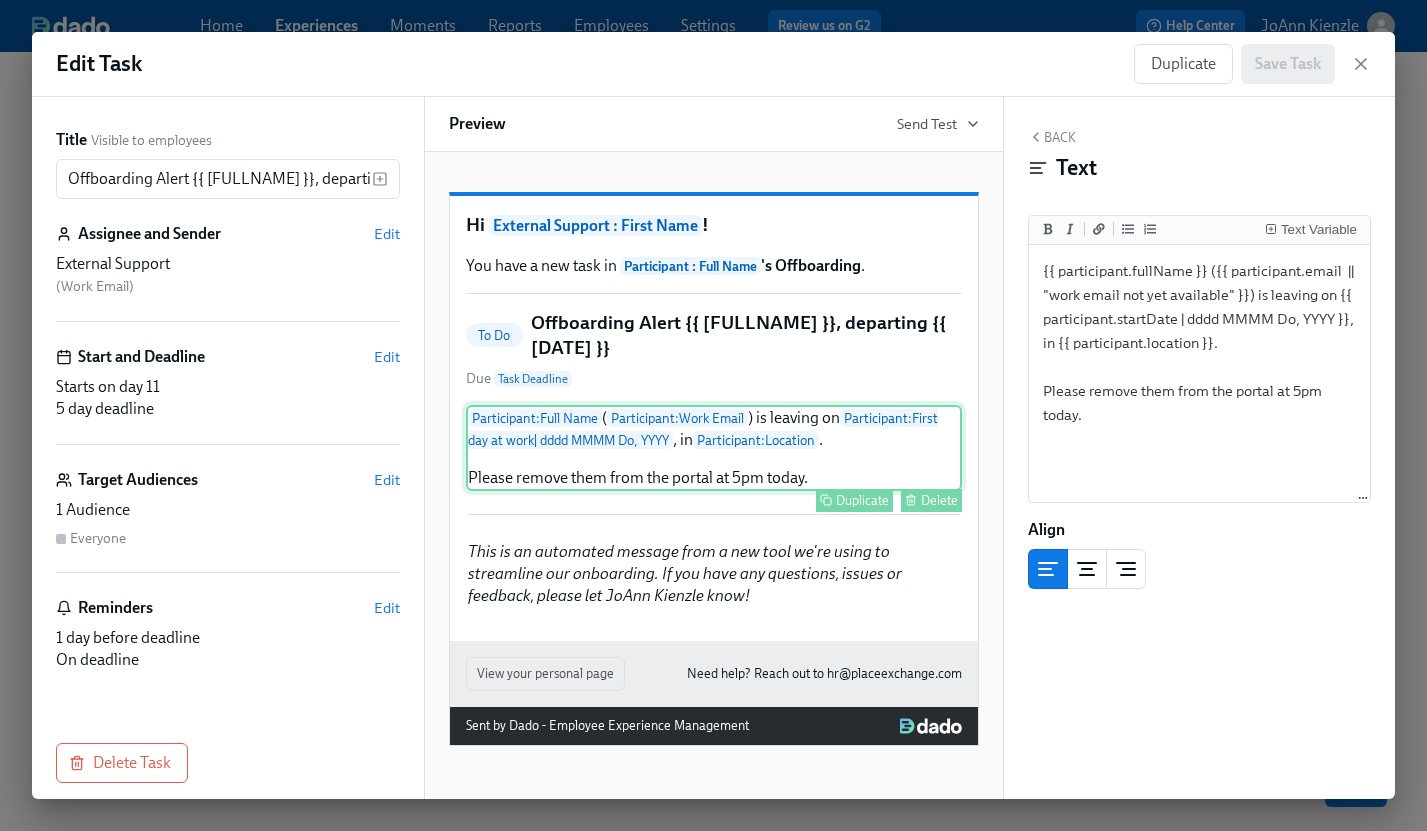 scroll, scrollTop: 0, scrollLeft: 0, axis: both 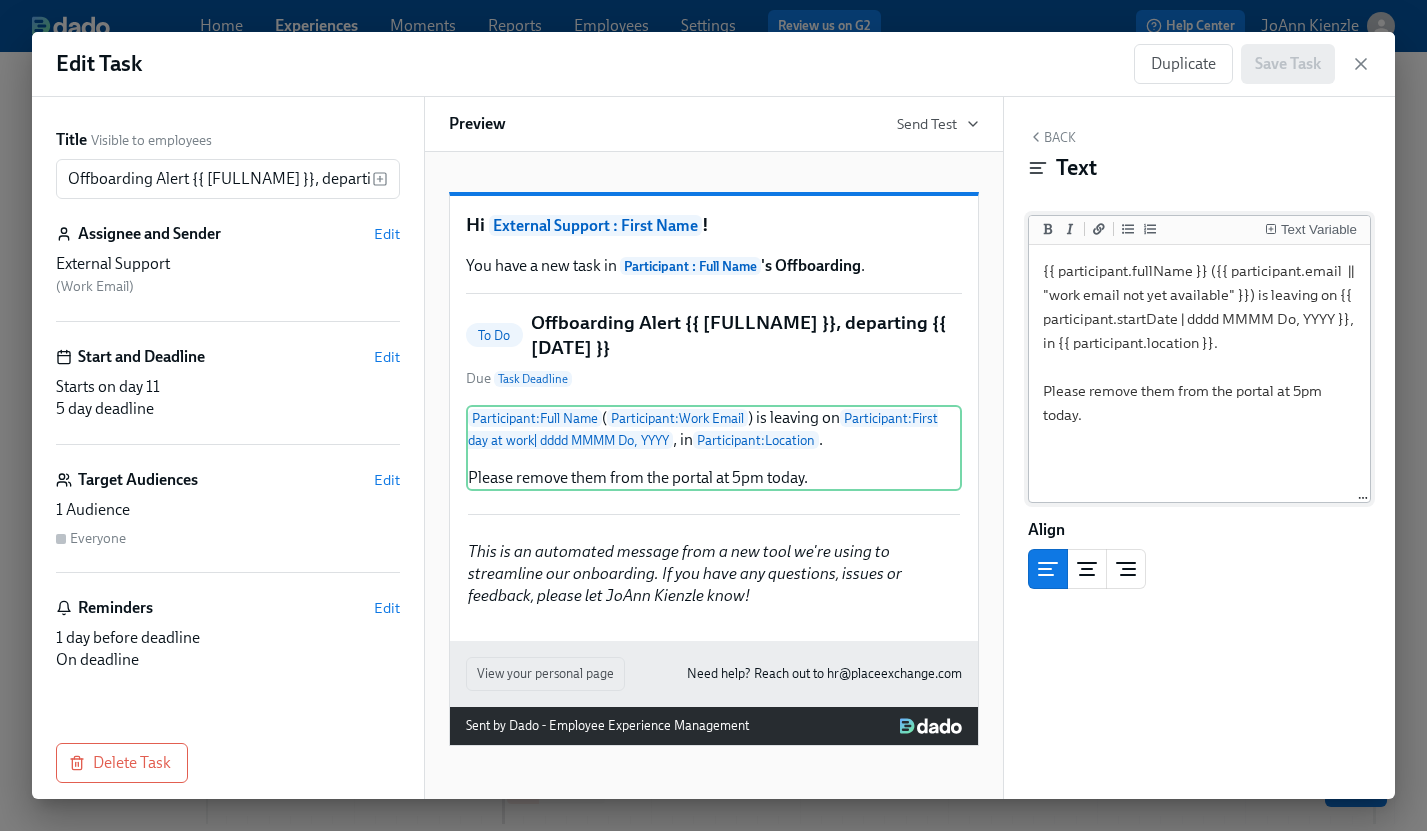 click on "{{ participant.fullName }} ({{ participant.email  || "work email not yet available" }}) is leaving on {{ participant.startDate | dddd MMMM Do, YYYY }}, in {{ participant.location }}.
Please remove them from the portal at 5pm today." at bounding box center (1200, 374) 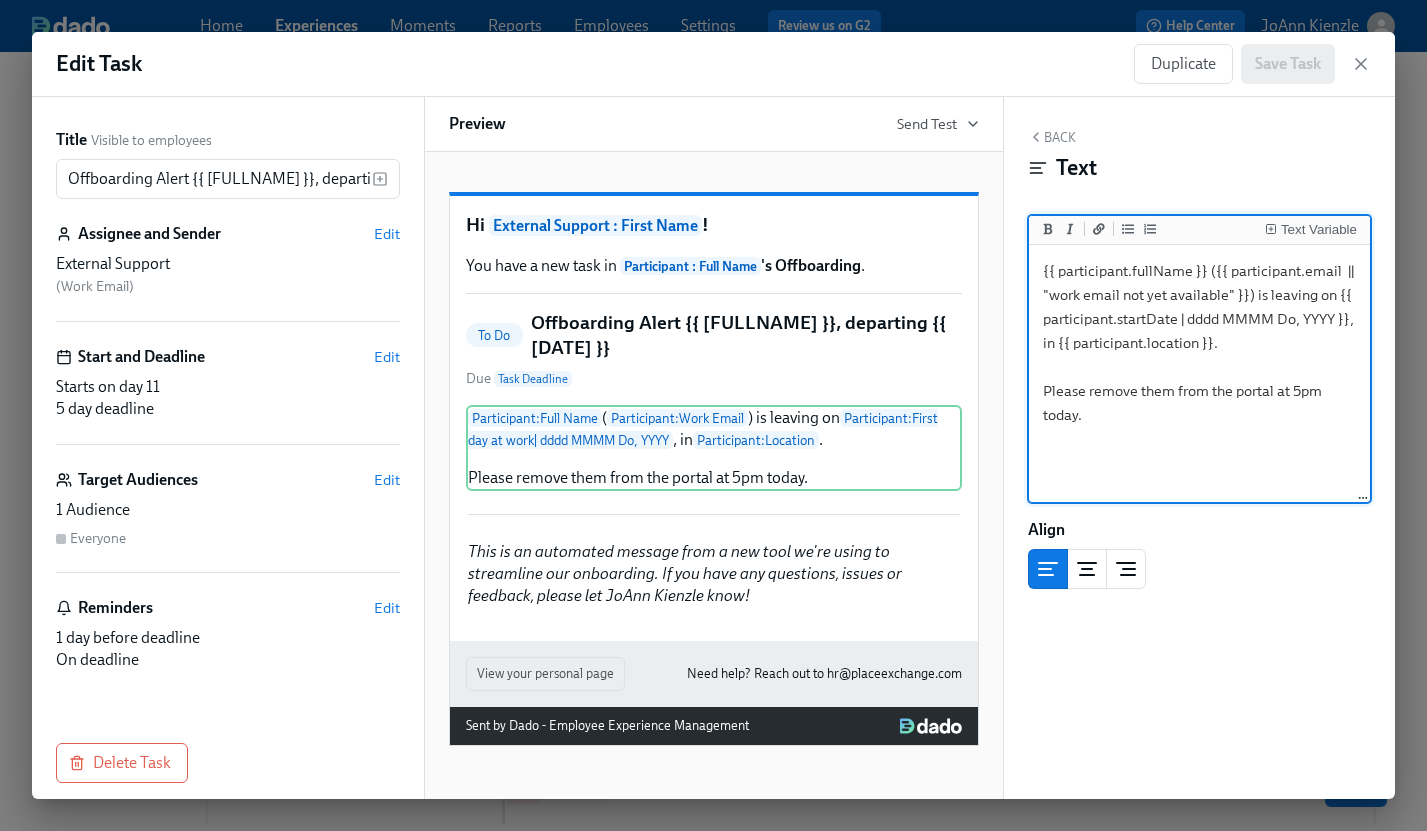 click on "Hi   External Support   :   First Name !" at bounding box center (714, 225) 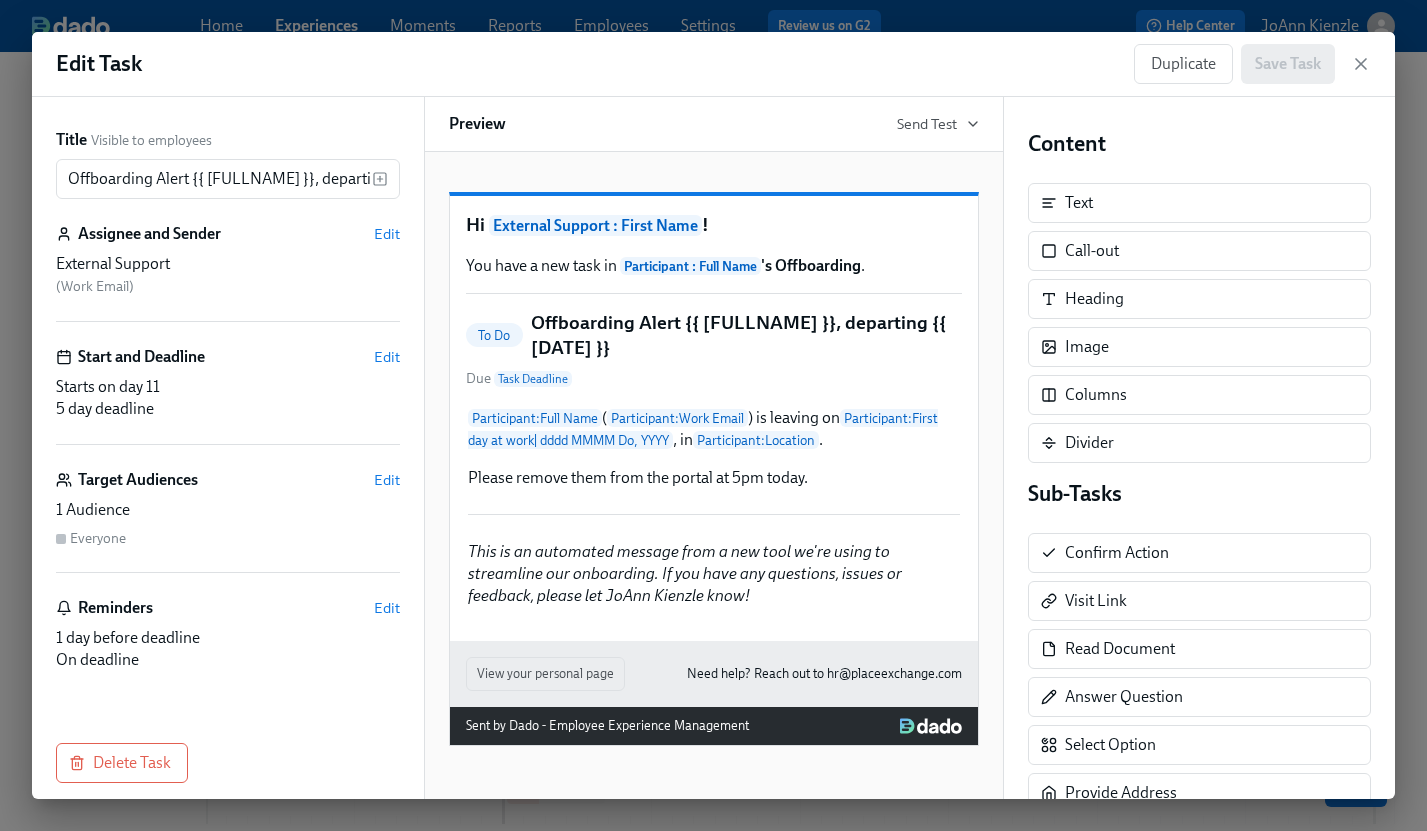 click on "Offboarding Alert {{ [FULLNAME] }}, departing {{ [DATE] }}" at bounding box center (746, 335) 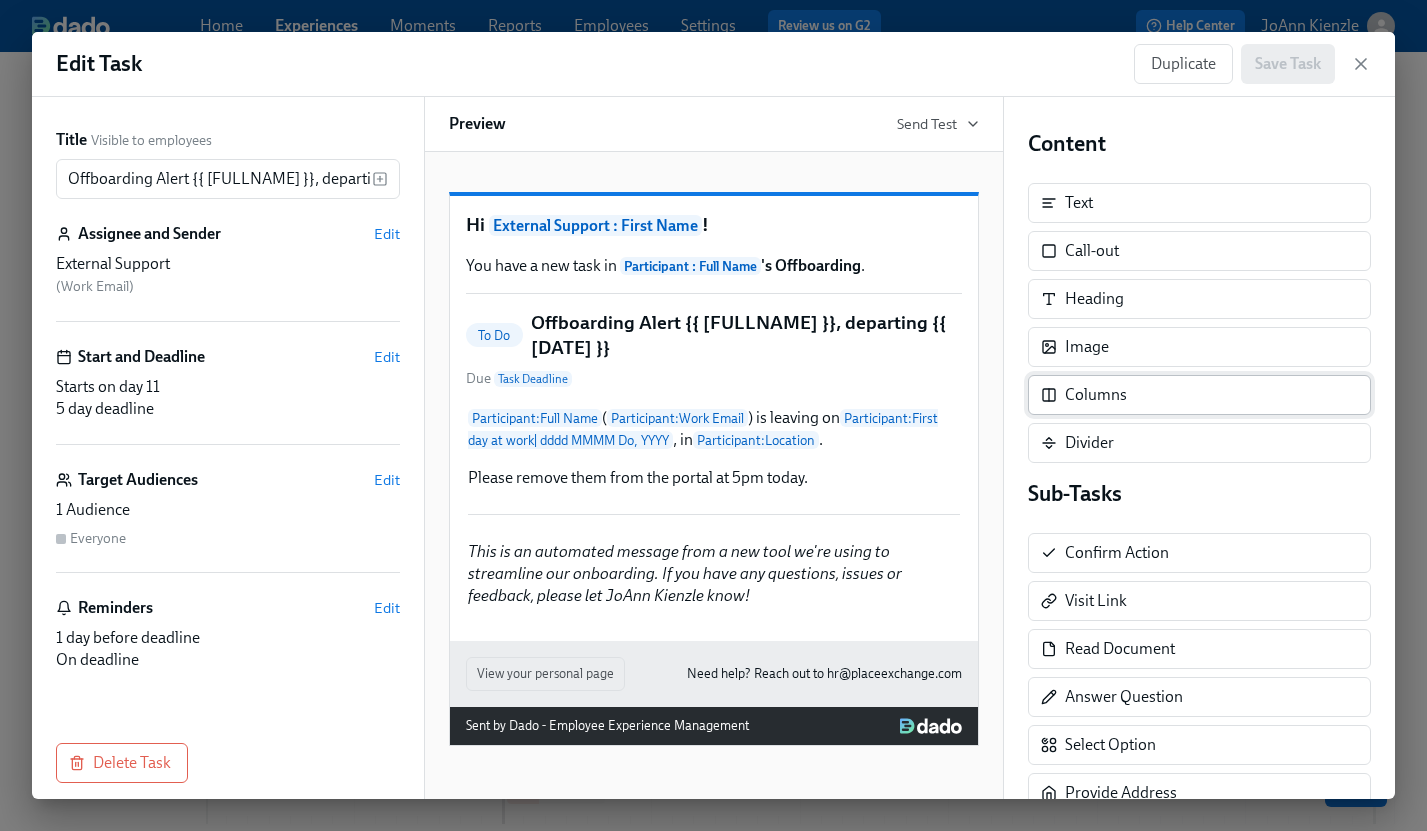 scroll, scrollTop: 302, scrollLeft: 0, axis: vertical 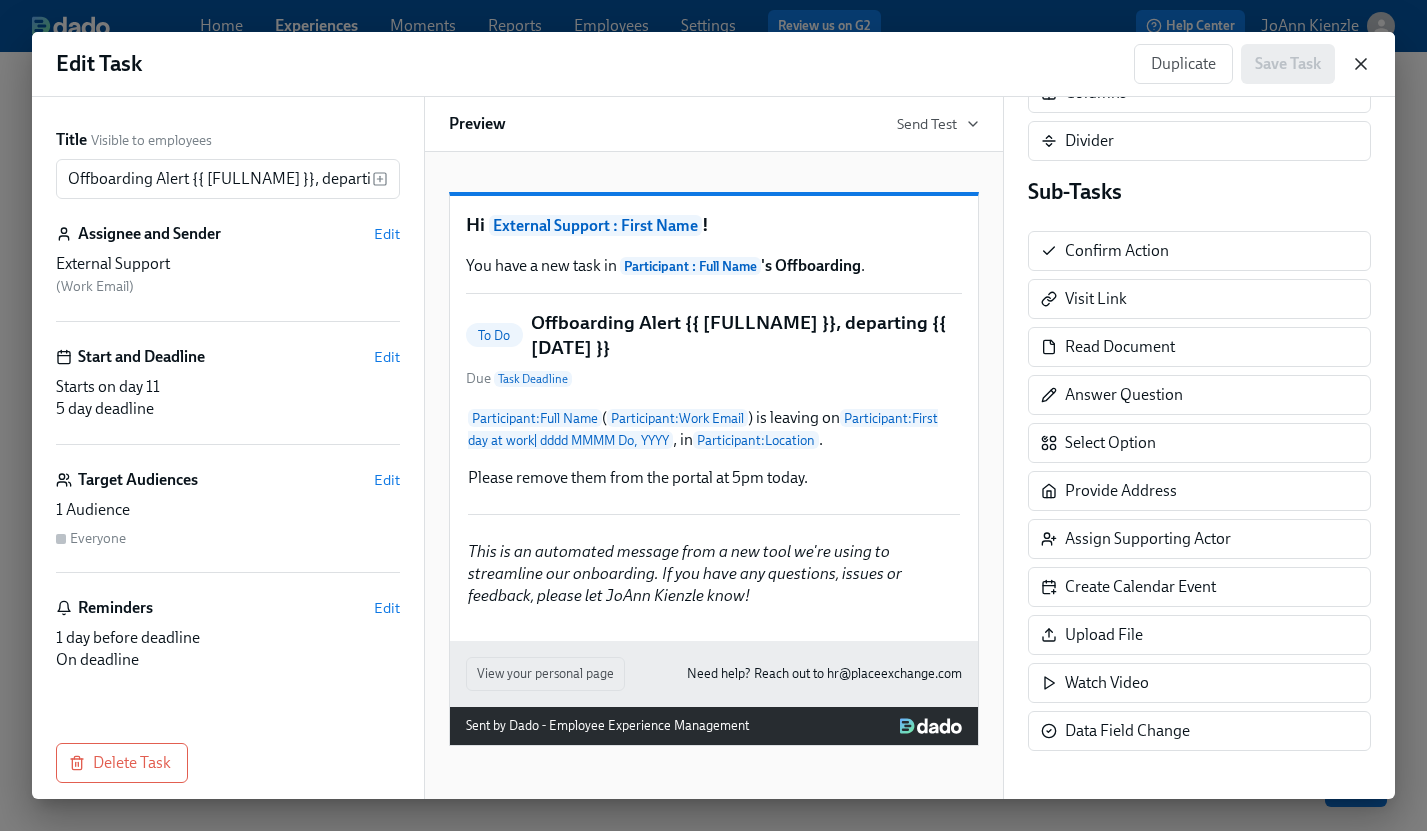 click 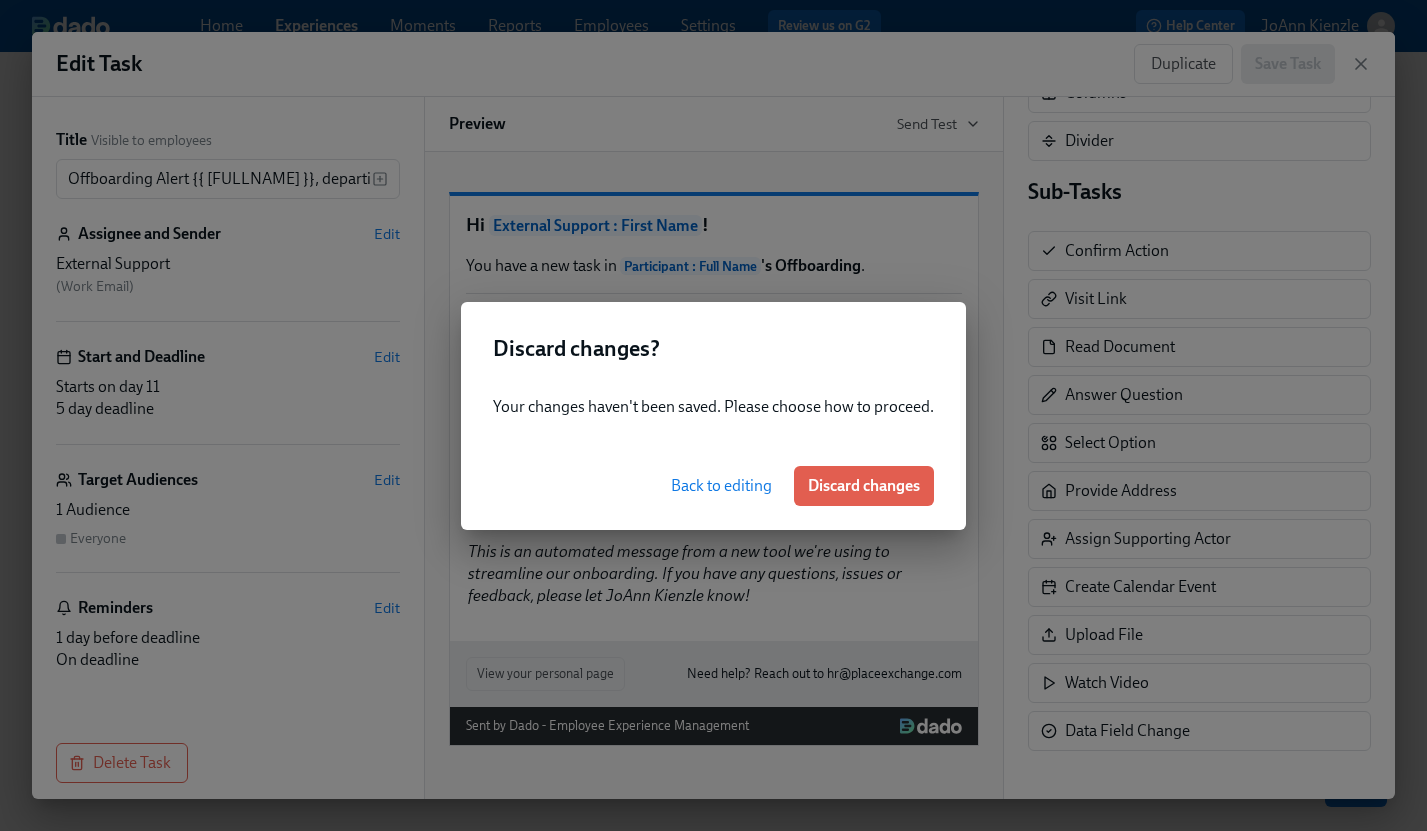 click on "Back to editing" at bounding box center [721, 486] 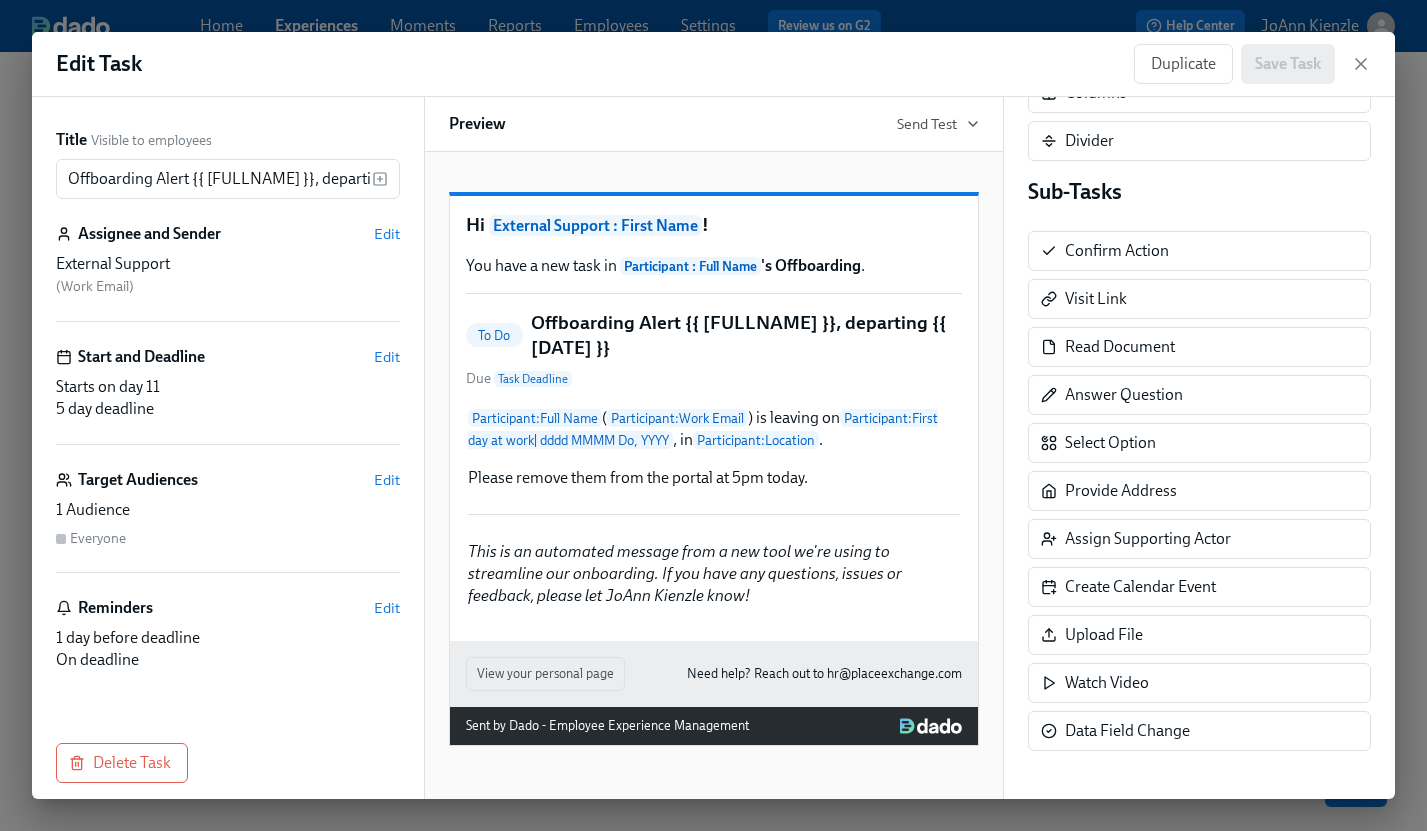 click on "You have a new task in   Participant   :   Full Name 's   Offboarding ." at bounding box center [714, 266] 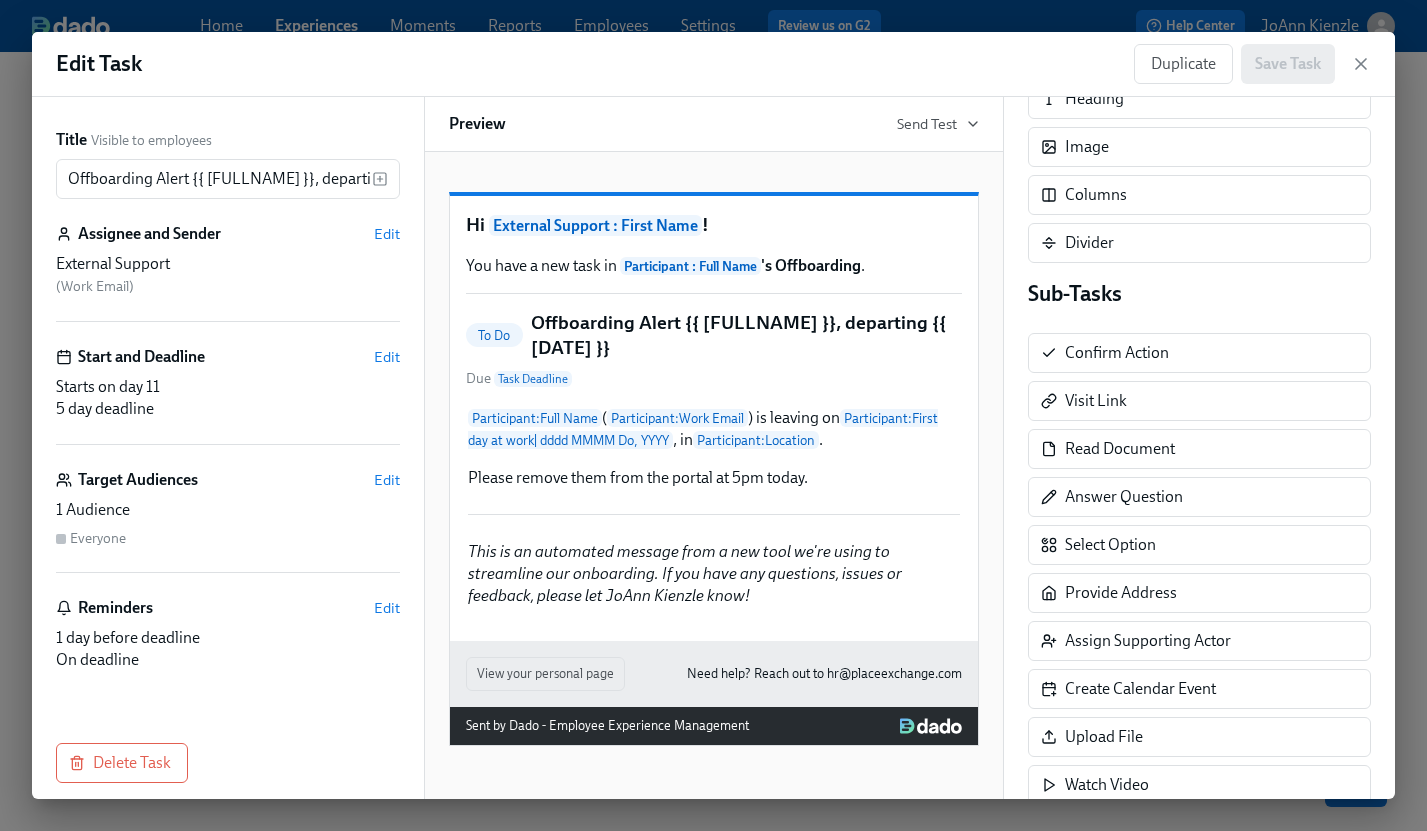 scroll, scrollTop: 0, scrollLeft: 0, axis: both 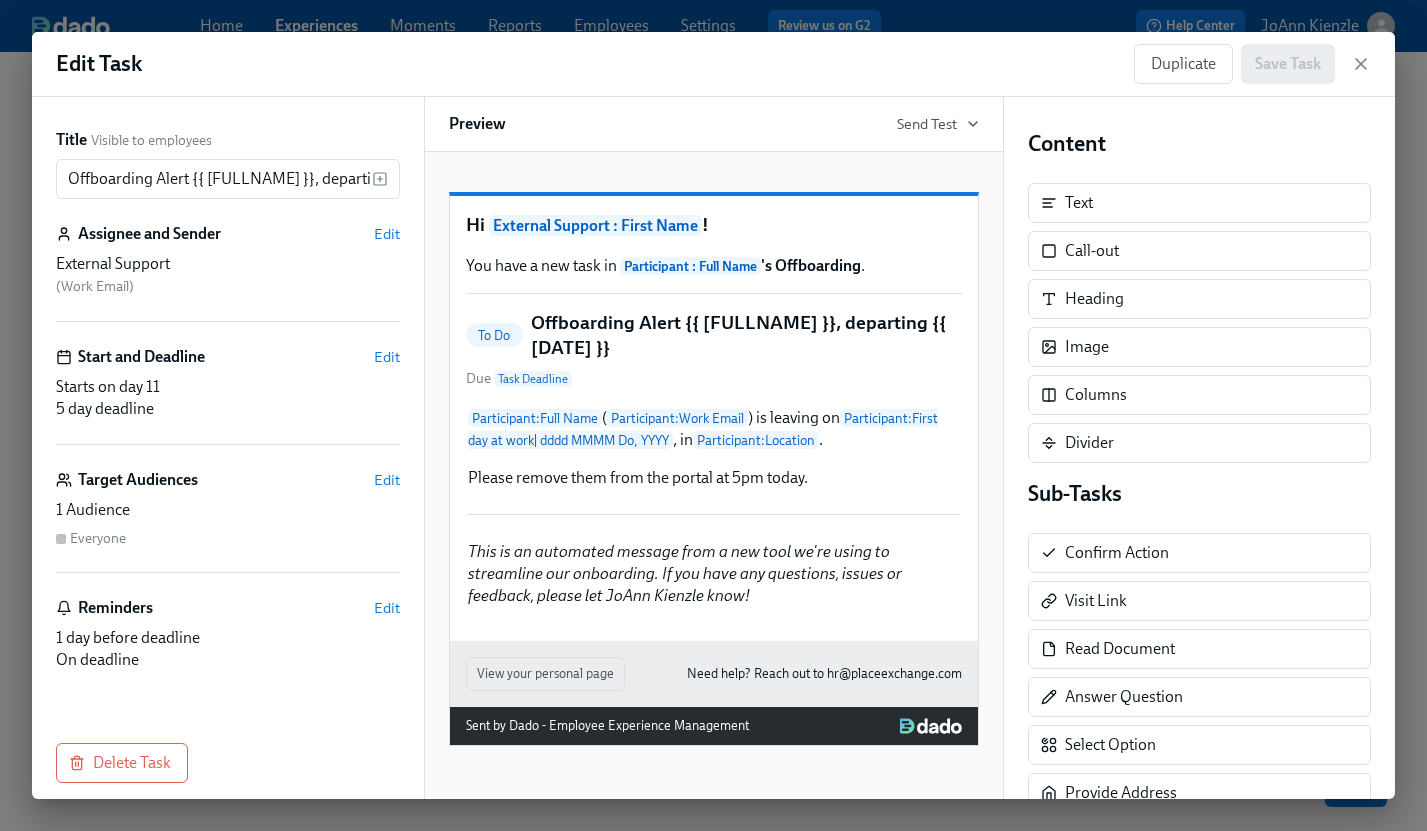 click on "External Support" at bounding box center (228, 264) 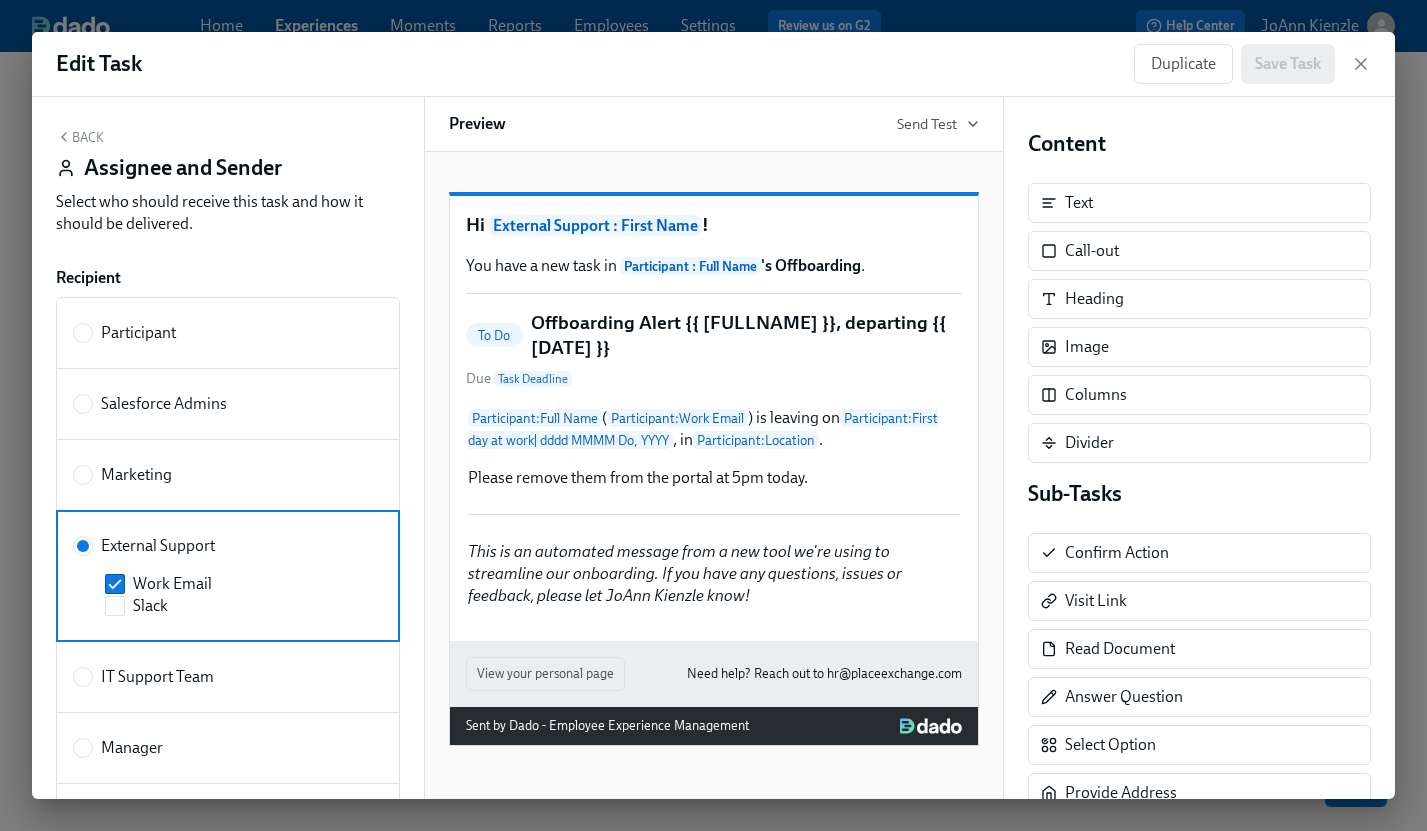 click on "Select who should receive this task and how it should be delivered." at bounding box center (228, 213) 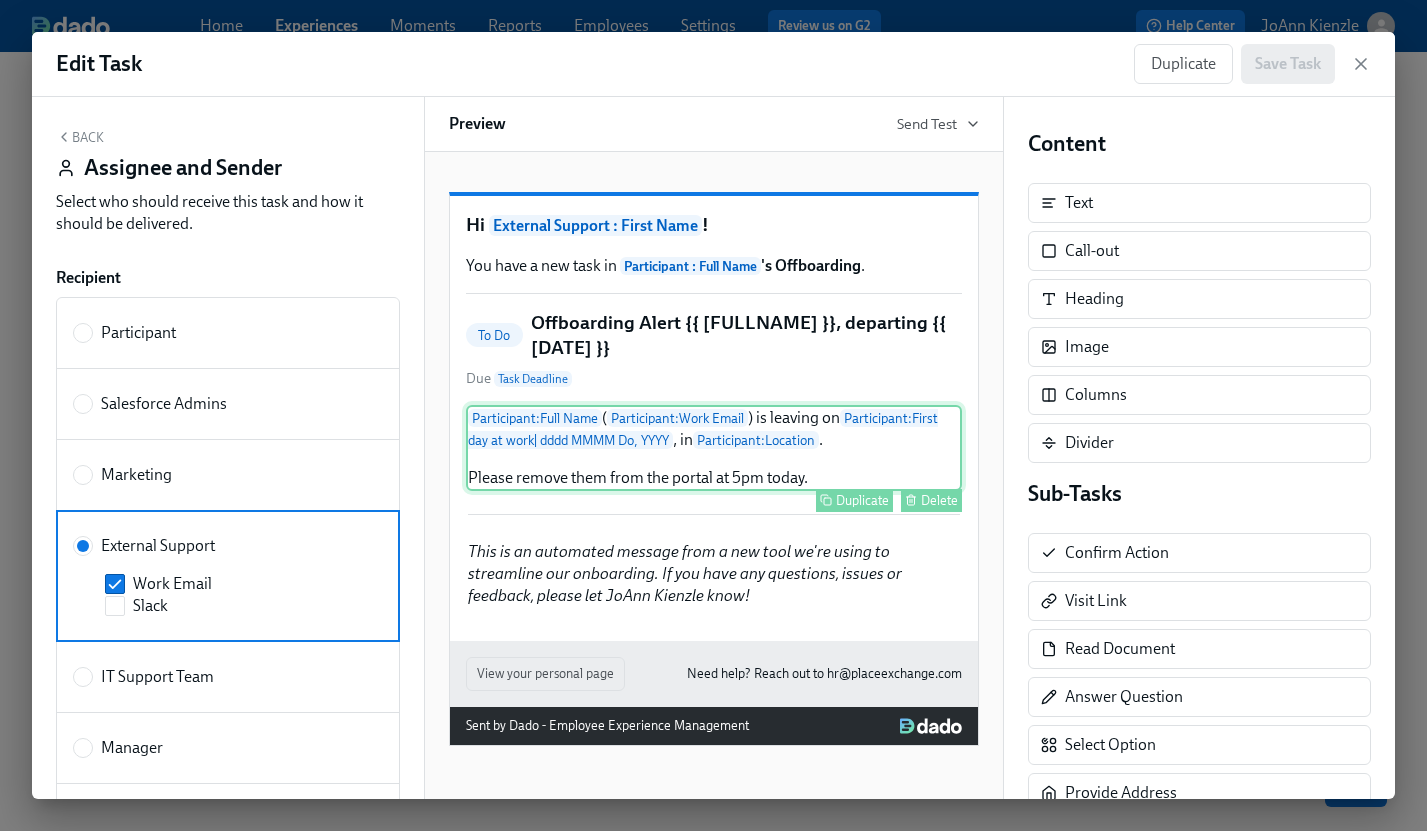 scroll, scrollTop: 10, scrollLeft: 0, axis: vertical 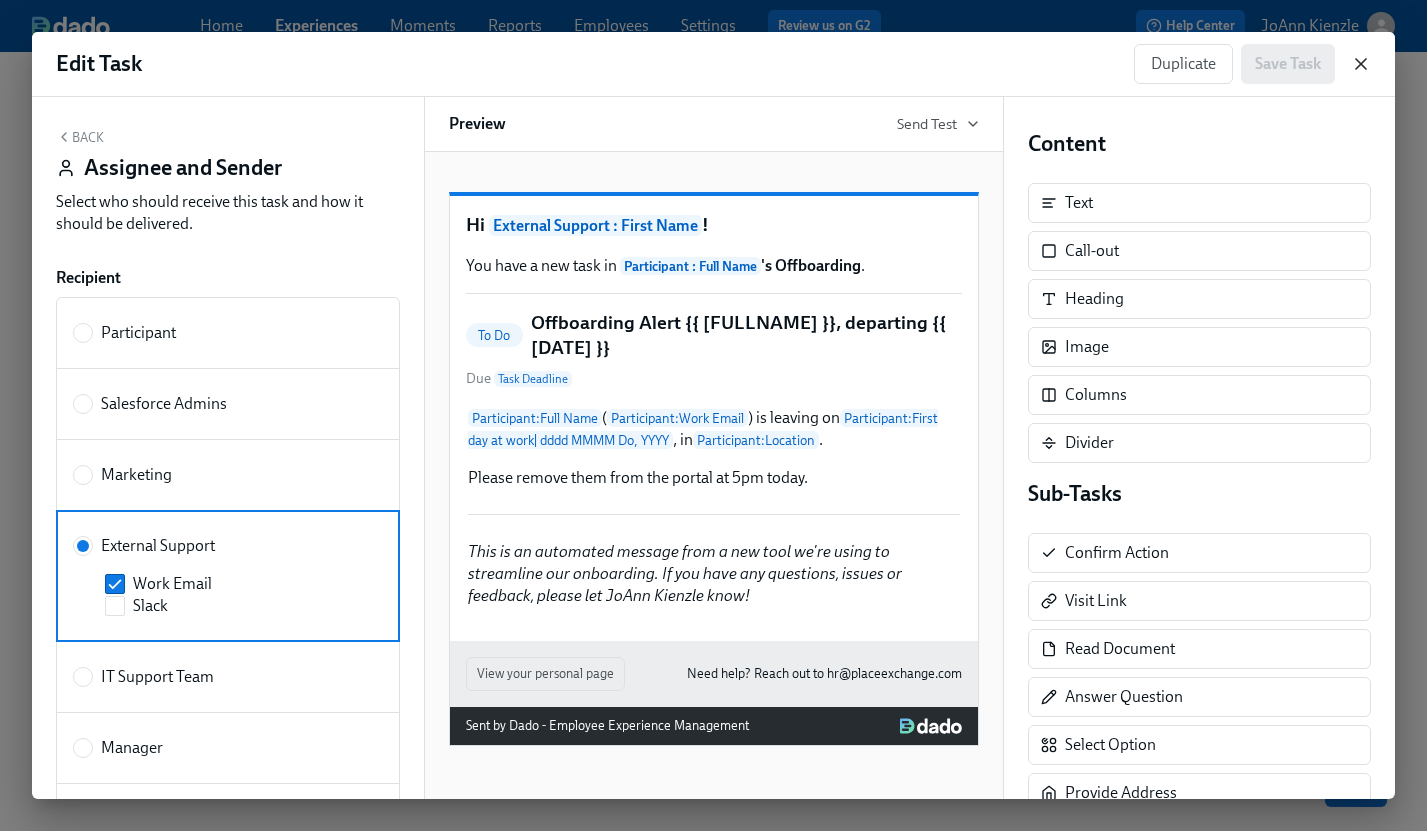 click 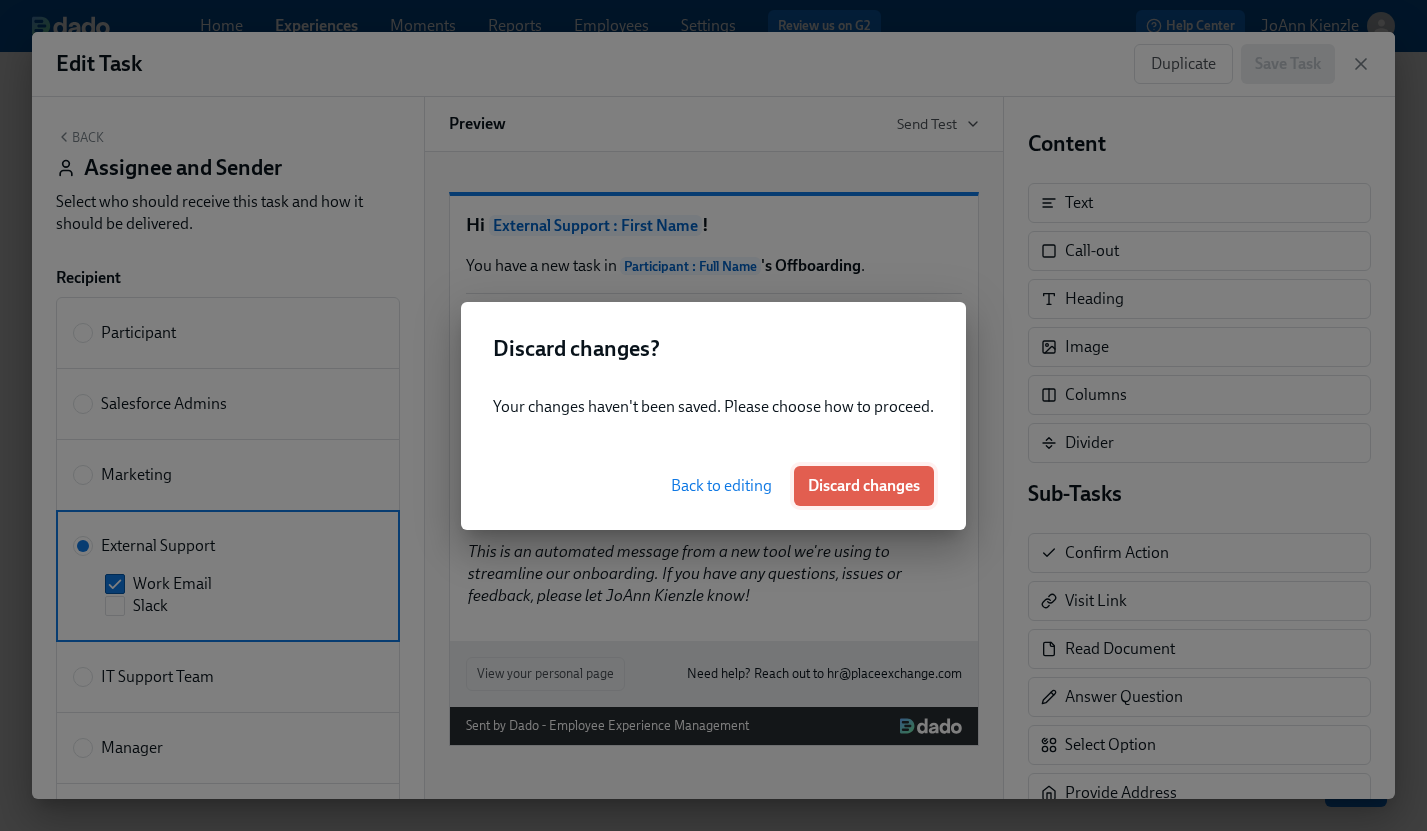 click on "Discard changes" at bounding box center [864, 486] 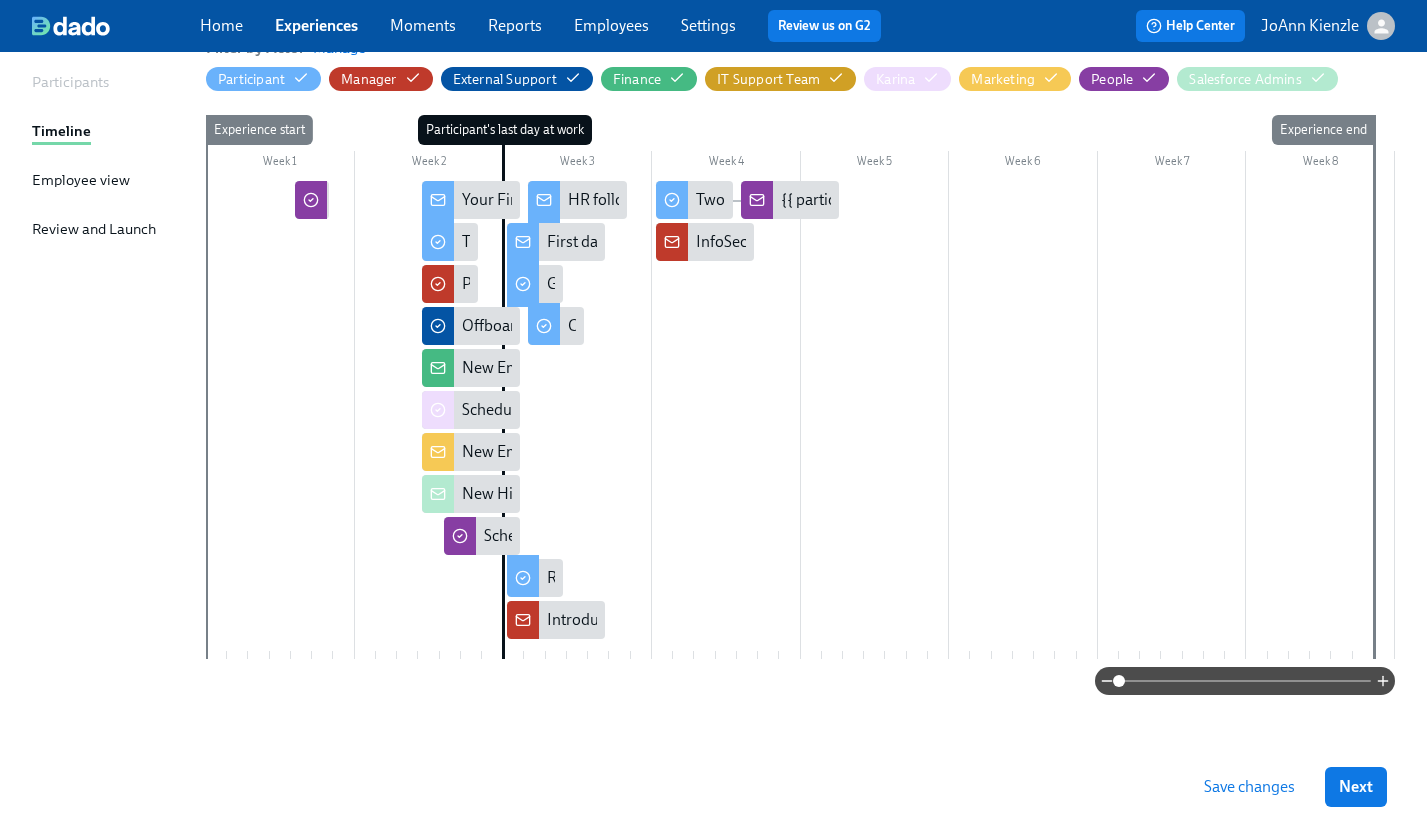 click on "Save changes" at bounding box center [1249, 787] 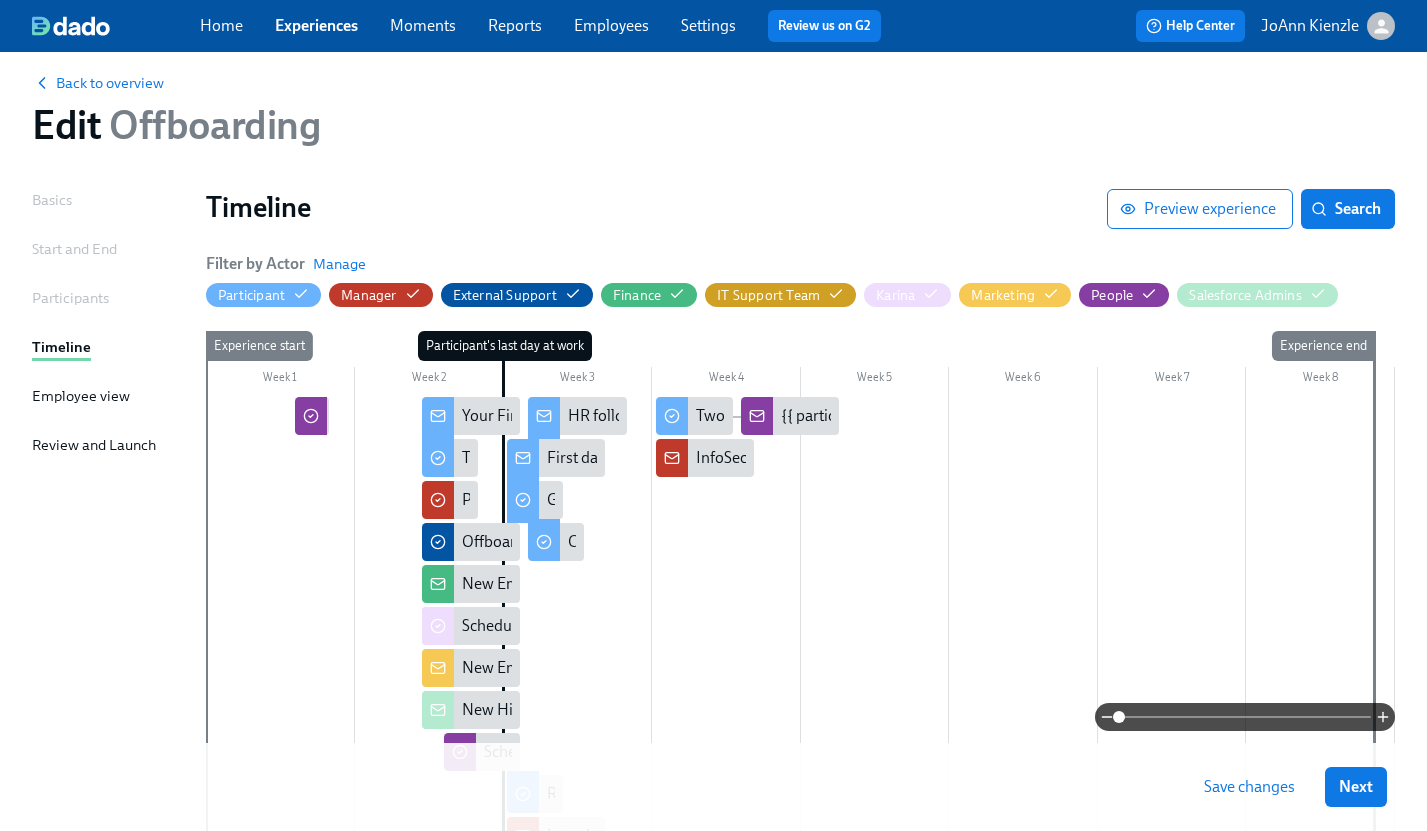 scroll, scrollTop: 0, scrollLeft: 0, axis: both 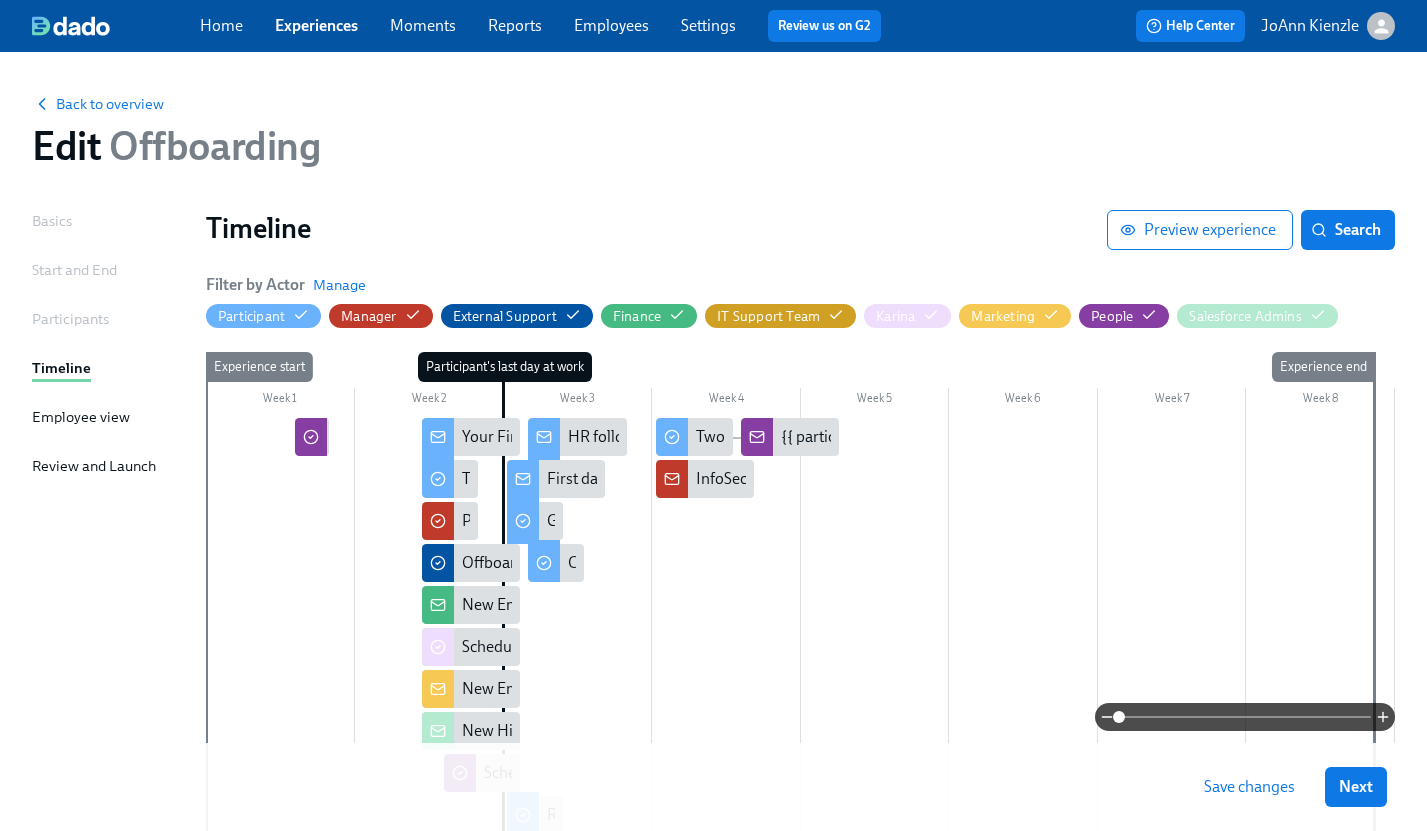 click on "Settings" at bounding box center [708, 25] 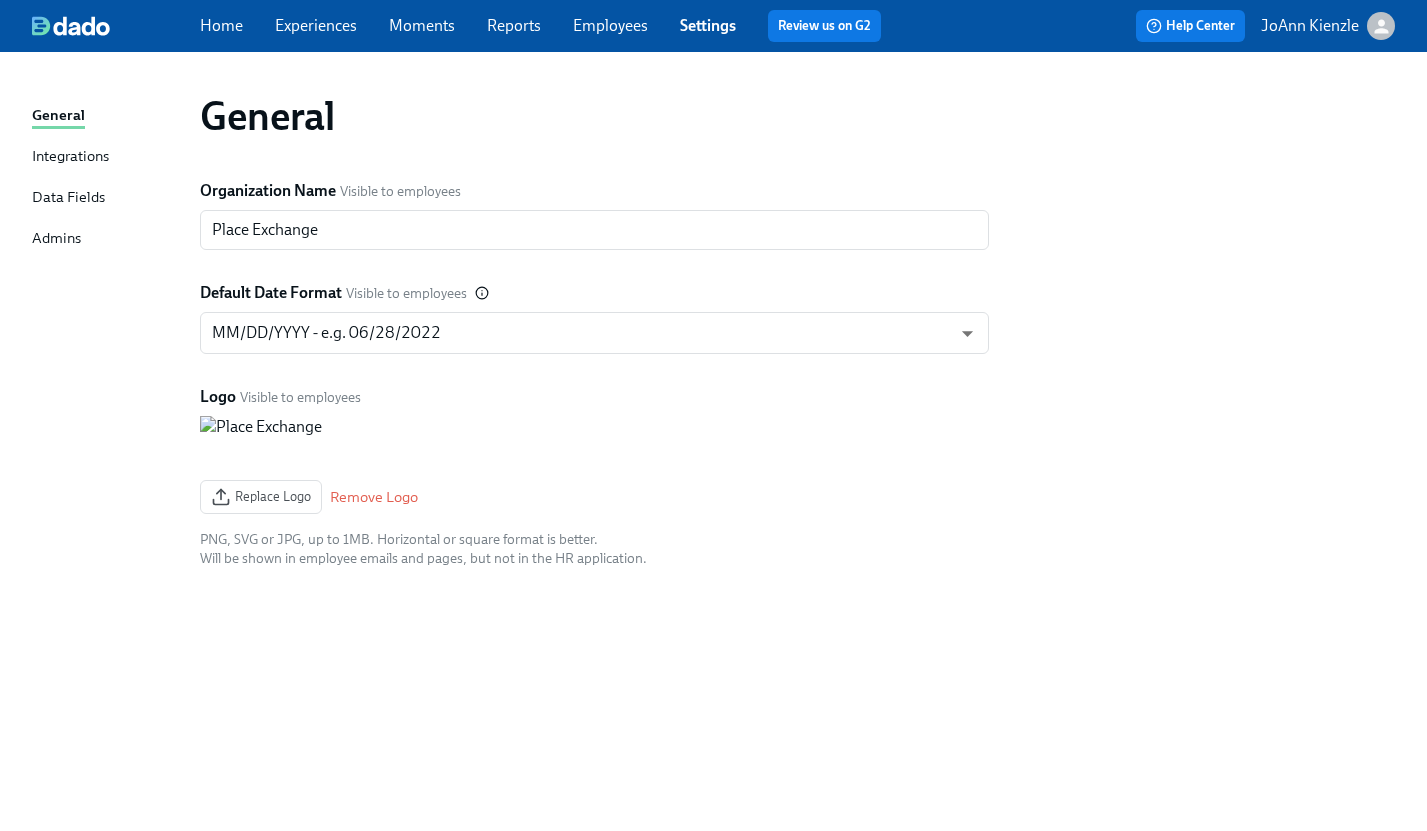 click on "Data Fields" at bounding box center [68, 198] 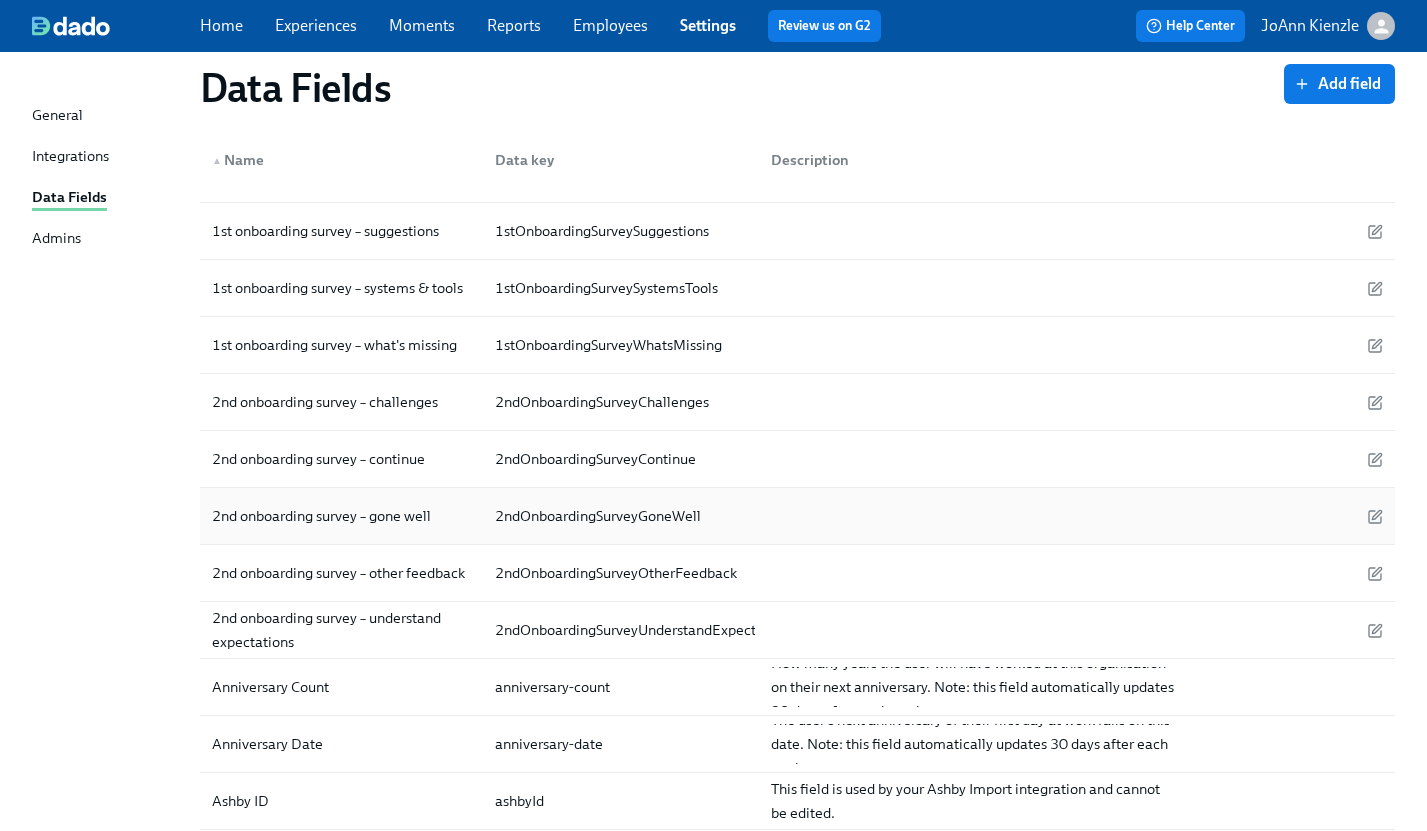 scroll, scrollTop: 0, scrollLeft: 0, axis: both 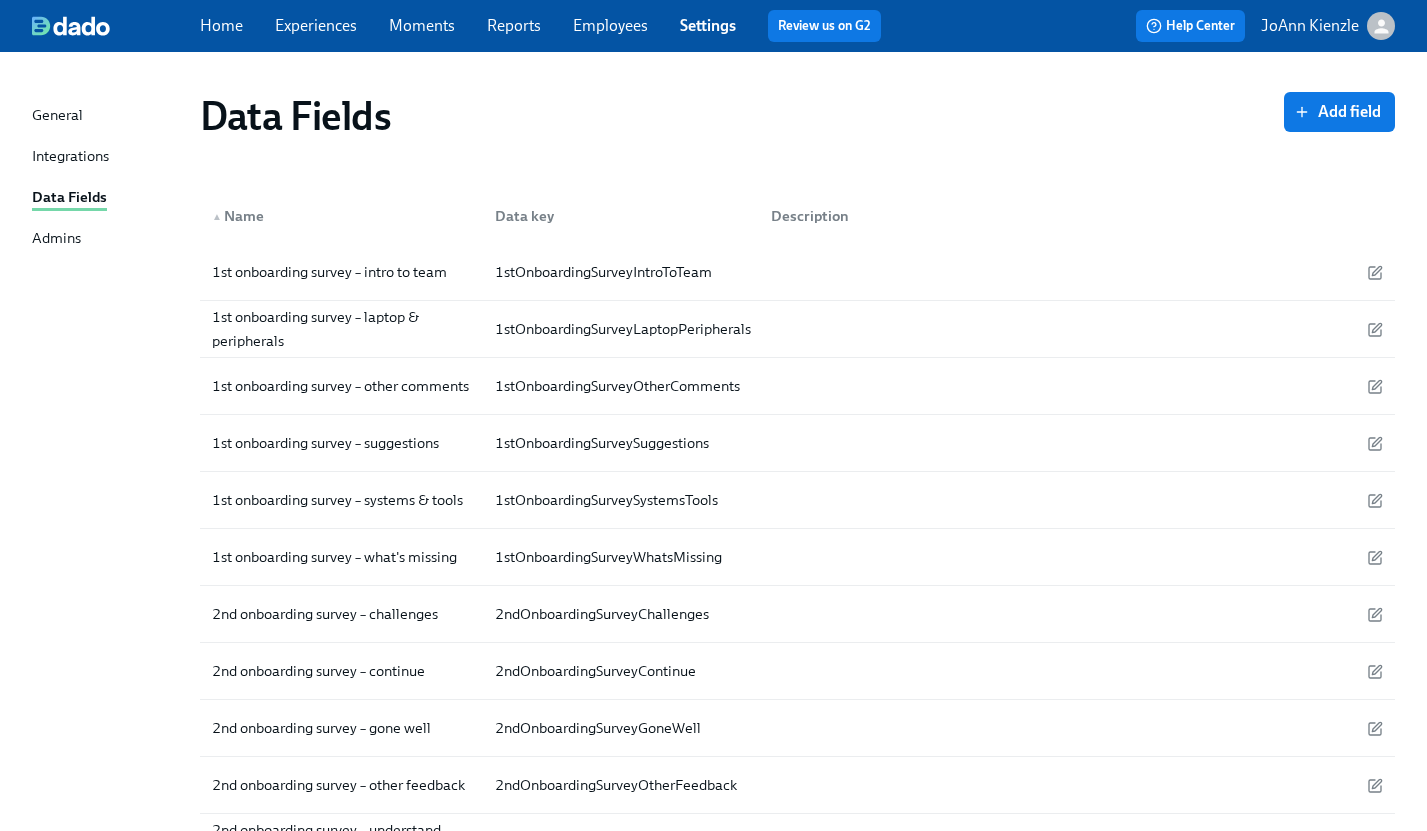 click on "Integrations" at bounding box center [70, 157] 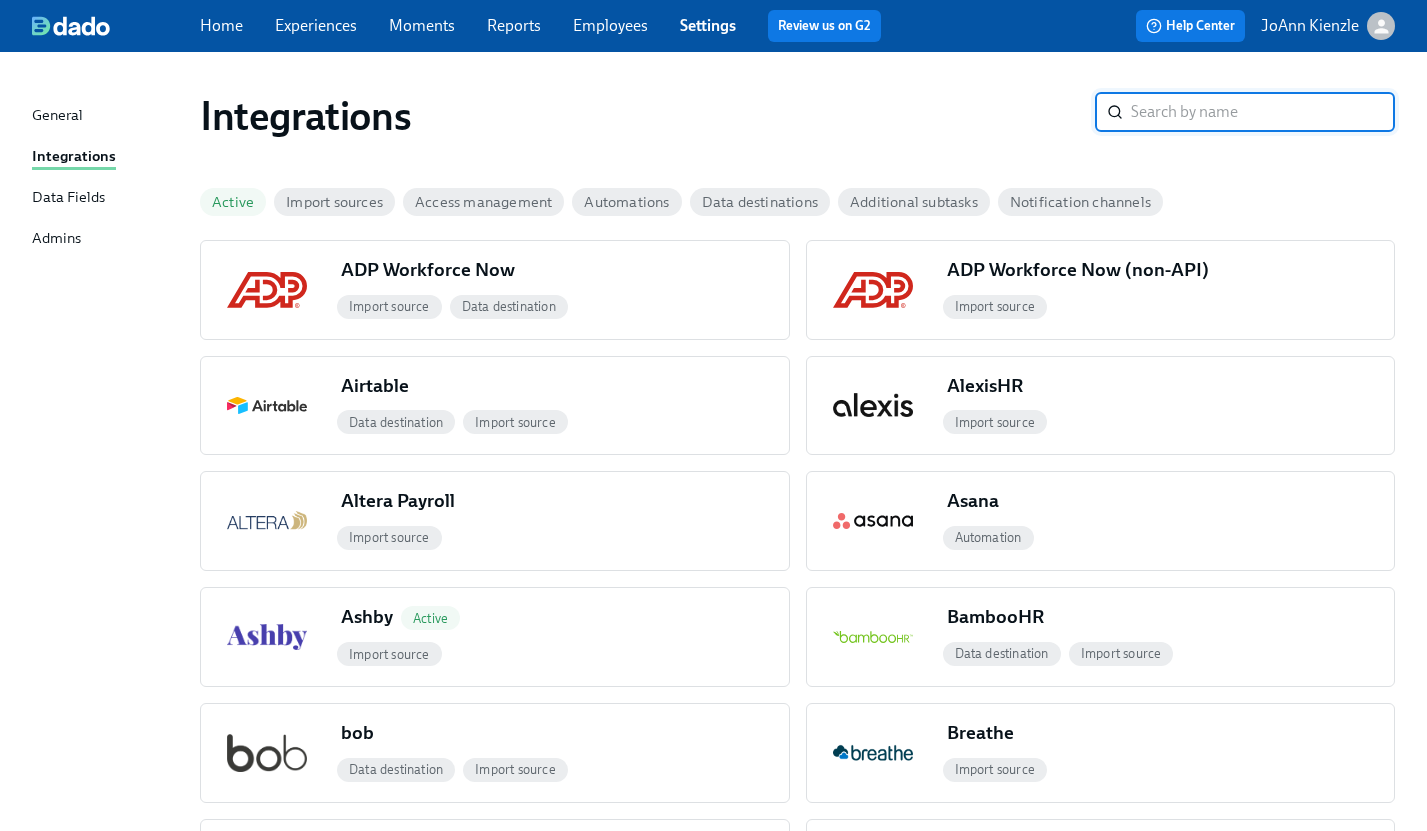 click on "General" at bounding box center (57, 116) 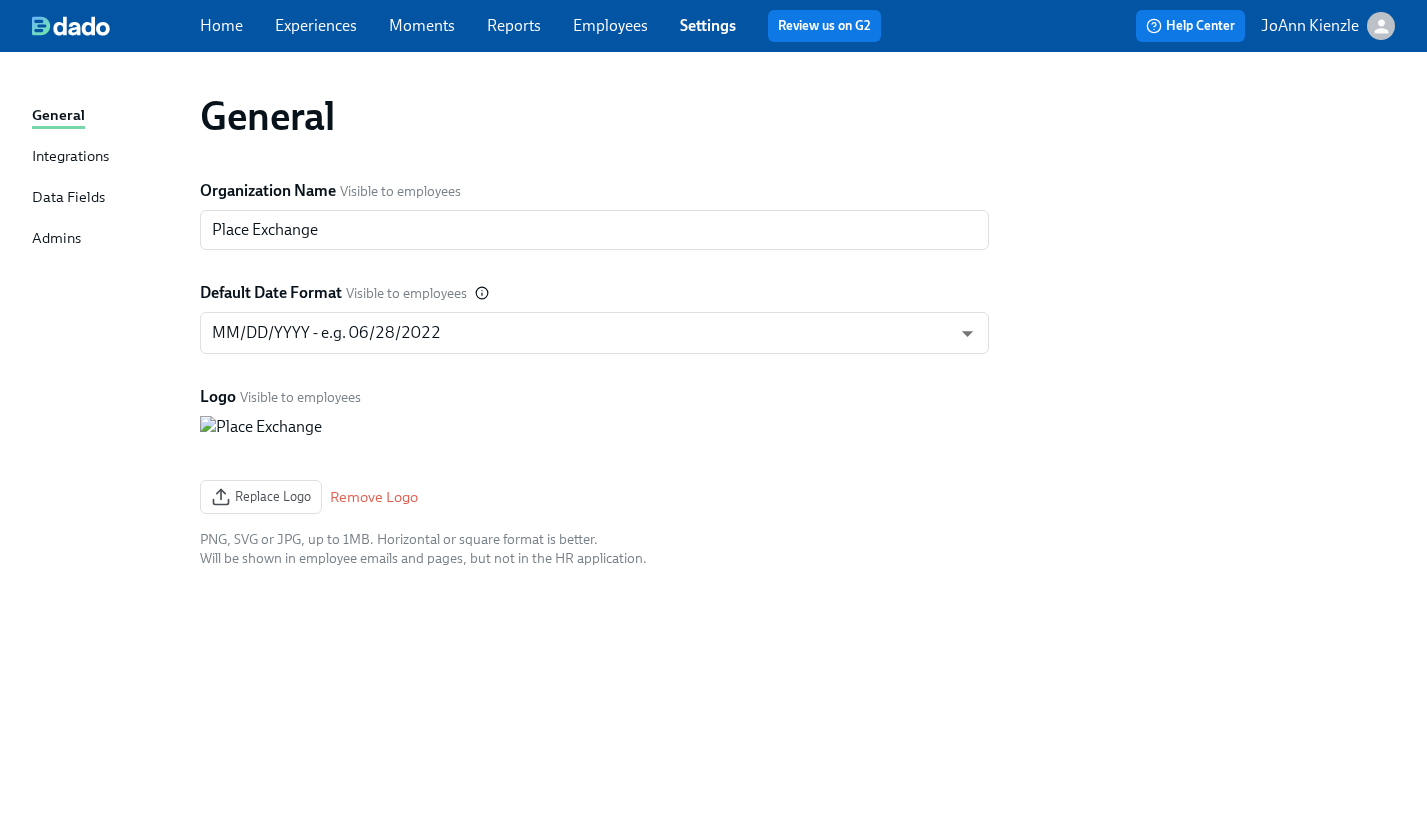 click on "Experiences" at bounding box center [316, 25] 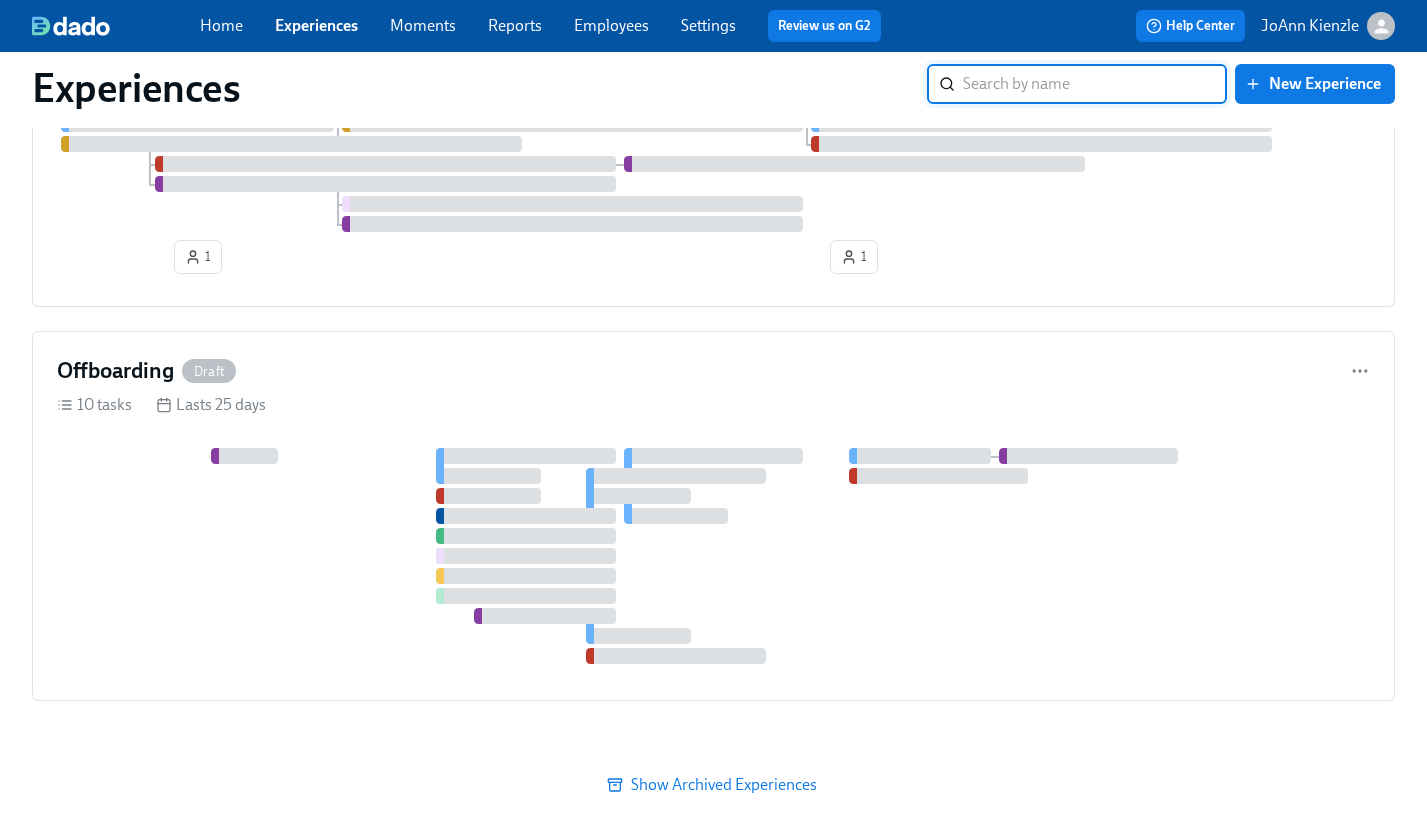 scroll, scrollTop: 695, scrollLeft: 0, axis: vertical 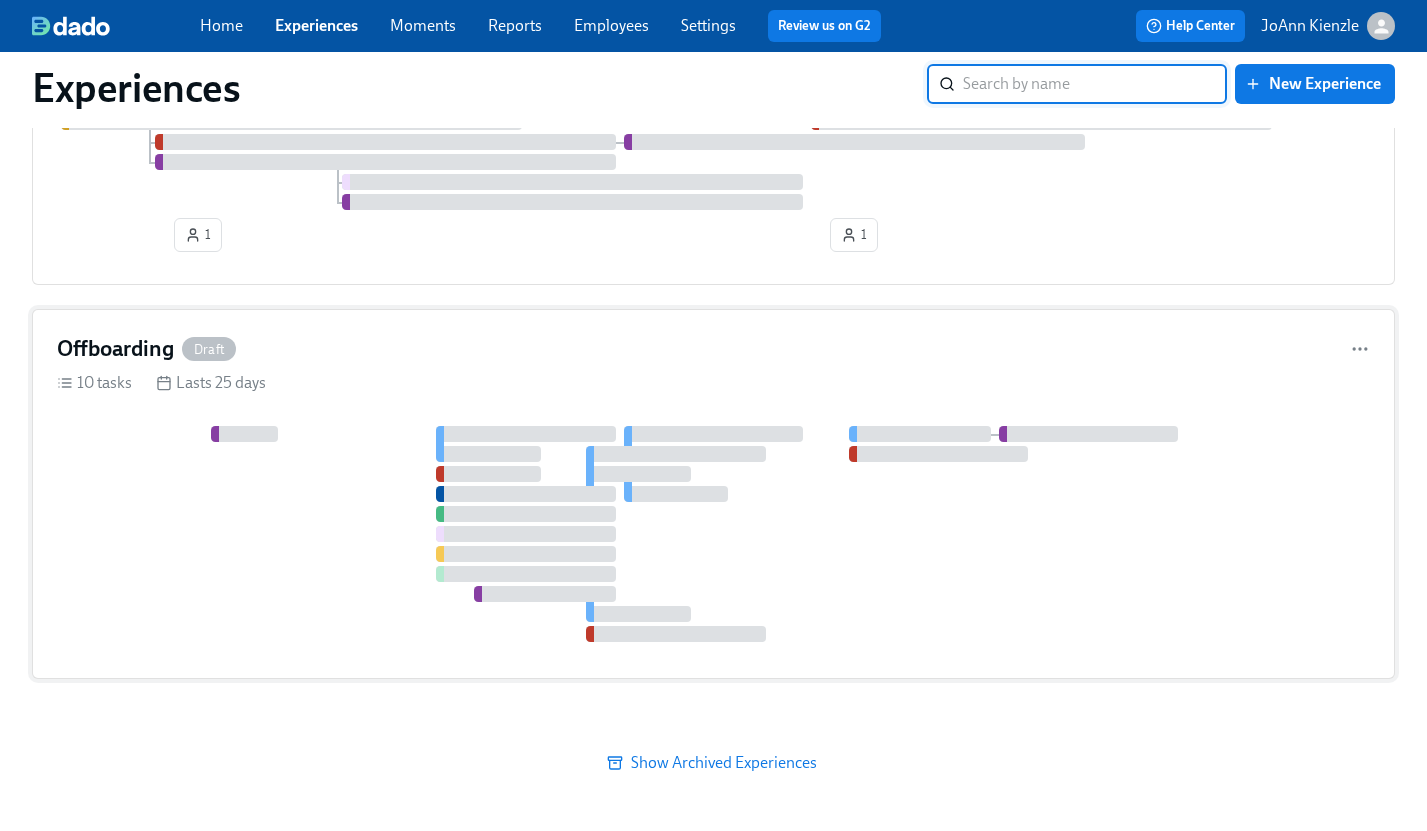 click at bounding box center [713, 534] 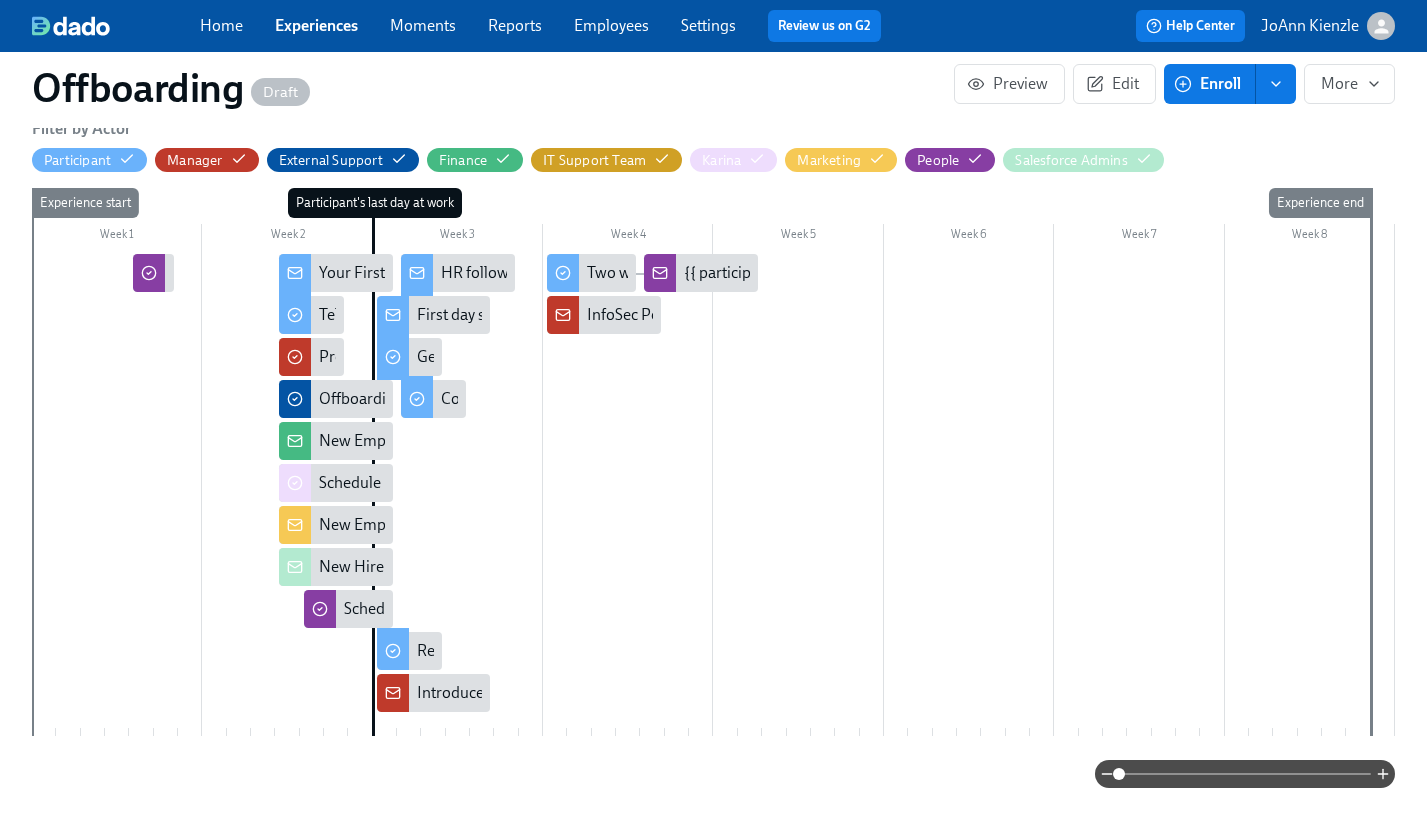 scroll, scrollTop: 488, scrollLeft: 0, axis: vertical 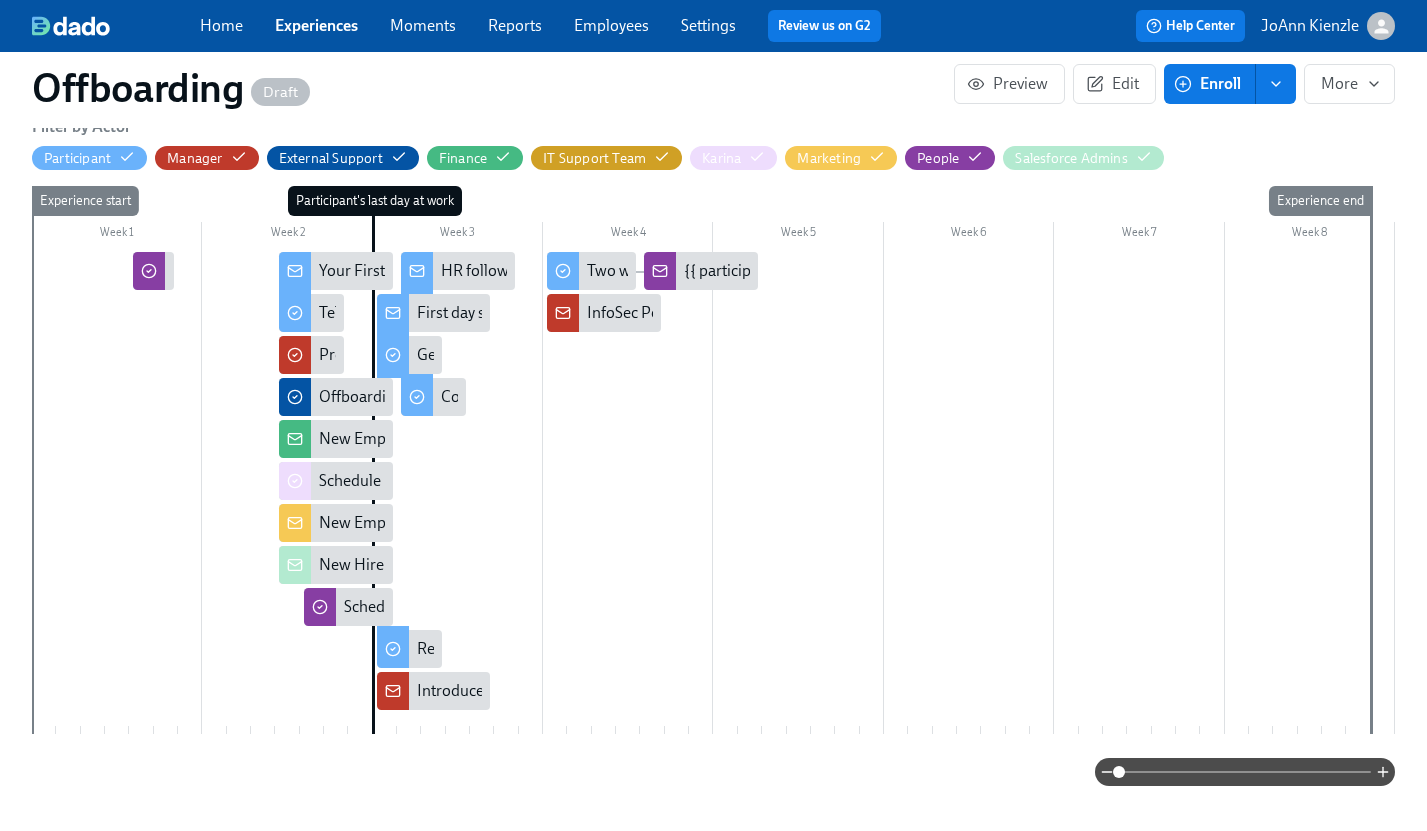click on "InfoSec Policy Acceptance Reminder - {{ participant.fullName }}" at bounding box center (802, 313) 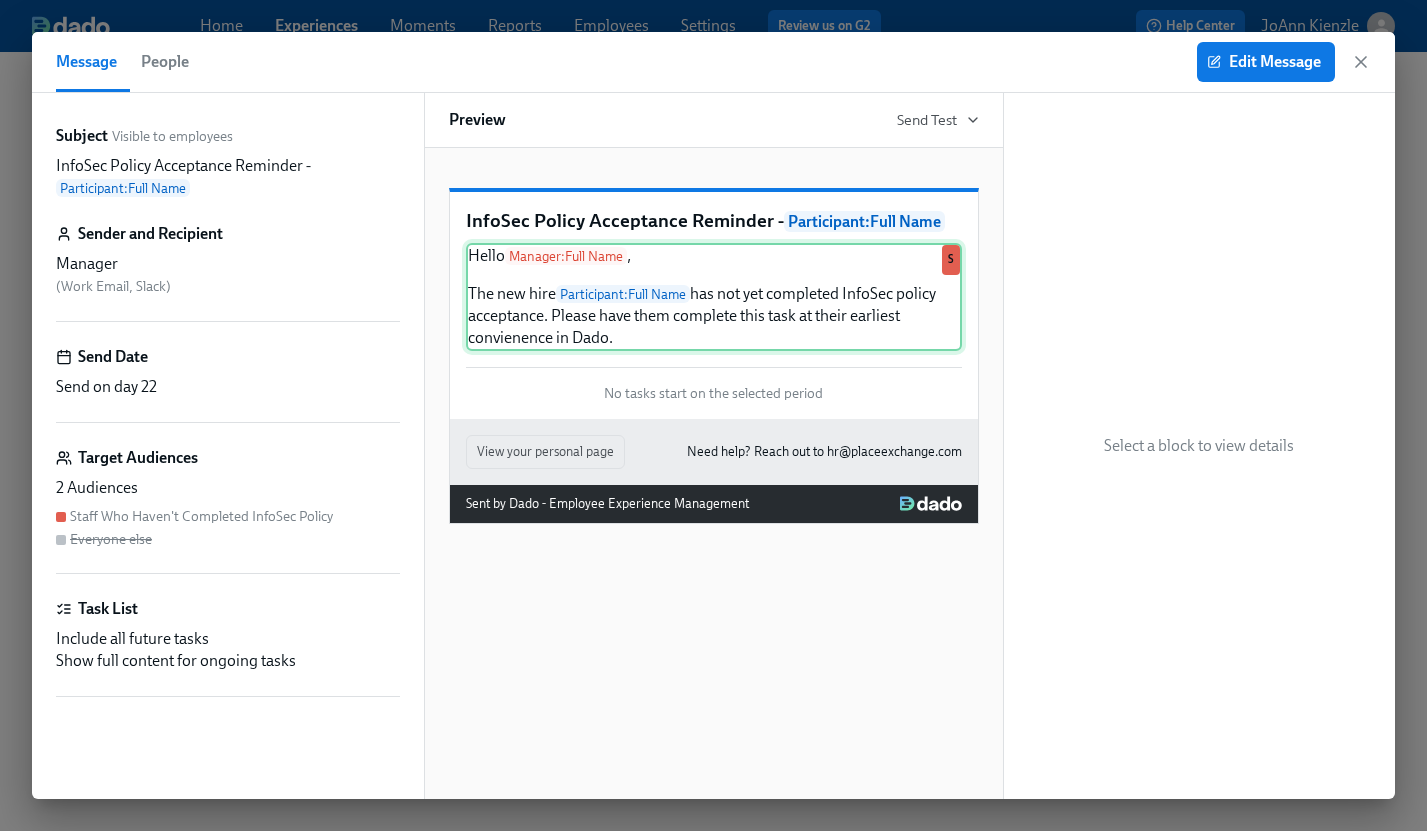 click on "Hello  Manager :  Full Name ,
The new hire  Participant :  Full Name  has not yet completed InfoSec policy acceptance. Please have them complete this task at their earliest convienence in Dado. S" at bounding box center [714, 297] 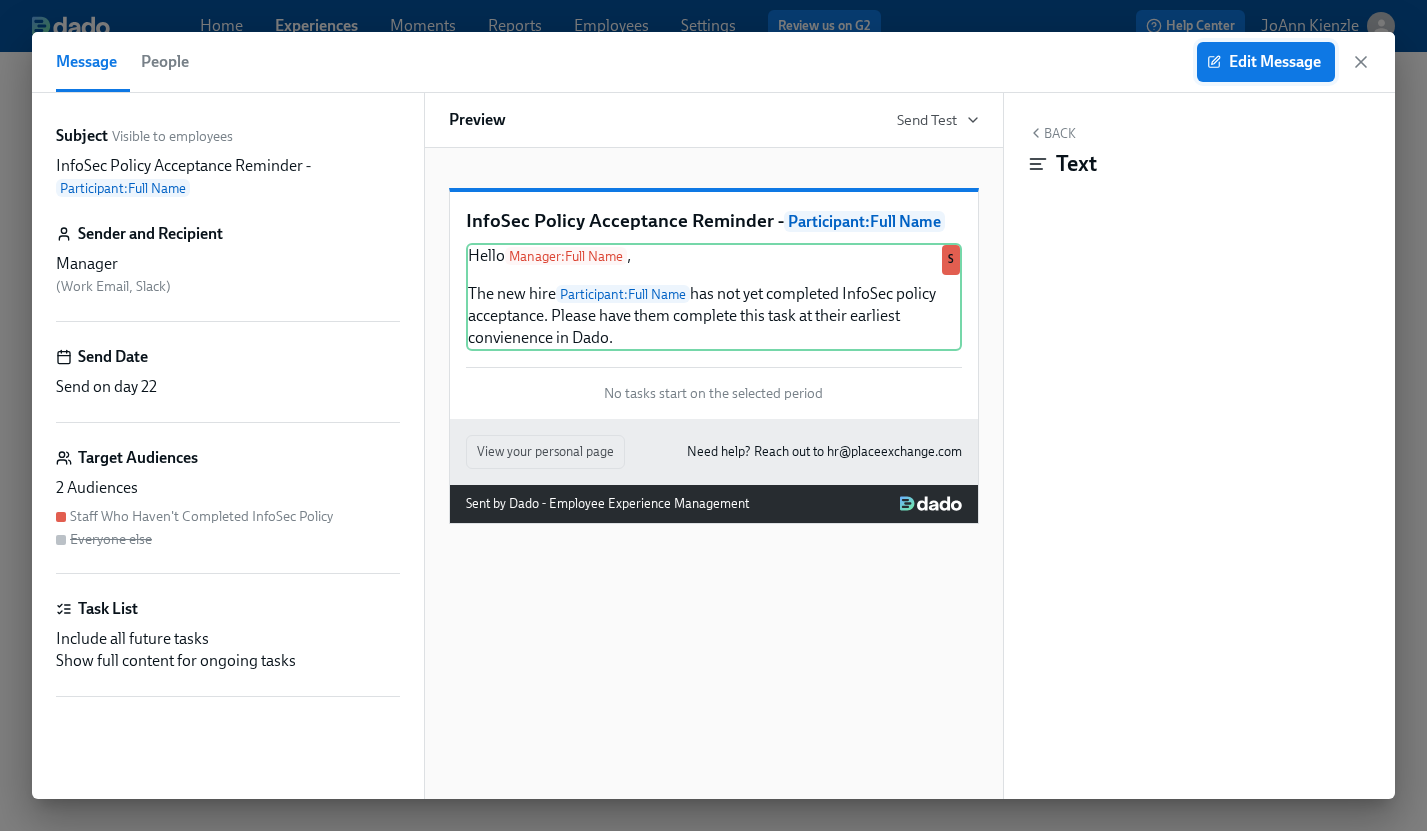 click on "Edit Message" at bounding box center [1266, 62] 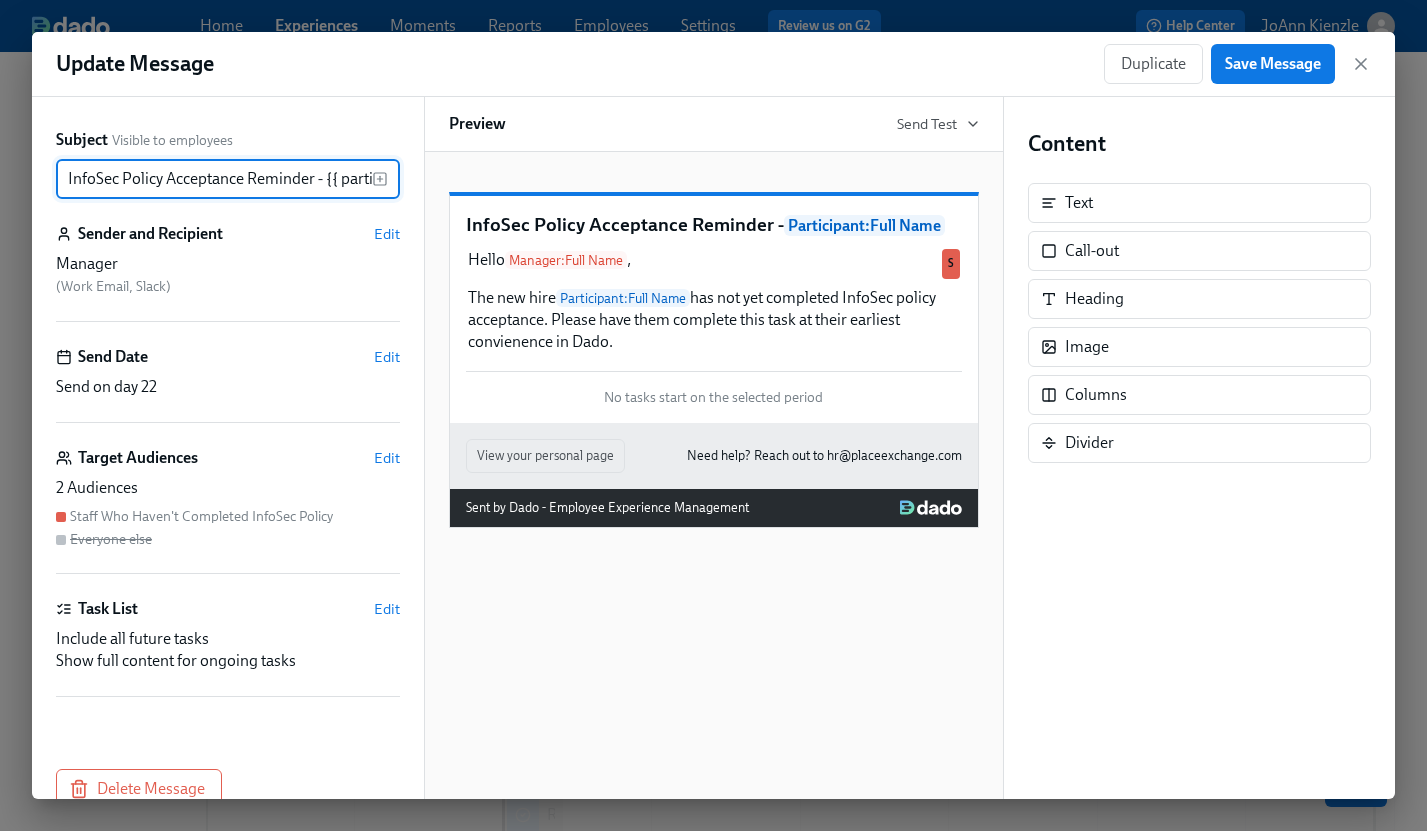 scroll, scrollTop: 0, scrollLeft: 127, axis: horizontal 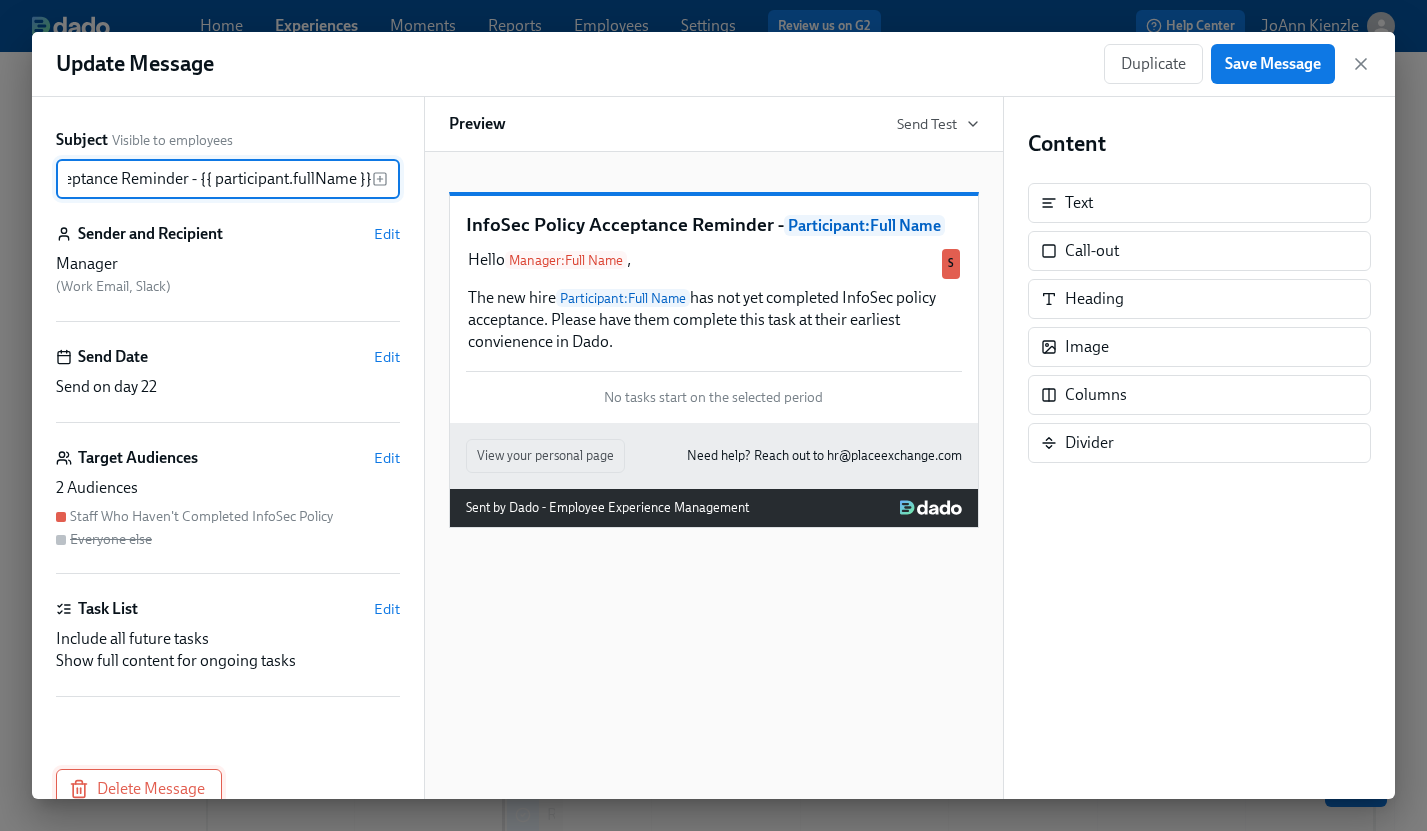 click on "Delete Message" at bounding box center (139, 789) 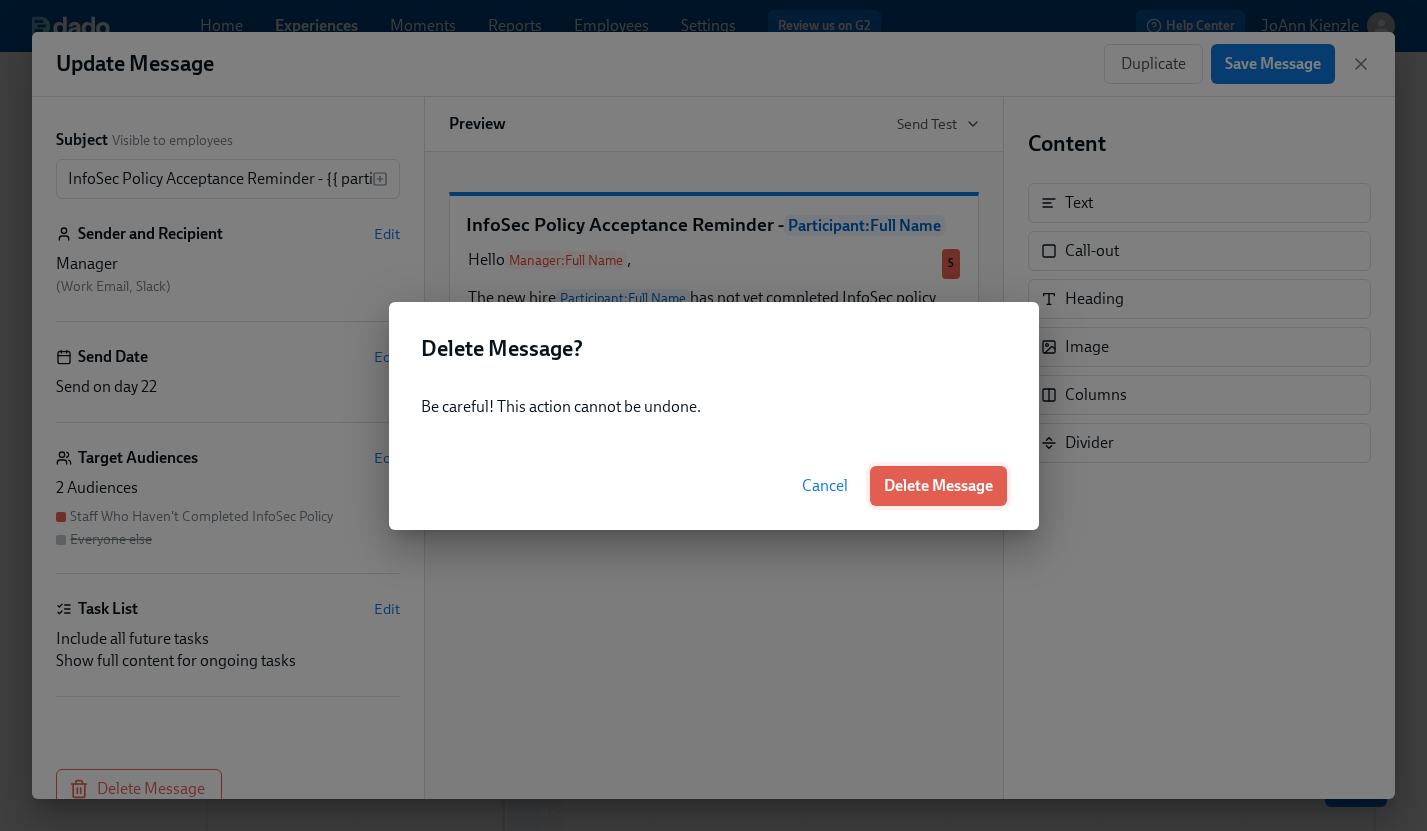 click on "Delete Message" at bounding box center (938, 486) 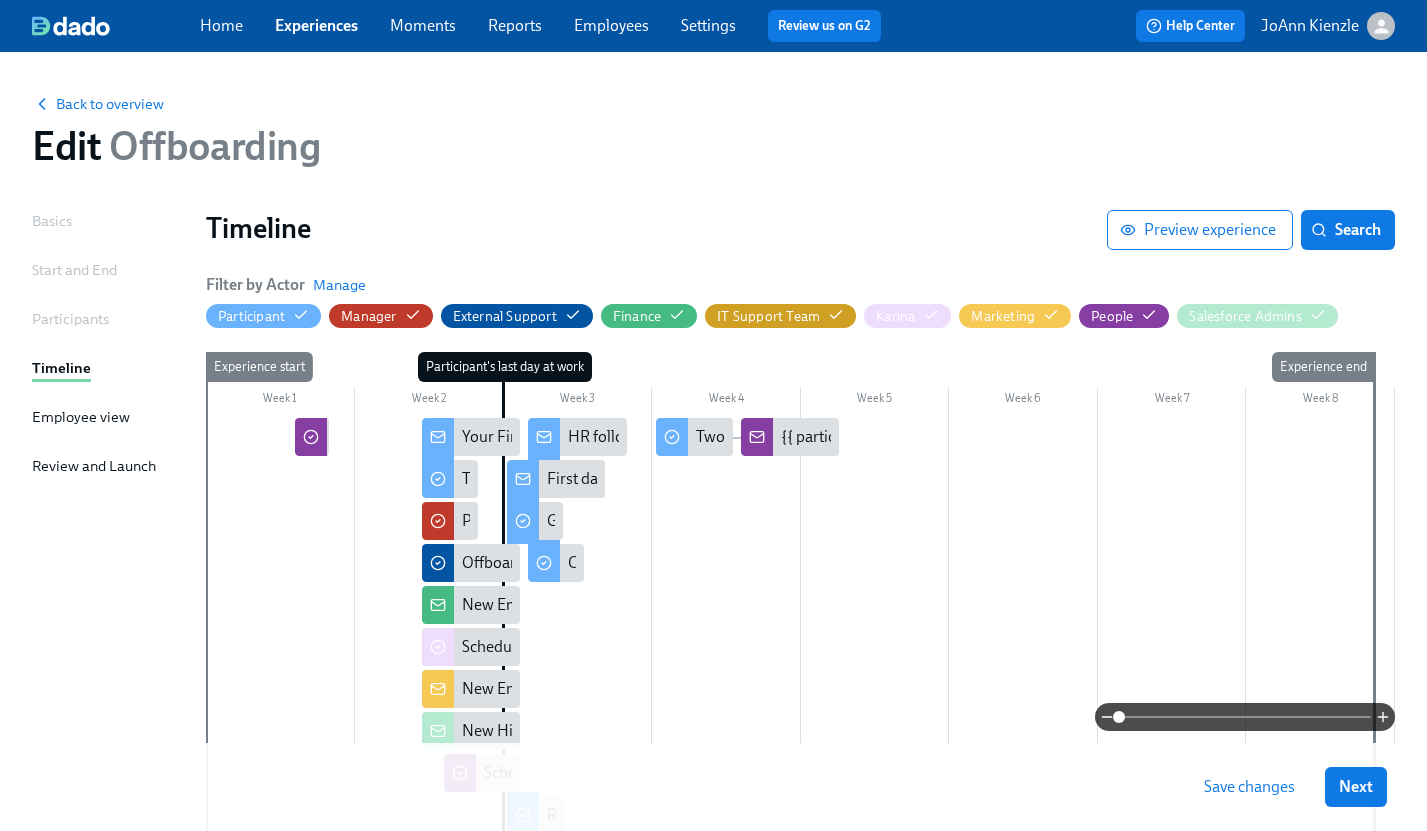 click at bounding box center (800, 657) 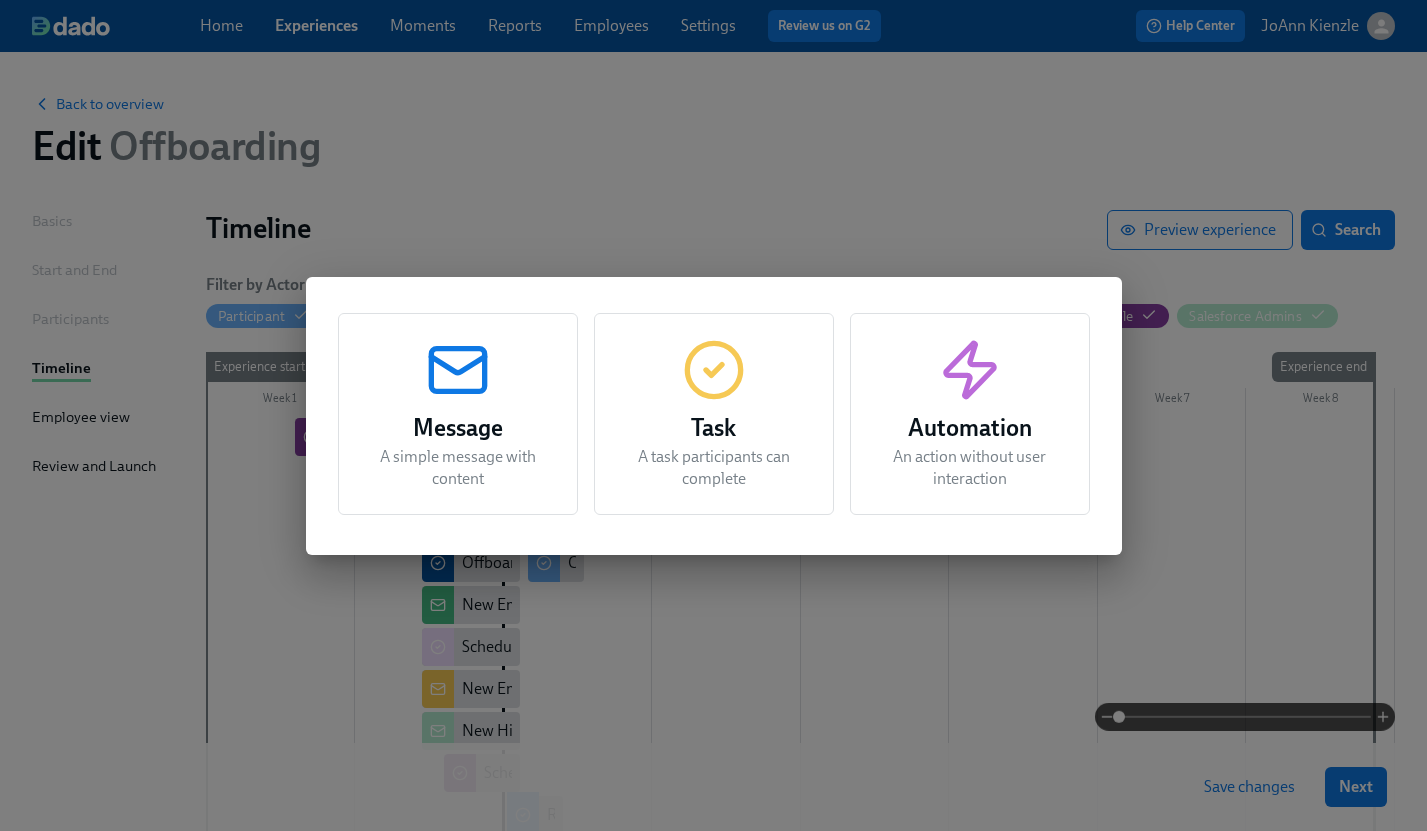 click on "Message A simple message with content Task A task participants can complete Automation An action without user interaction" at bounding box center (713, 415) 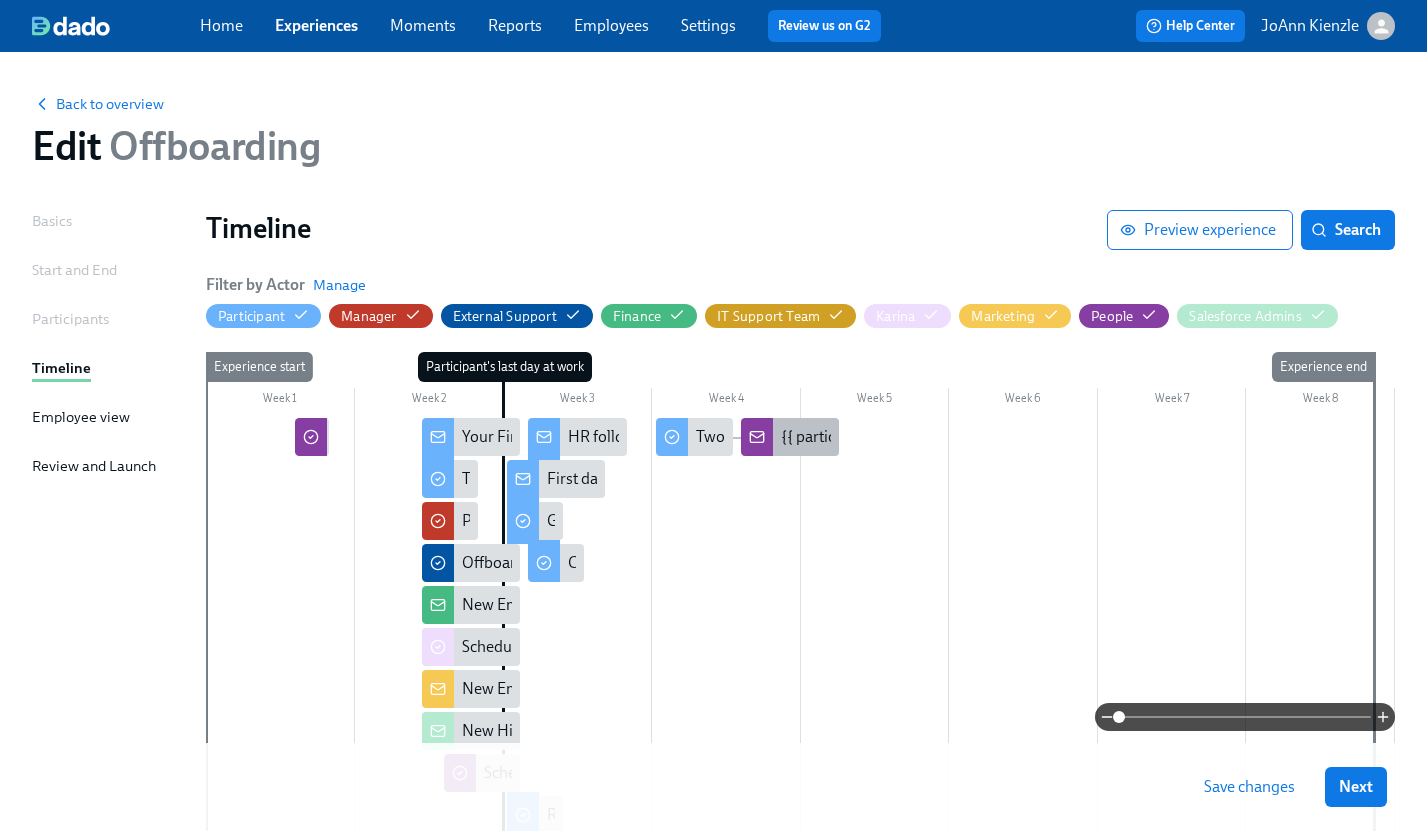 click on "{{ participant.fullName }}'s initial feedback" at bounding box center (925, 437) 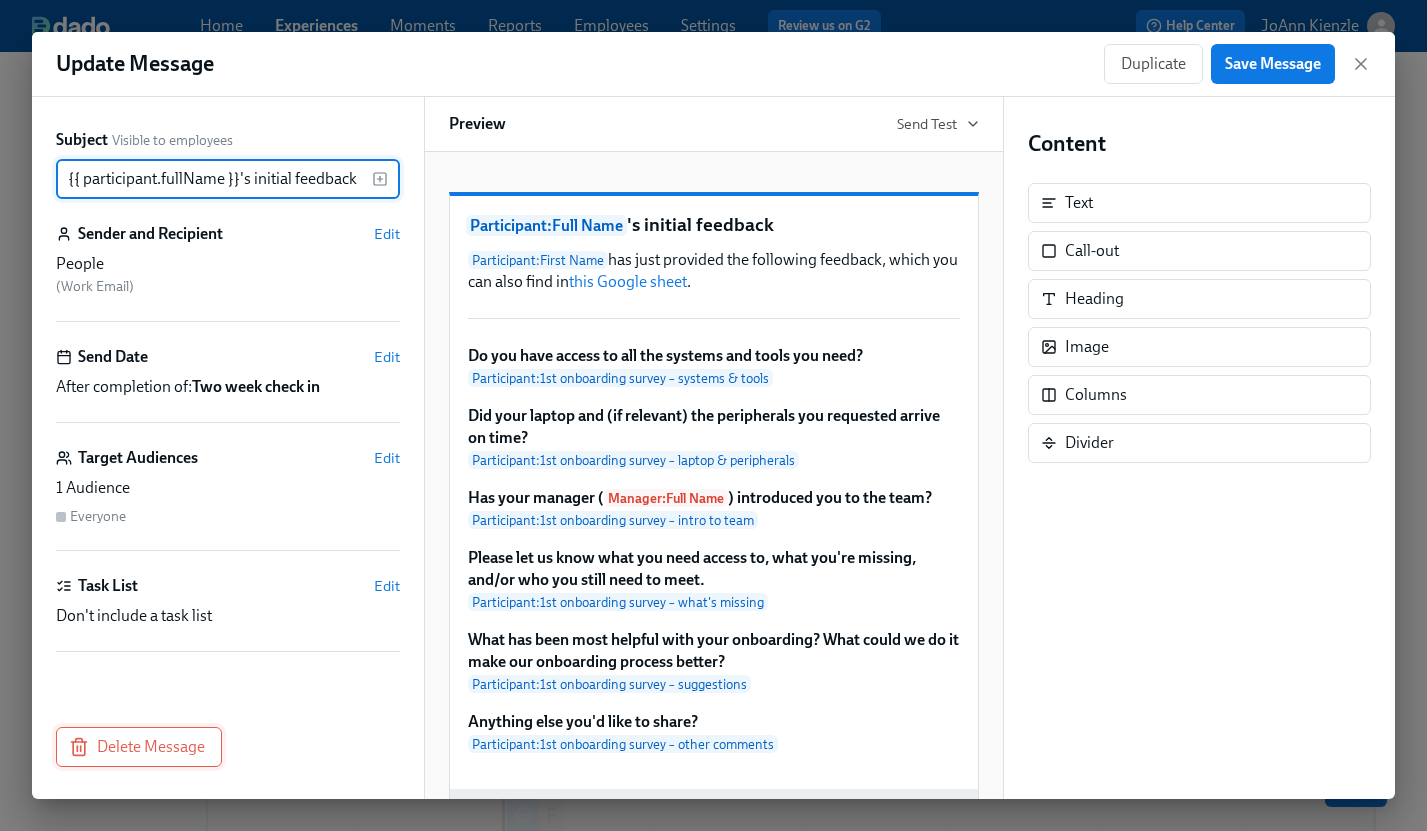 click on "Delete Message" at bounding box center [139, 747] 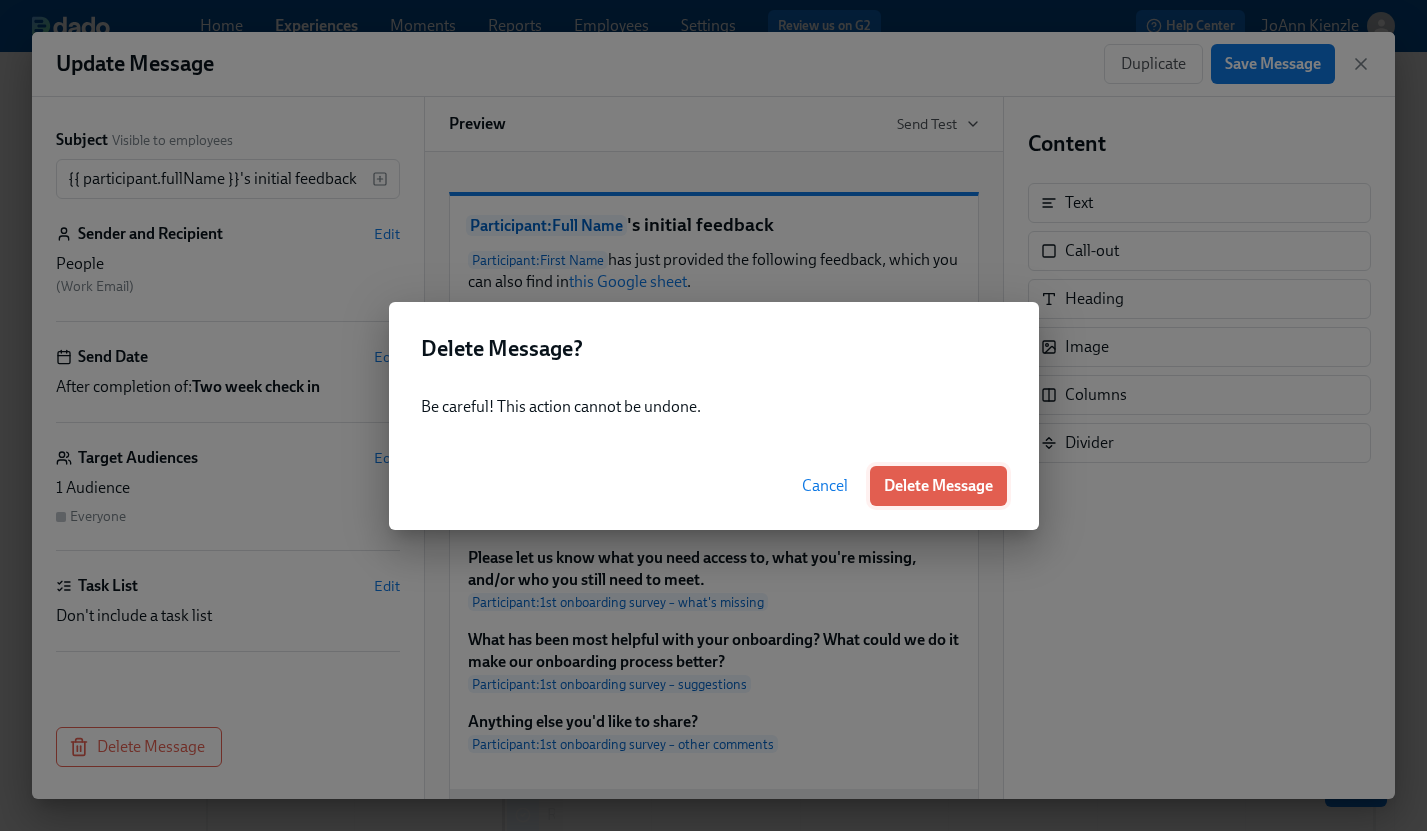 click on "Delete Message" at bounding box center (938, 486) 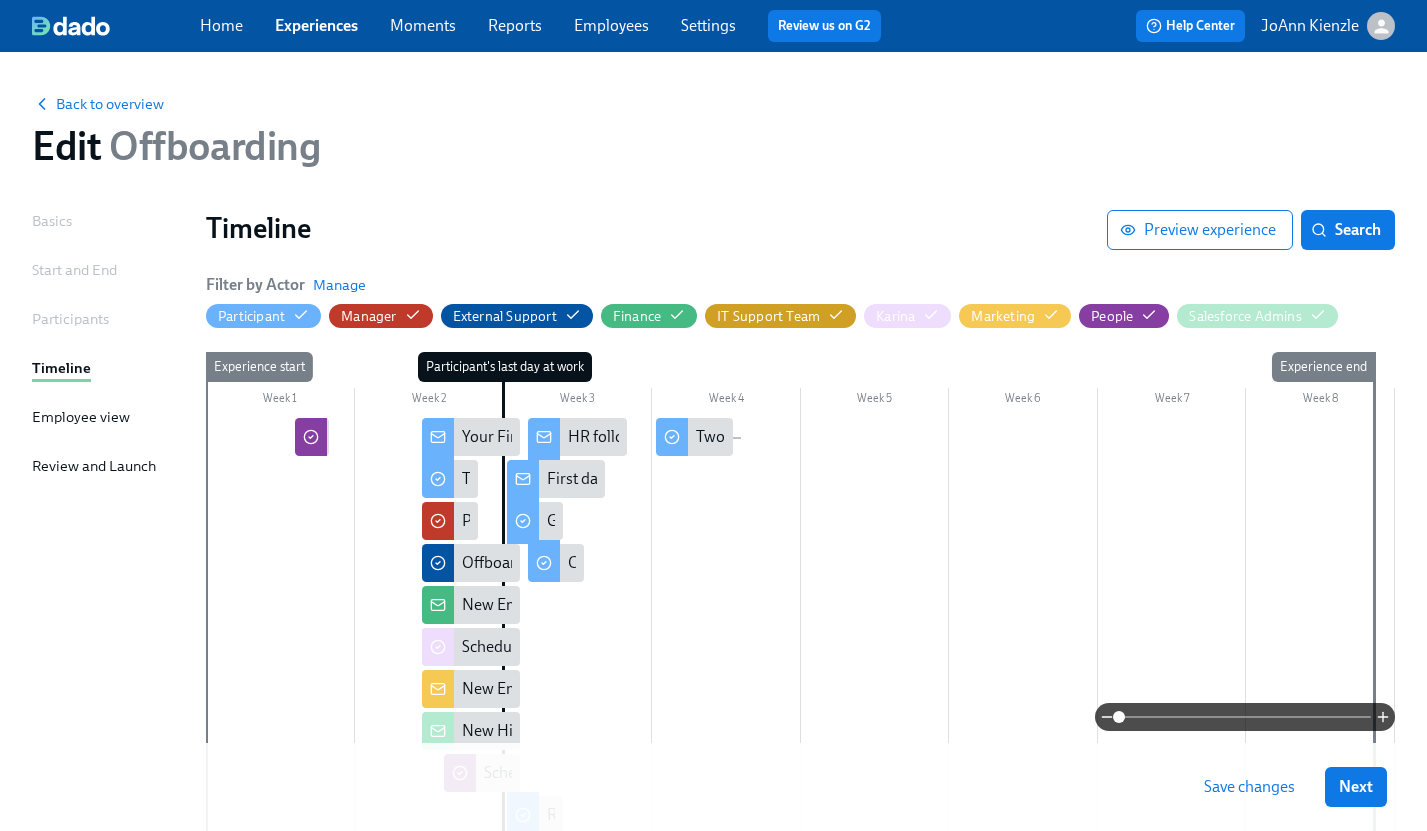 click at bounding box center [800, 657] 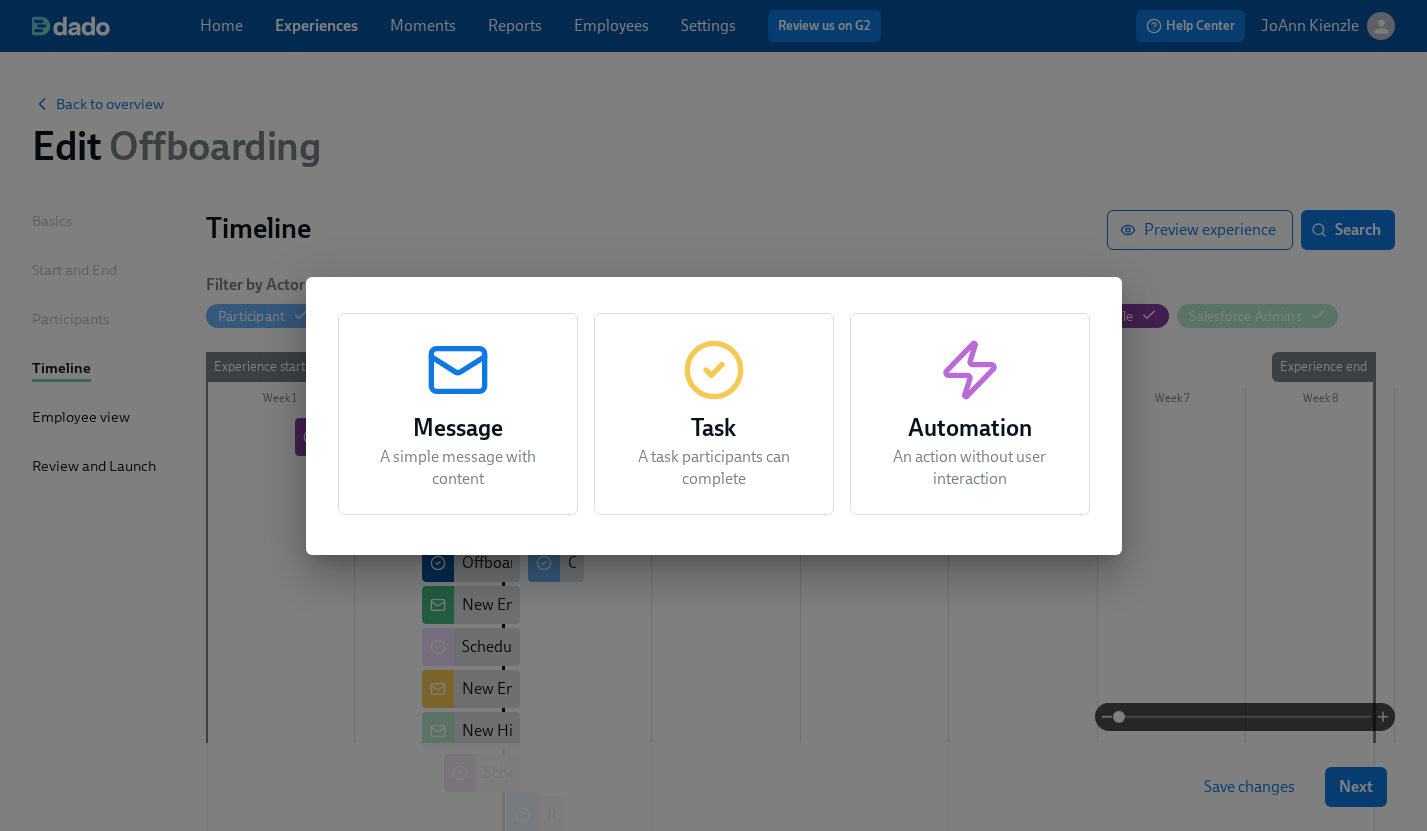 click on "Message A simple message with content Task A task participants can complete Automation An action without user interaction" at bounding box center [713, 415] 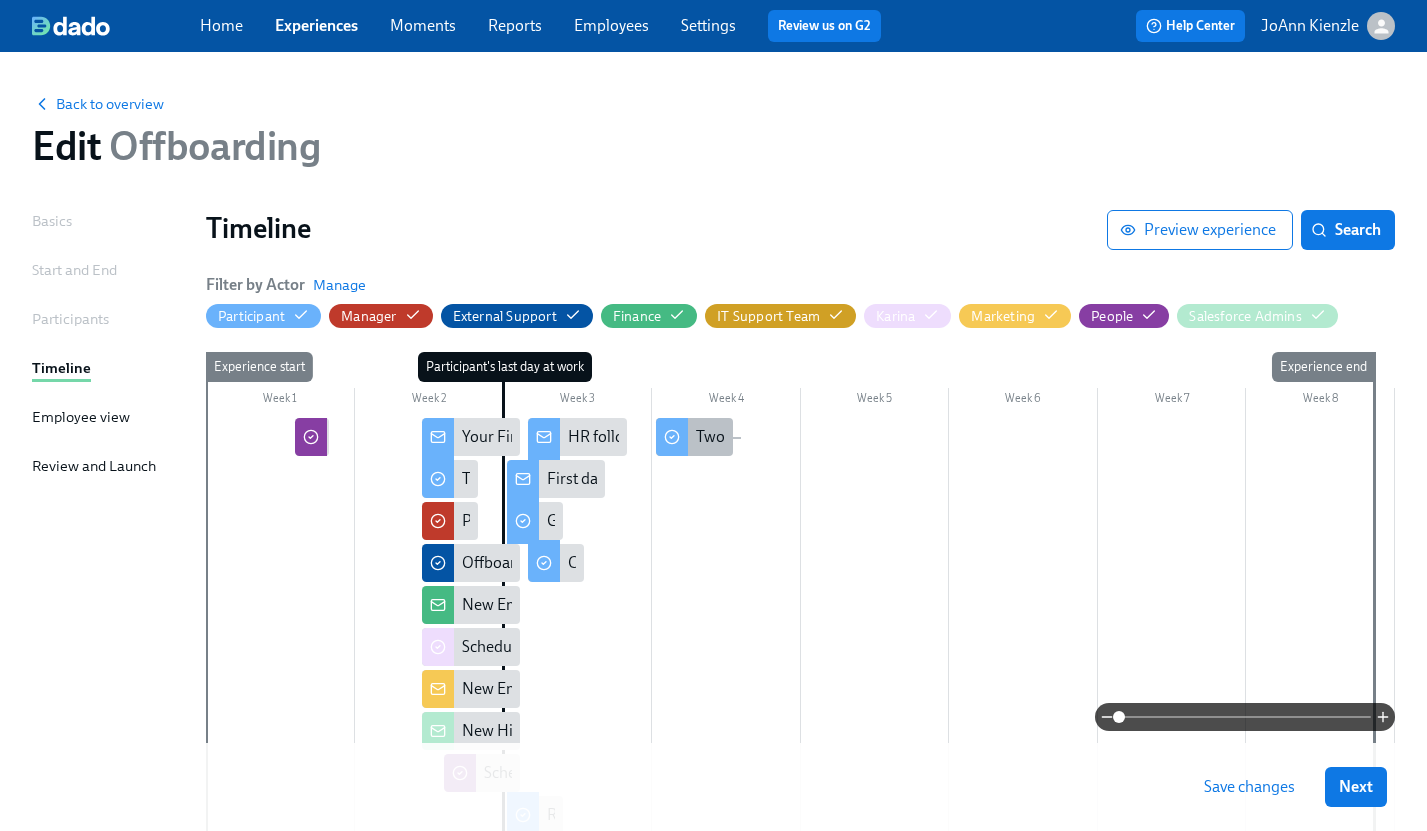 click on "Two week check in" at bounding box center [759, 437] 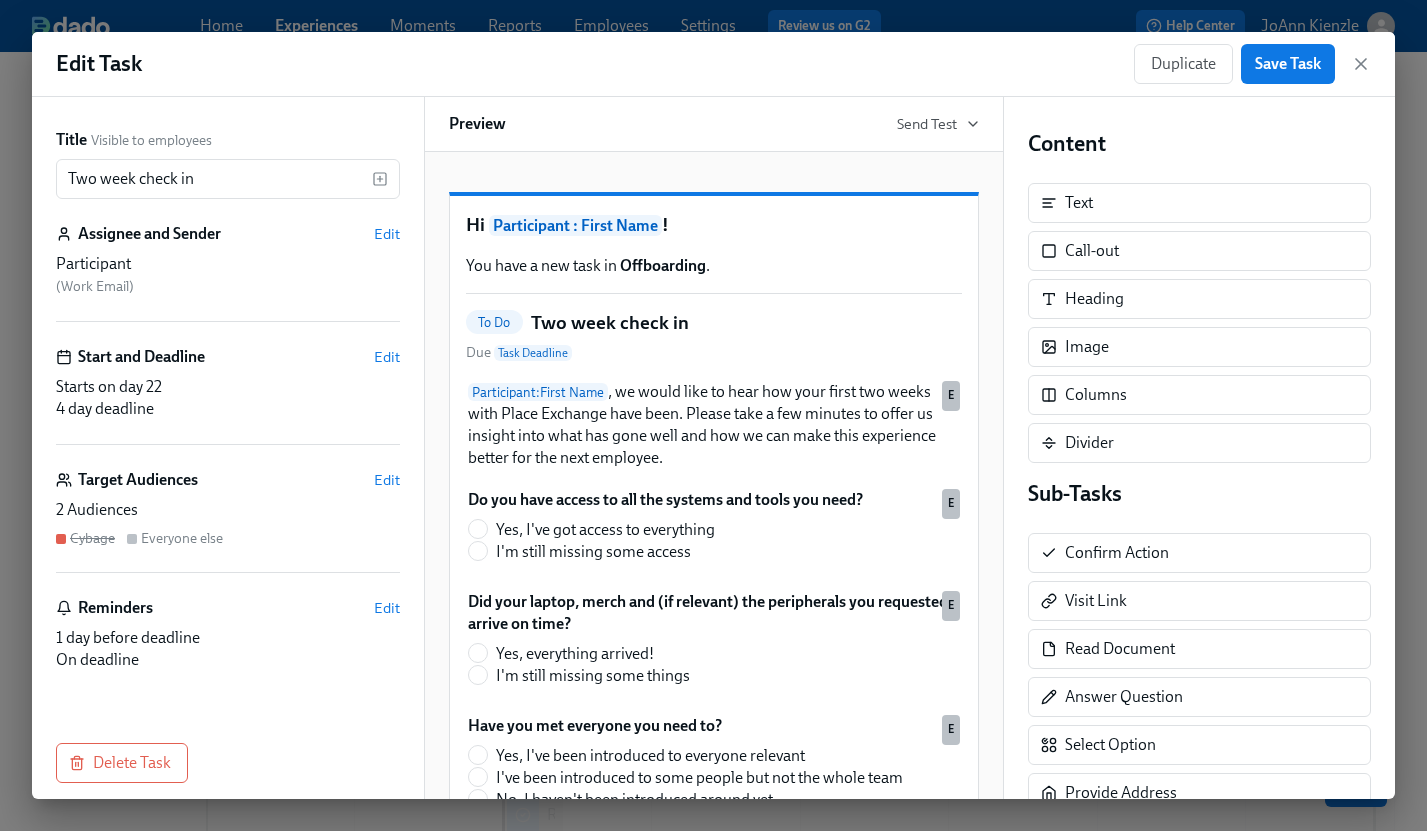 click on "Duplicate Save Task" at bounding box center (1252, 64) 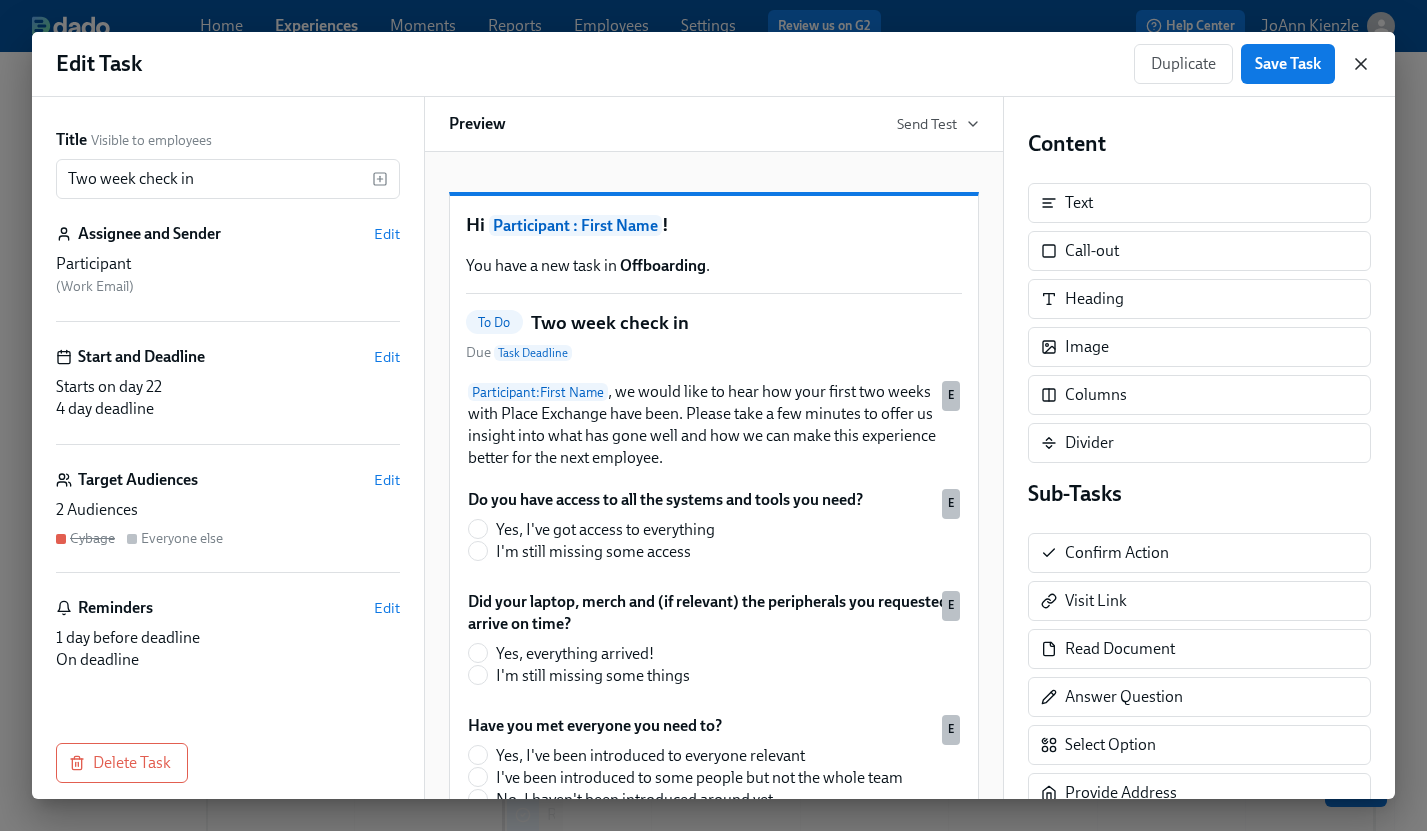 click 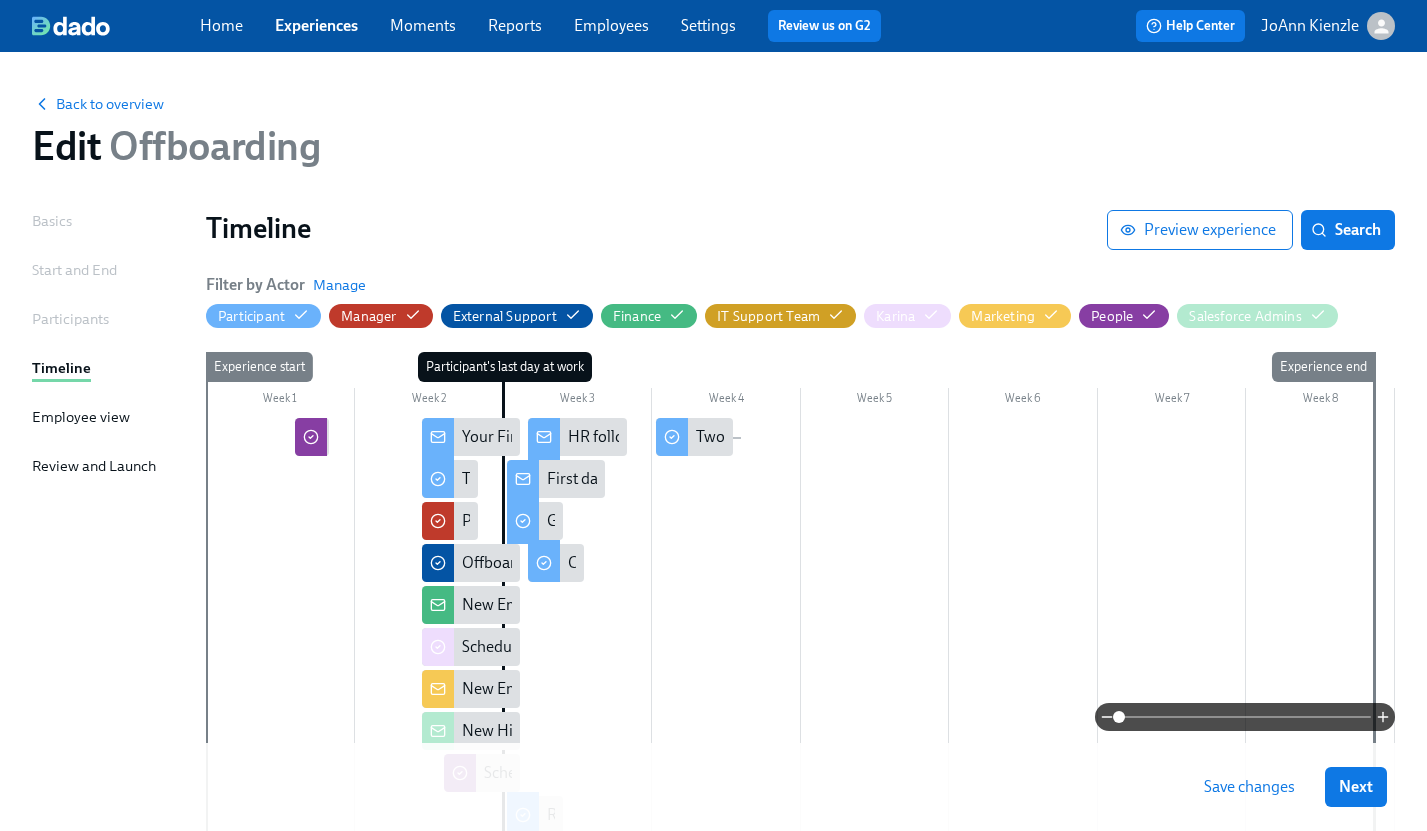 click on "Save changes" at bounding box center [1249, 787] 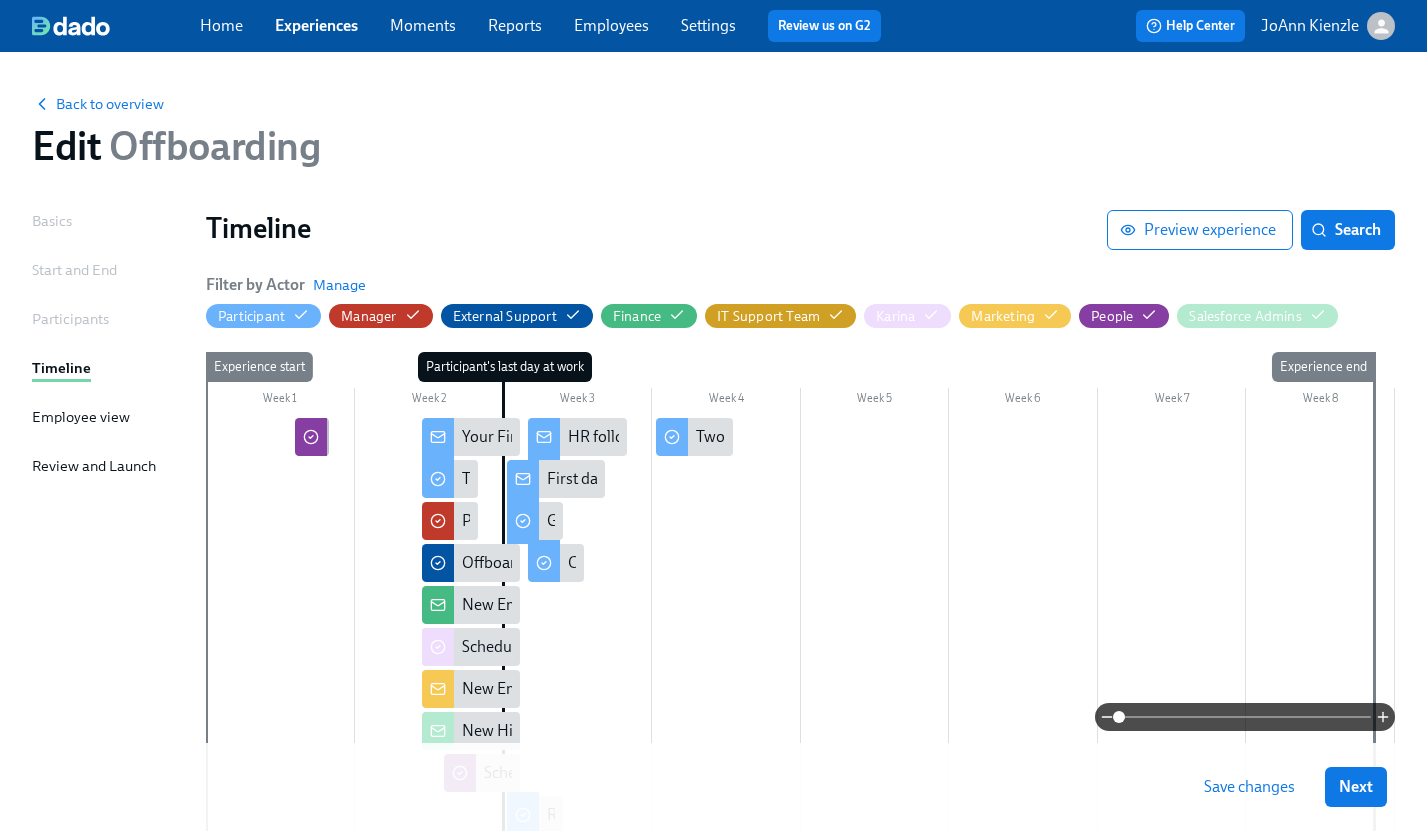 click 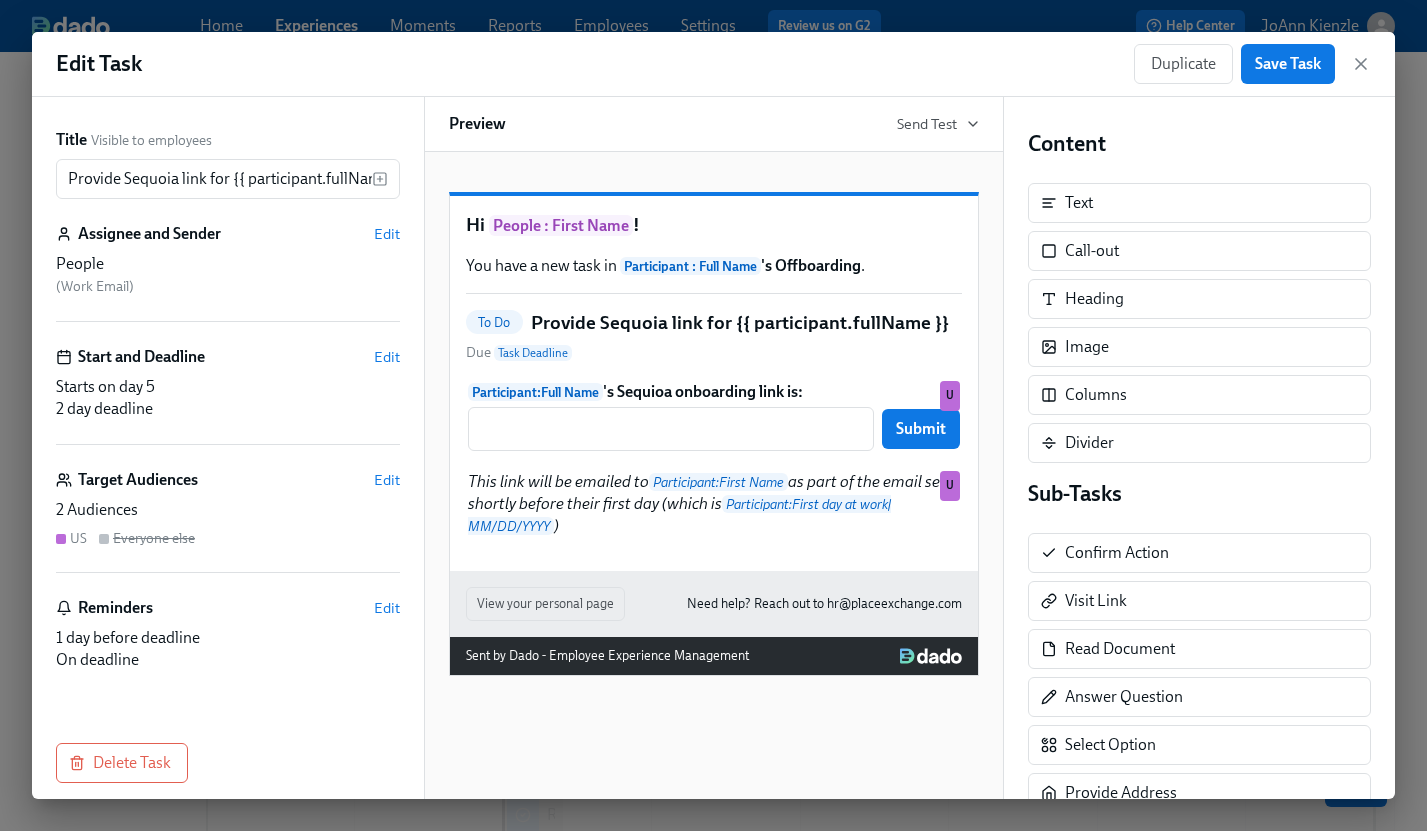 click on "Start and Deadline Edit Starts on day 5 2 day deadline" at bounding box center [228, 395] 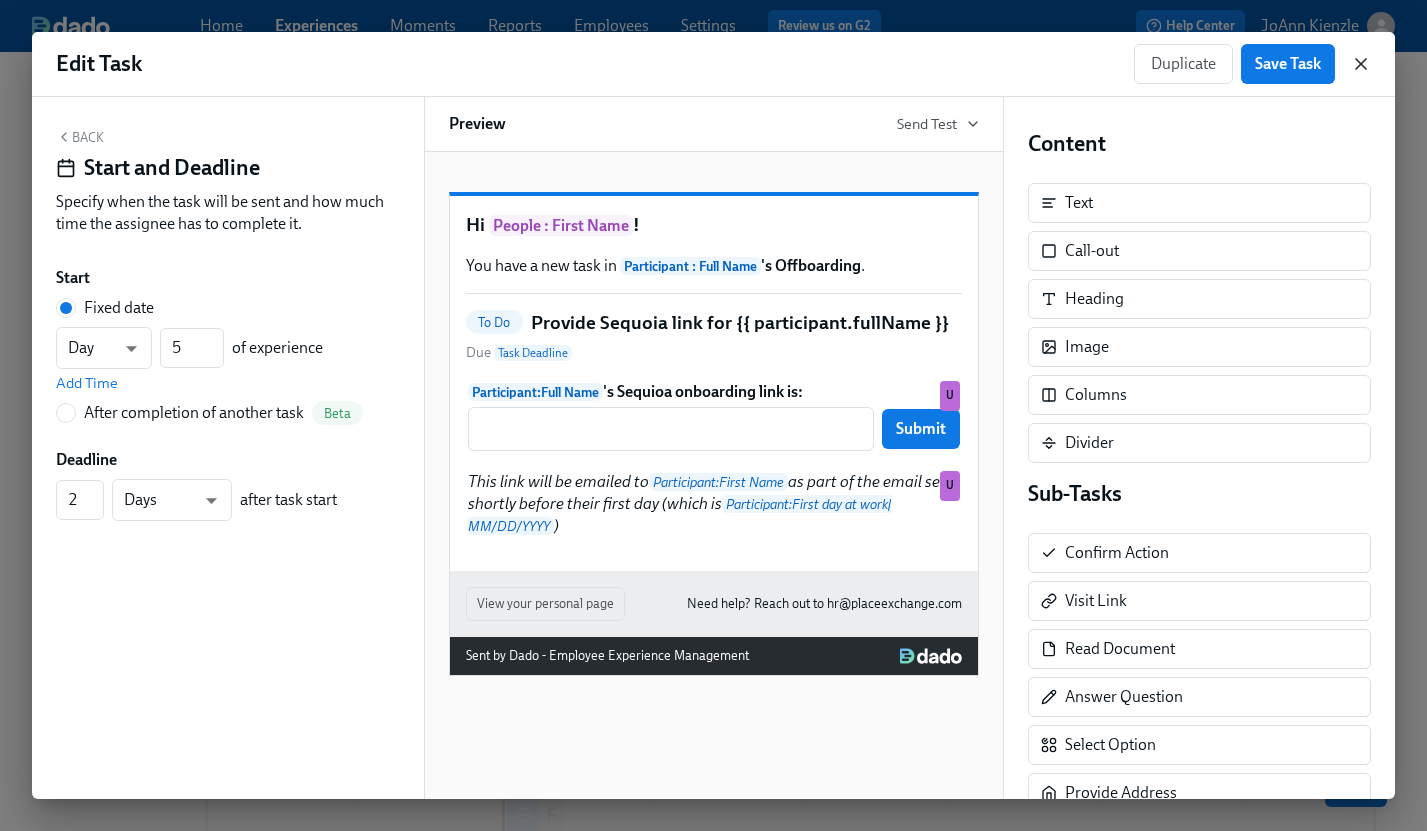 click 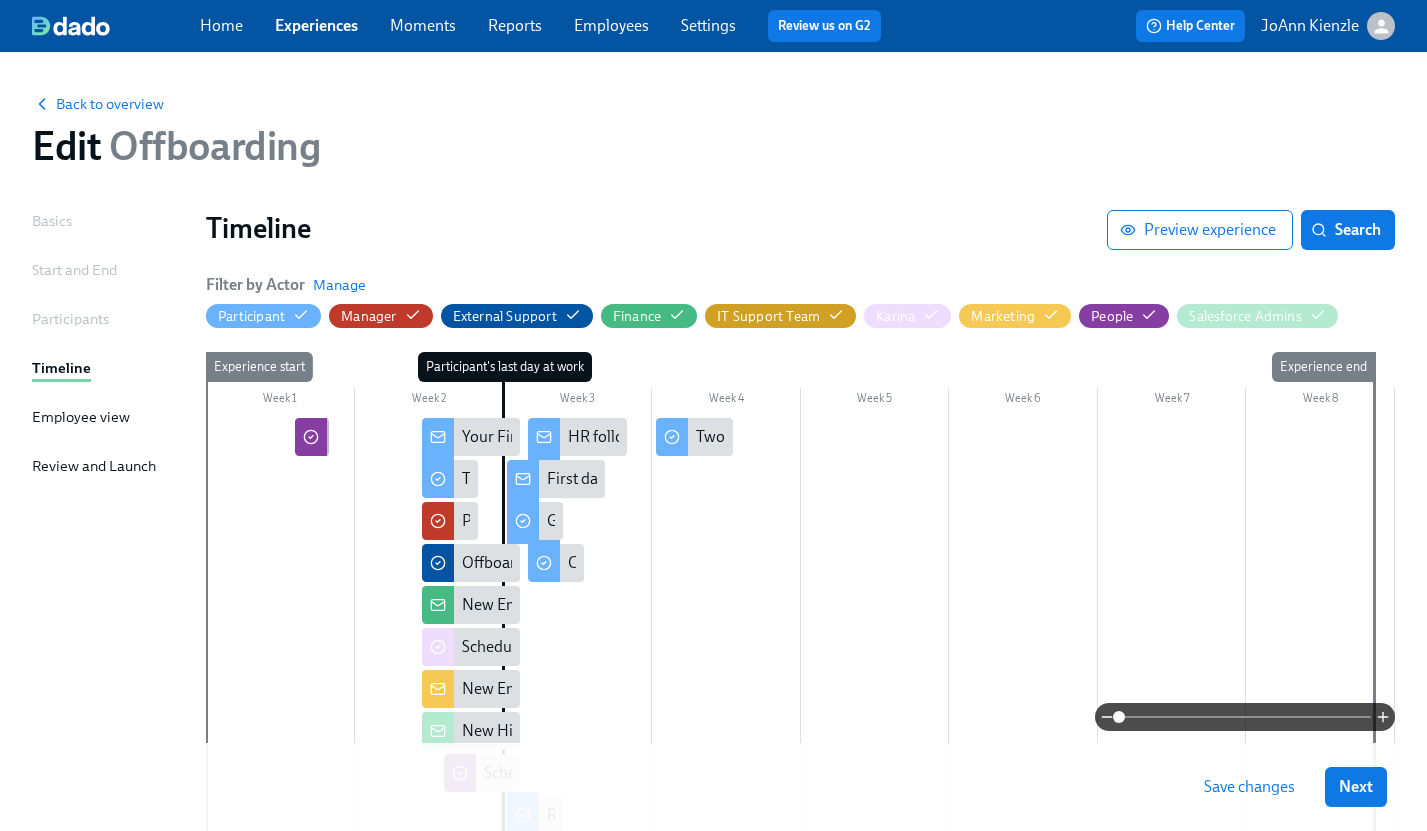 click 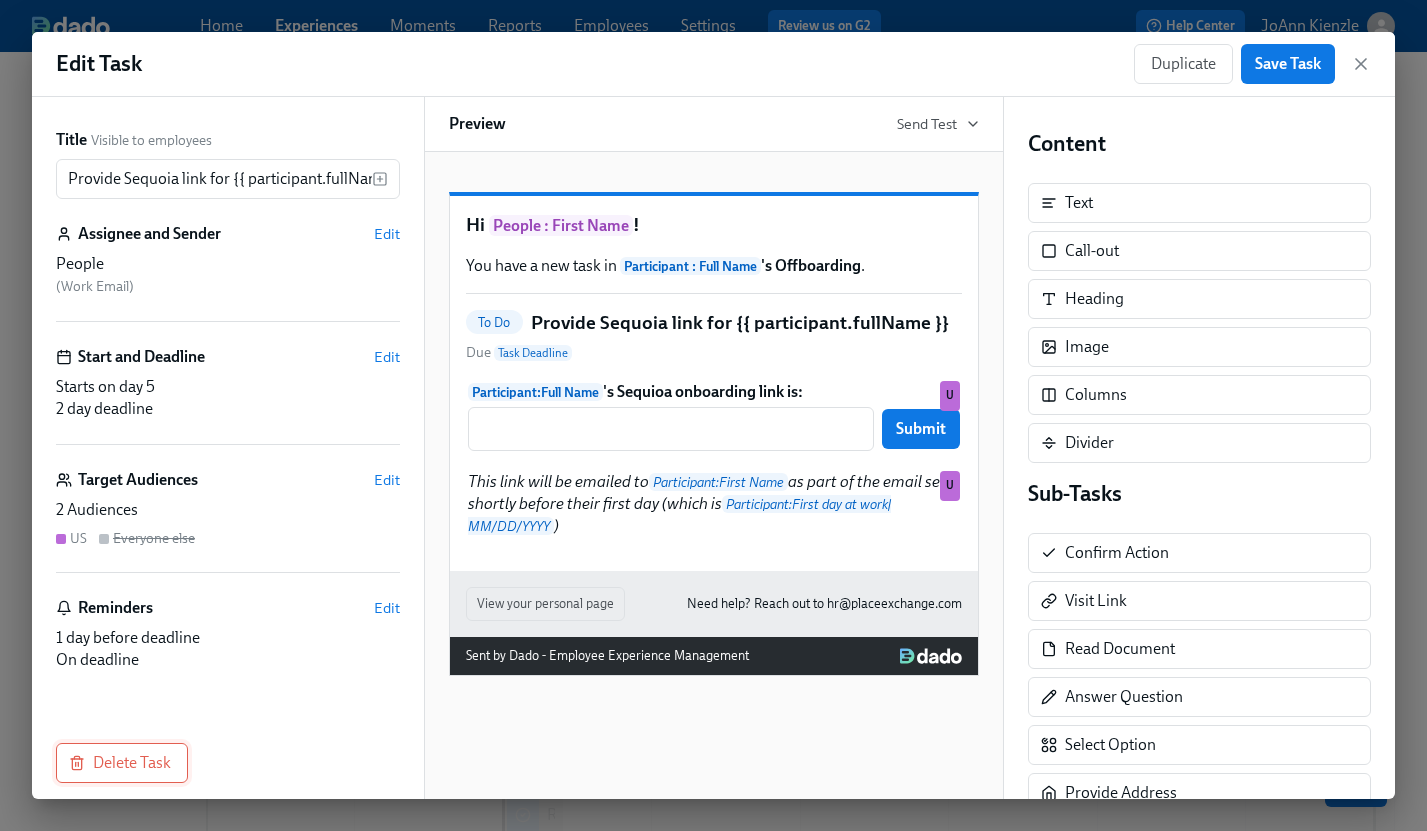 click on "Delete Task" at bounding box center (122, 763) 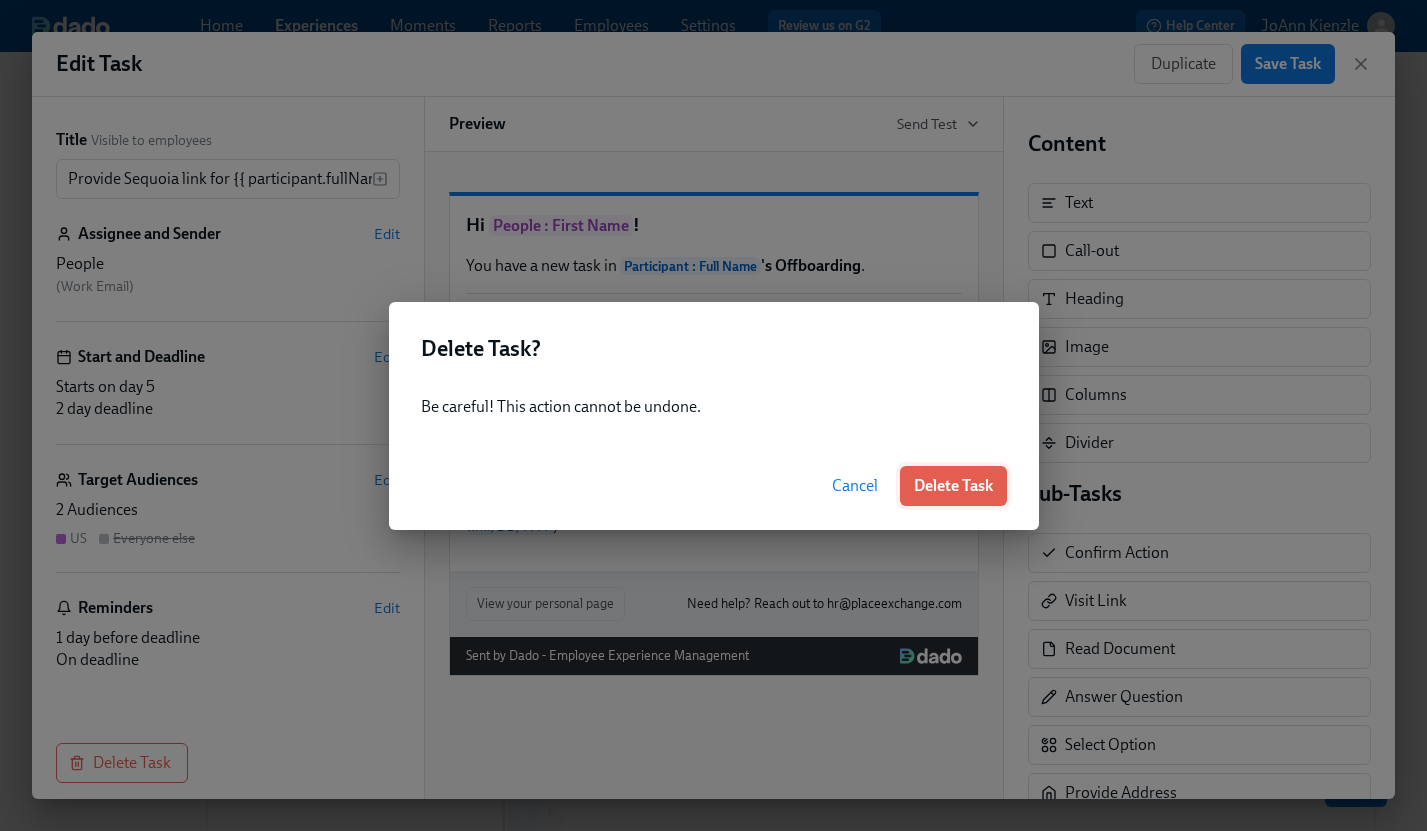 click on "Delete Task" at bounding box center (953, 486) 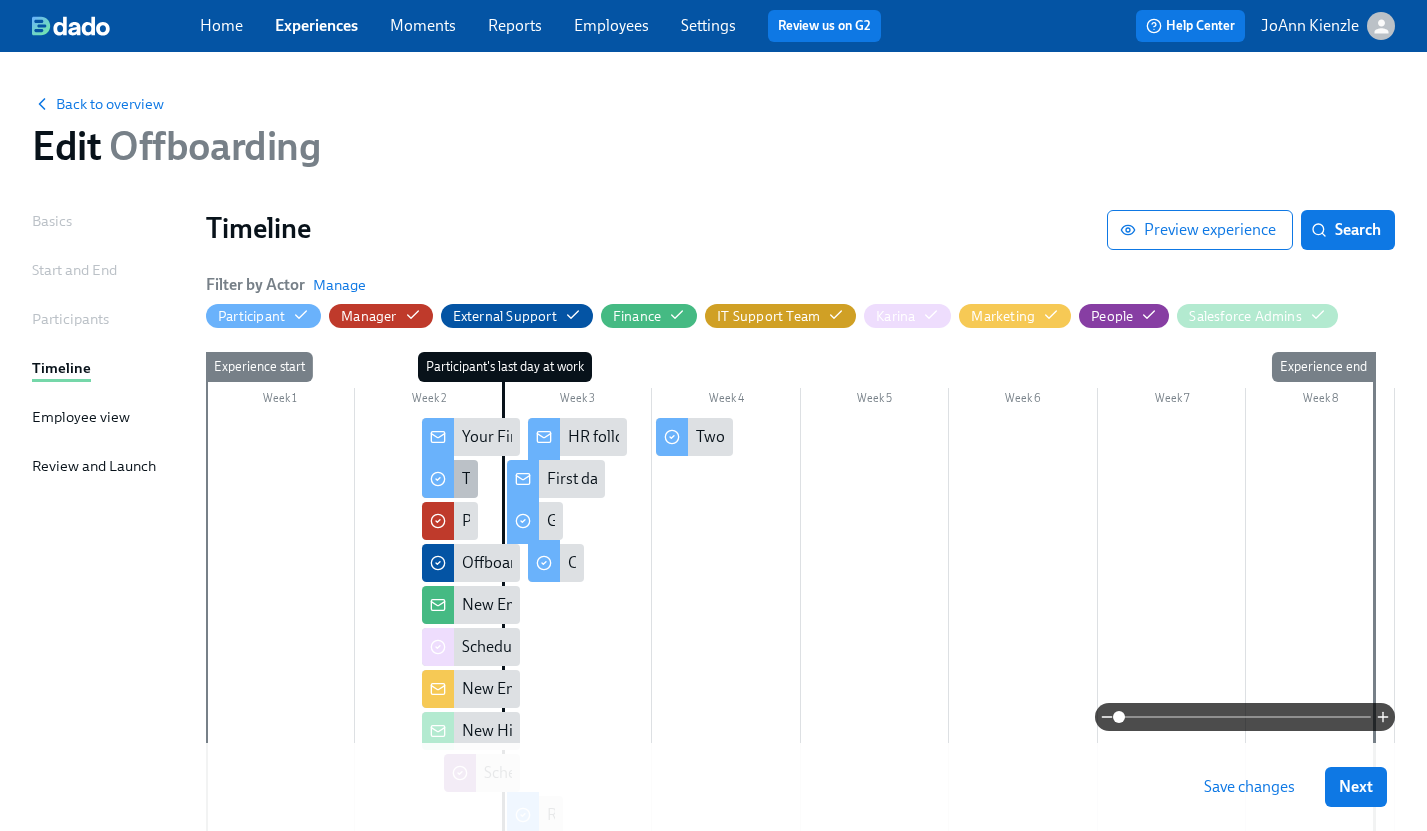 click on "Tell us more about you" at bounding box center (539, 479) 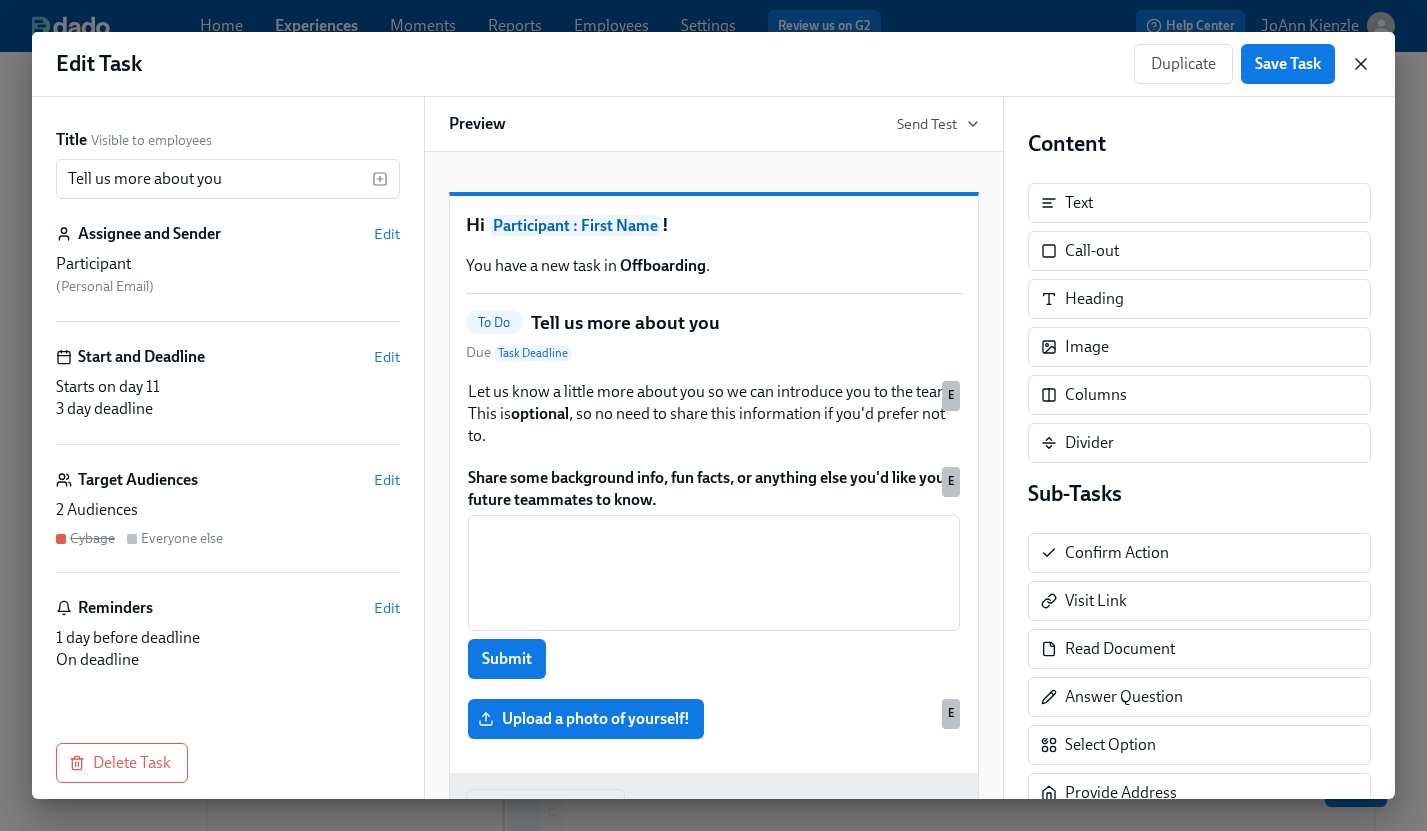 click 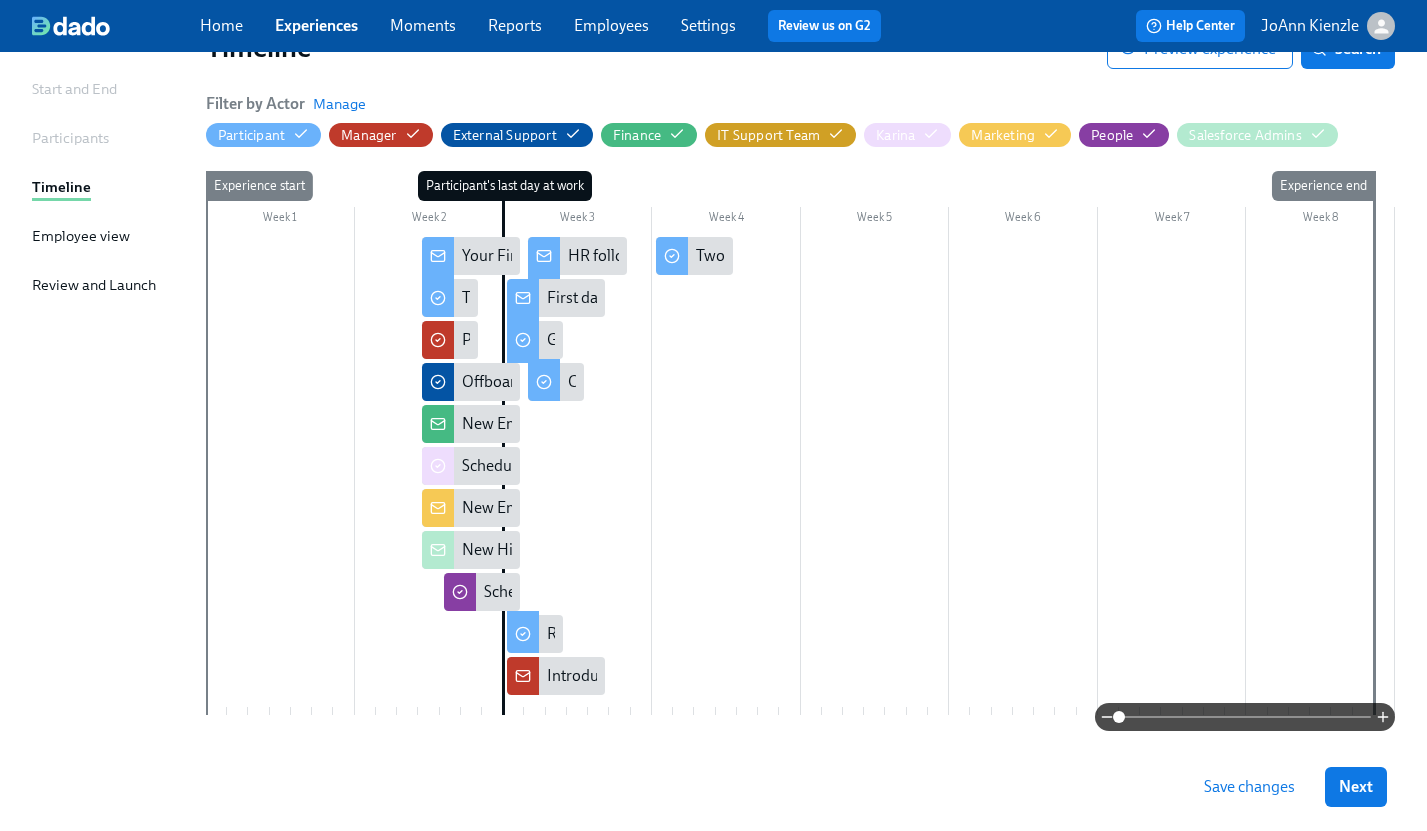 scroll, scrollTop: 237, scrollLeft: 0, axis: vertical 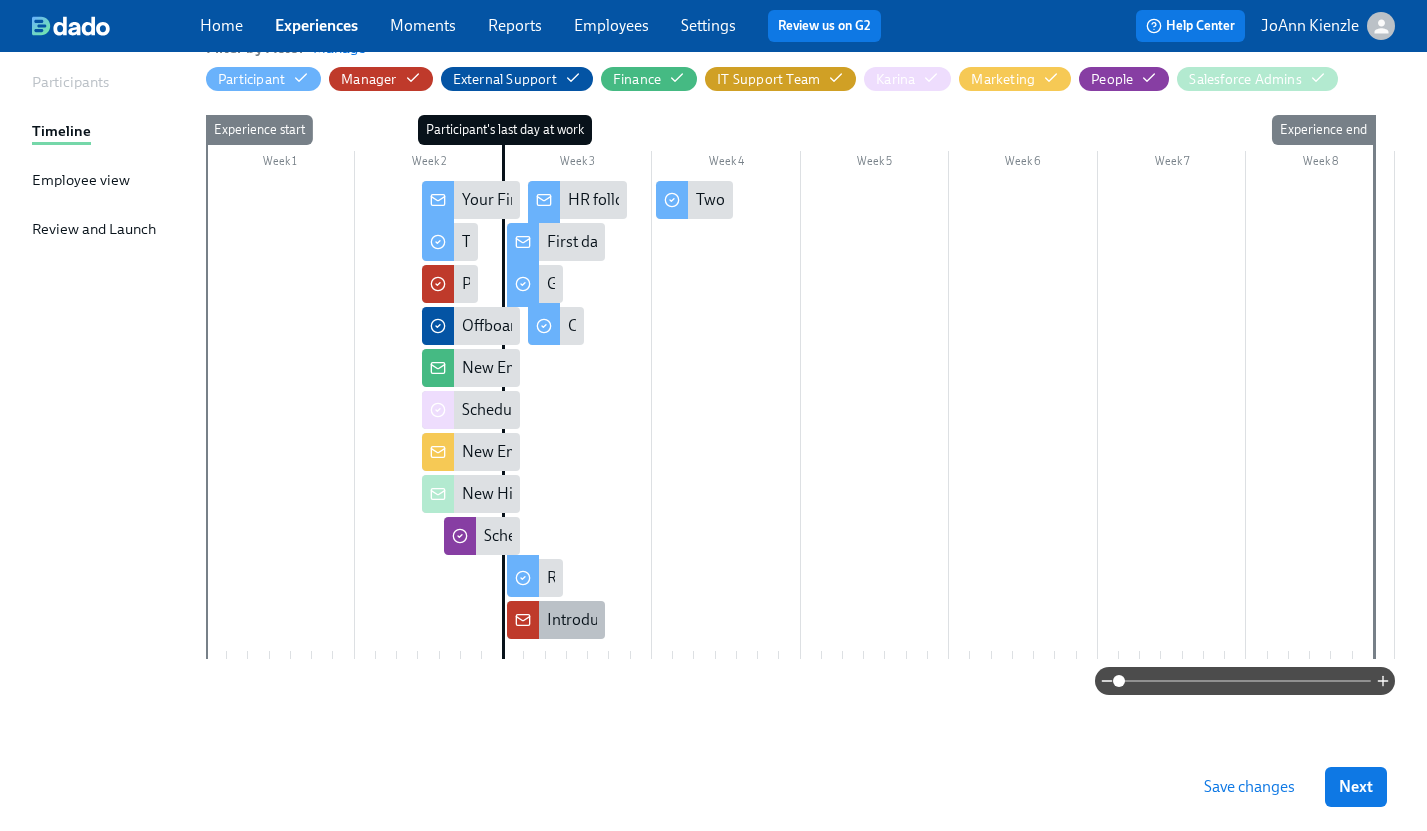click on "Introduce {{ participant.firstName }} to the team in Slack!" at bounding box center (740, 620) 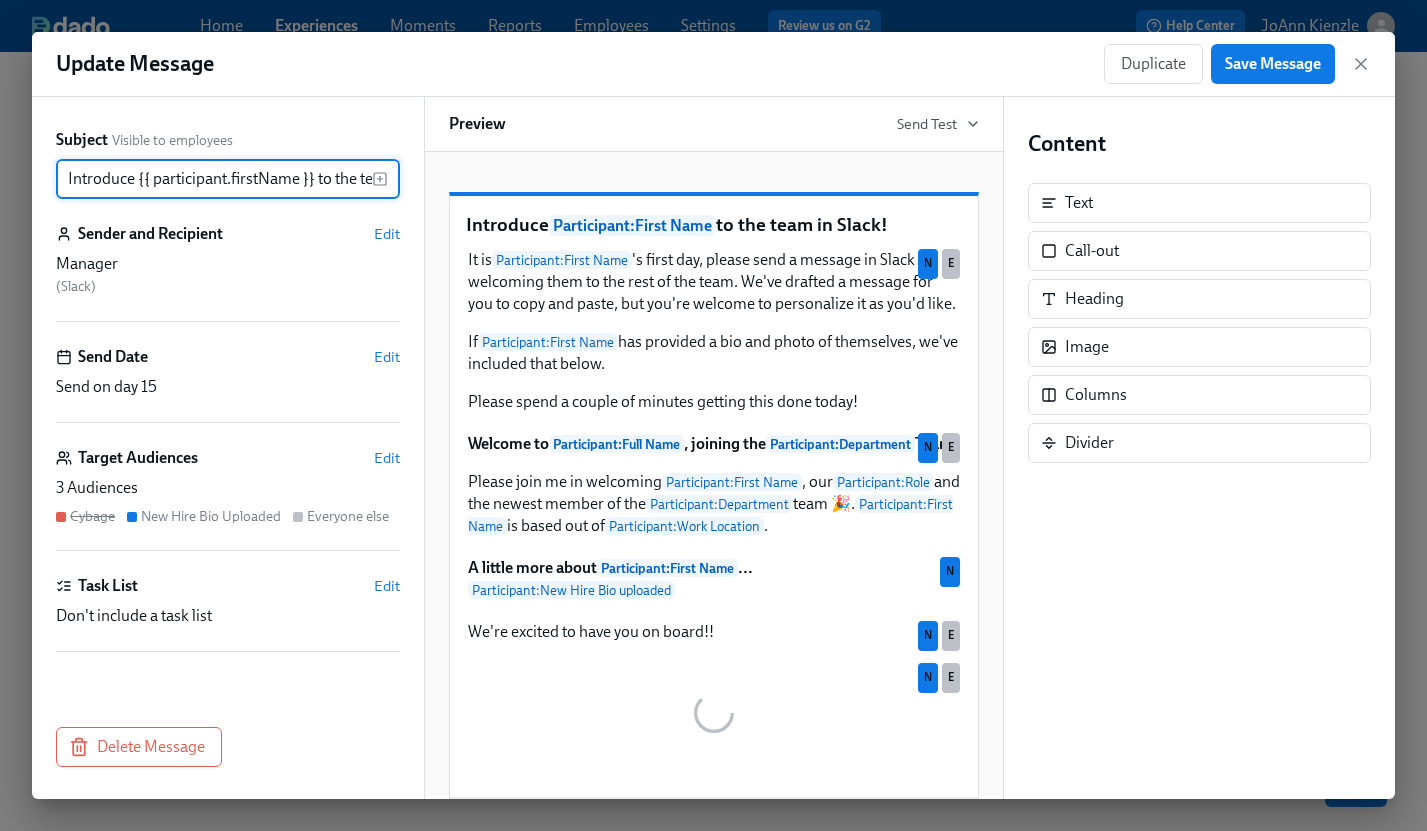scroll, scrollTop: 0, scrollLeft: 84, axis: horizontal 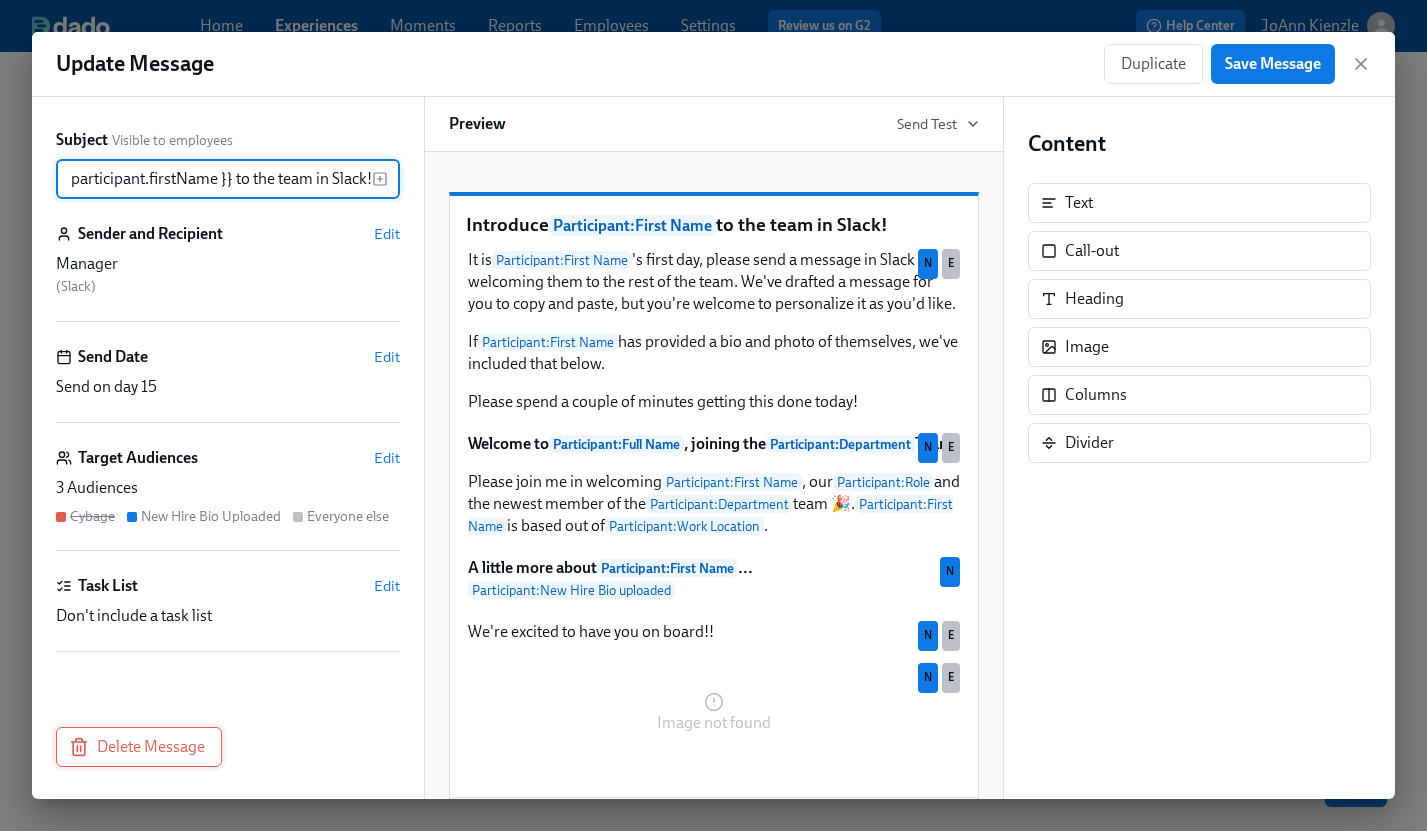 click on "Delete Message" at bounding box center (139, 747) 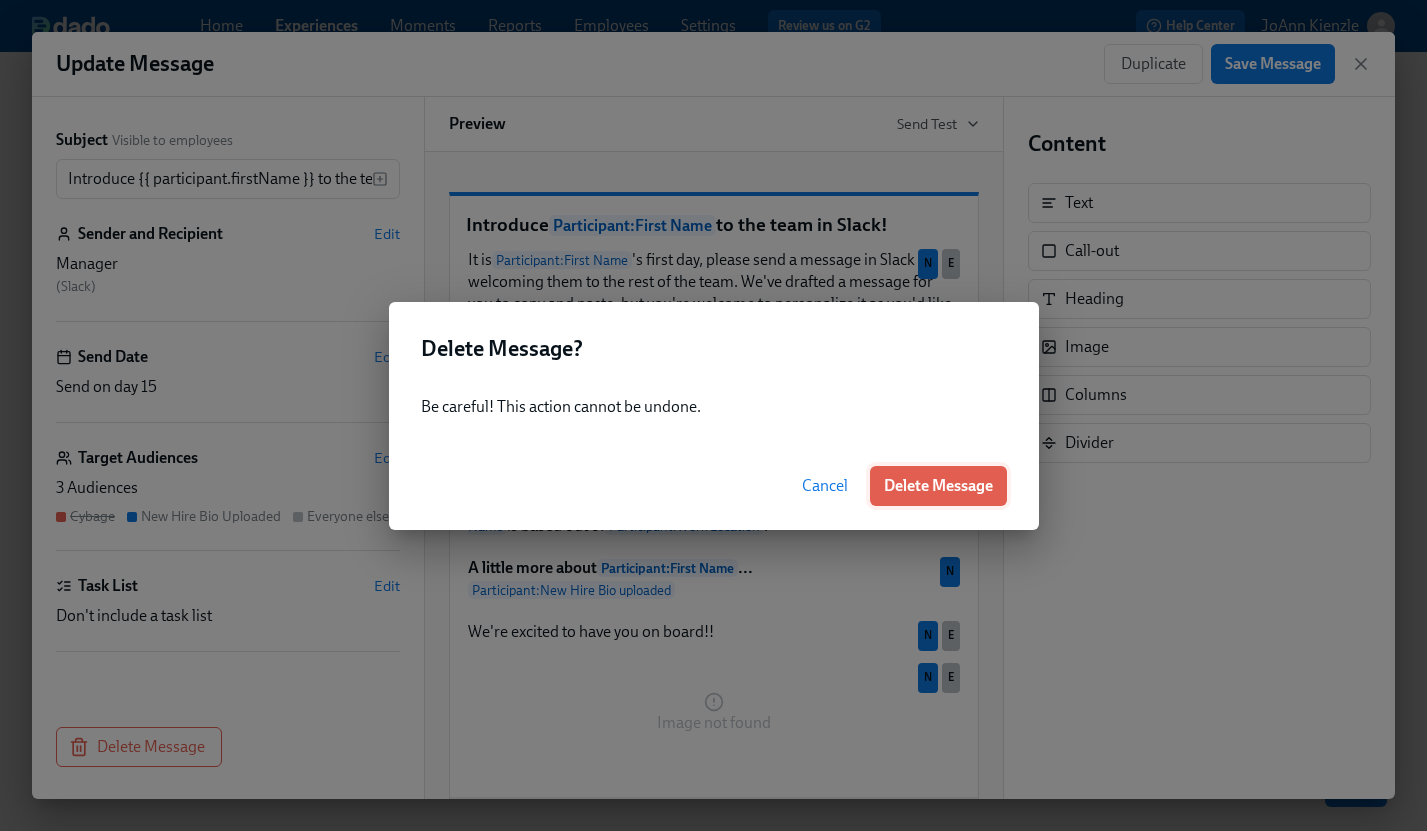 click on "Delete Message" at bounding box center [938, 486] 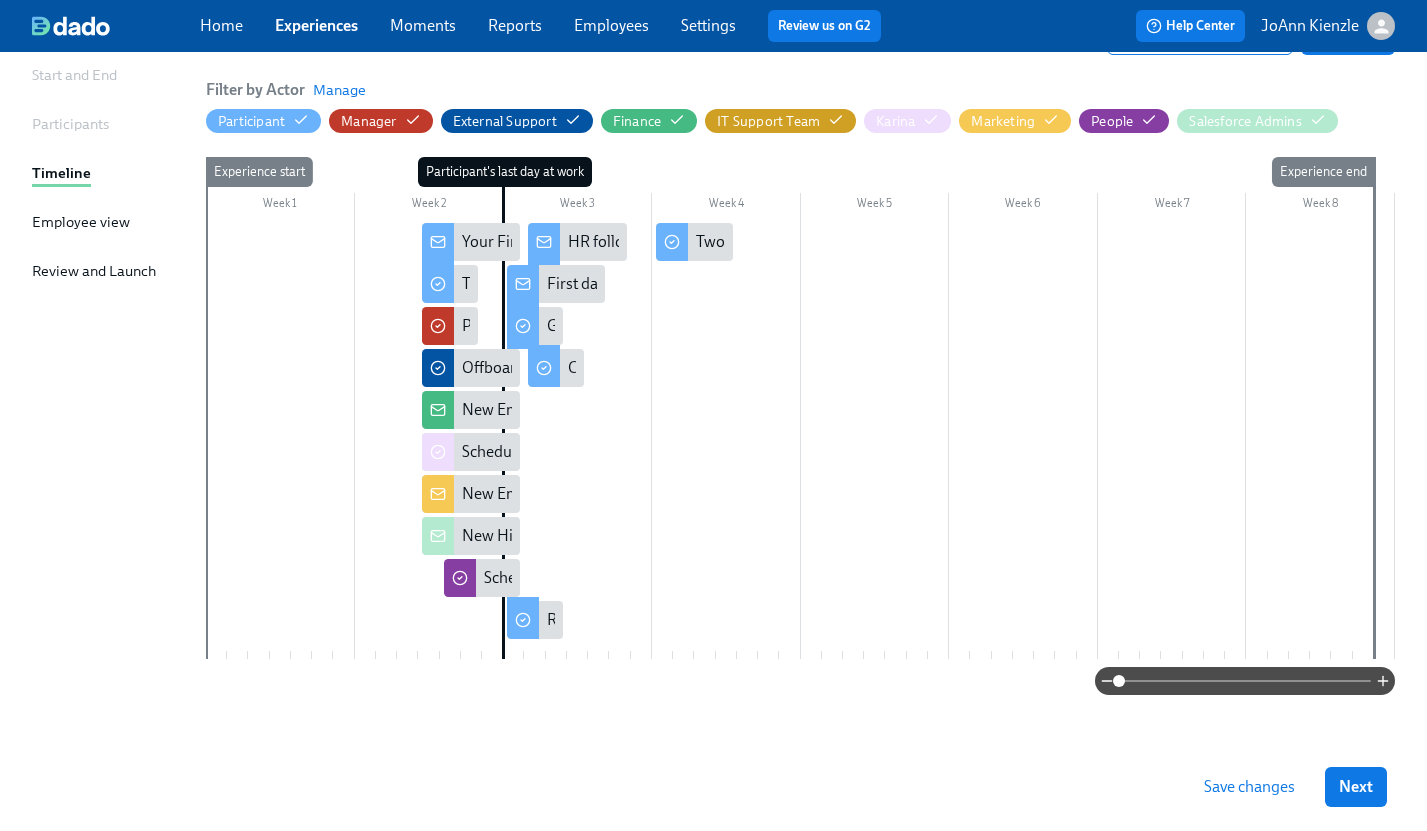 scroll, scrollTop: 195, scrollLeft: 0, axis: vertical 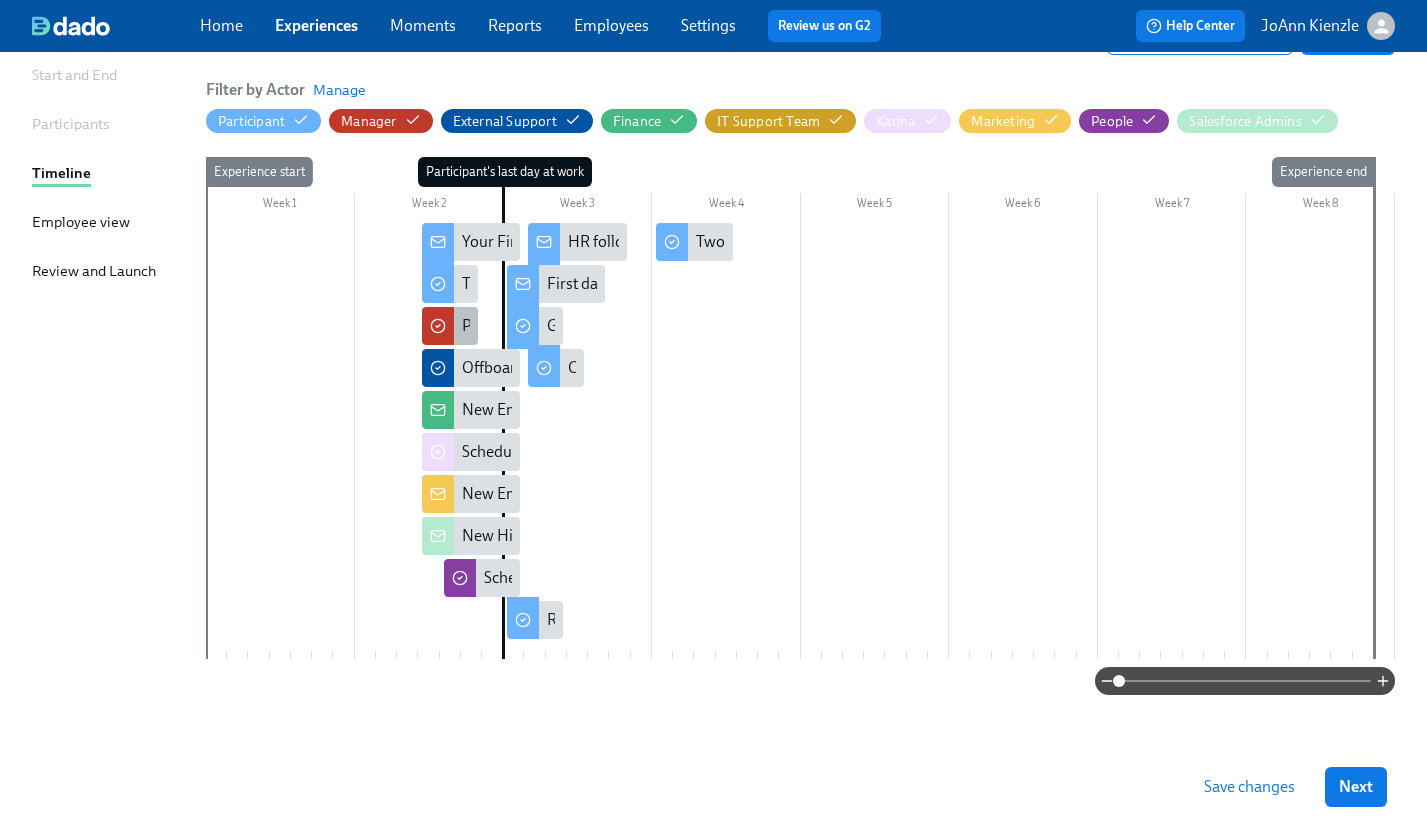 click 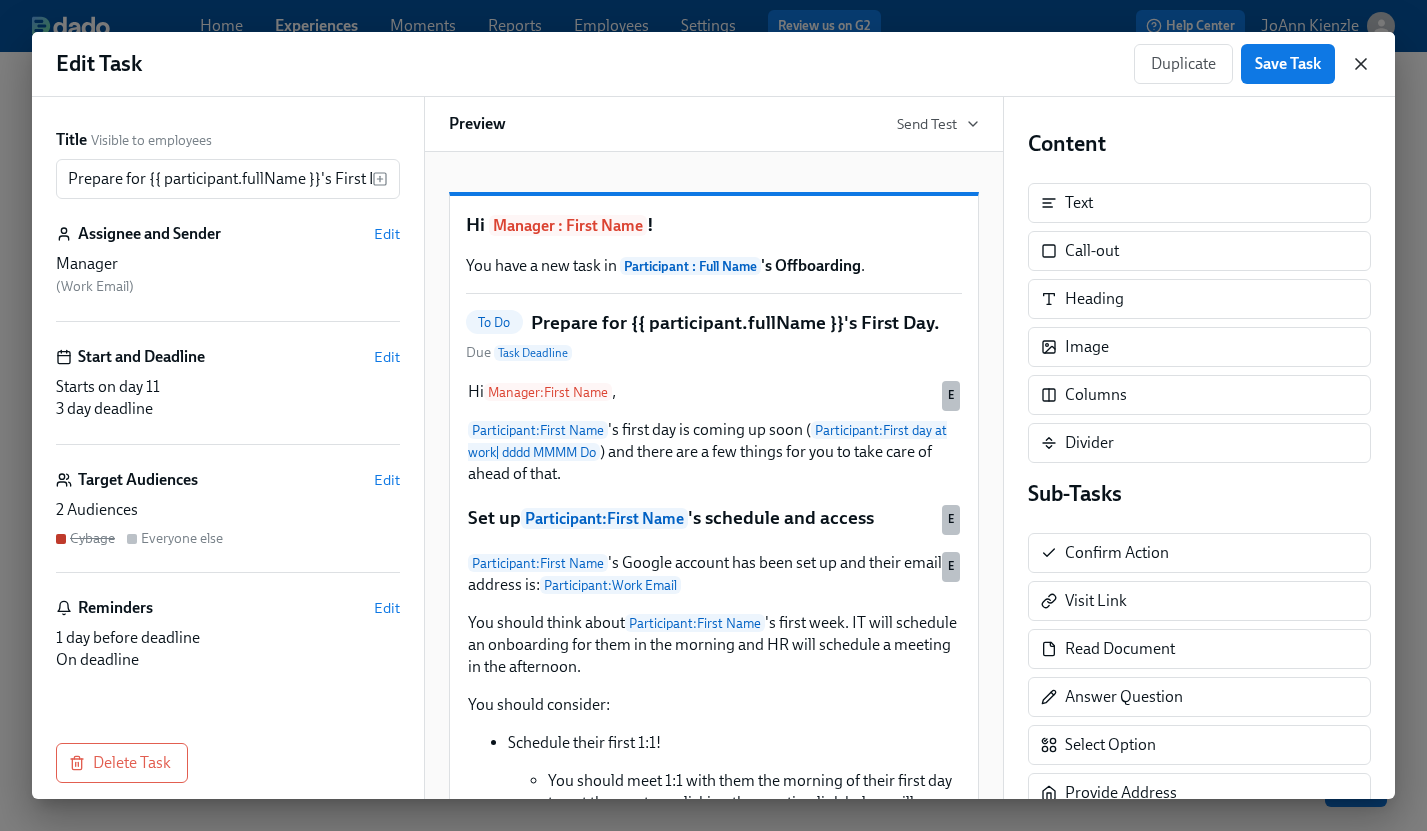 click 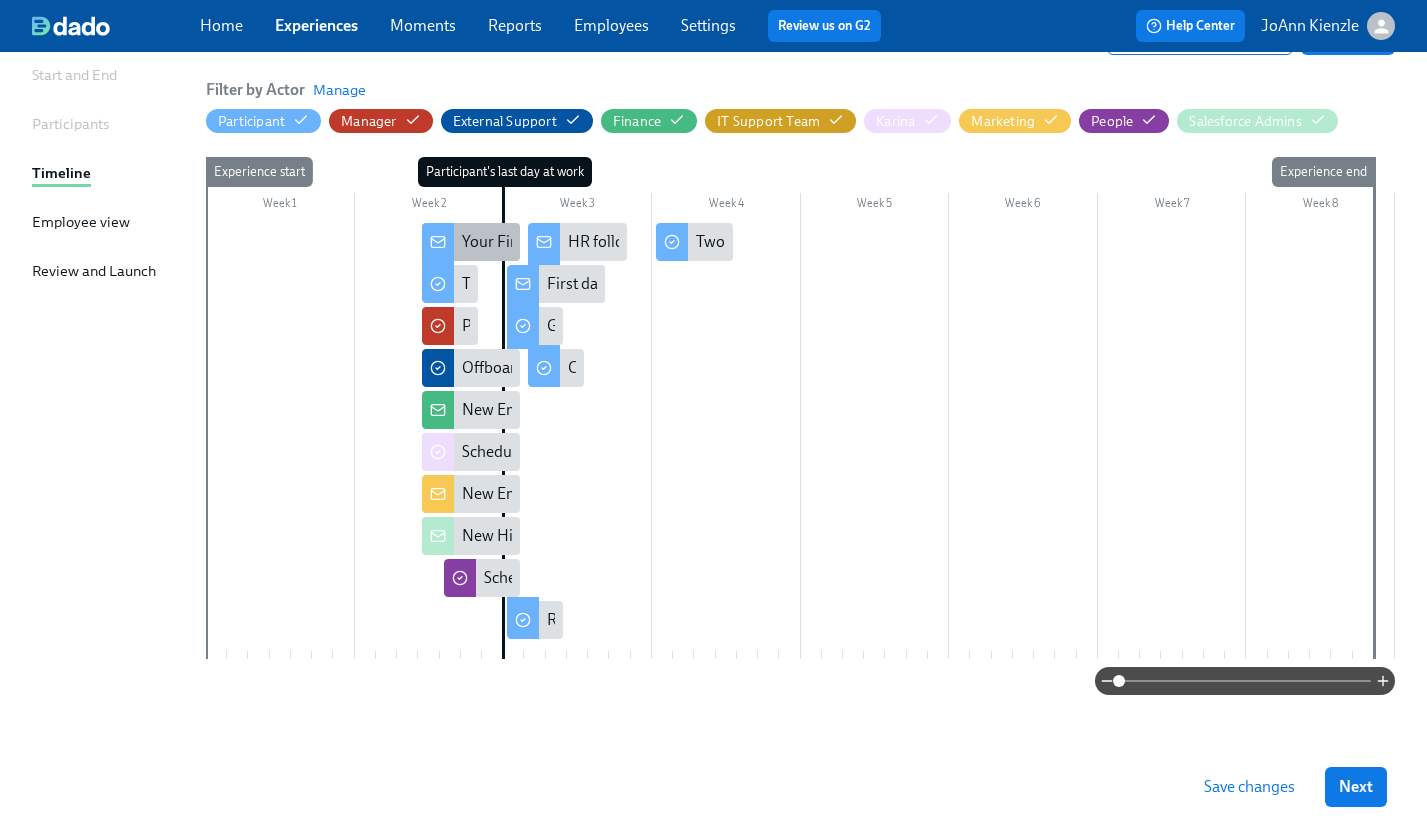 click on "Your First Day is Fast Approaching!" at bounding box center (471, 242) 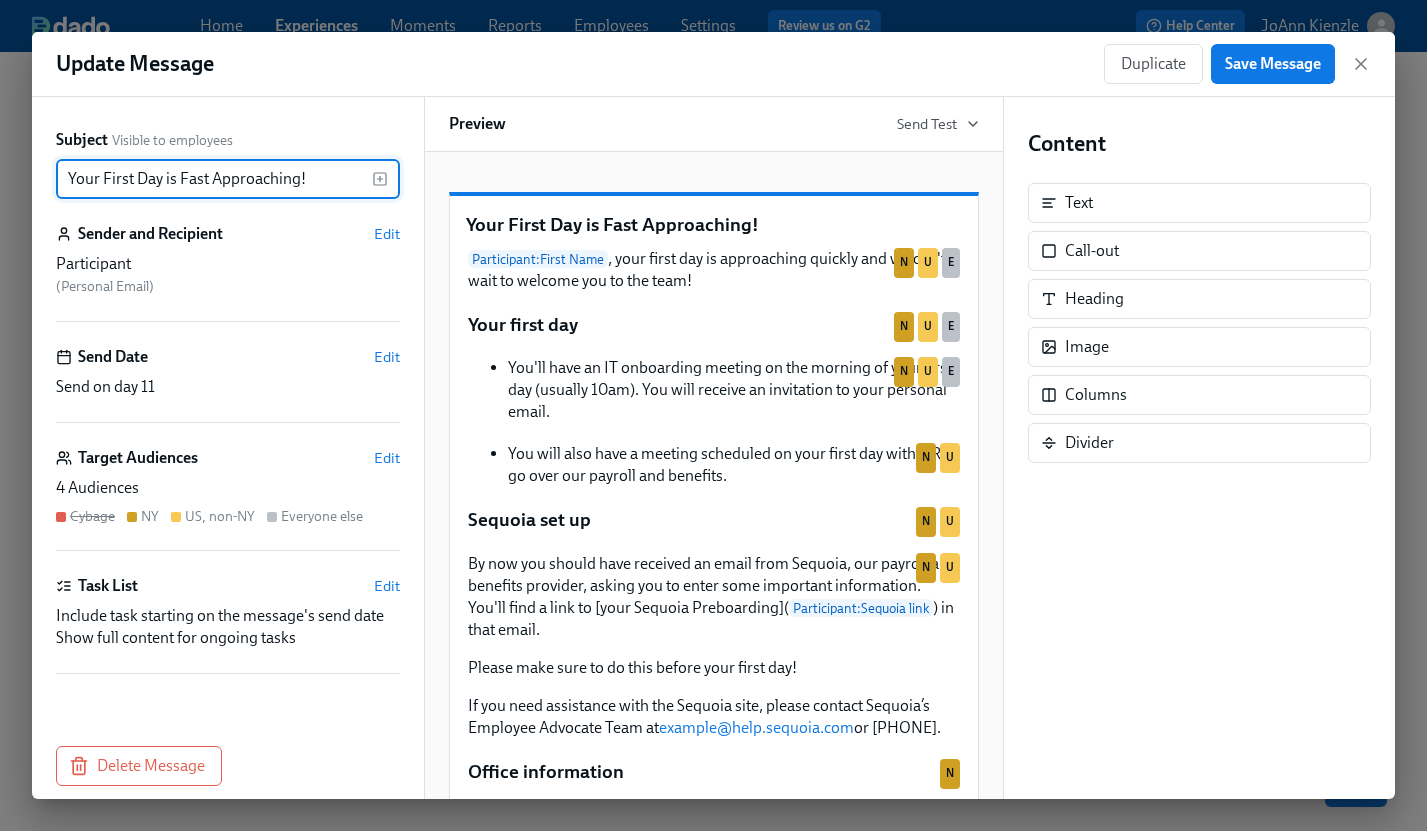 click on "Your First Day is Fast Approaching!" at bounding box center [714, 225] 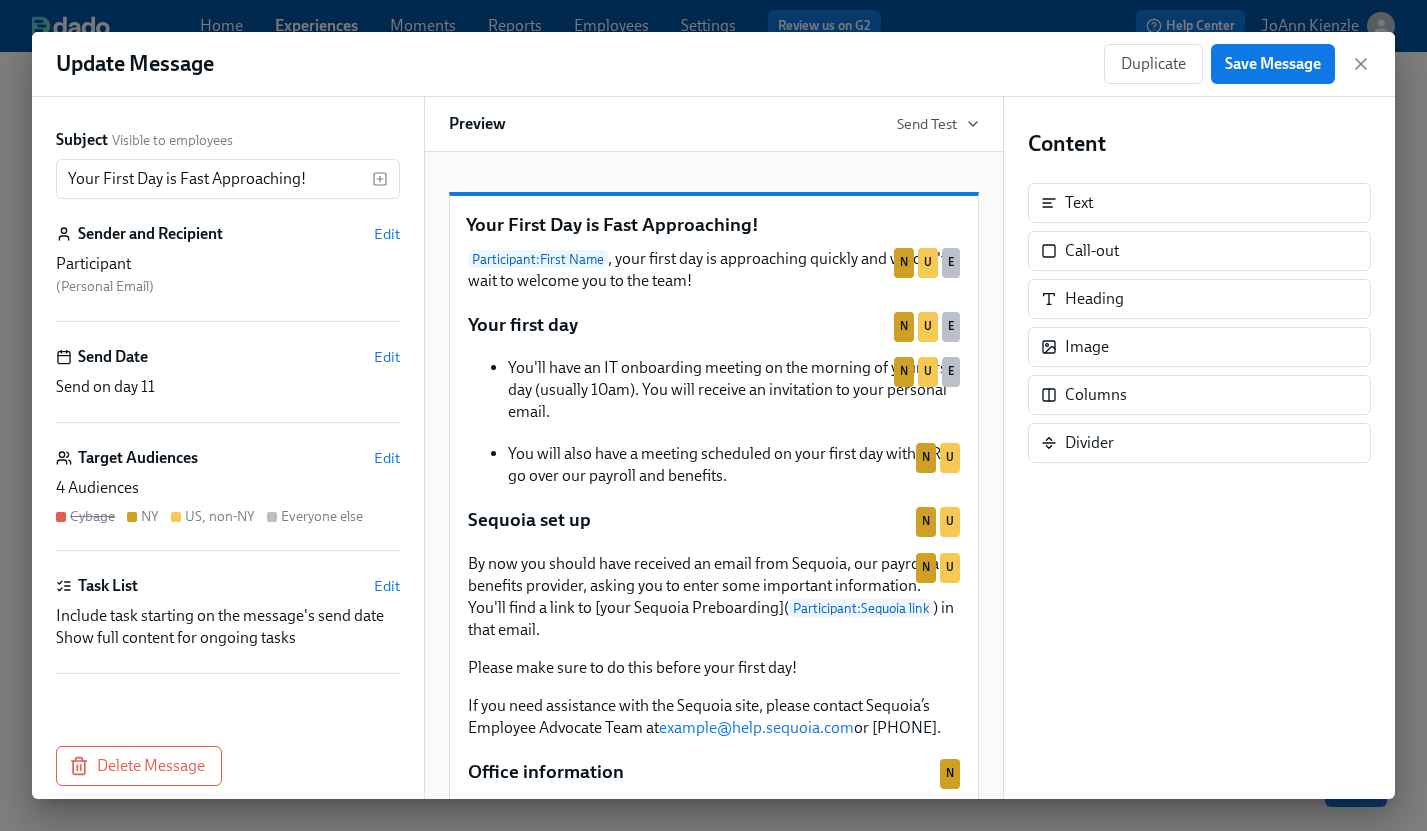click on "Your First Day is Fast Approaching!" at bounding box center (714, 225) 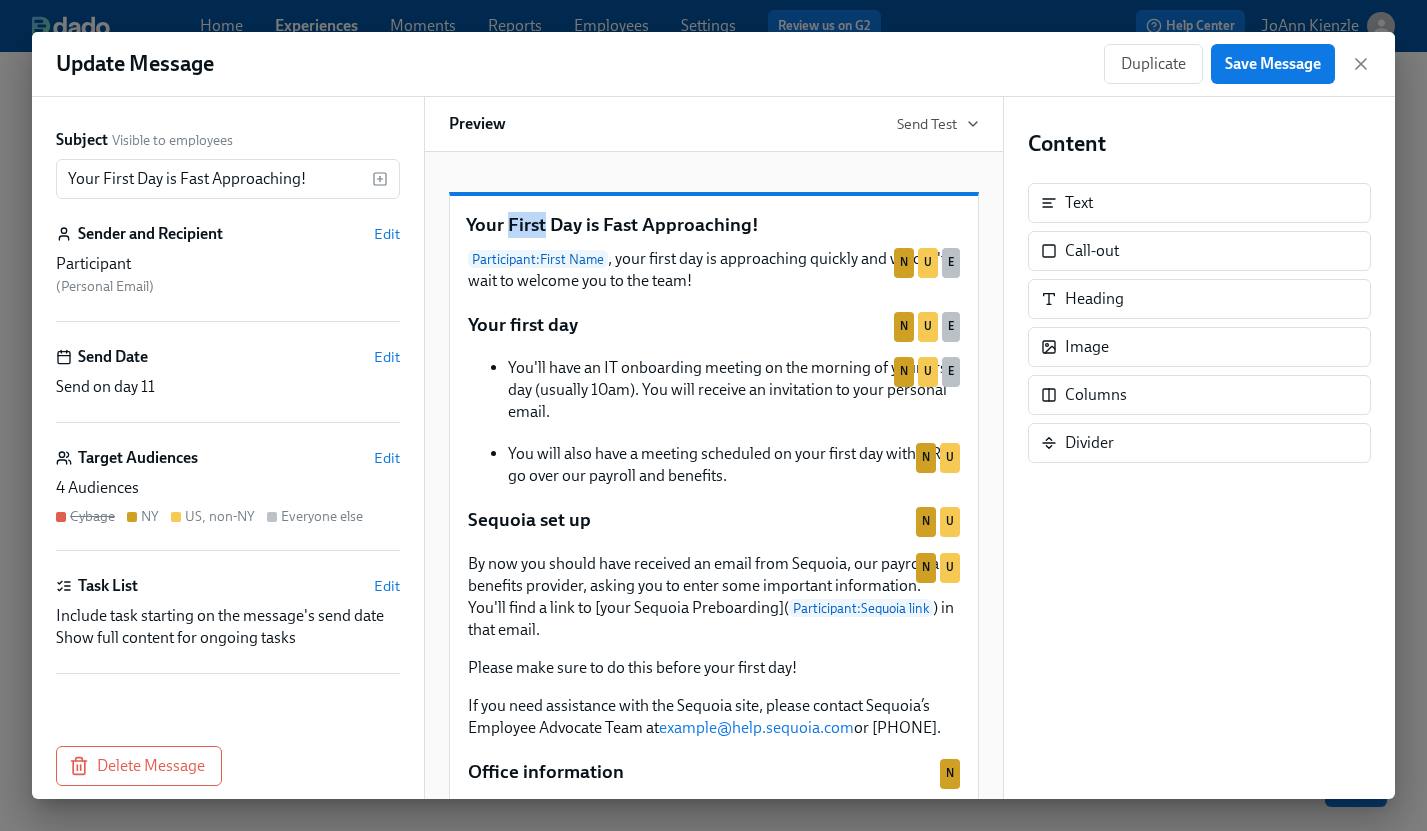 click on "Your First Day is Fast Approaching!" at bounding box center (714, 225) 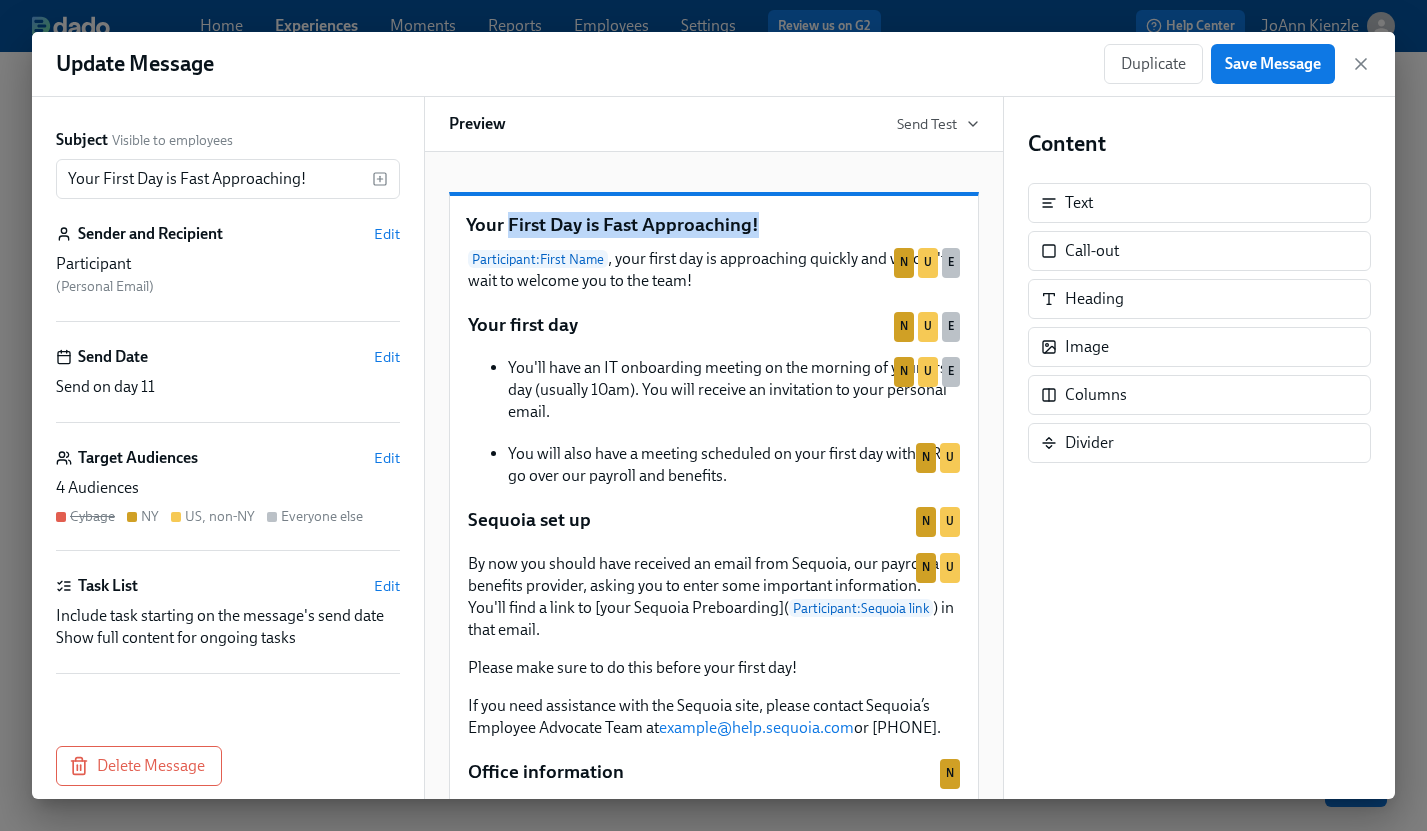 drag, startPoint x: 511, startPoint y: 252, endPoint x: 756, endPoint y: 242, distance: 245.204 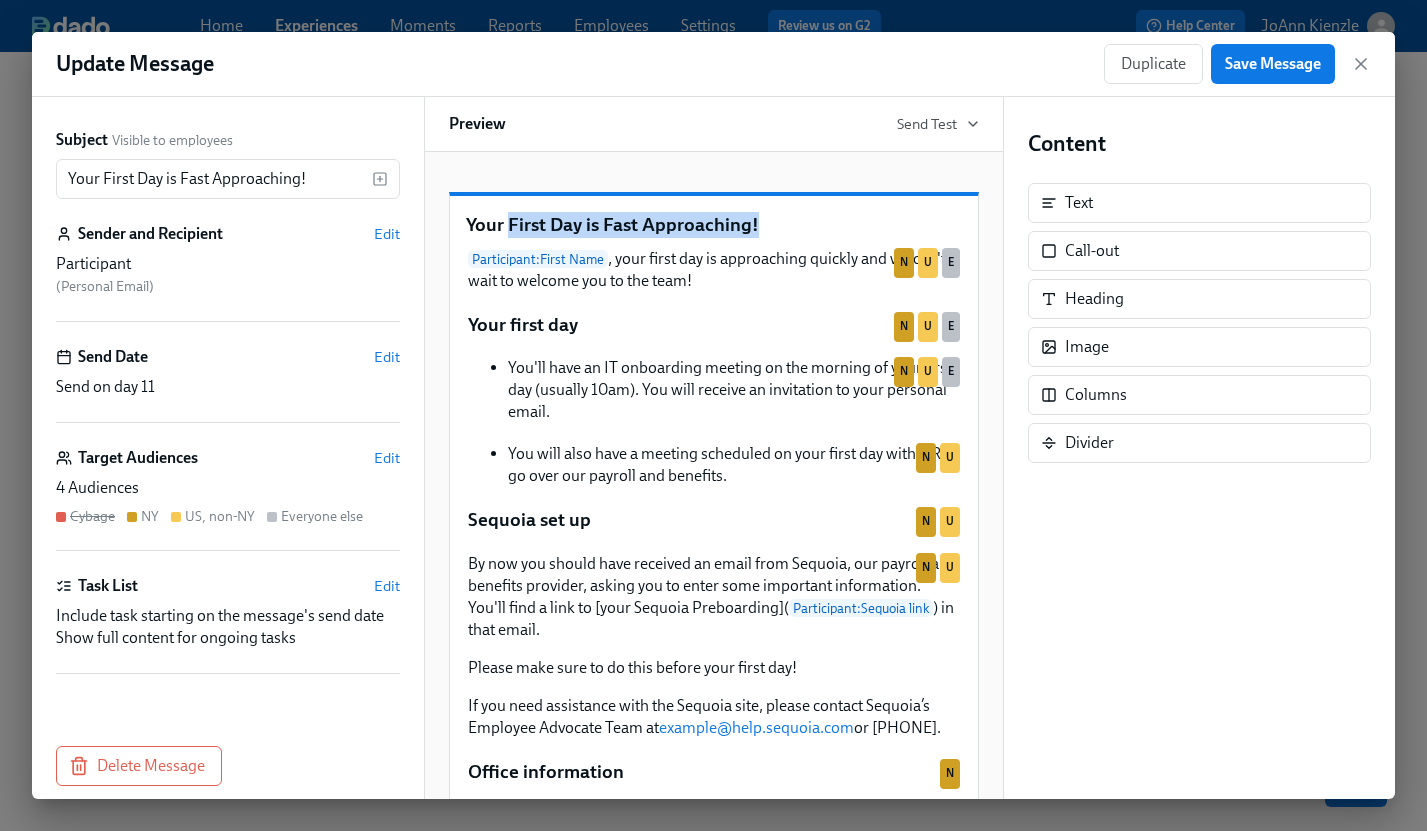 click on "Content Text Call-out Heading Image Columns Divider" at bounding box center (1200, 448) 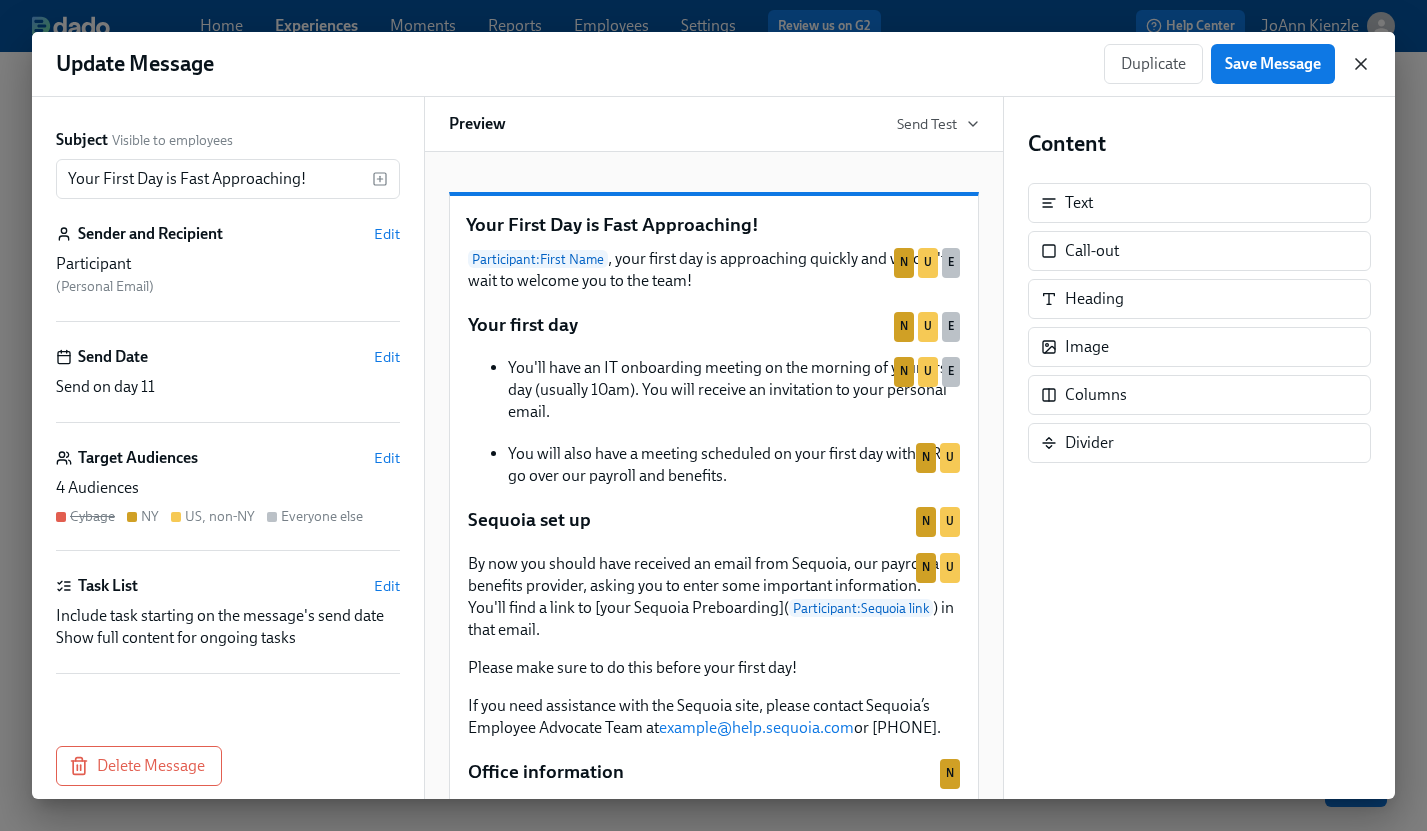 click 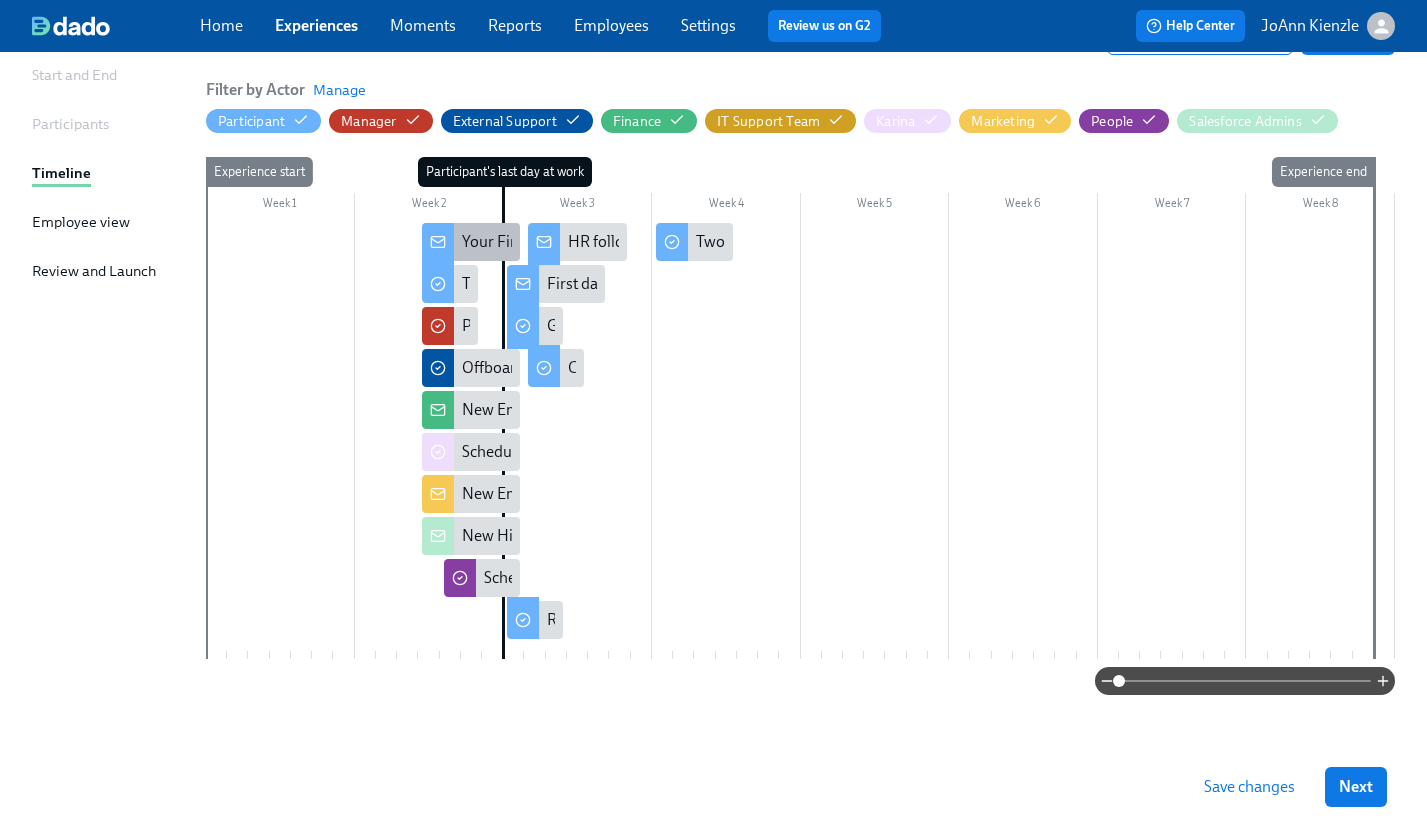 click on "Your First Day is Fast Approaching!" at bounding box center (581, 242) 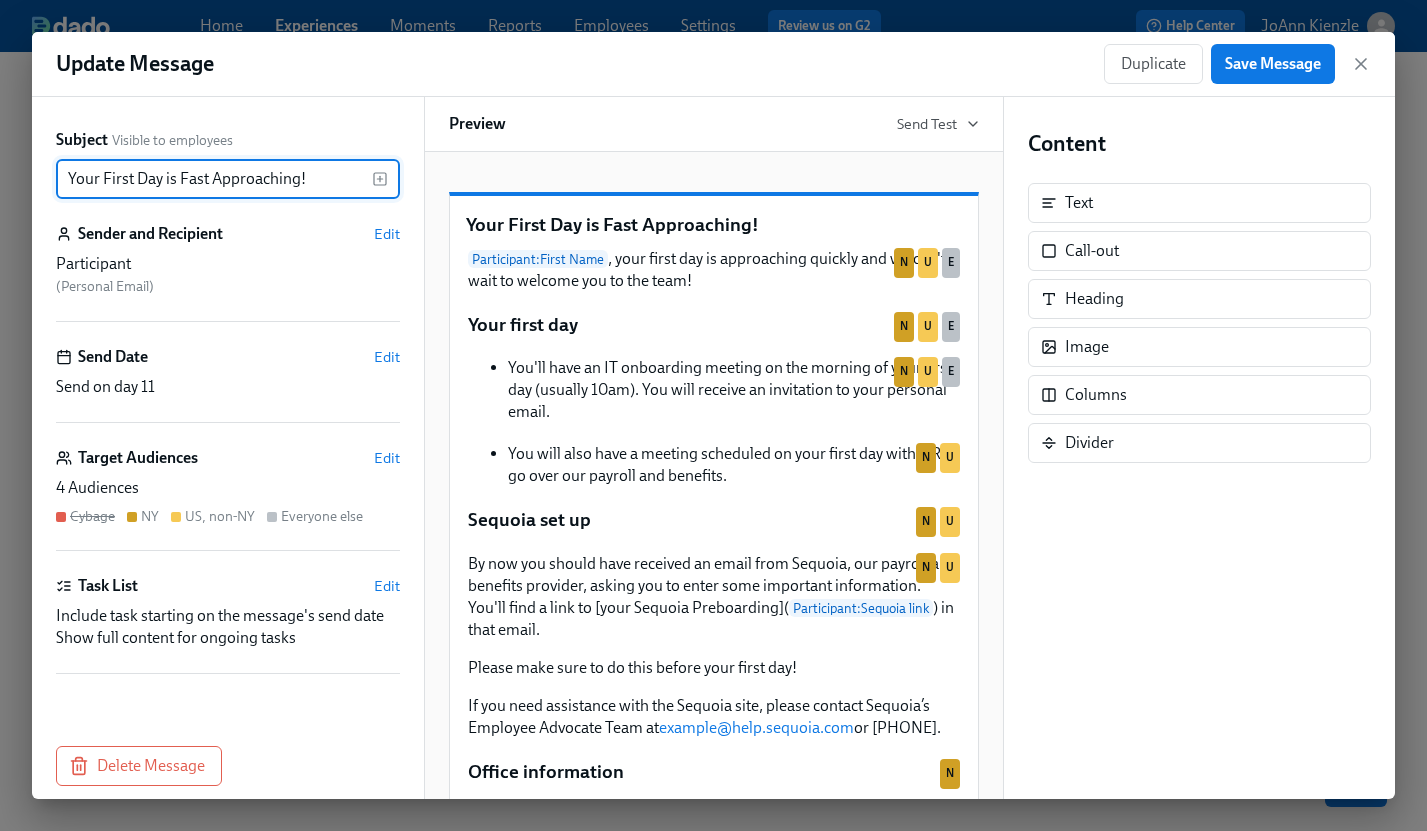 click on "Preview Send Test" at bounding box center (714, 124) 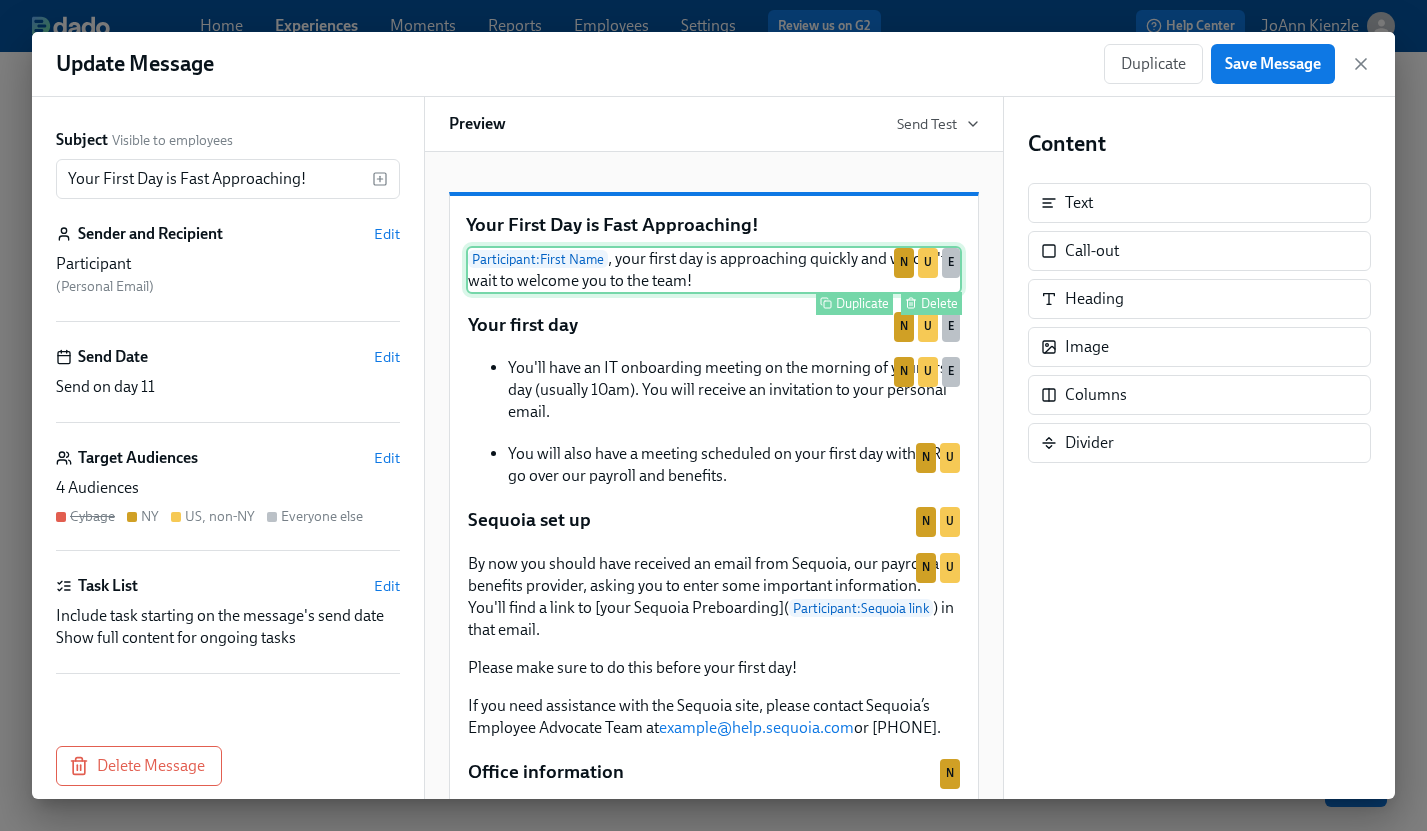 click on "Participant :  First Name , your first day is approaching quickly and we can't wait to welcome you to the team!   Duplicate   Delete N U E" at bounding box center (714, 270) 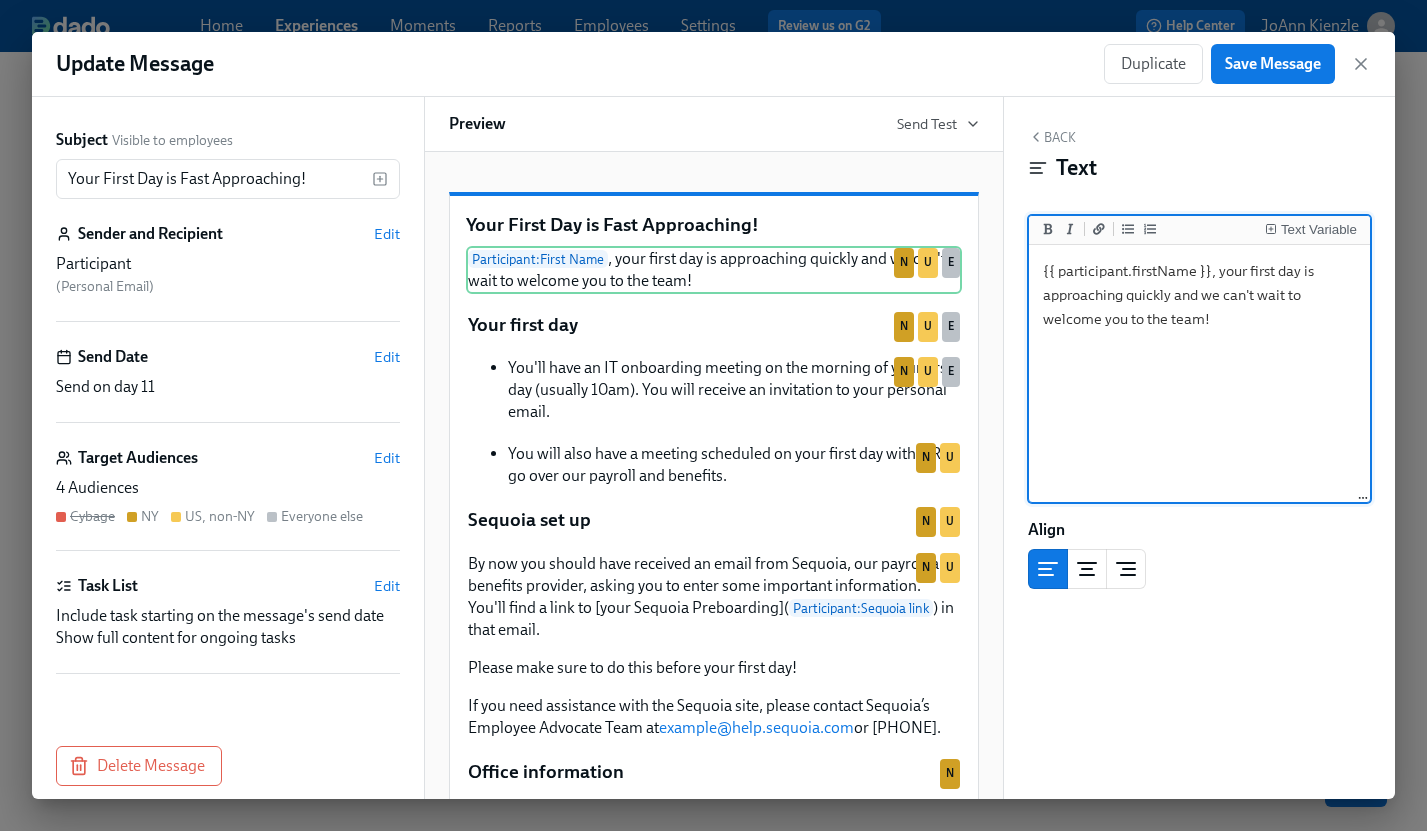 click on "{{ participant.firstName }}, your first day is approaching quickly and we can't wait to welcome you to the team!" at bounding box center (1200, 374) 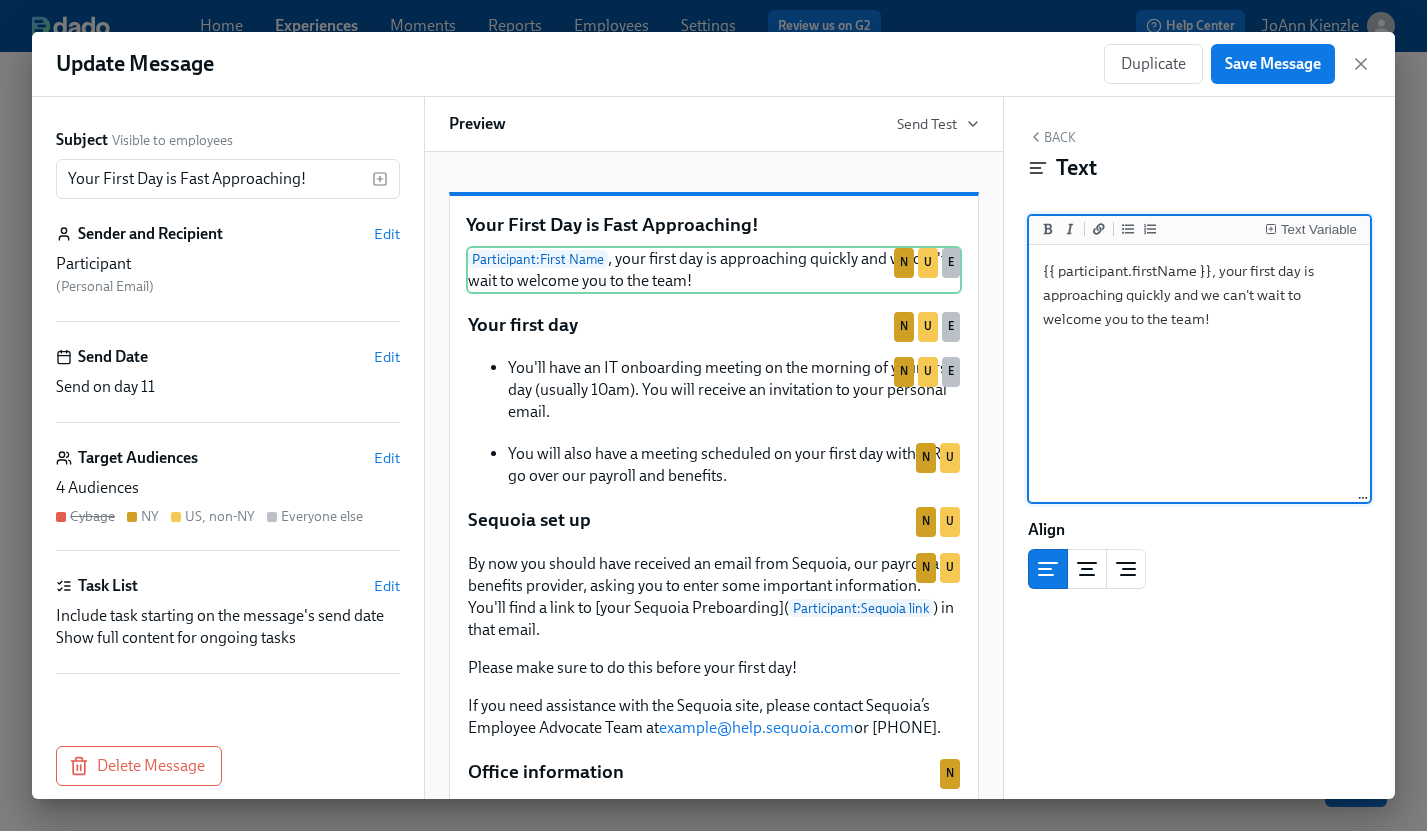 click on "Your First Day is Fast Approaching!" at bounding box center (714, 225) 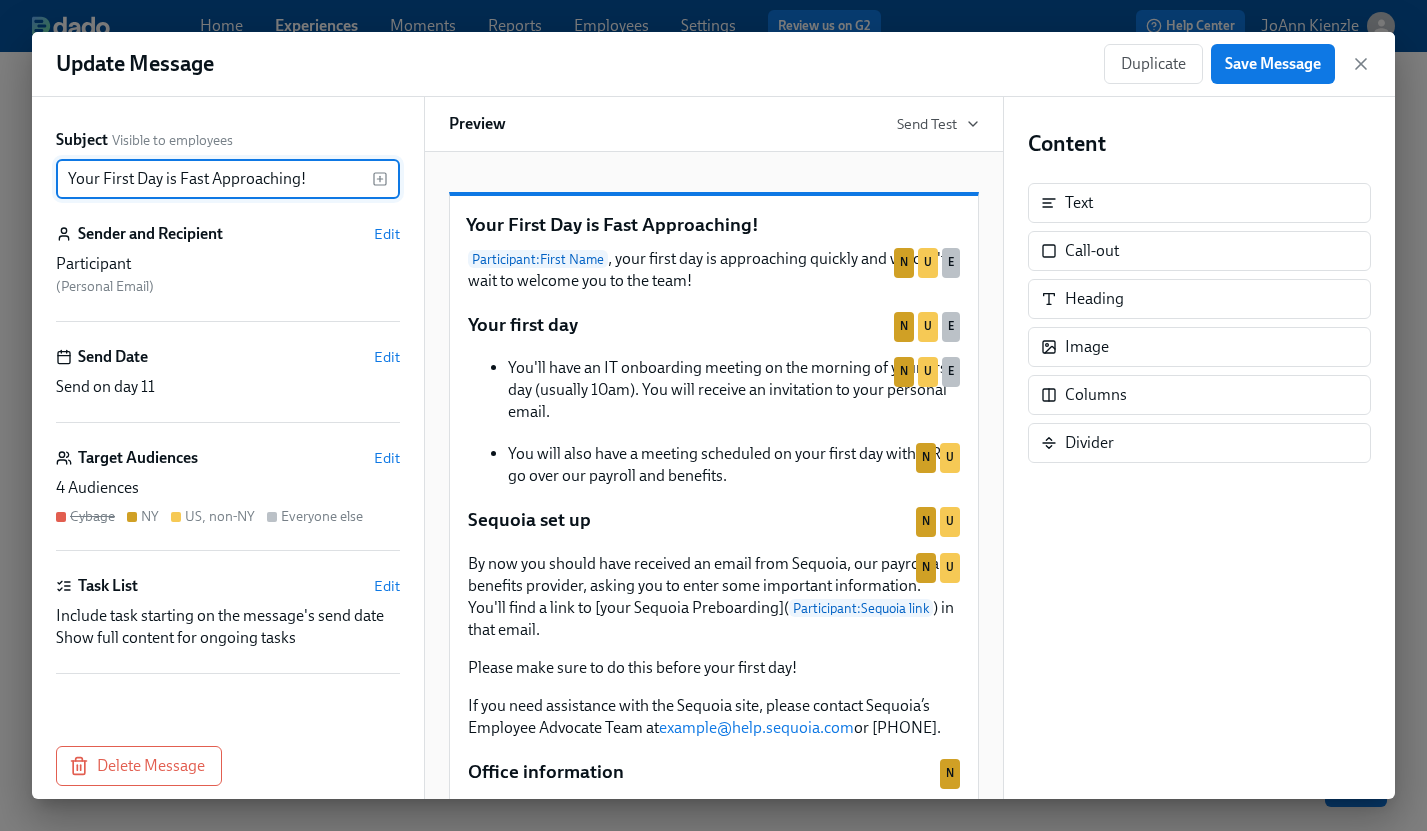 drag, startPoint x: 105, startPoint y: 181, endPoint x: 297, endPoint y: 184, distance: 192.02344 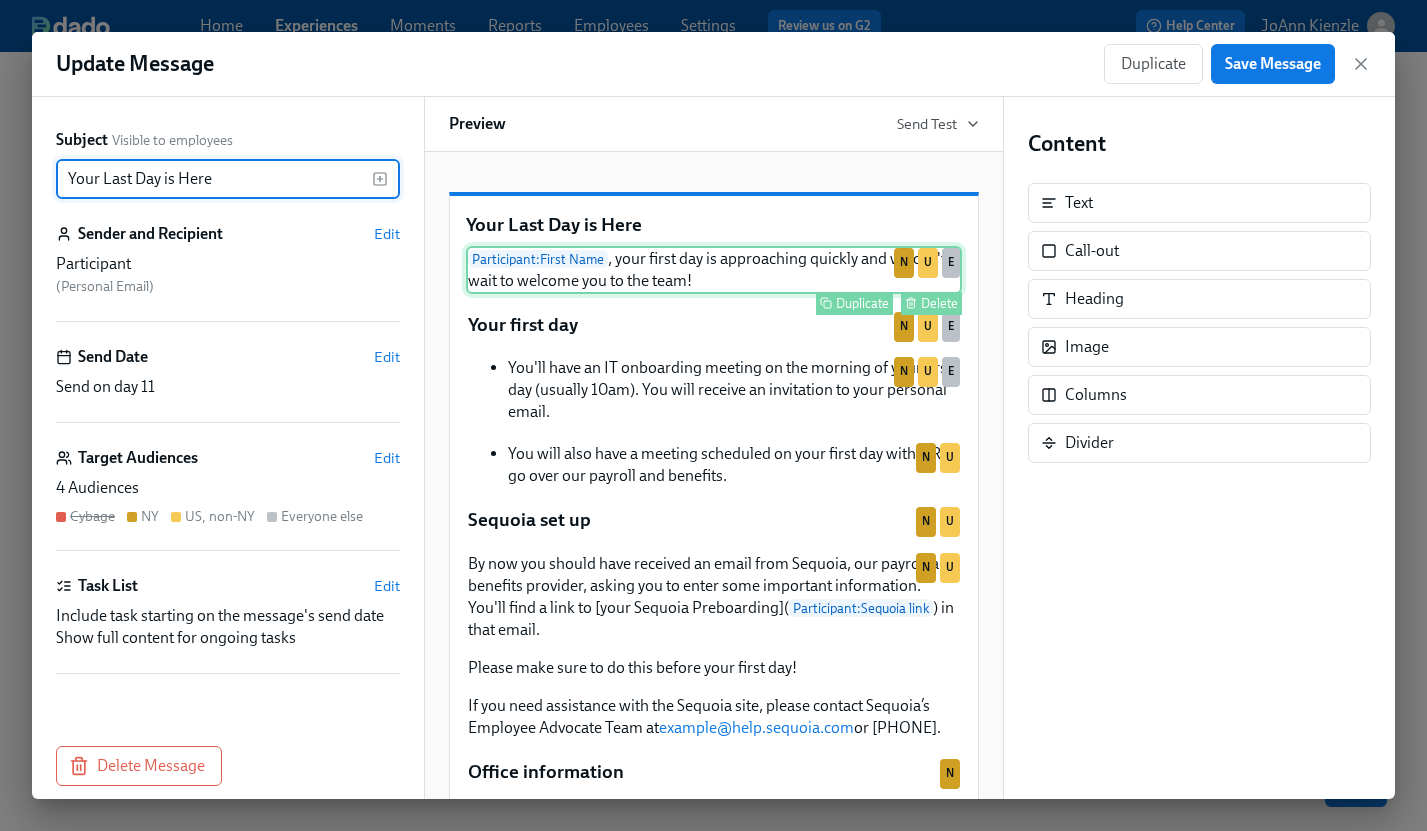 click on "Participant :  First Name , your first day is approaching quickly and we can't wait to welcome you to the team!   Duplicate   Delete N U E" at bounding box center (714, 270) 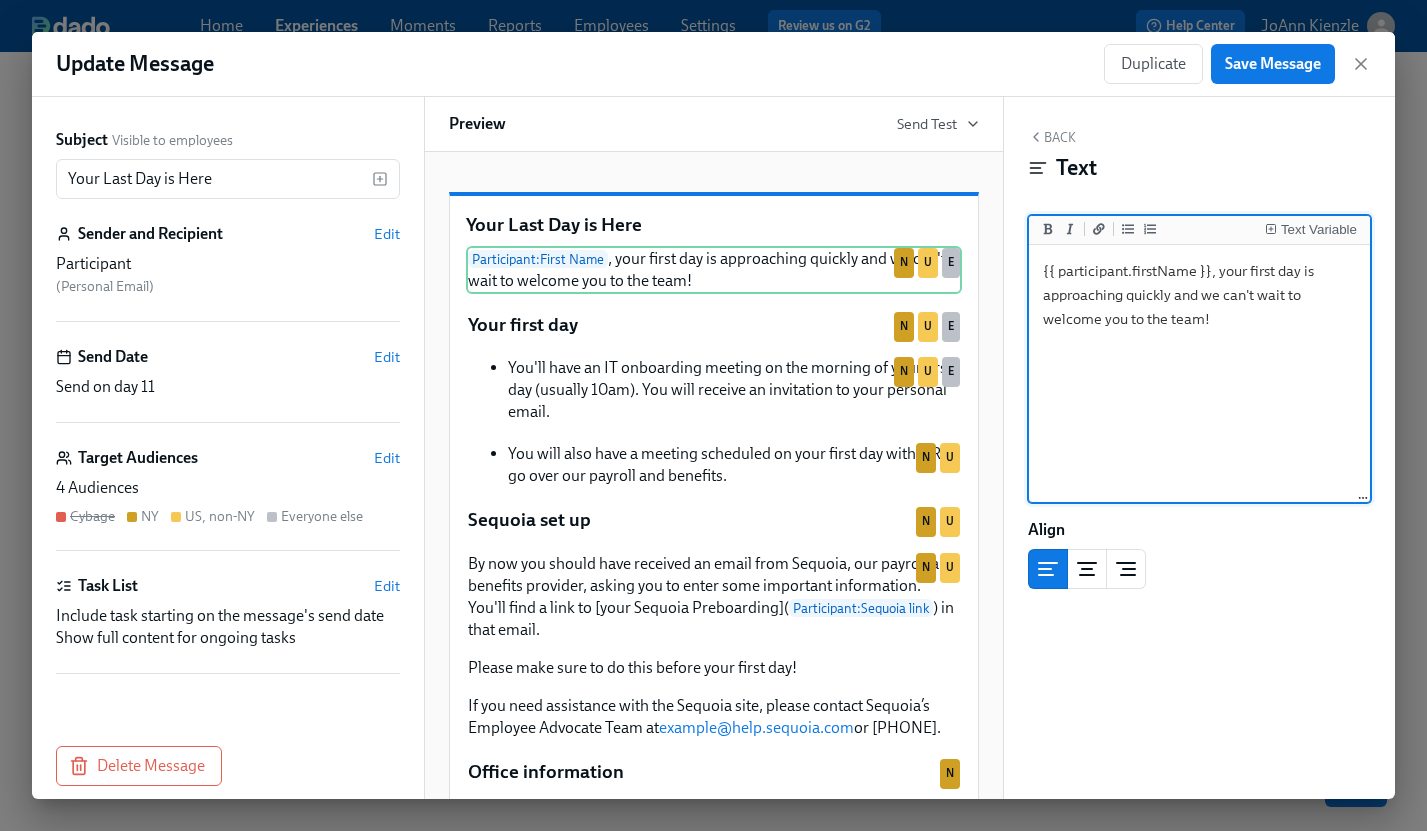 drag, startPoint x: 1249, startPoint y: 271, endPoint x: 1257, endPoint y: 336, distance: 65.490456 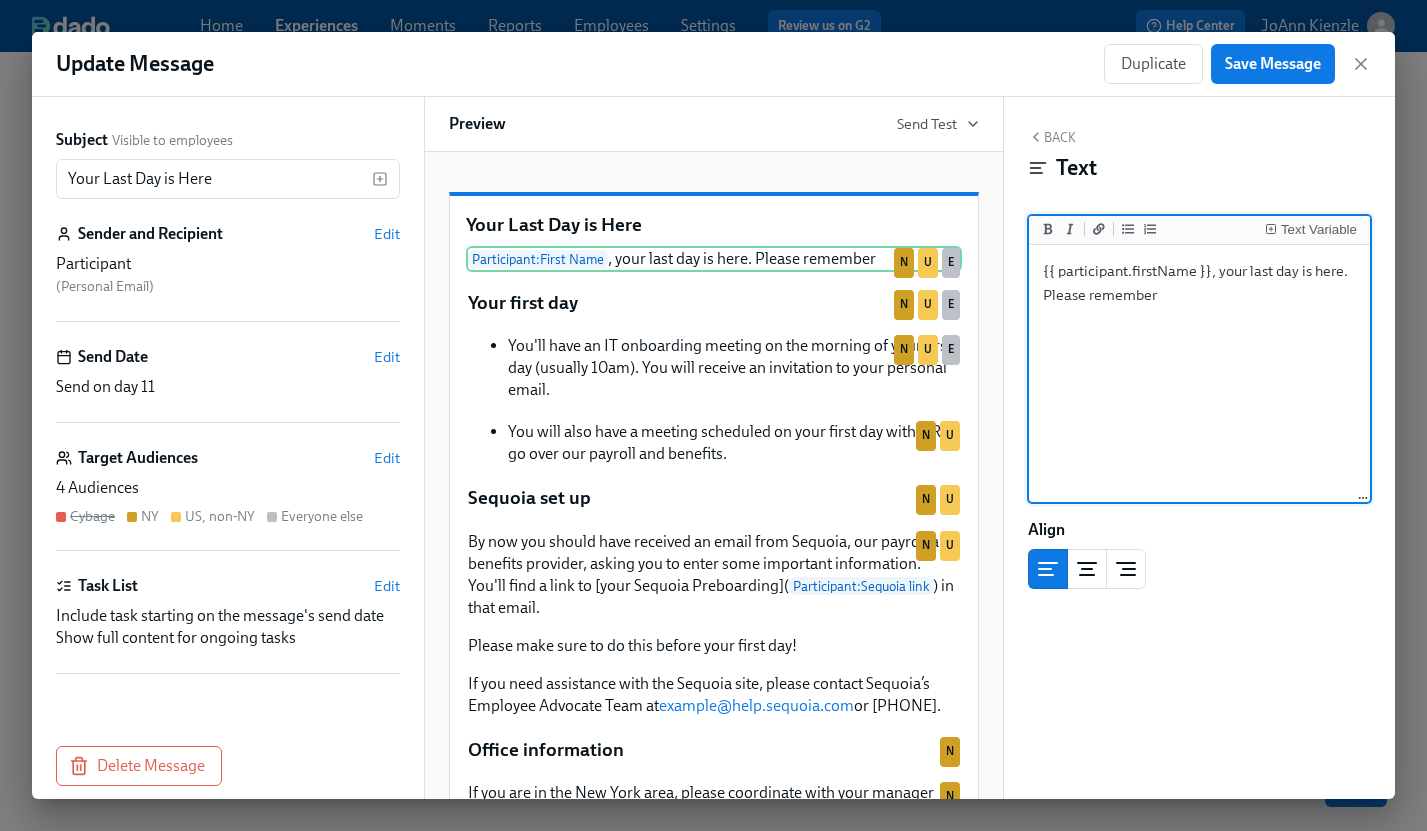 drag, startPoint x: 1044, startPoint y: 295, endPoint x: 1231, endPoint y: 458, distance: 248.06854 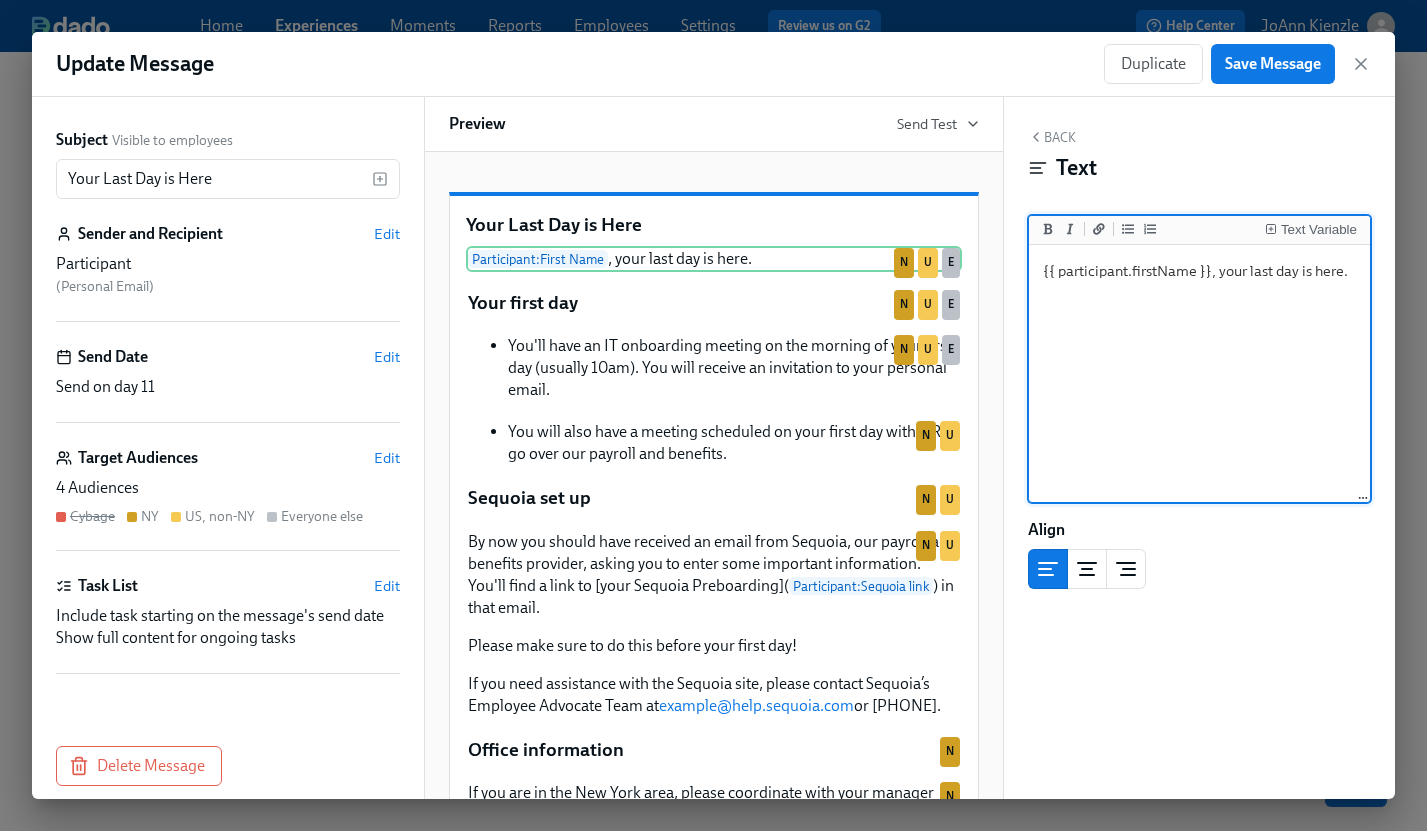 type on "{{ participant.firstName }}, your last day is here." 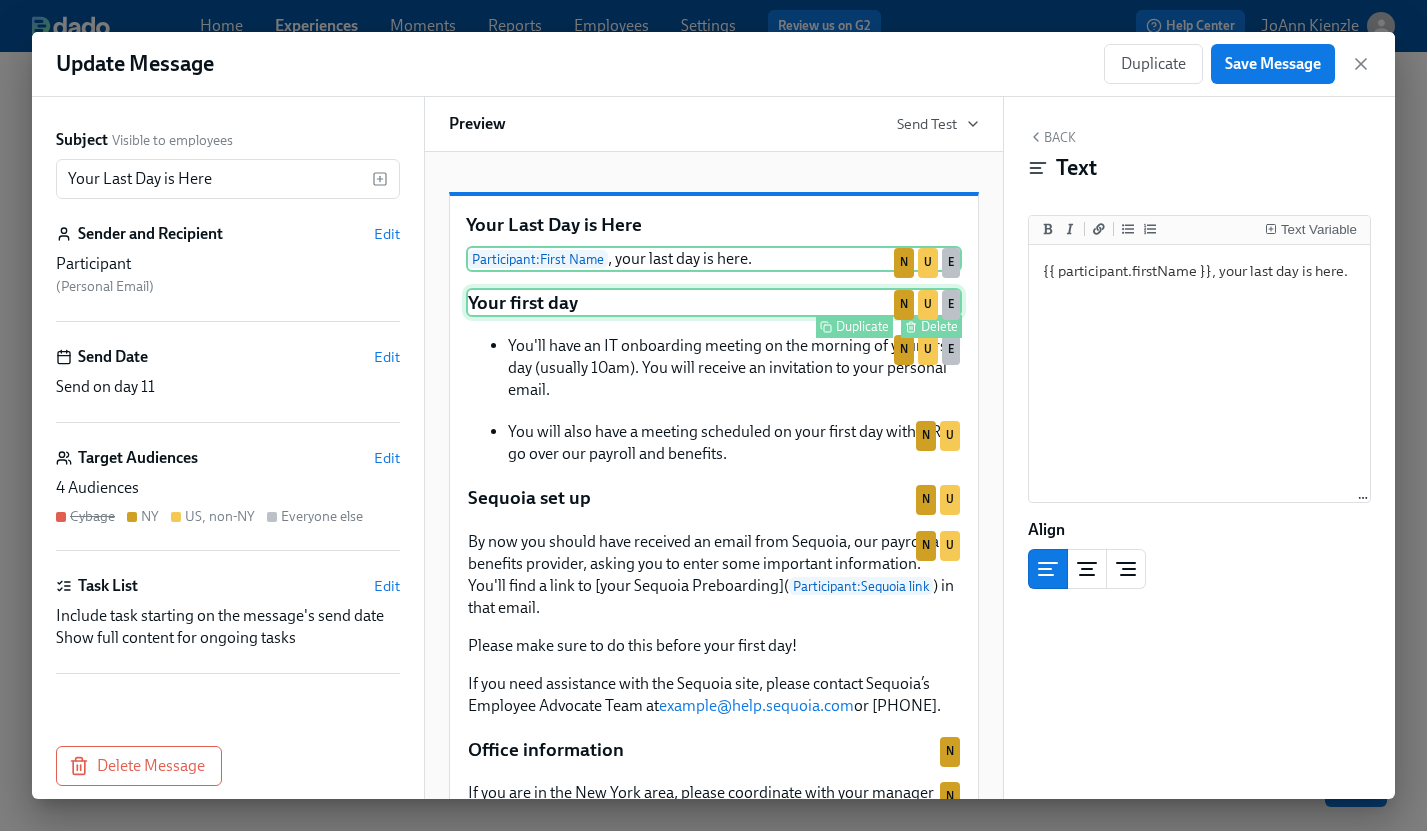 click on "Your first day   Duplicate   Delete N U E" at bounding box center (714, 303) 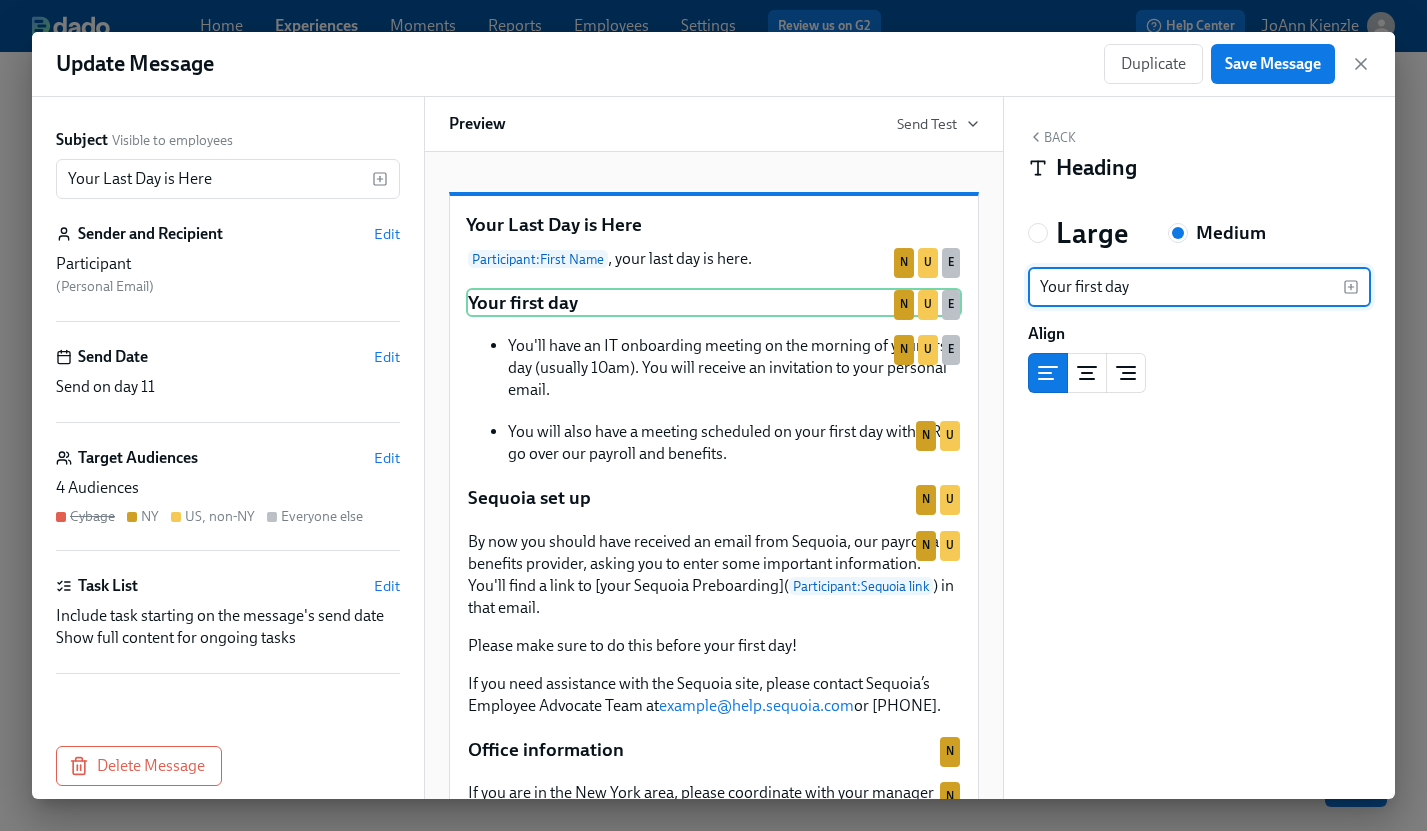 click on "Your first day" at bounding box center [1186, 287] 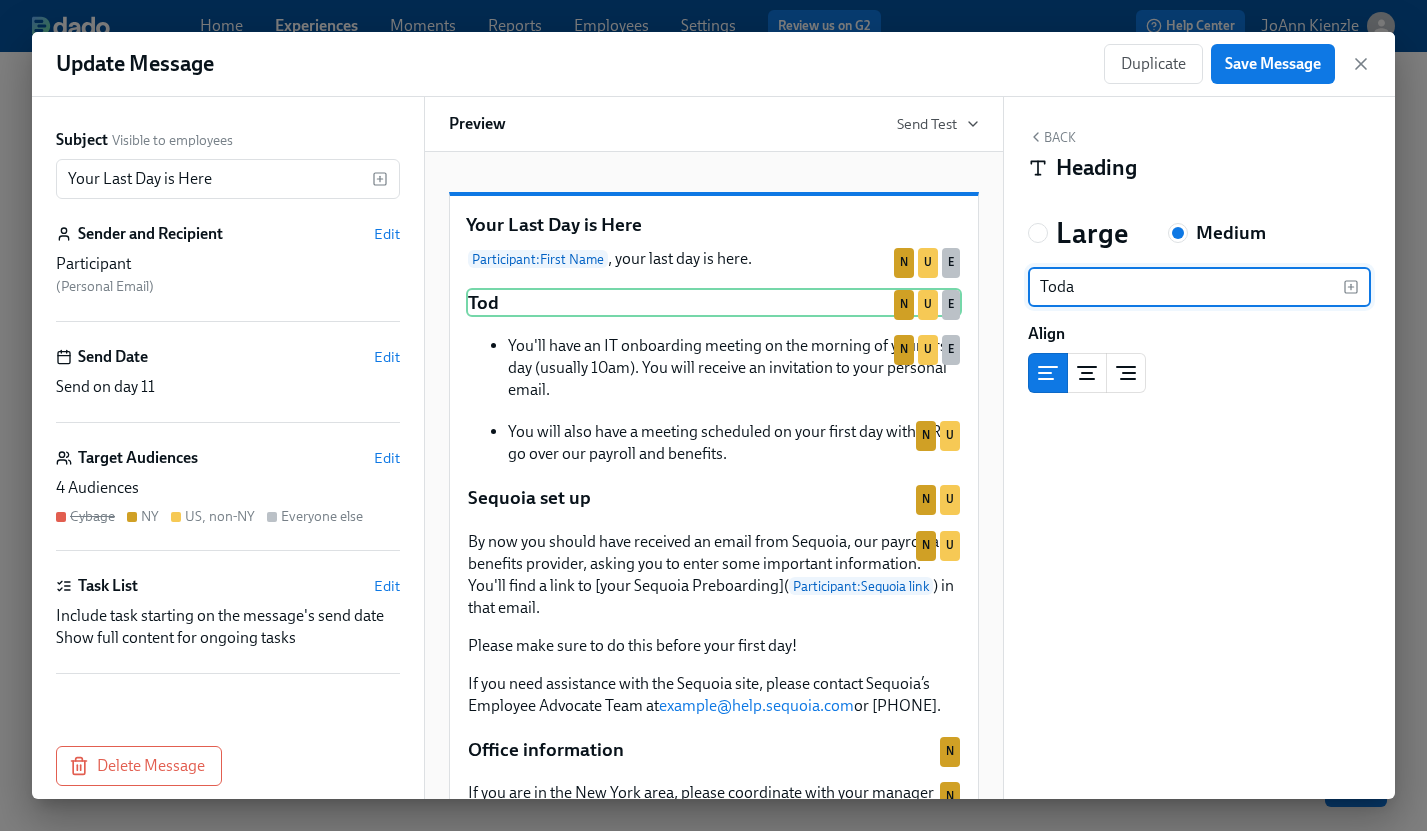 type on "Today" 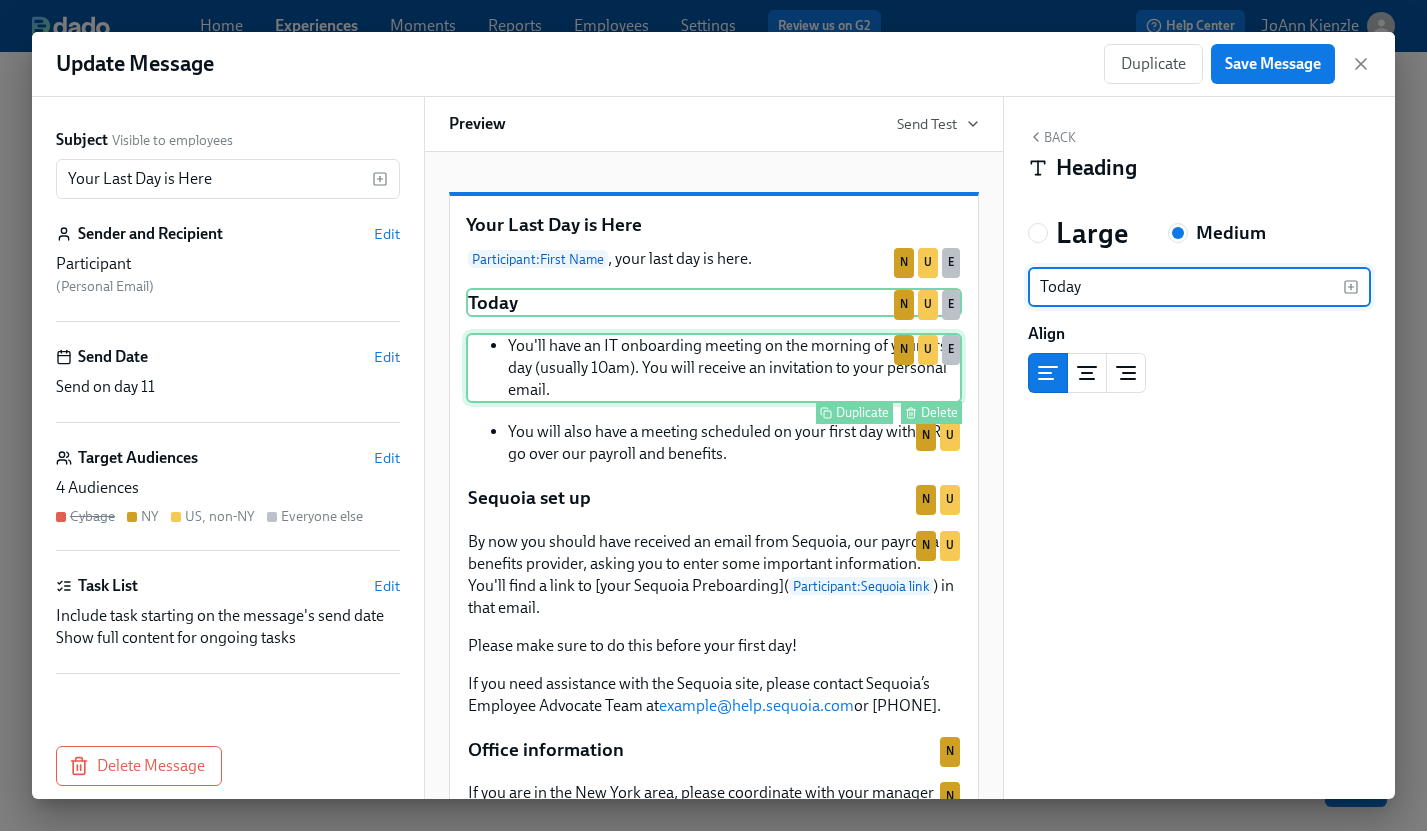 click on "You'll have an IT onboarding meeting on the morning of your first day (usually 10am). You will receive an invitation to your personal email.
Duplicate   Delete N U E" at bounding box center [714, 368] 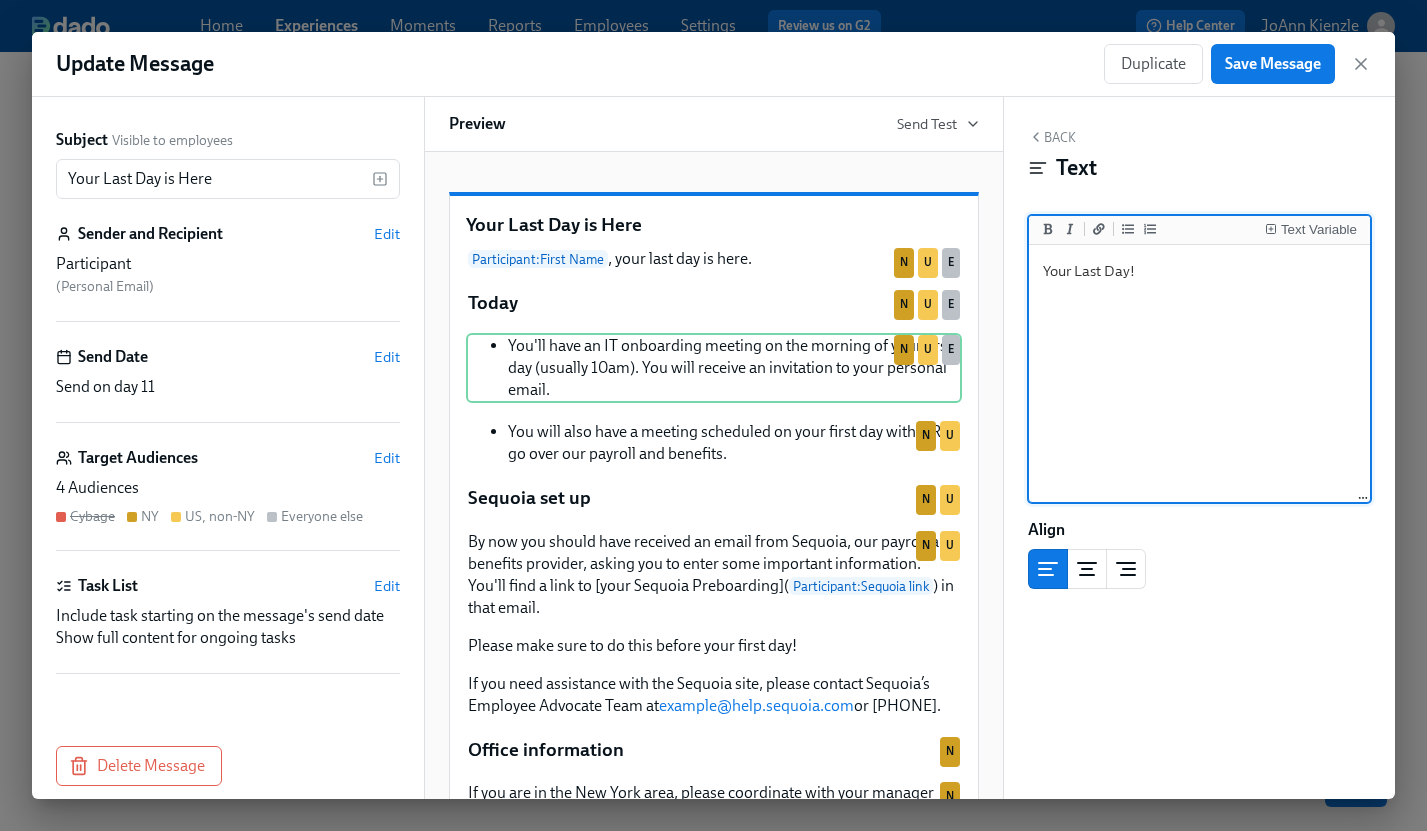 drag, startPoint x: 1052, startPoint y: 270, endPoint x: 1315, endPoint y: 324, distance: 268.4865 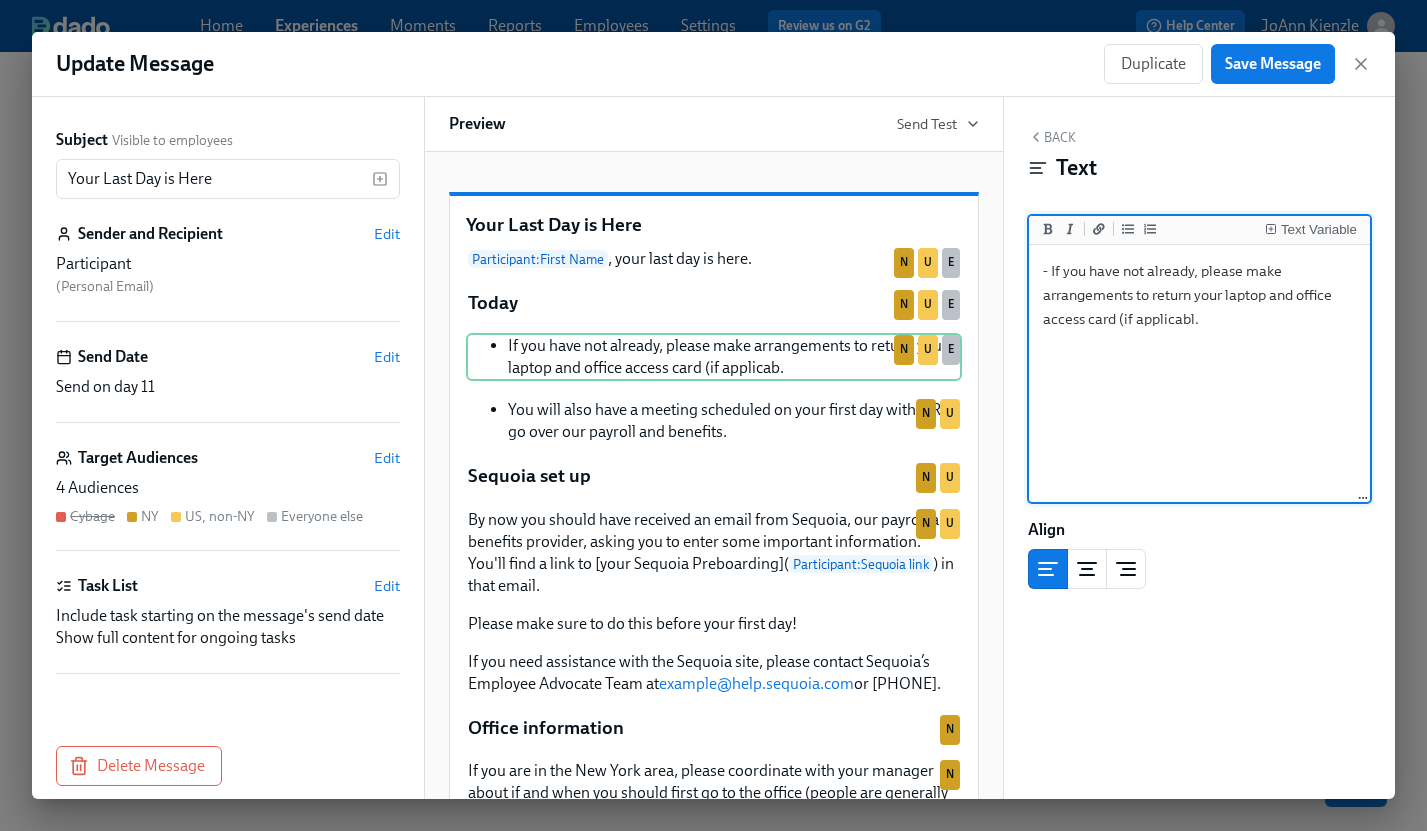 type on "- If you have not already, please make arrangements to return your laptop and office access card (if applicable)." 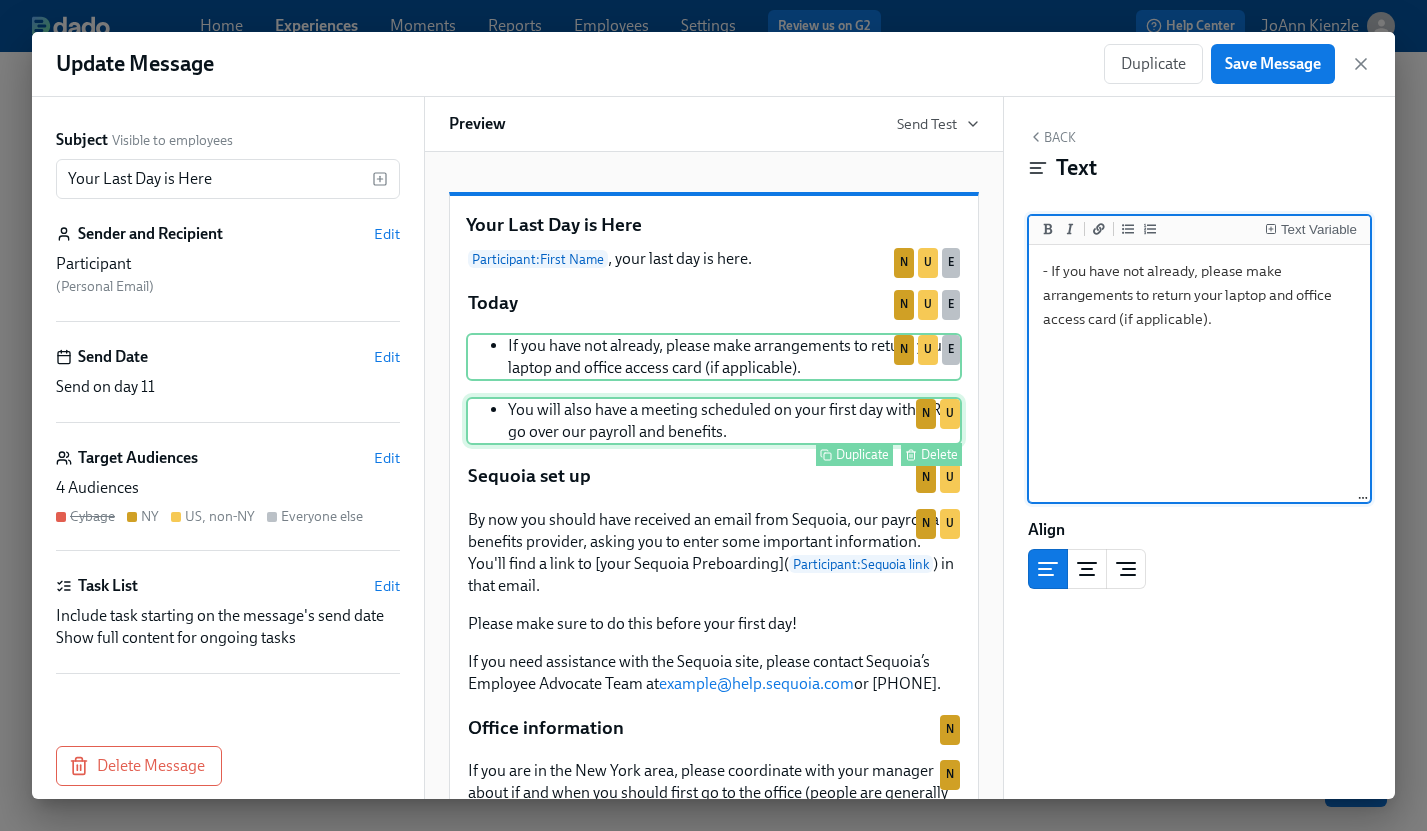 click on "You will also have a meeting scheduled on your first day with HR to go over our payroll and benefits.
Duplicate   Delete N U" at bounding box center [714, 421] 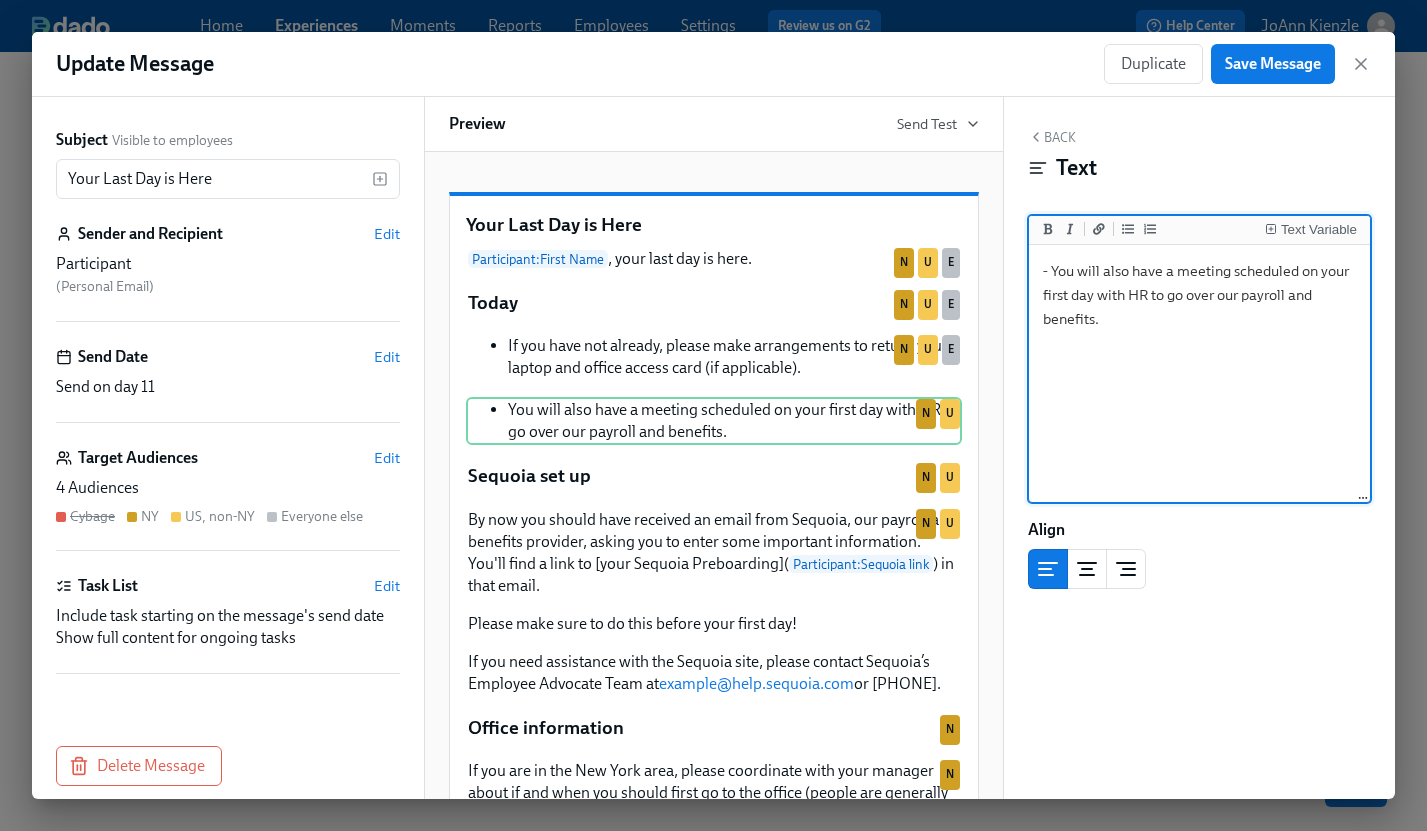 drag, startPoint x: 1051, startPoint y: 272, endPoint x: 1094, endPoint y: 321, distance: 65.192024 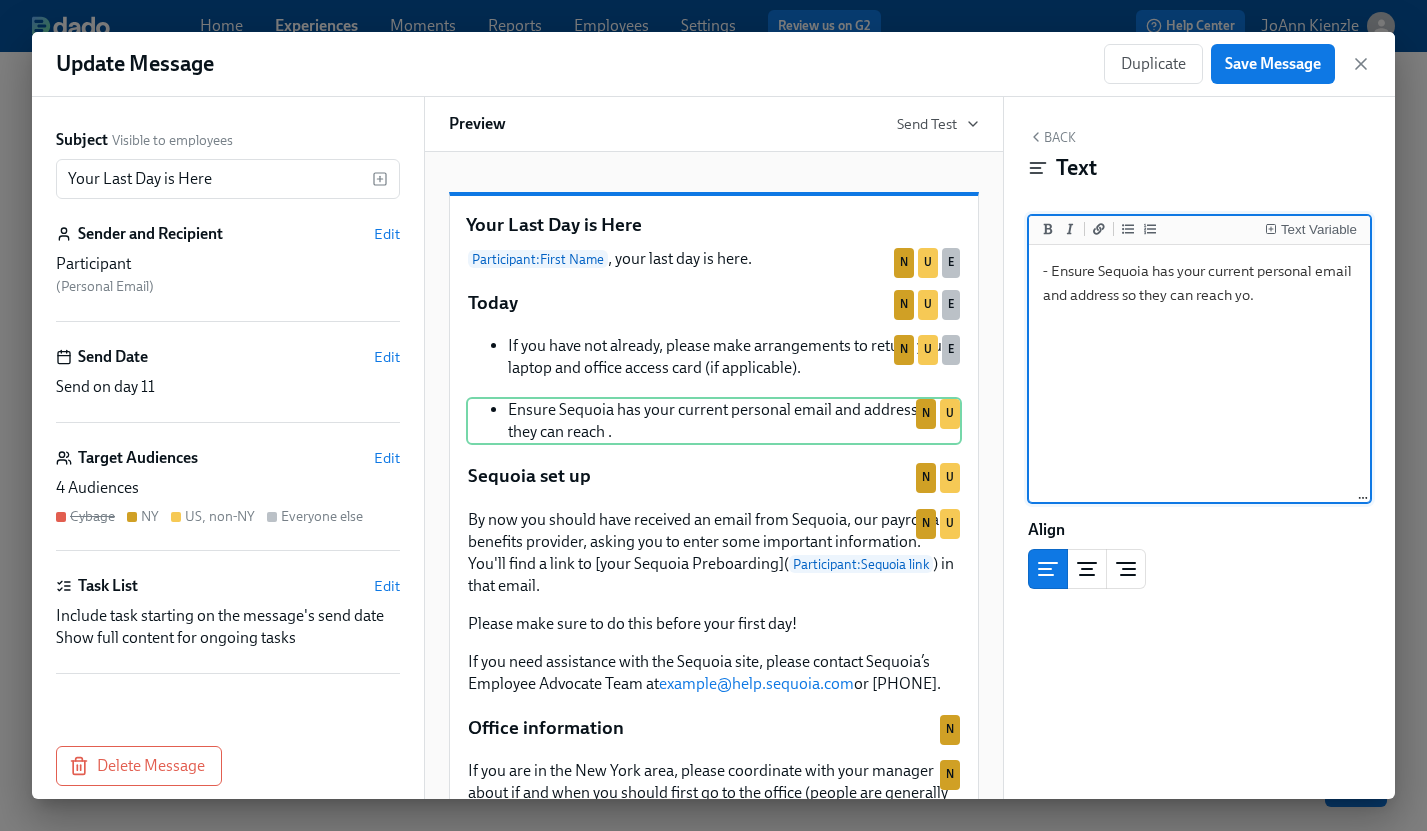 type on "- Ensure Sequoia has your current personal email and address so they can reach you." 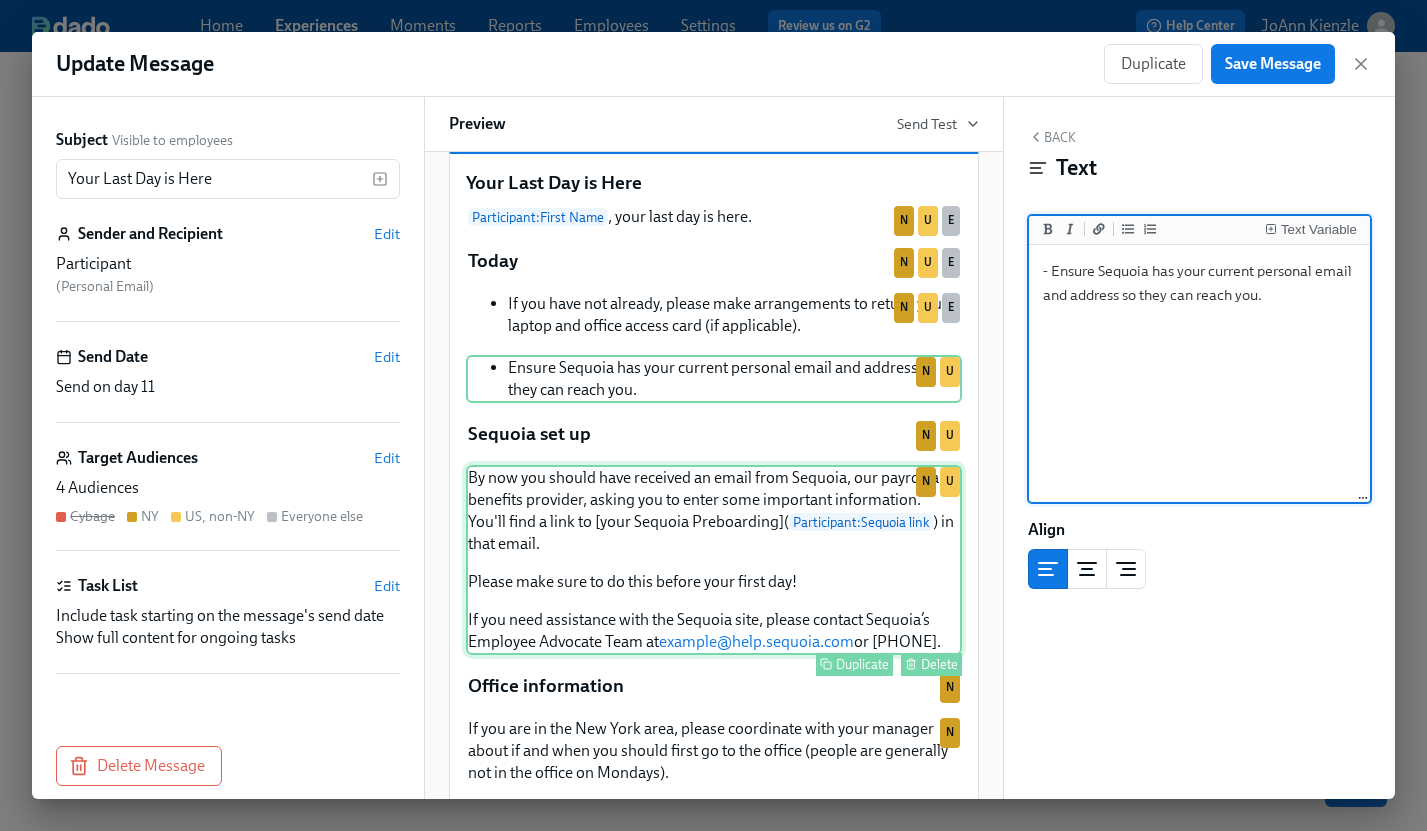 scroll, scrollTop: 44, scrollLeft: 0, axis: vertical 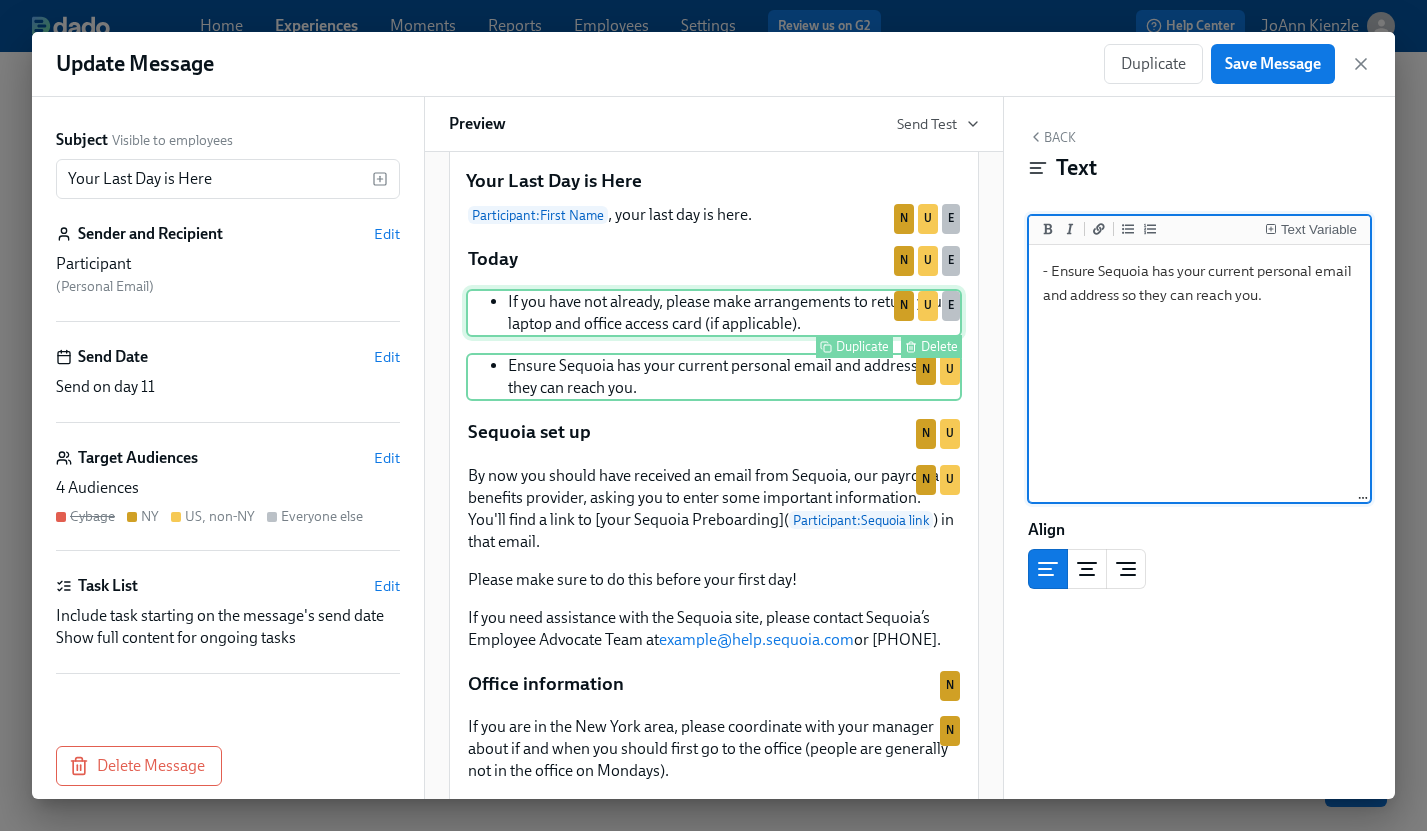 click on "If you have not already, please make arrangements to return your laptop and office access card (if applicable).
Duplicate   Delete N U E" at bounding box center [714, 313] 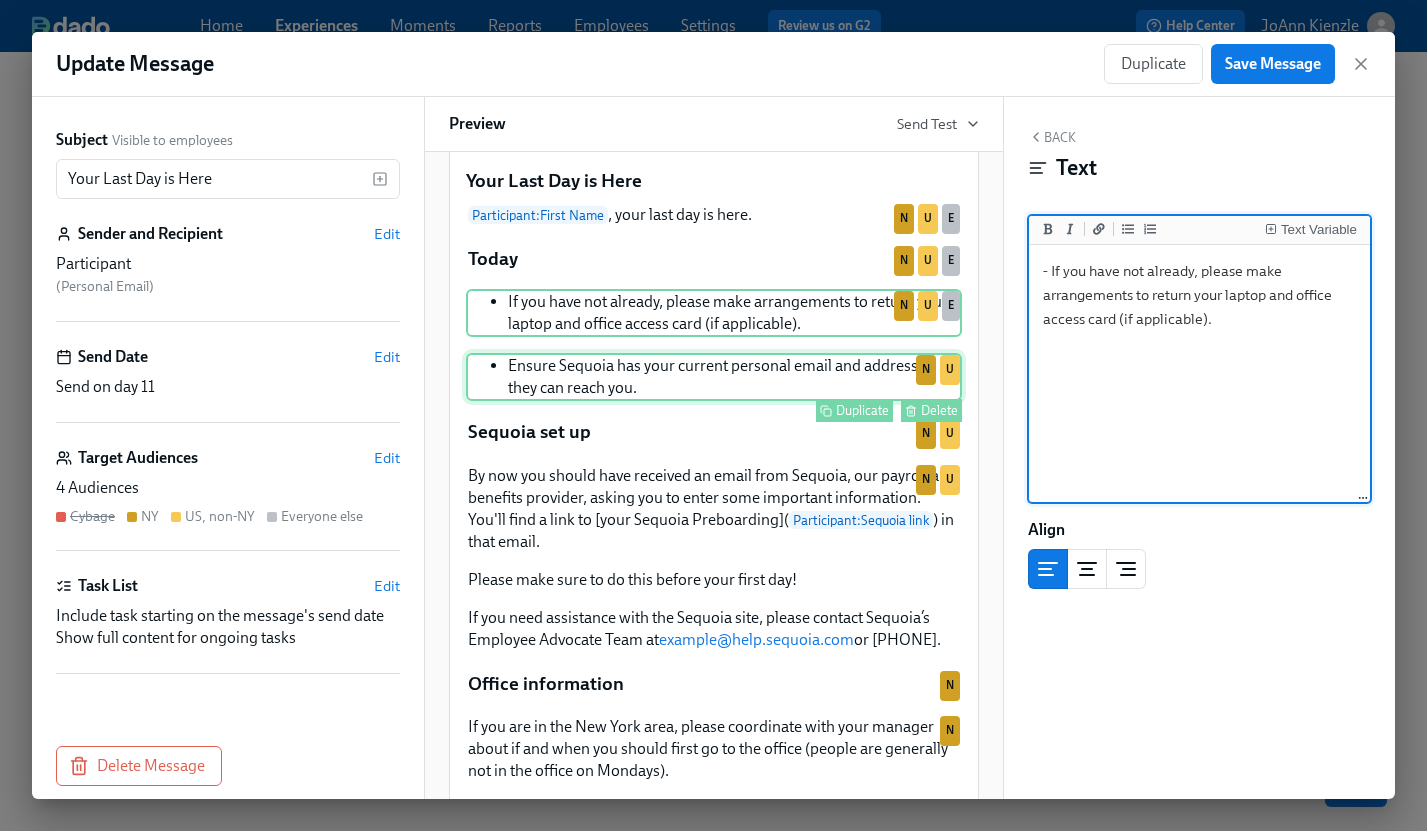 click on "Ensure Sequoia has your current personal email and address so they can reach you.
Duplicate   Delete N U" at bounding box center (714, 377) 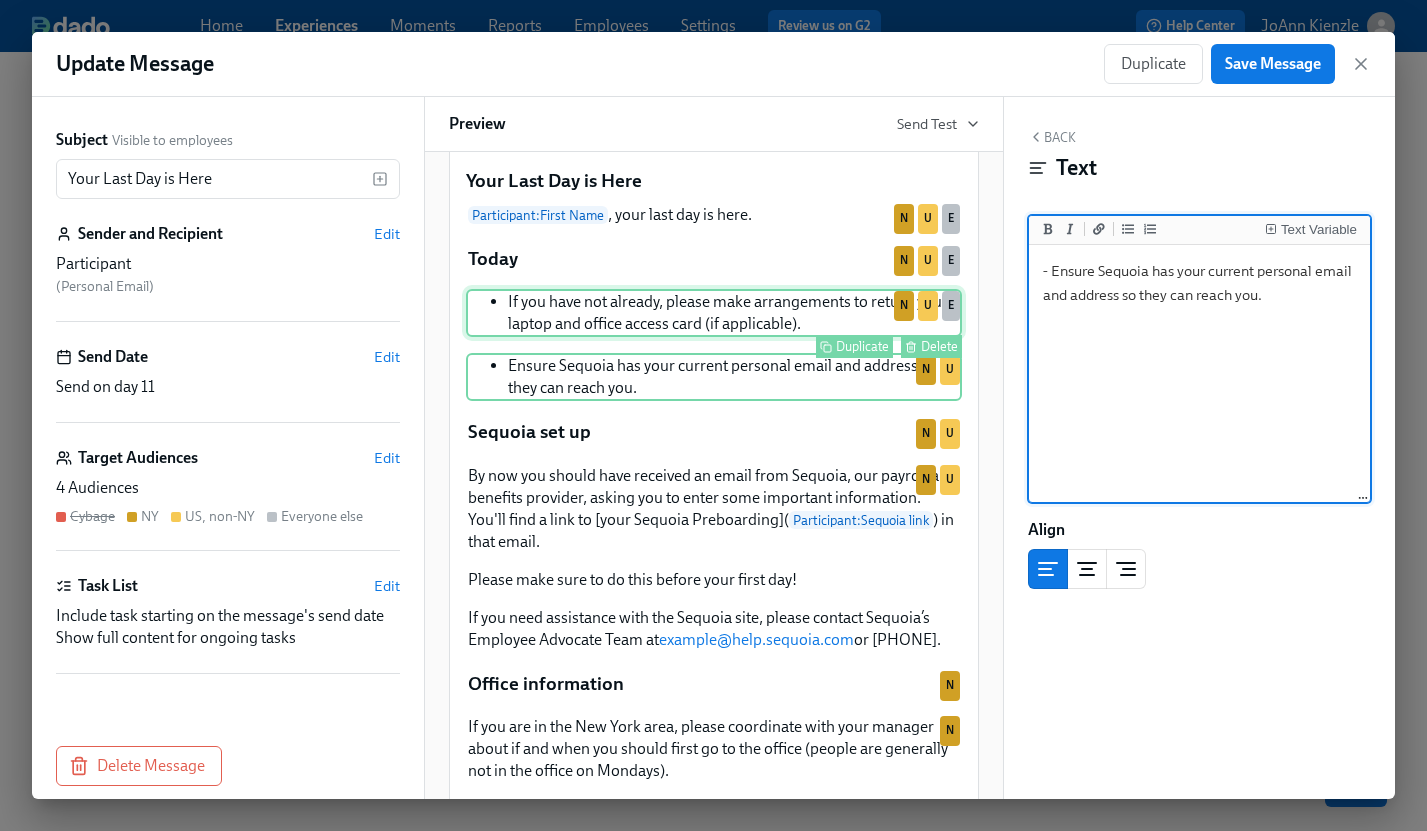 click on "If you have not already, please make arrangements to return your laptop and office access card (if applicable).
Duplicate   Delete N U E" at bounding box center [714, 313] 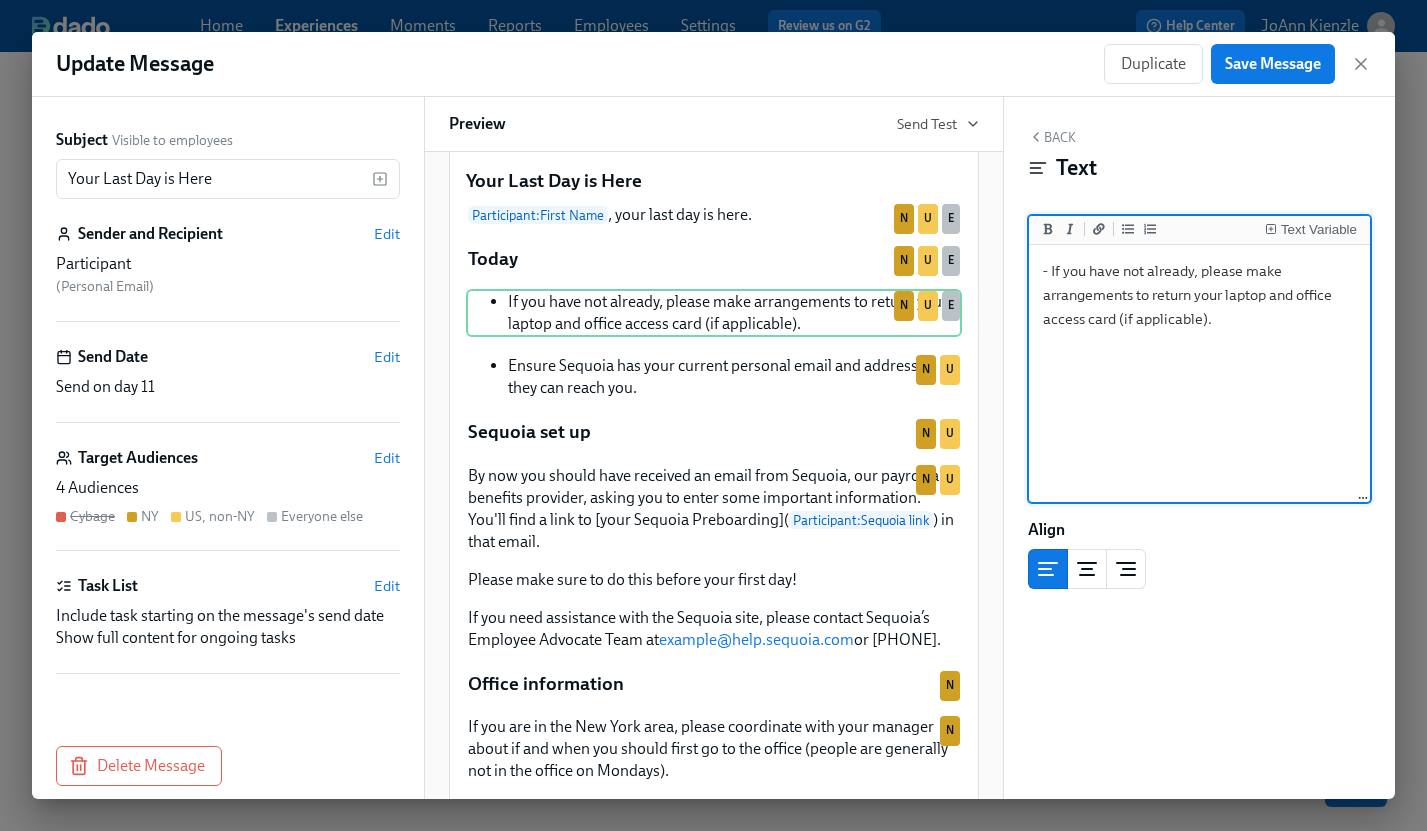 click on "- If you have not already, please make arrangements to return your laptop and office access card (if applicable)." at bounding box center (1200, 374) 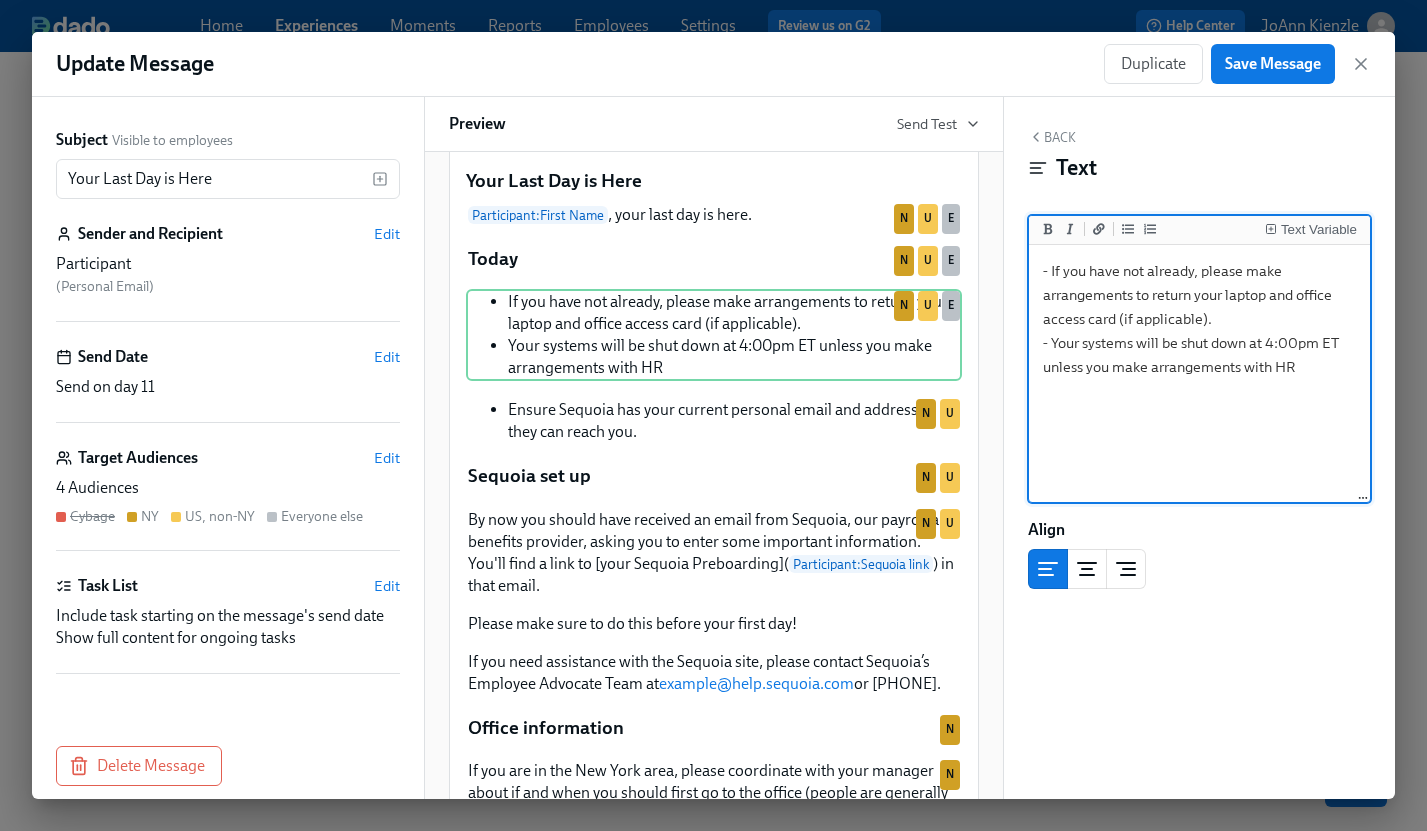 type on "- If you have not already, please make arrangements to return your laptop and office access card (if applicable).
- Your systems will be shut down at 4:00pm ET unless you make arrangements with HR." 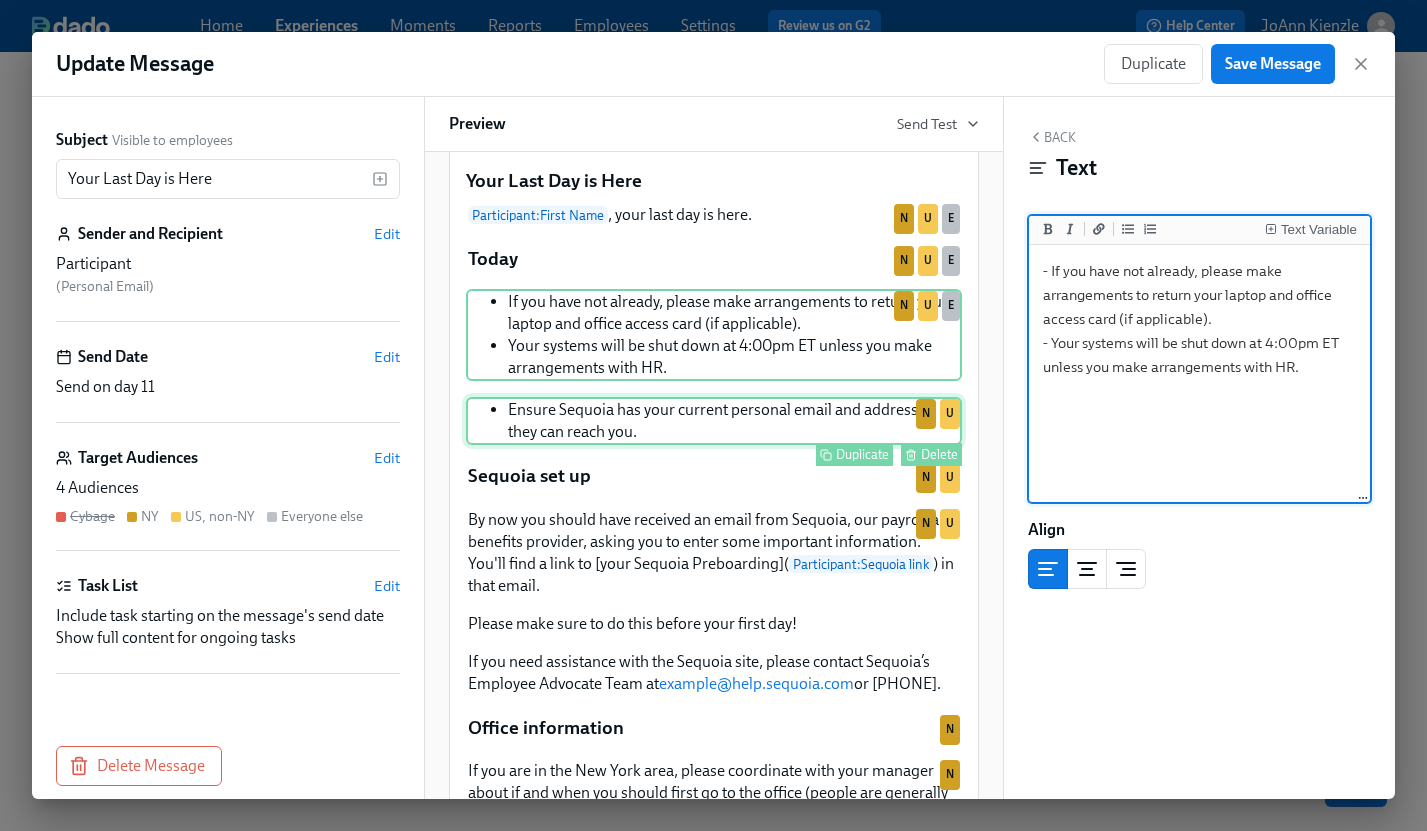 click on "Ensure Sequoia has your current personal email and address so they can reach you.
Duplicate   Delete N U" at bounding box center [714, 421] 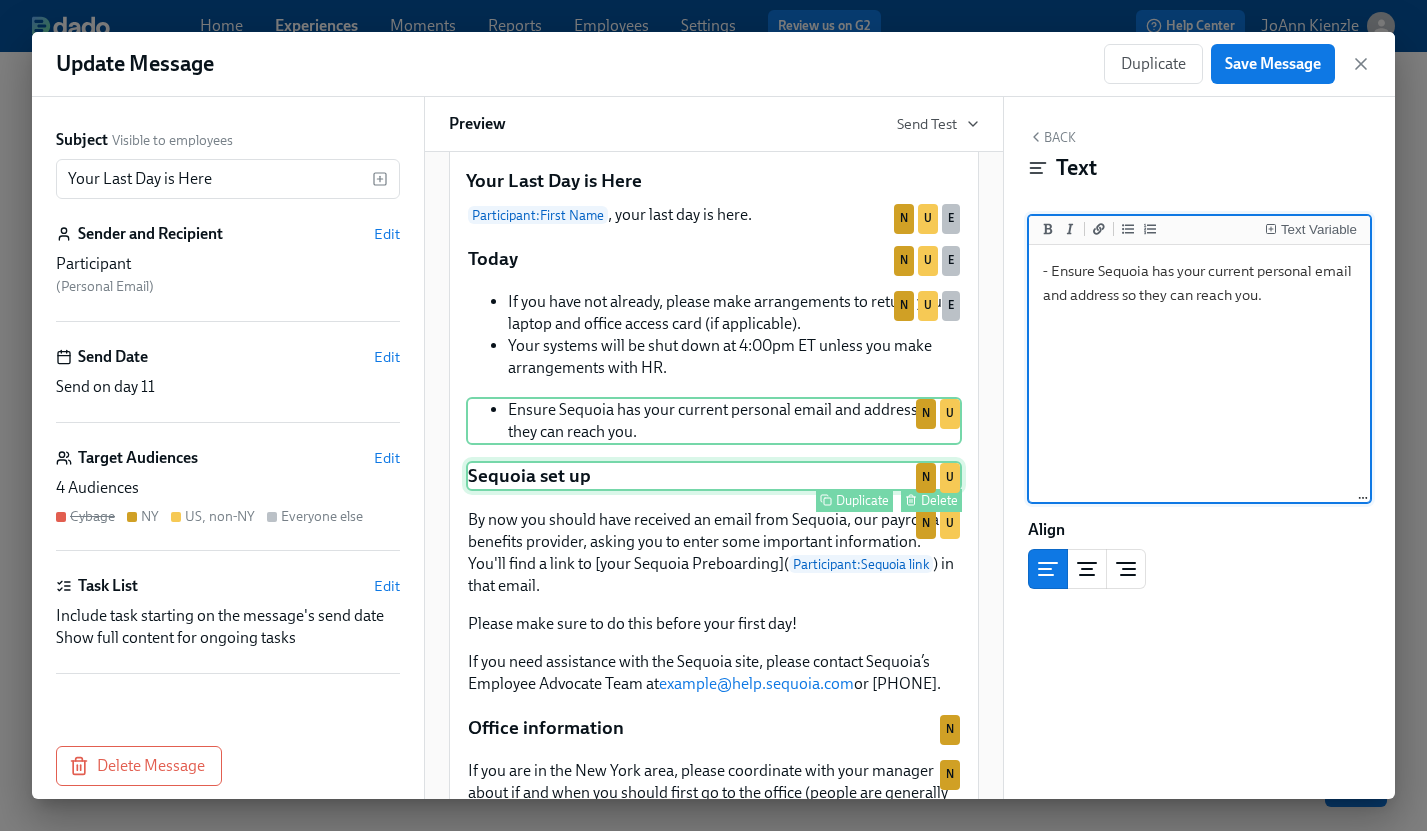 click on "Sequoia set up   Duplicate   Delete N U" at bounding box center [714, 476] 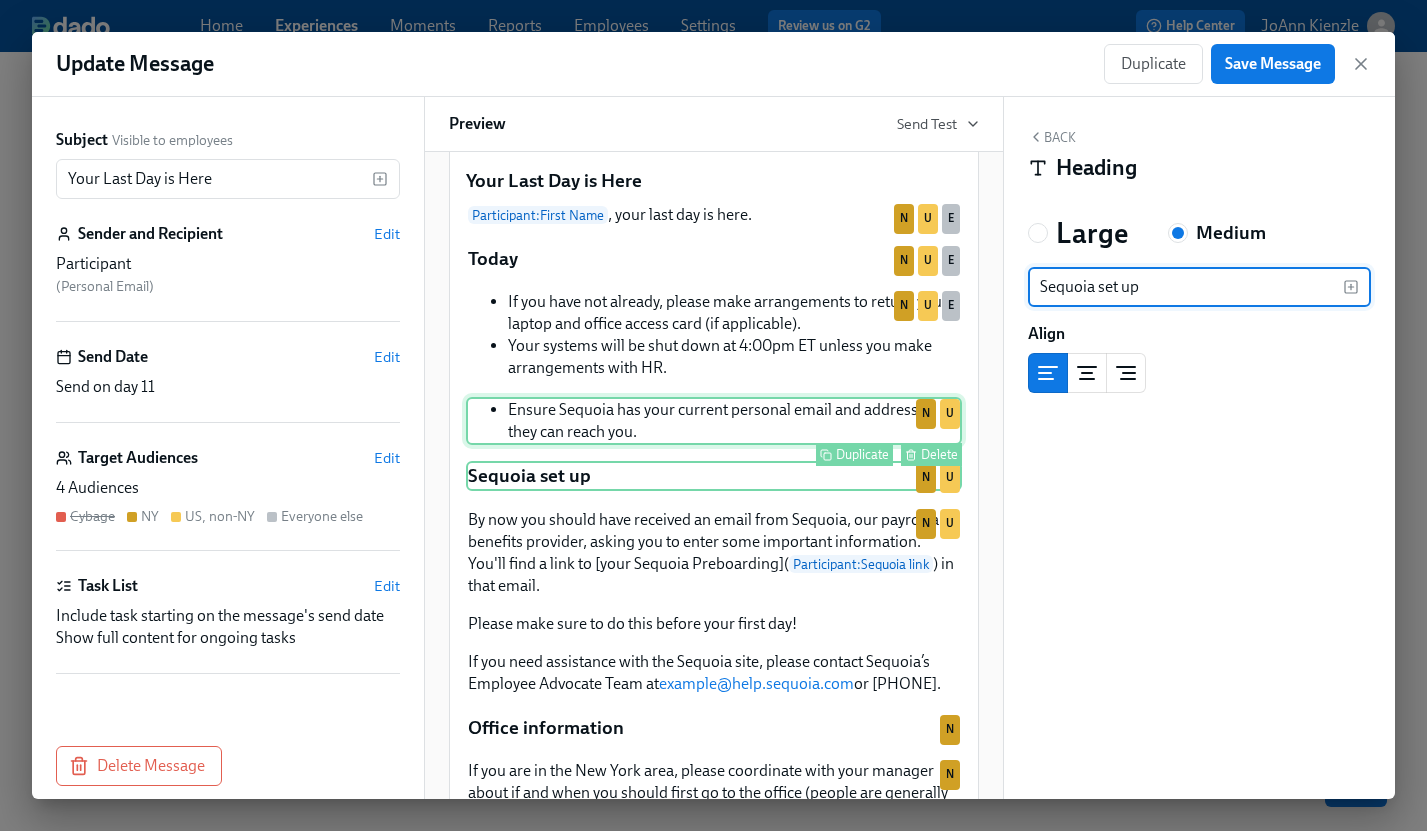 click on "Ensure Sequoia has your current personal email and address so they can reach you.
Duplicate   Delete N U" at bounding box center (714, 421) 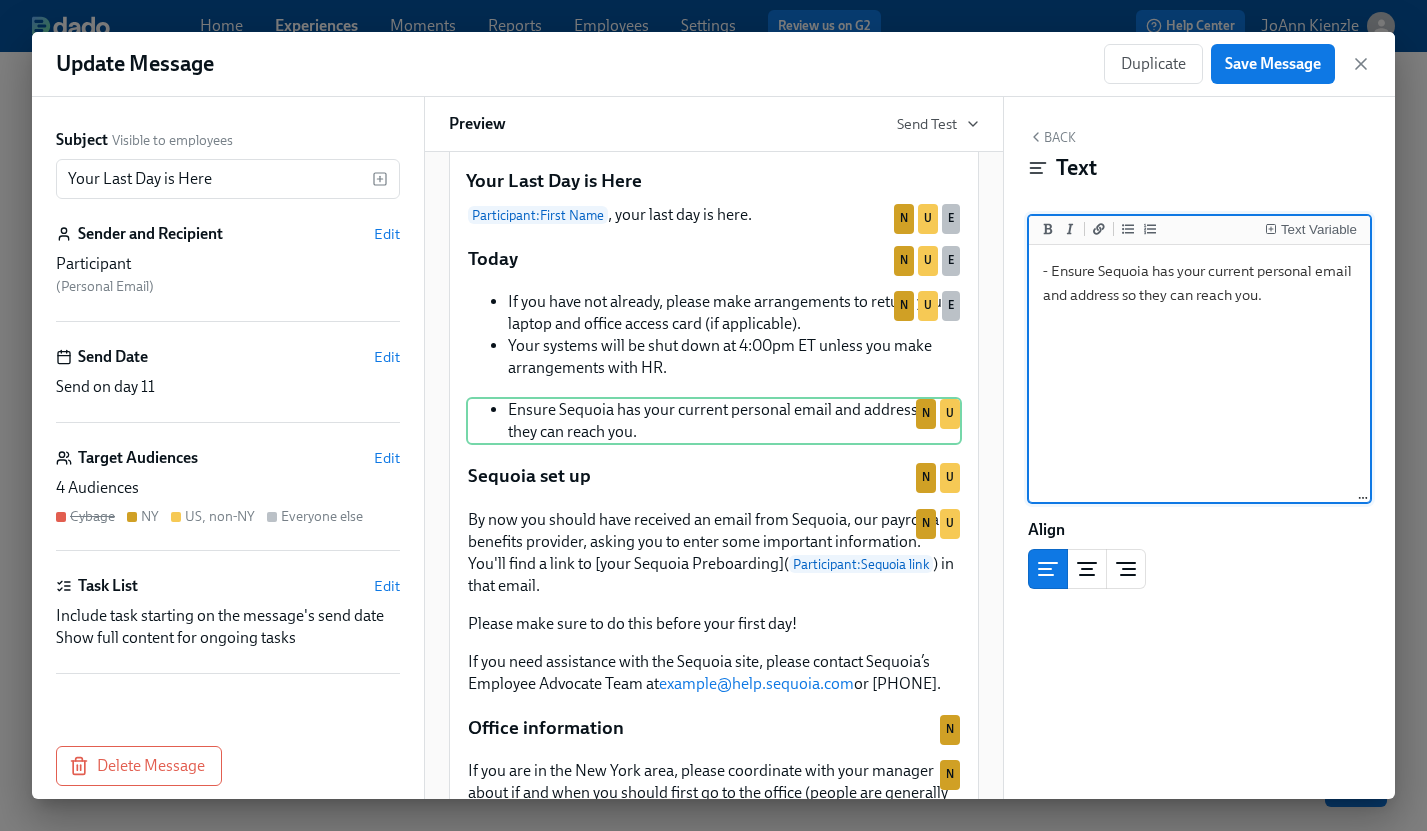 click on "- Ensure Sequoia has your current personal email and address so they can reach you." at bounding box center [1200, 374] 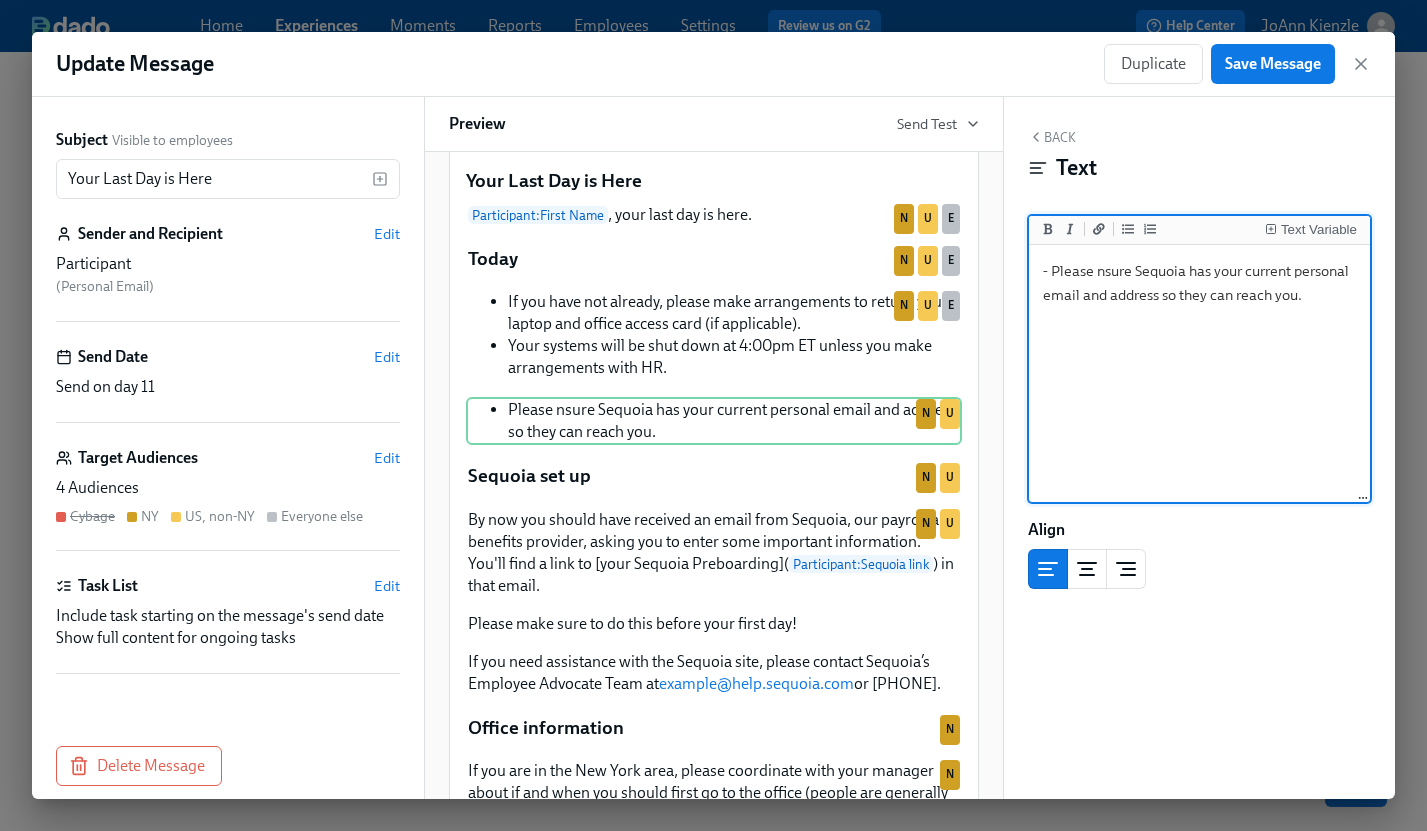 type on "- Please ensure Sequoia has your current personal email and address so they can reach you." 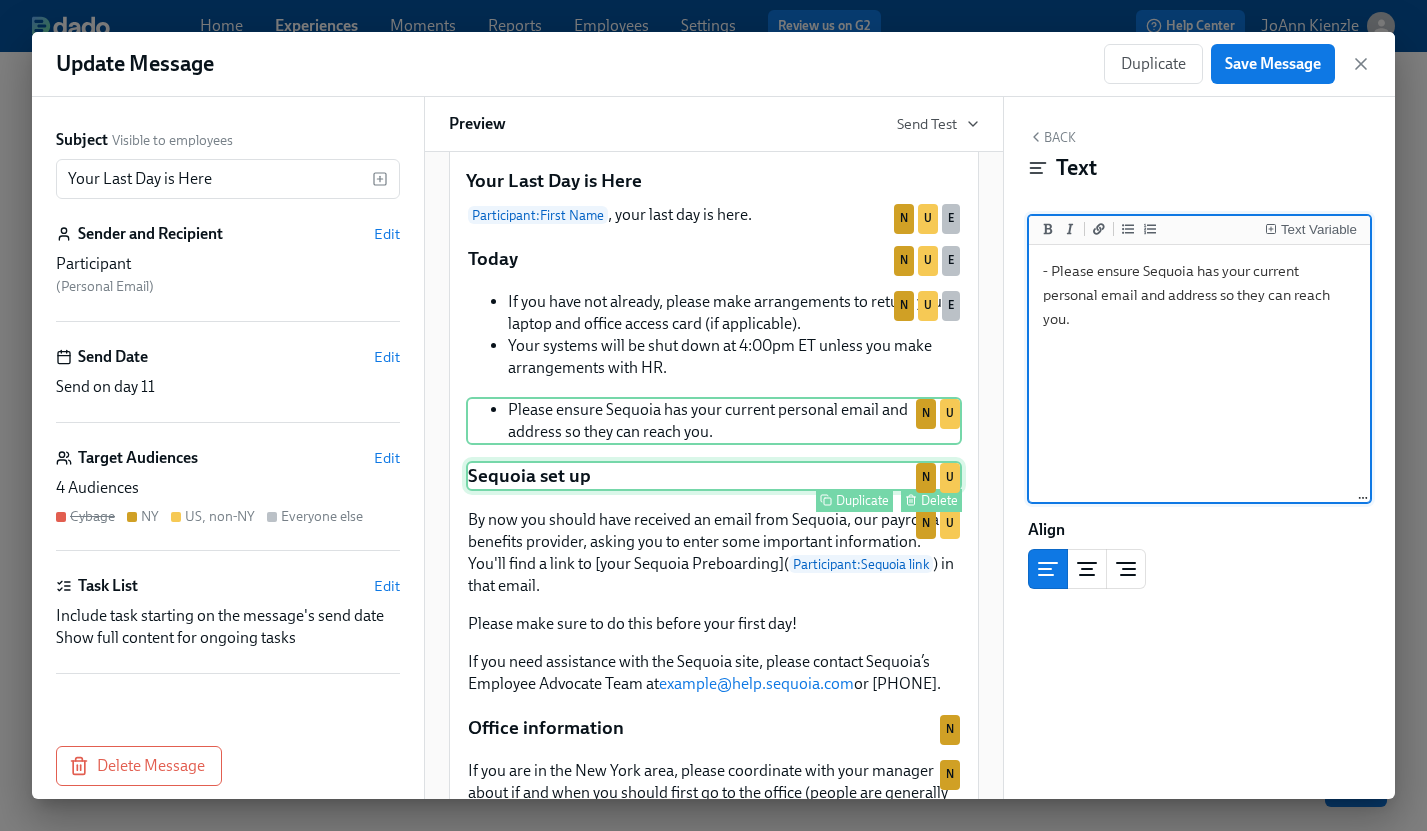 click on "Sequoia set up   Duplicate   Delete N U" at bounding box center [714, 476] 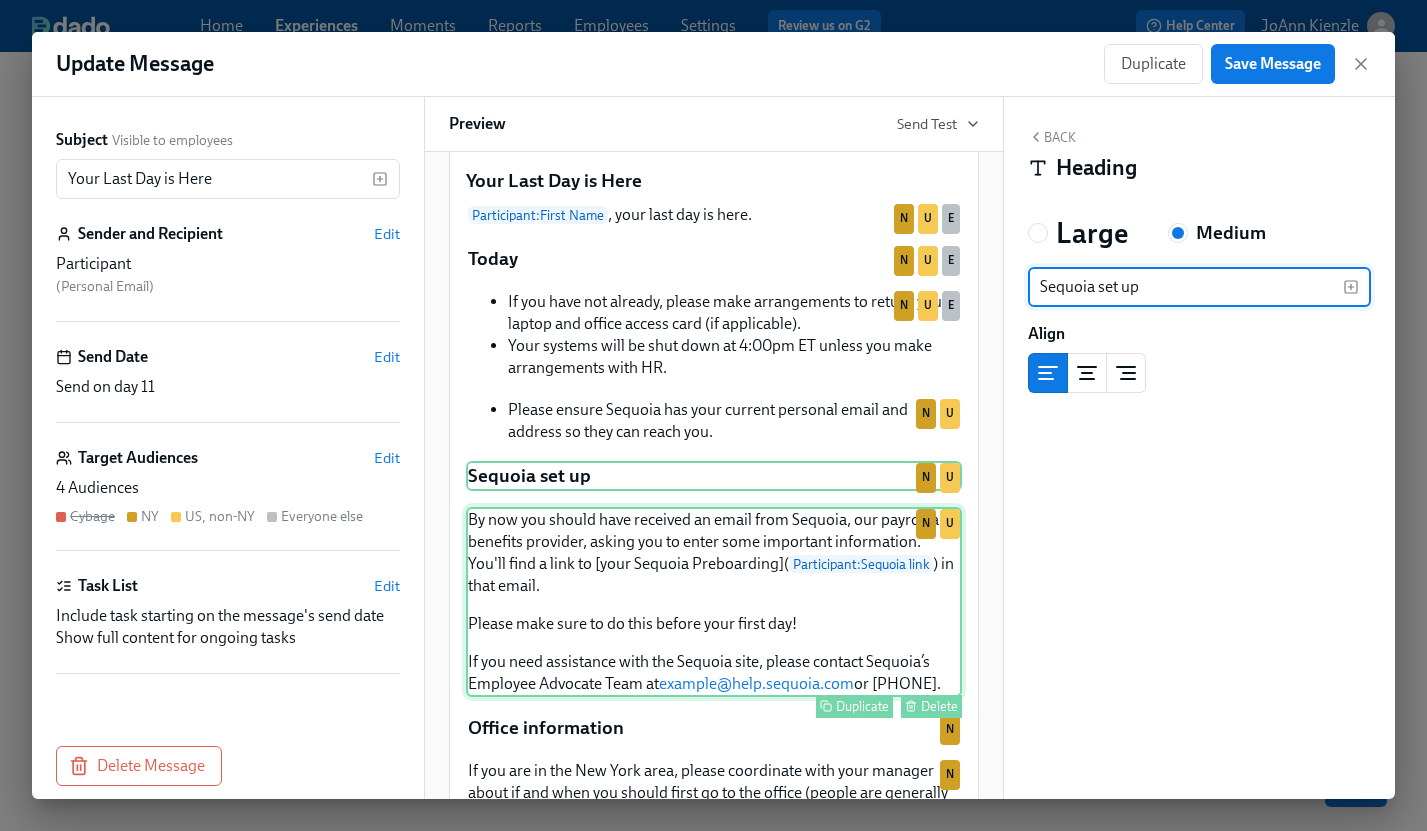 click on "By now you should have received an email from Sequoia, our payroll and benefits provider, asking you to enter some important information. You'll find a link to [your Sequoia Preboarding]( Participant :  Sequoia link ) in that email.
Please make sure to do this before your first day!
If you need assistance with the Sequoia site, please contact Sequoia’s Employee Advocate Team at  [EMAIL]  or [PHONE].   Duplicate   Delete N U" at bounding box center (714, 602) 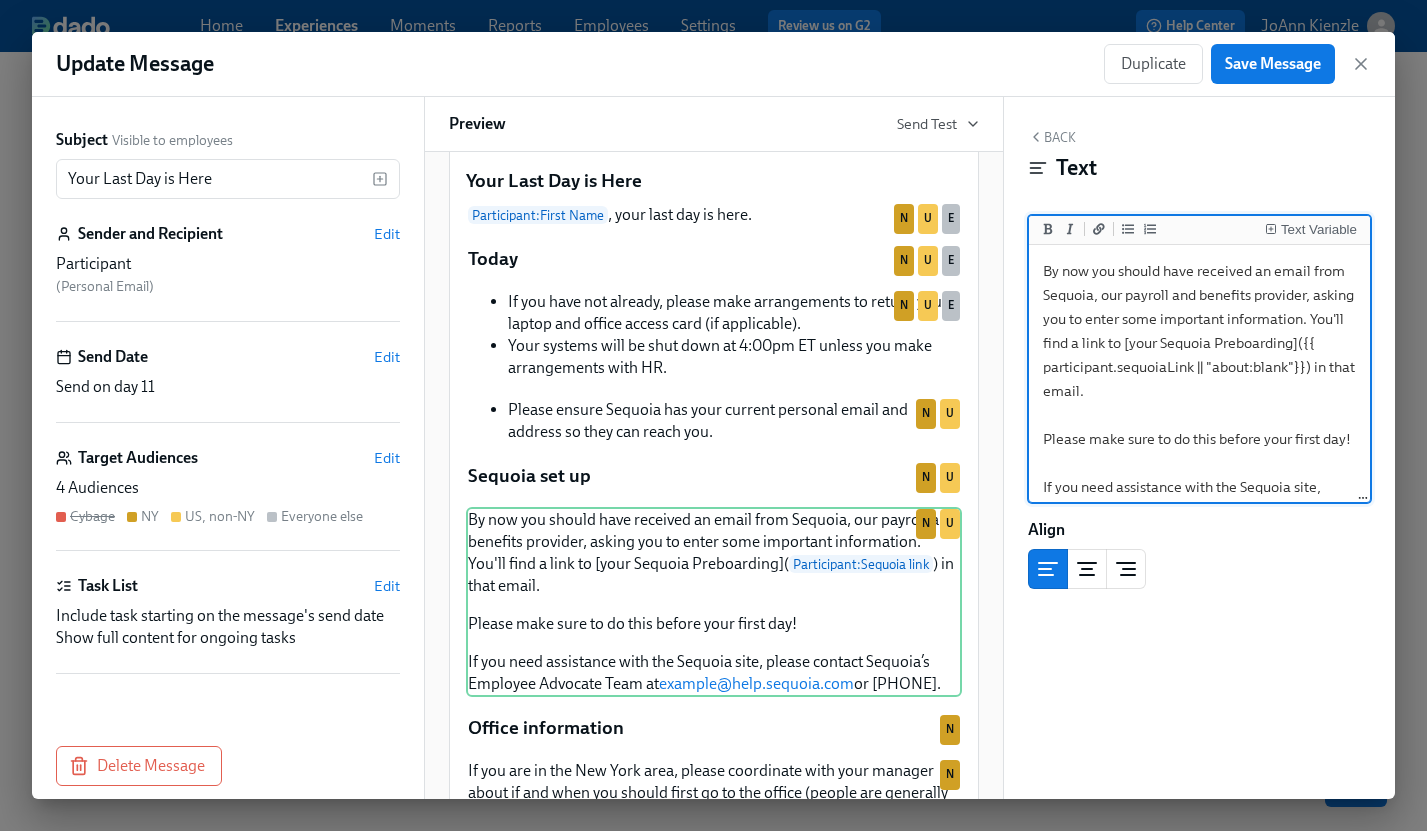 drag, startPoint x: 1115, startPoint y: 490, endPoint x: 1324, endPoint y: 480, distance: 209.2391 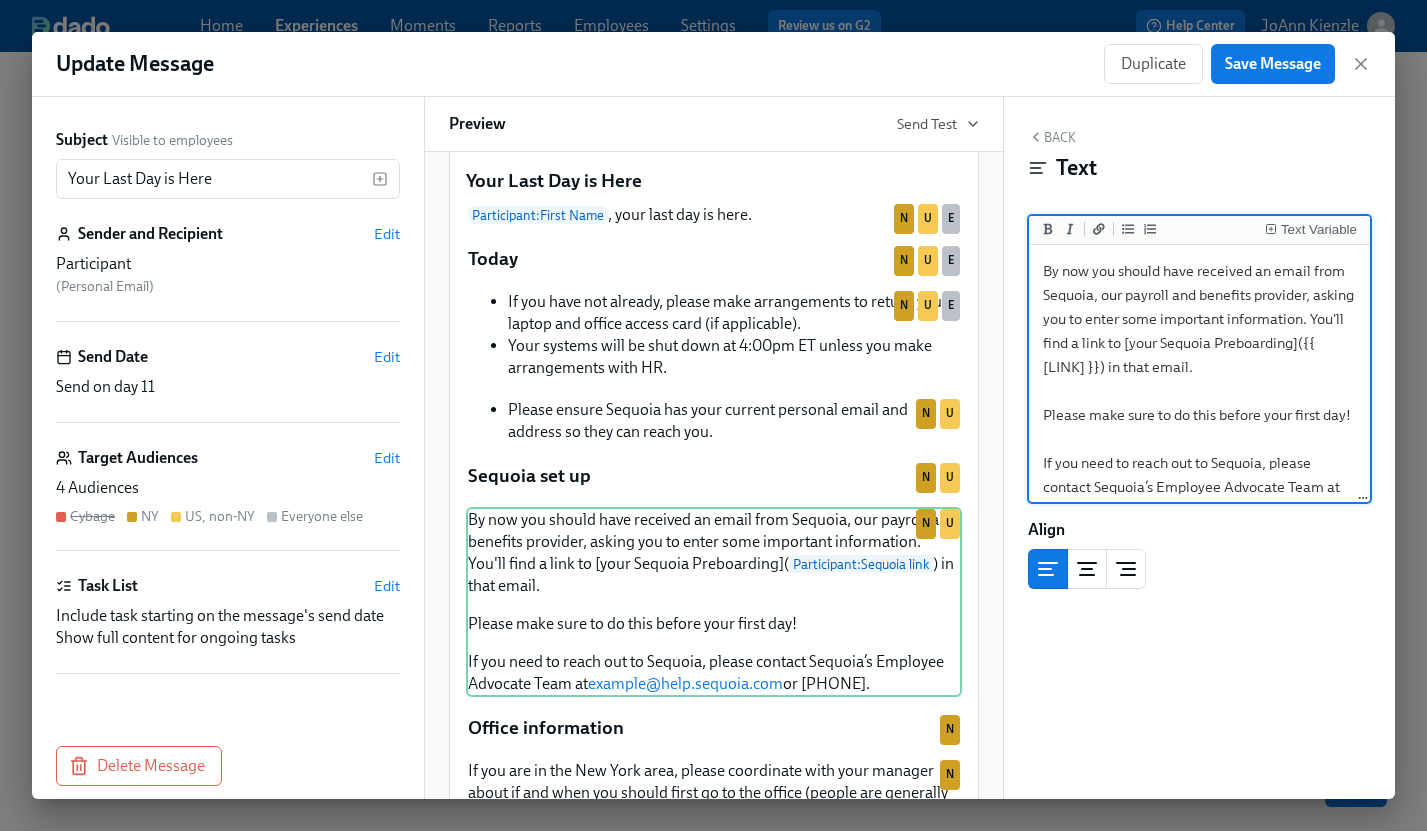 click on "By now you should have received an email from Sequoia, our payroll and benefits provider, asking you to enter some important information. You'll find a link to [your Sequoia Preboarding]({{ [LINK] }}) in that email.
Please make sure to do this before your first day!
If you need to reach out to Sequoia, please contact Sequoia’s Employee Advocate Team at <[EMAIL]> or [PHONE]." at bounding box center [1200, 391] 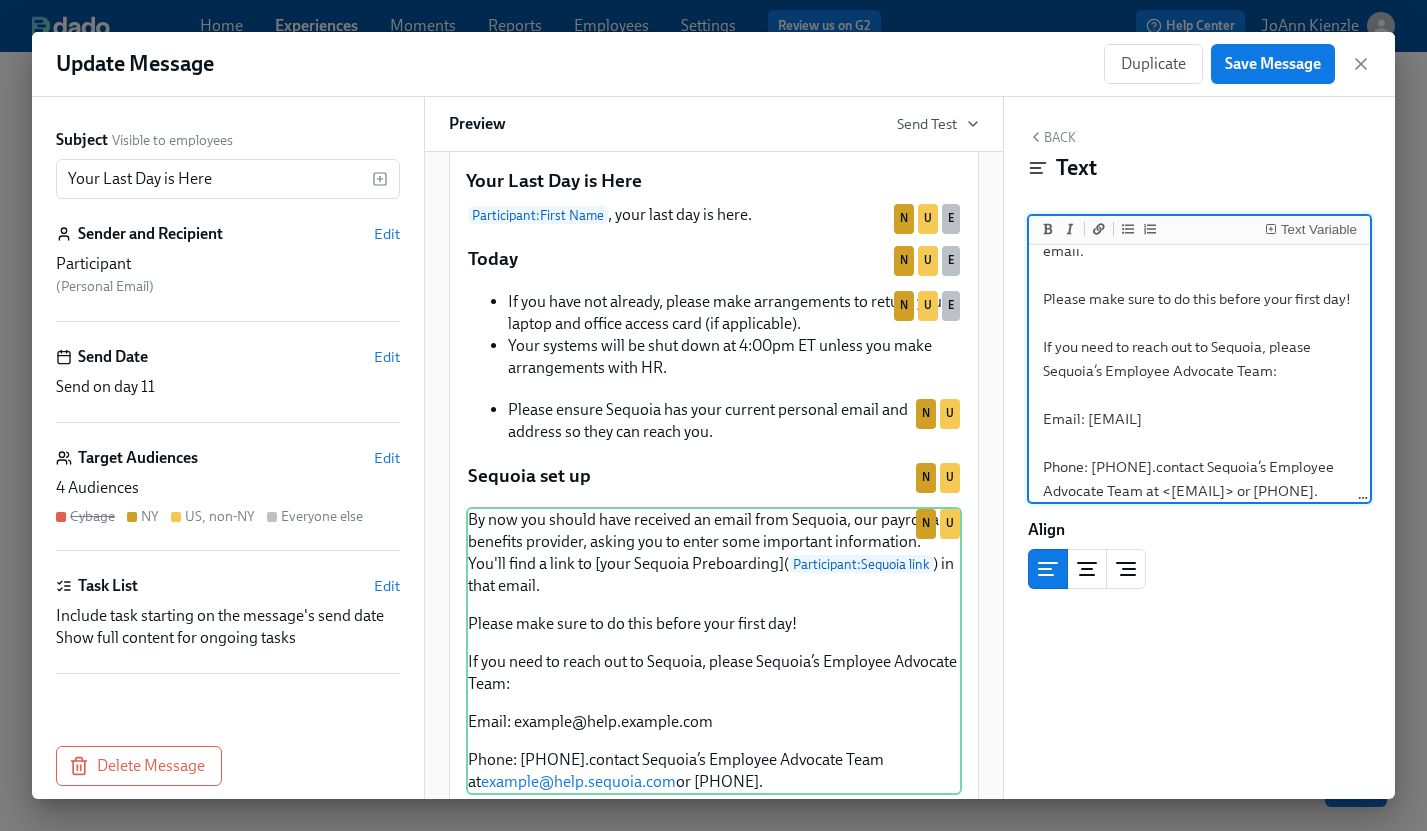 scroll, scrollTop: 145, scrollLeft: 0, axis: vertical 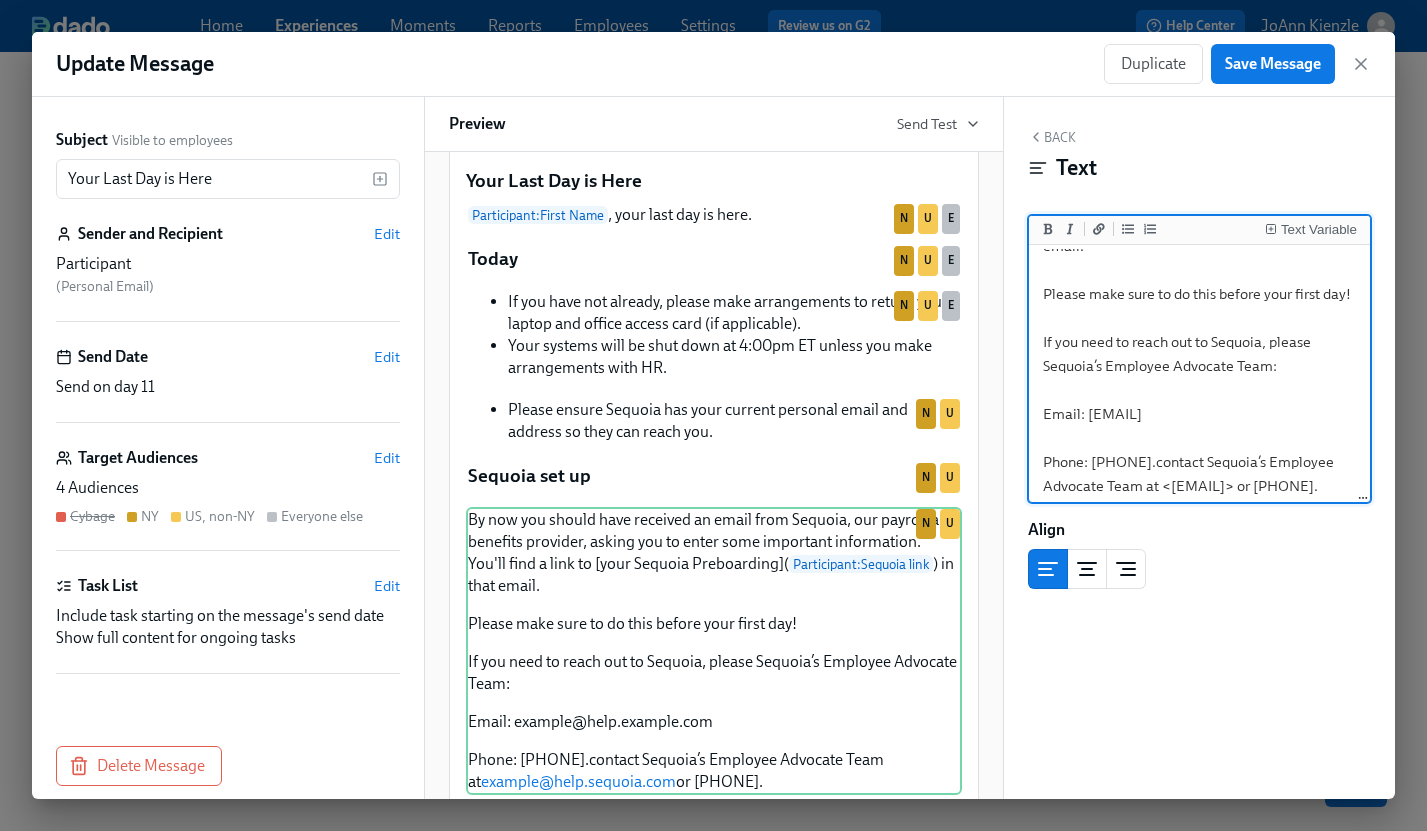 click on "By now you should have received an email from Sequoia, our payroll and benefits provider, asking you to enter some important information. You'll find a link to [your Sequoia Preboarding]({{ participant.sequoiaLink || "about:blank"}}) in that email.
Please make sure to do this before your first day!
If you need to reach out to Sequoia, please Sequoia’s Employee Advocate Team:
Email: [EMAIL]
Phone: [PHONE].contact Sequoia’s Employee Advocate Team at <[EMAIL]> or [PHONE]." at bounding box center (1200, 306) 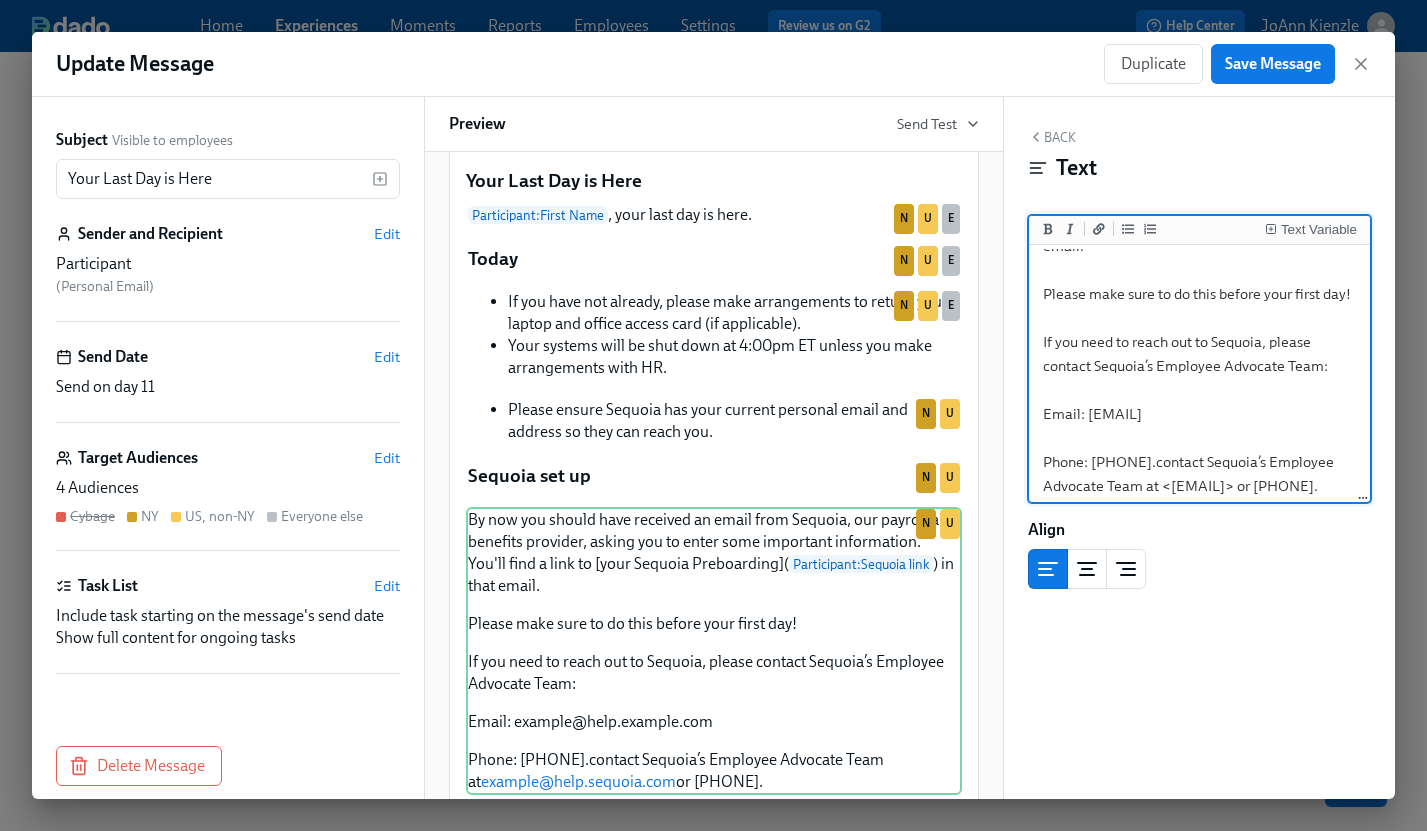 click on "By now you should have received an email from Sequoia, our payroll and benefits provider, asking you to enter some important information. You'll find a link to [your Sequoia Preboarding]({{ participant.sequoiaLink || "about:blank"}}) in that email.
Please make sure to do this before your first day!
If you need to reach out to Sequoia, please contact Sequoia’s Employee Advocate Team:
Email: [EMAIL]
Phone: [PHONE].contact Sequoia’s Employee Advocate Team at <[EMAIL]> or [PHONE]." at bounding box center [1200, 306] 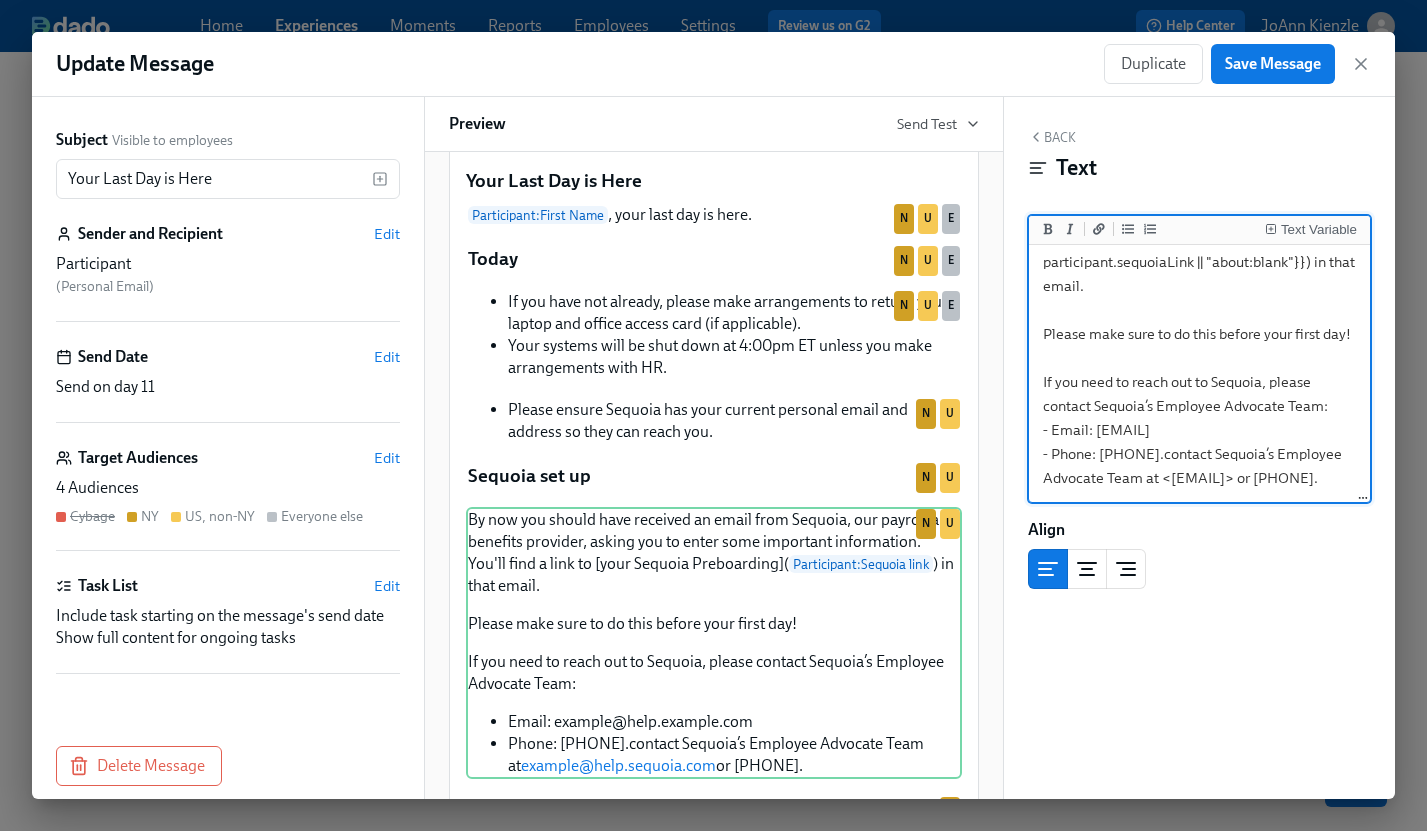 scroll, scrollTop: 153, scrollLeft: 0, axis: vertical 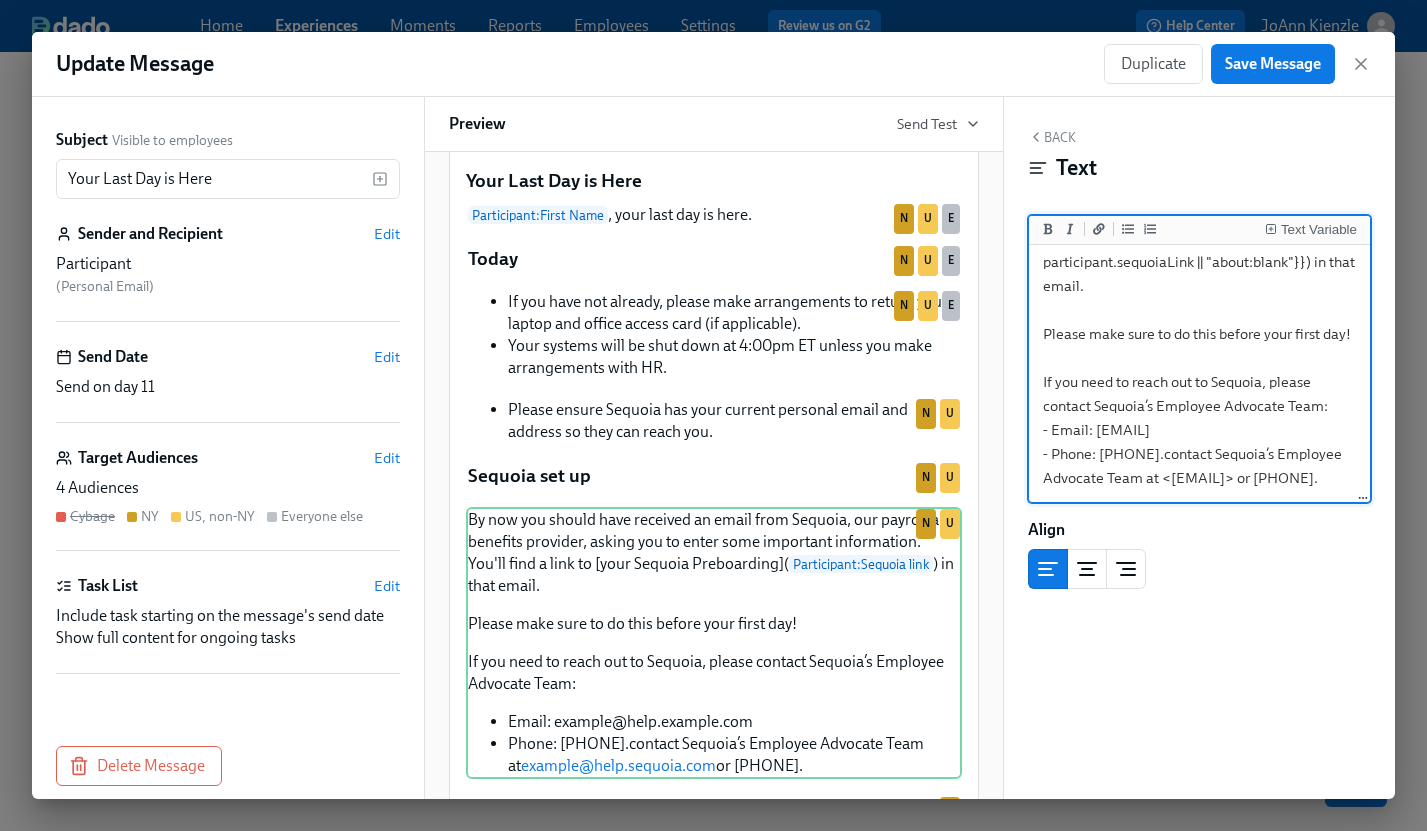drag, startPoint x: 1043, startPoint y: 434, endPoint x: 1120, endPoint y: 477, distance: 88.19297 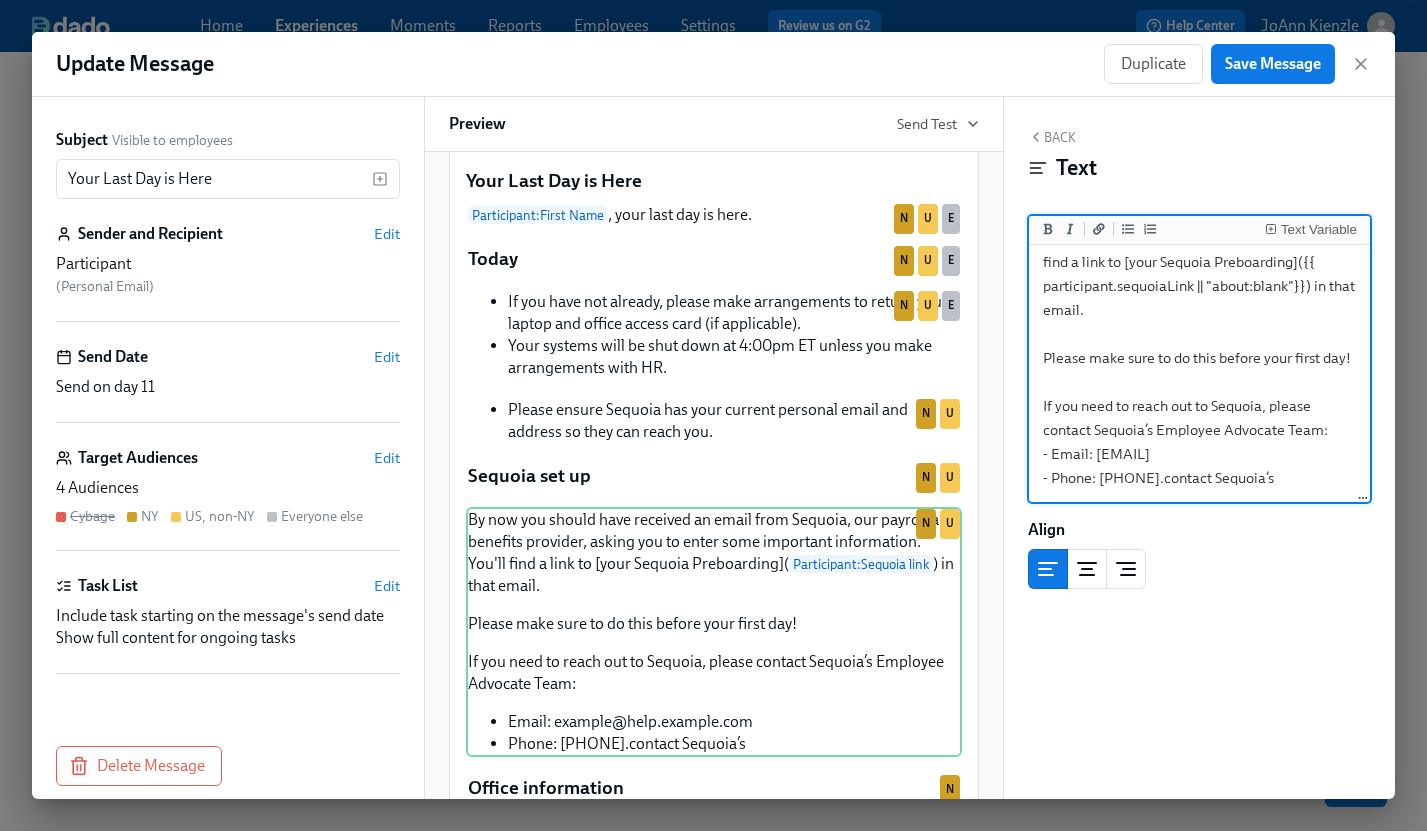 drag, startPoint x: 1187, startPoint y: 480, endPoint x: 1304, endPoint y: 487, distance: 117.20921 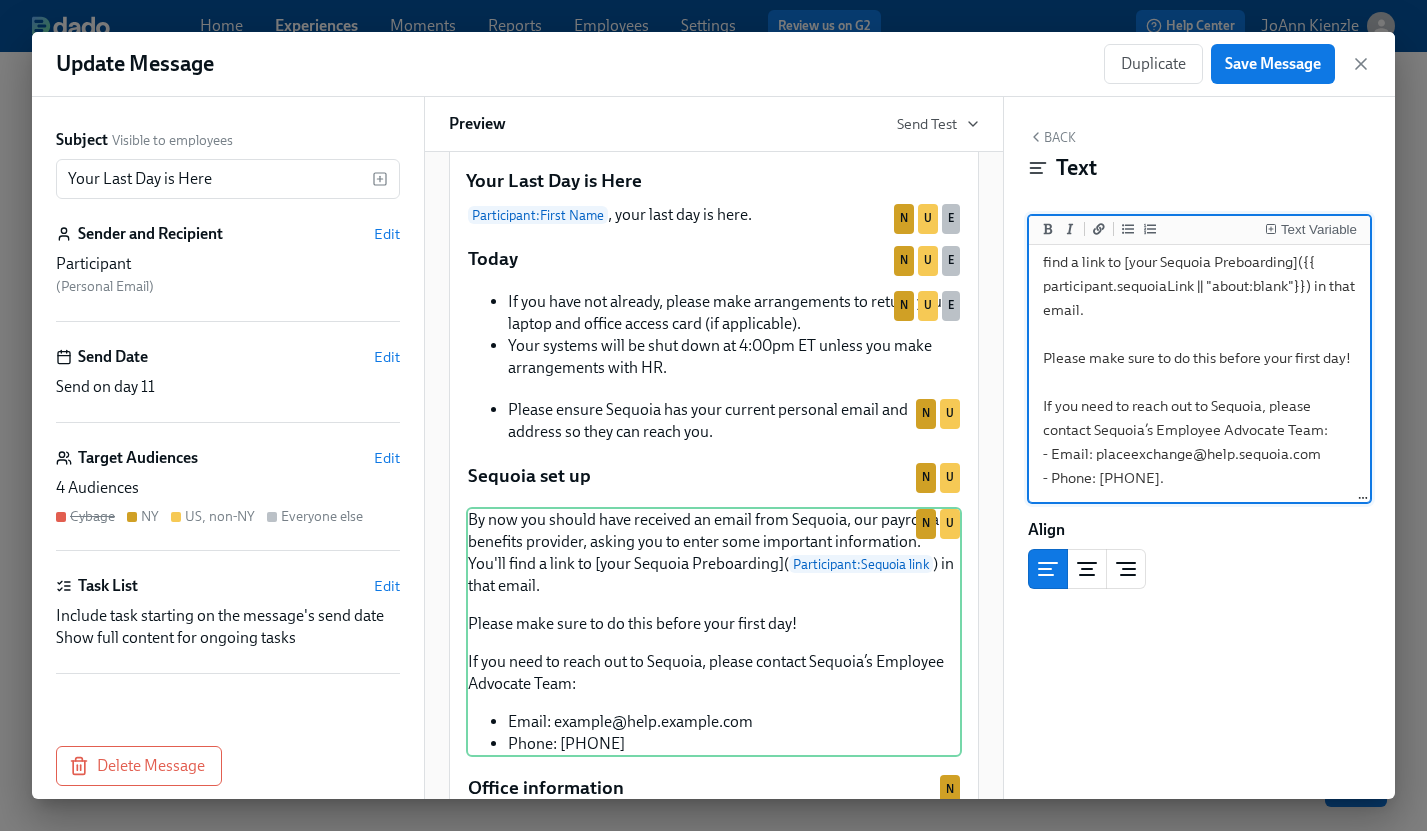 click on "By now you should have received an email from Sequoia, our payroll and benefits provider, asking you to enter some important information. You'll find a link to [your Sequoia Preboarding]({{ participant.sequoiaLink || "about:blank"}}) in that email.
Please make sure to do this before your first day!
If you need to reach out to Sequoia, please contact Sequoia’s Employee Advocate Team:
- Email: placeexchange@help.sequoia.com
- Phone: [PHONE]." at bounding box center [1200, 334] 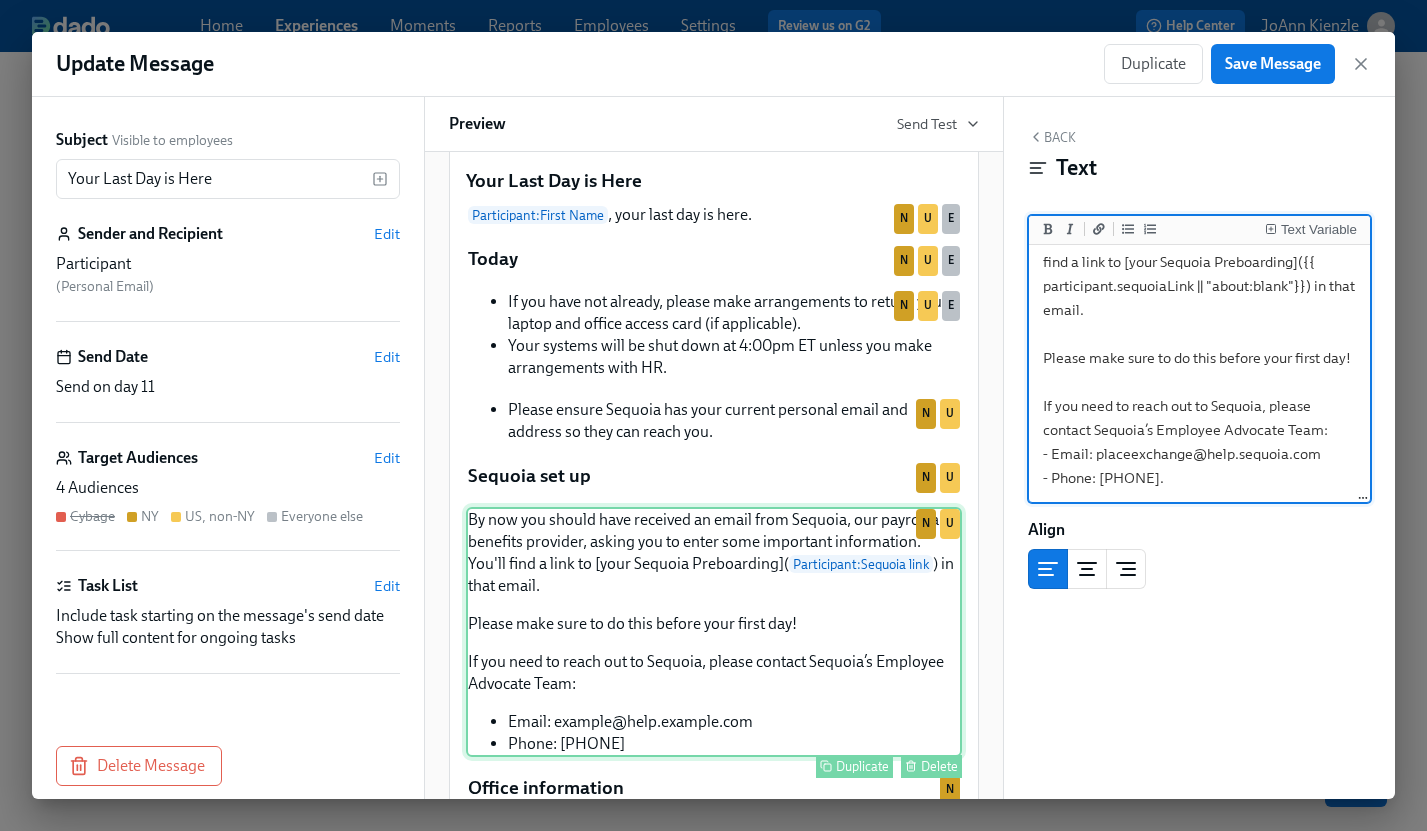 click on "By now you should have received an email from Sequoia, our payroll and benefits provider, asking you to enter some important information. You'll find a link to [your Sequoia Preboarding]( Participant :  Sequoia link ) in that email.
Please make sure to do this before your first day!
If you need to reach out to Sequoia, please contact Sequoia’s Employee Advocate Team:
Email: [EMAIL]
Phone: [PHONE]
Duplicate   Delete N U" at bounding box center [714, 632] 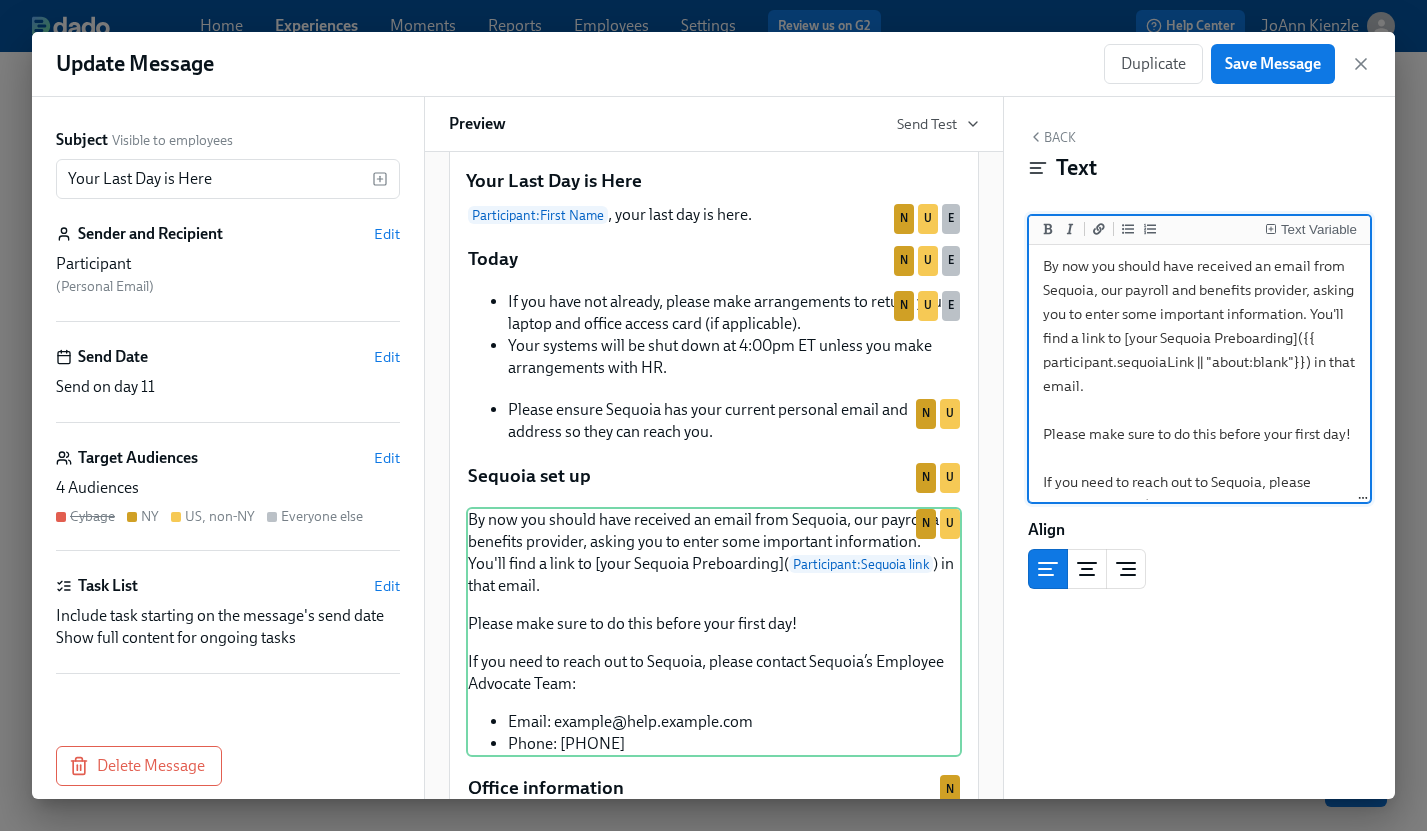 scroll, scrollTop: 0, scrollLeft: 0, axis: both 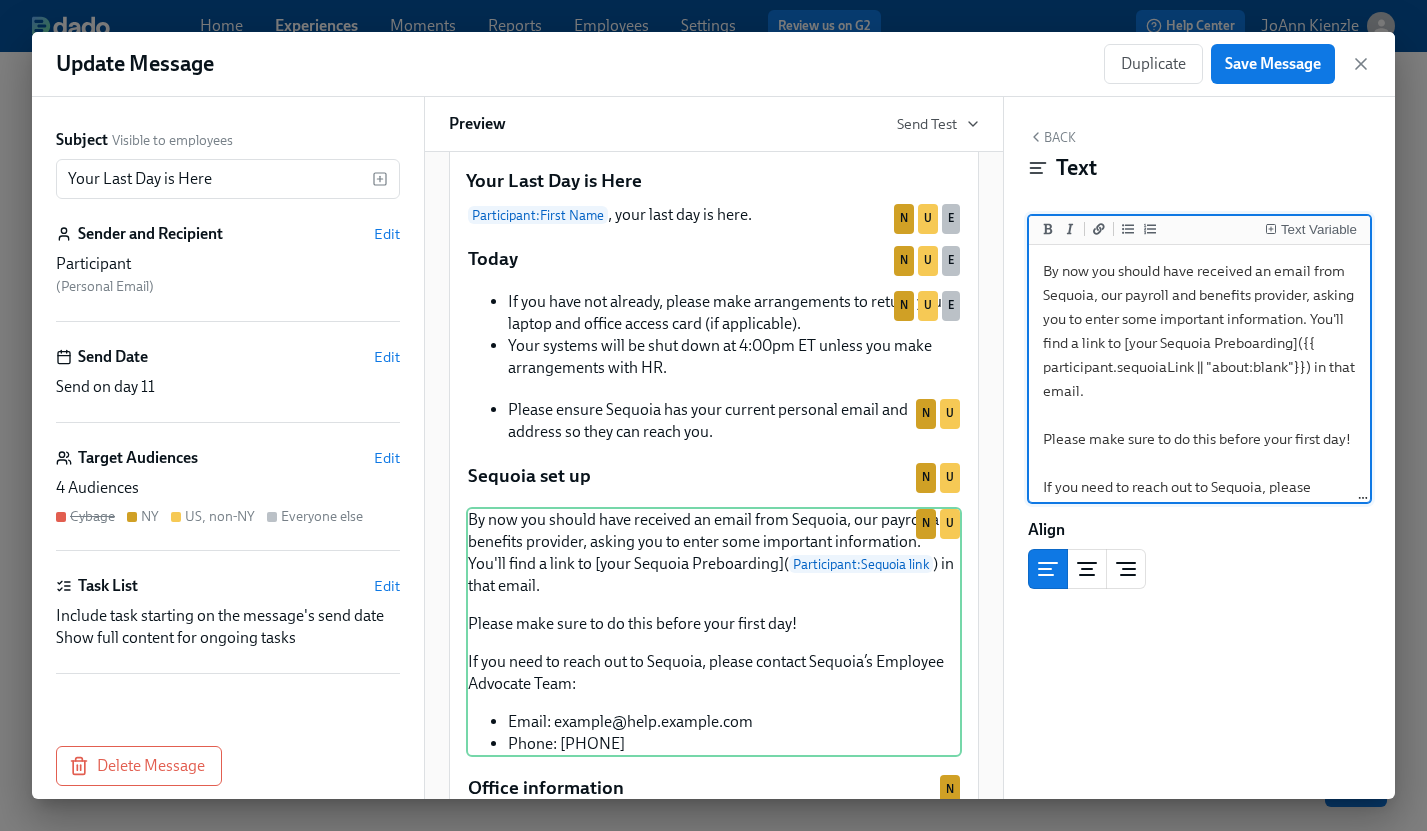 drag, startPoint x: 1361, startPoint y: 358, endPoint x: 1036, endPoint y: 272, distance: 336.18597 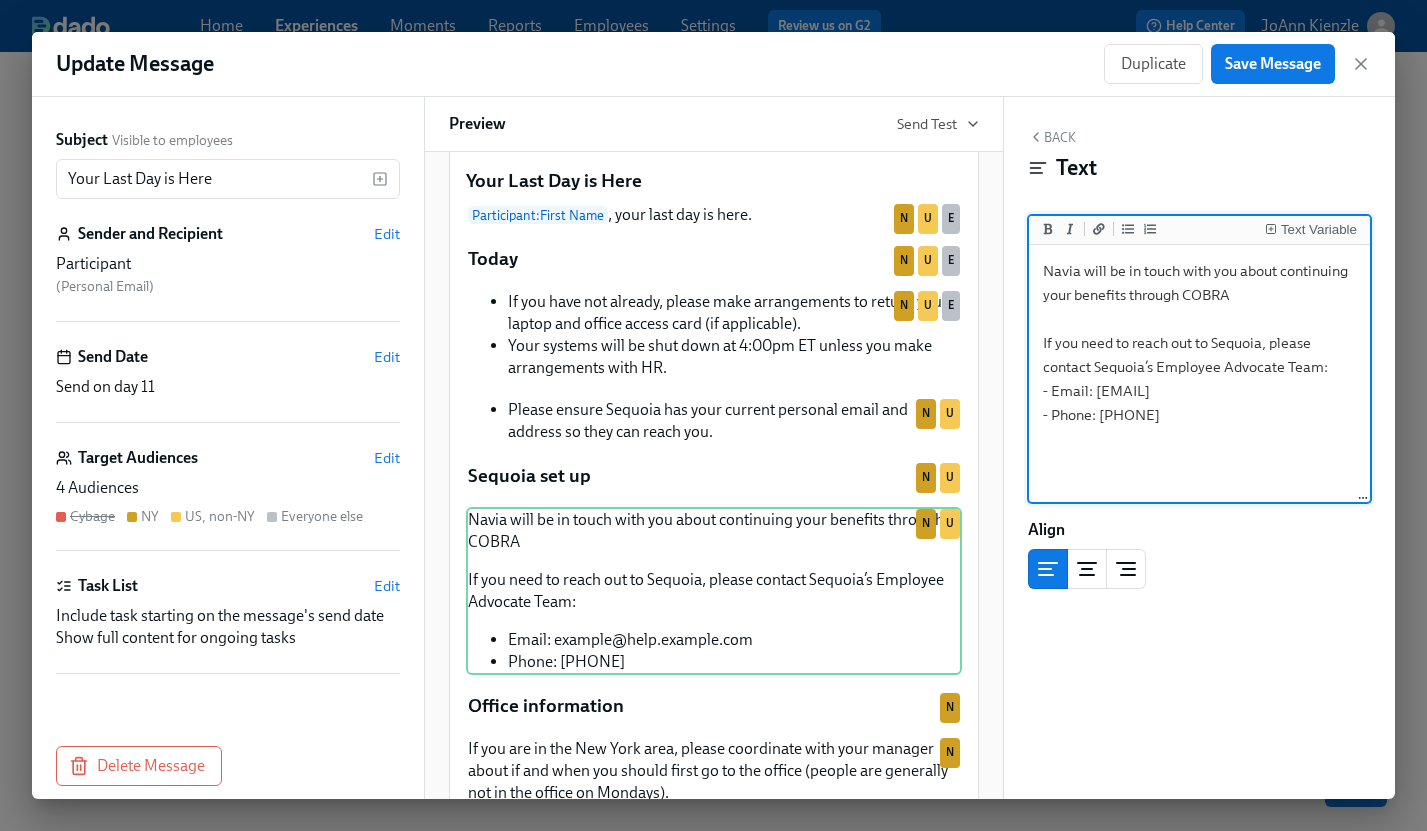 type on "Navia will be in touch with you about continuing your benefits through COBRA.
If you need to reach out to Sequoia, please contact Sequoia’s Employee Advocate Team:
- Email: placeexchange@help.sequoia.com
- Phone: [PHONE]" 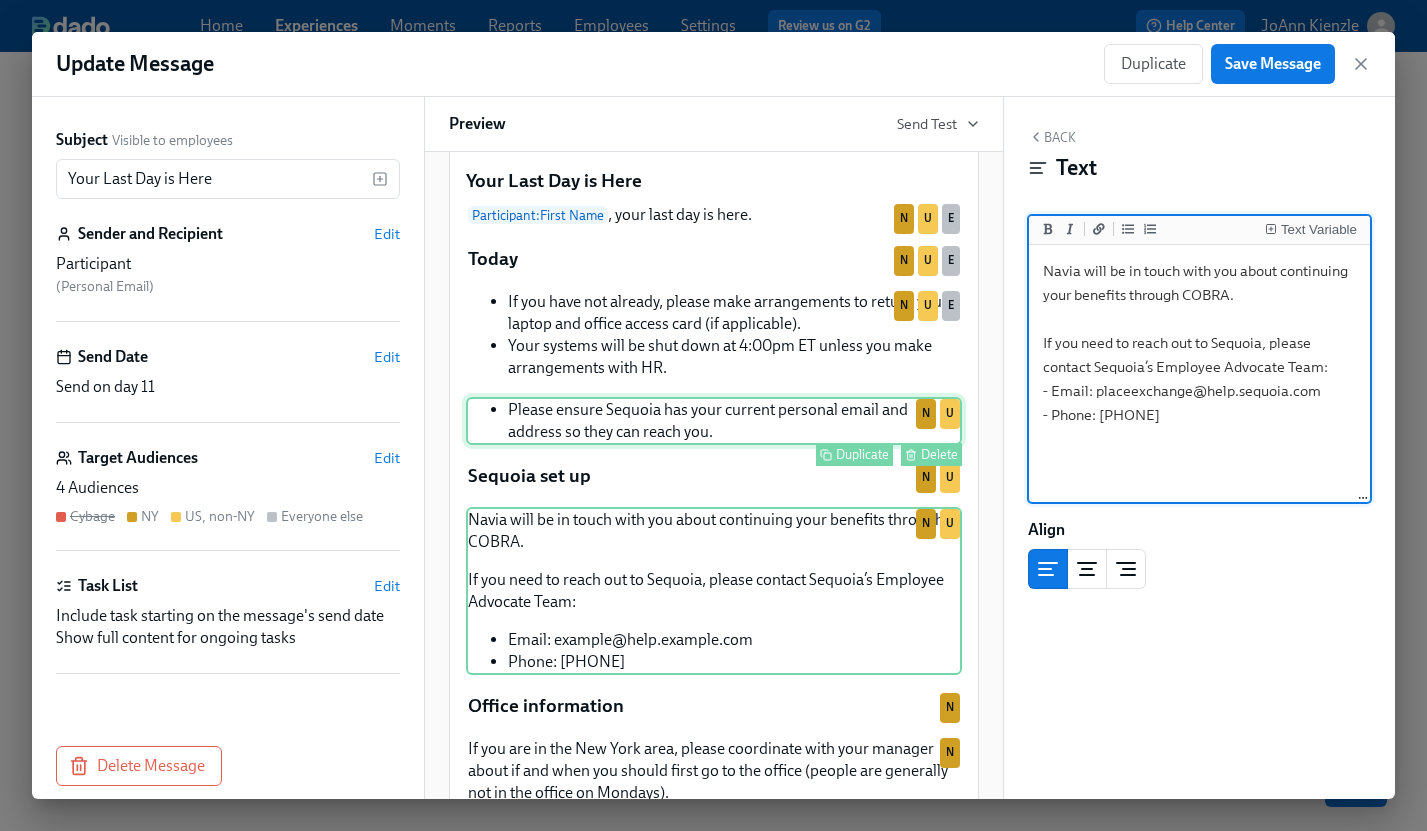 click on "Please ensure Sequoia has your current personal email and address so they can reach you.
Duplicate   Delete N U" at bounding box center (714, 421) 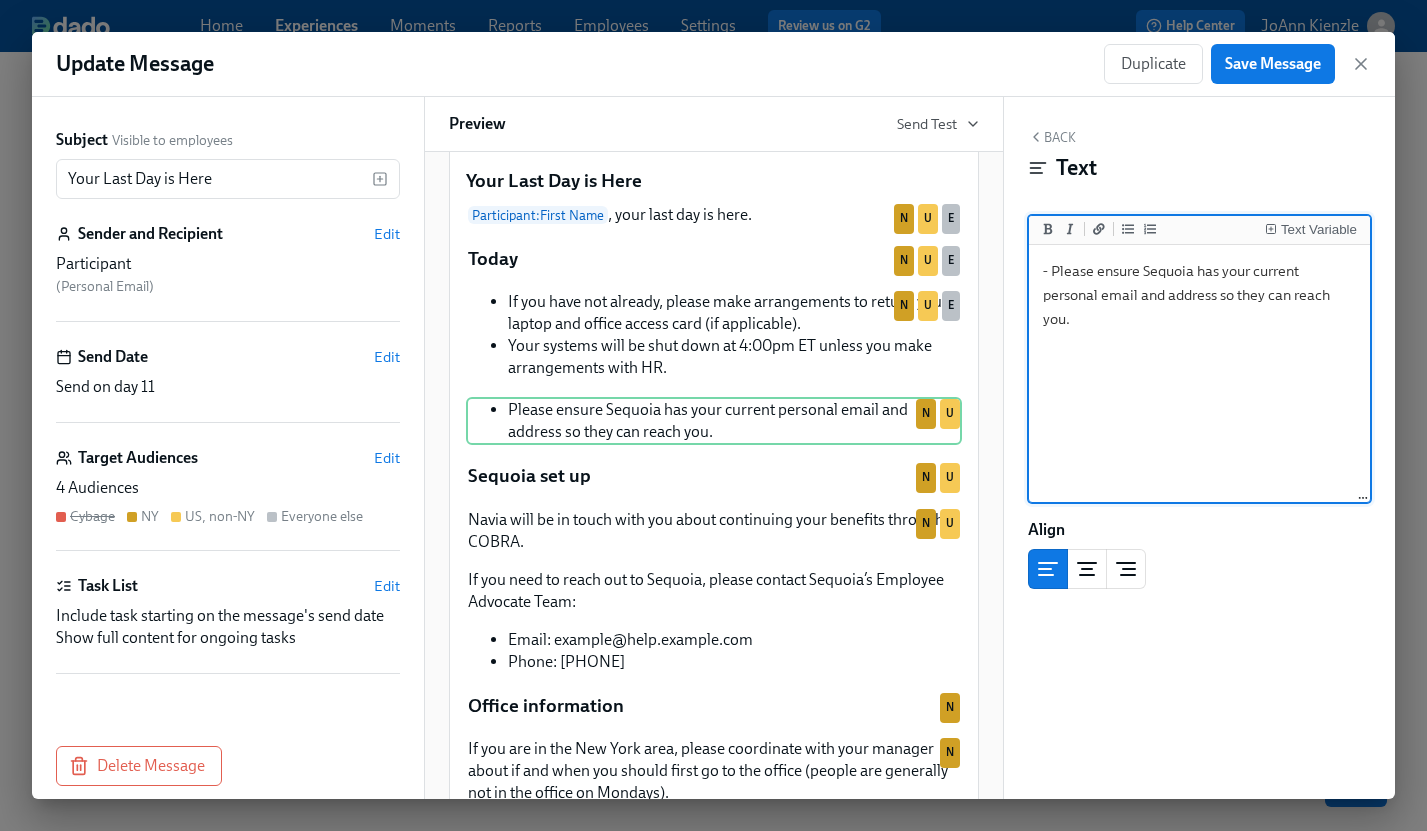 drag, startPoint x: 1040, startPoint y: 267, endPoint x: 1097, endPoint y: 337, distance: 90.27181 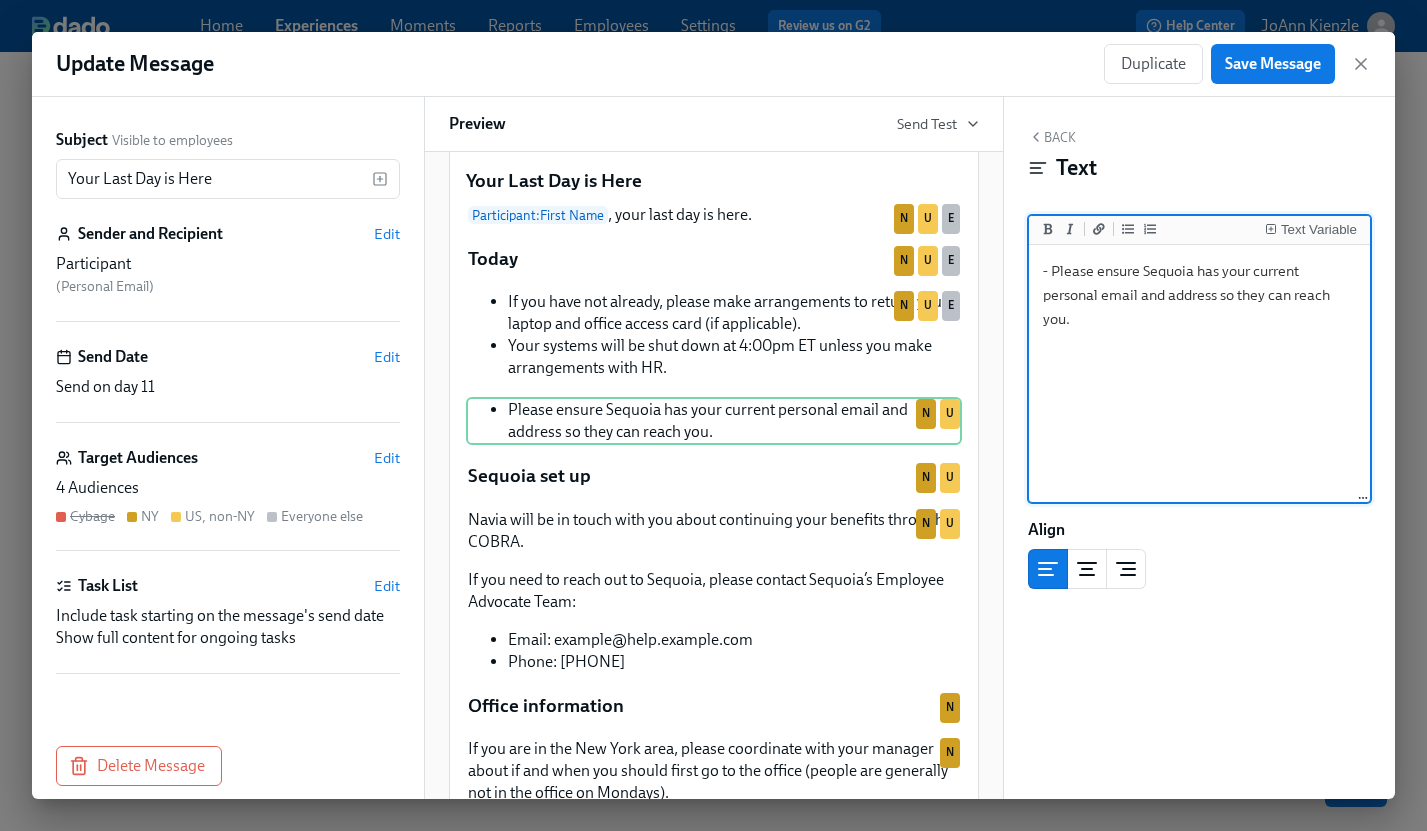 type 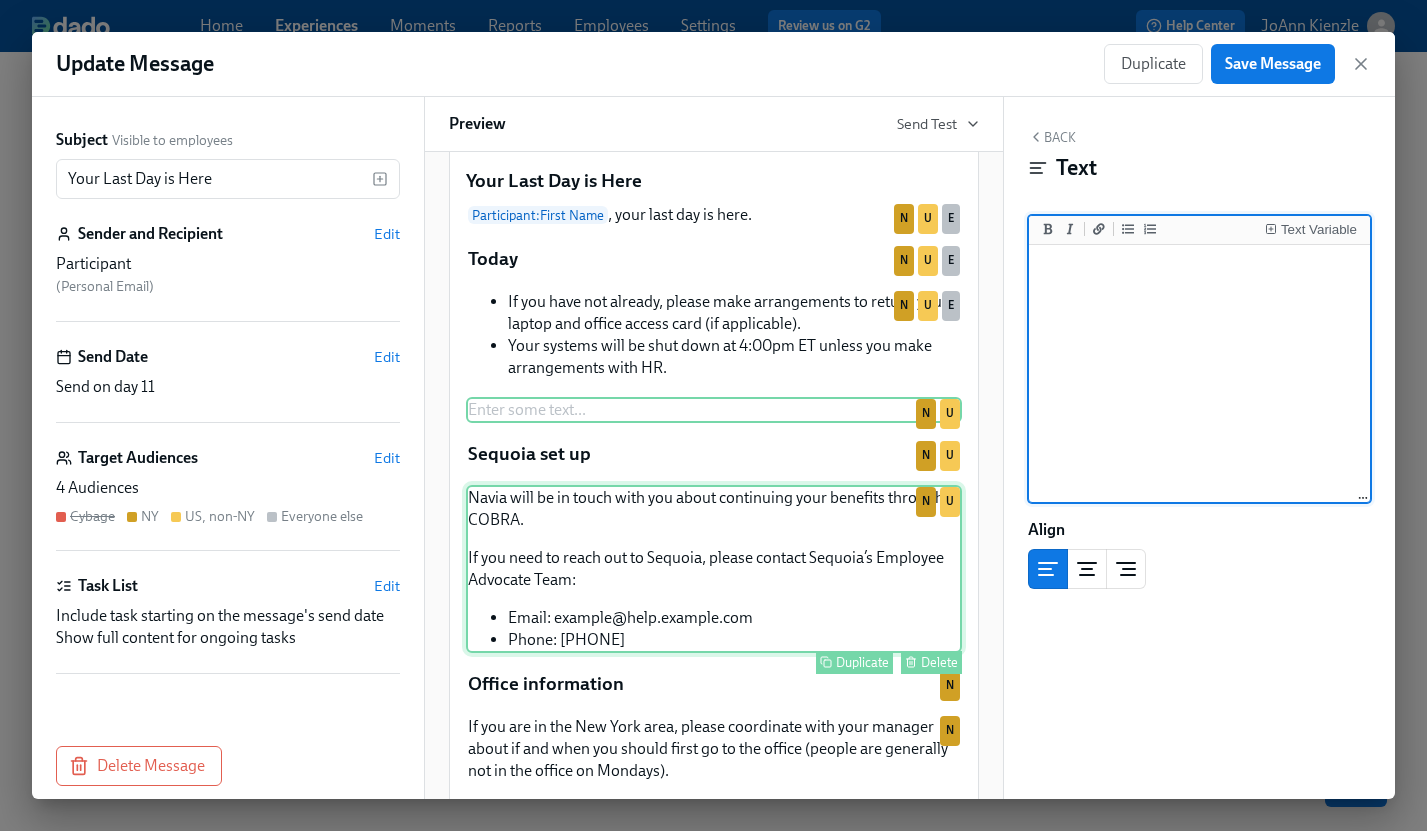 click on "Navia will be in touch with you about continuing your benefits through COBRA.
If you need to reach out to Sequoia, please contact Sequoia’s Employee Advocate Team:
Email: placeexchange@help.sequoia.com
Phone: [PHONE]
Duplicate   Delete N U" at bounding box center (714, 569) 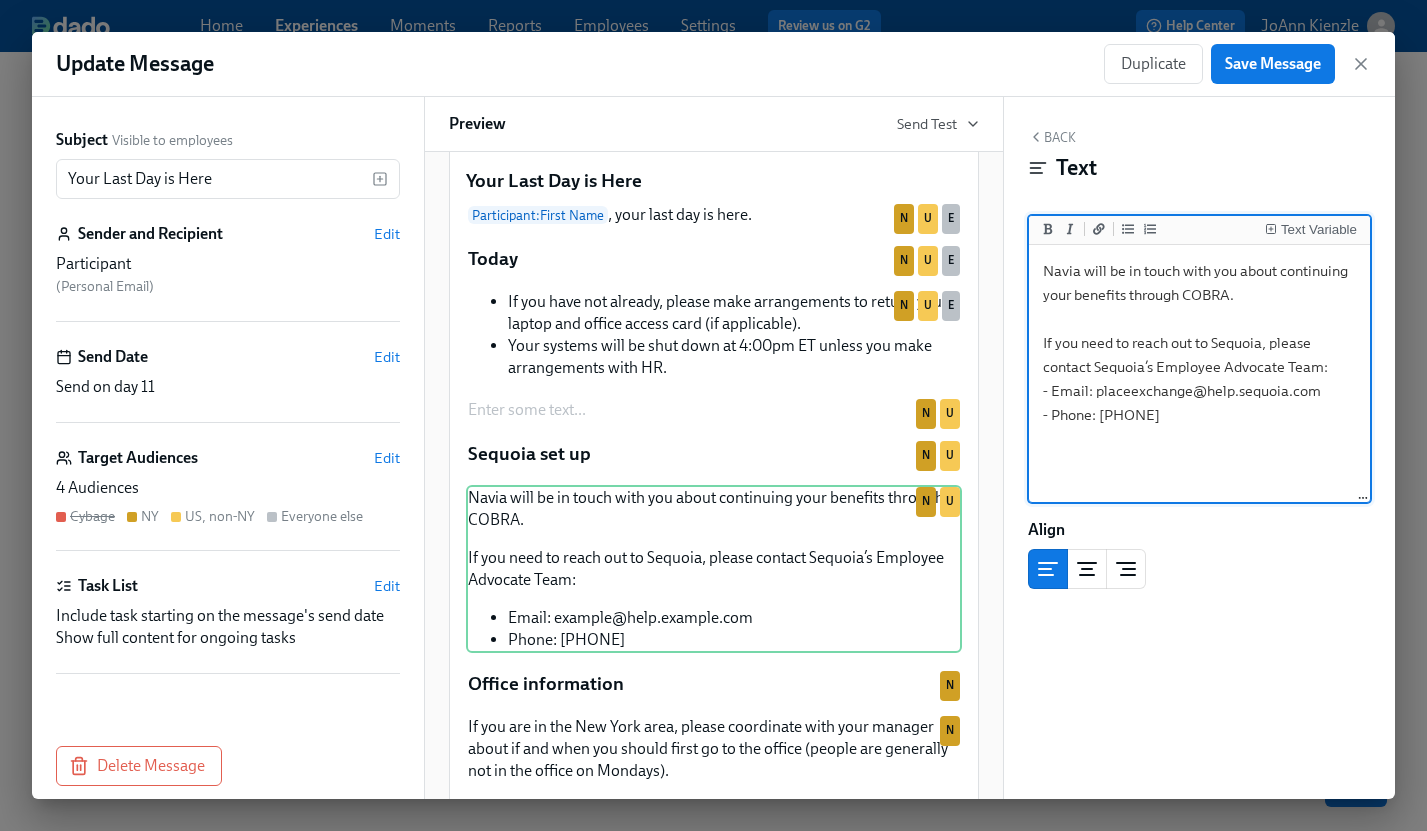 click on "Navia will be in touch with you about continuing your benefits through COBRA.
If you need to reach out to Sequoia, please contact Sequoia’s Employee Advocate Team:
- Email: placeexchange@help.sequoia.com
- Phone: [PHONE]" at bounding box center [1200, 374] 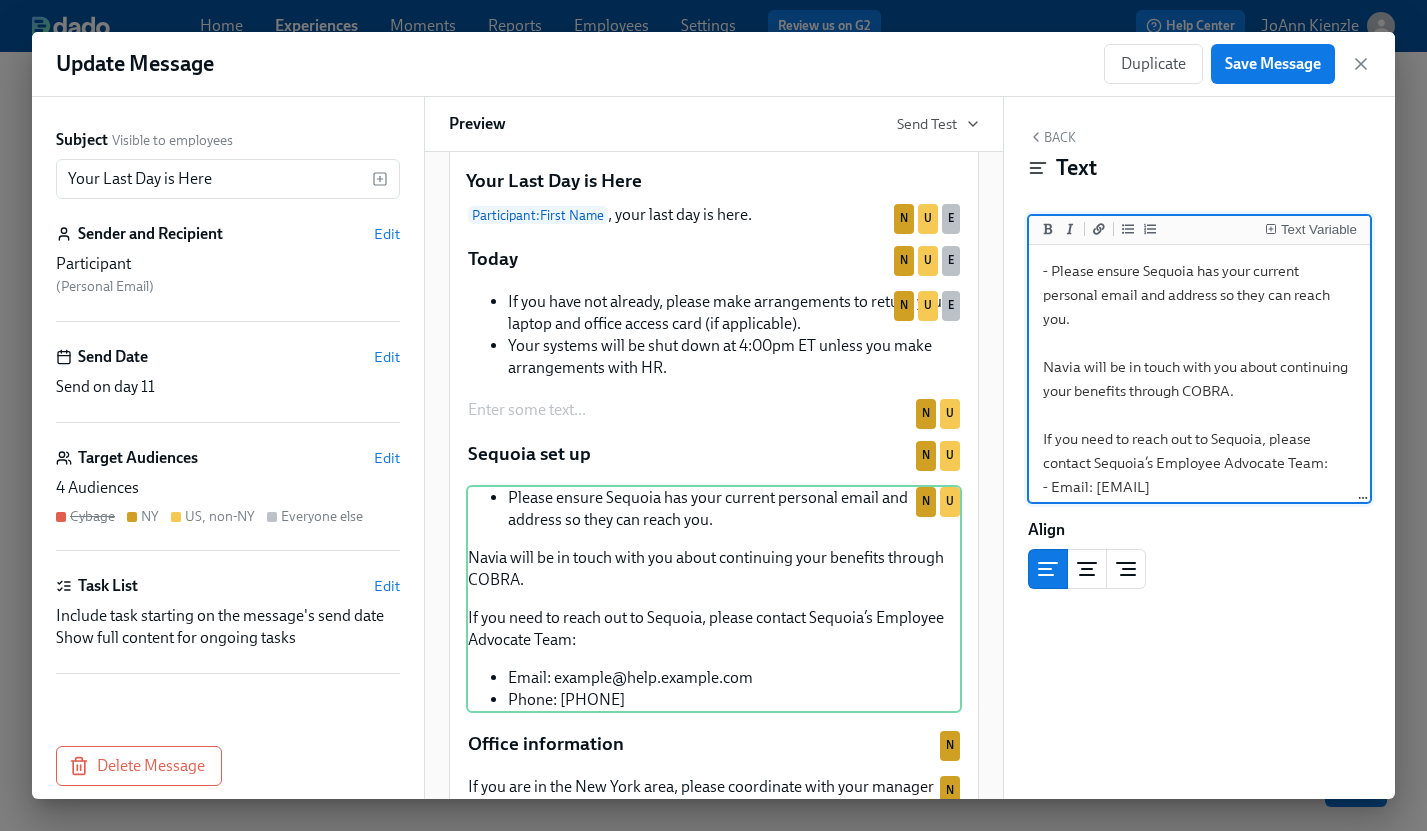 click on "- Please ensure Sequoia has your current personal email and address so they can reach you.
Navia will be in touch with you about continuing your benefits through COBRA.
If you need to reach out to Sequoia, please contact Sequoia’s Employee Advocate Team:
- Email: [EMAIL]
- Phone: [PHONE]" at bounding box center (1200, 391) 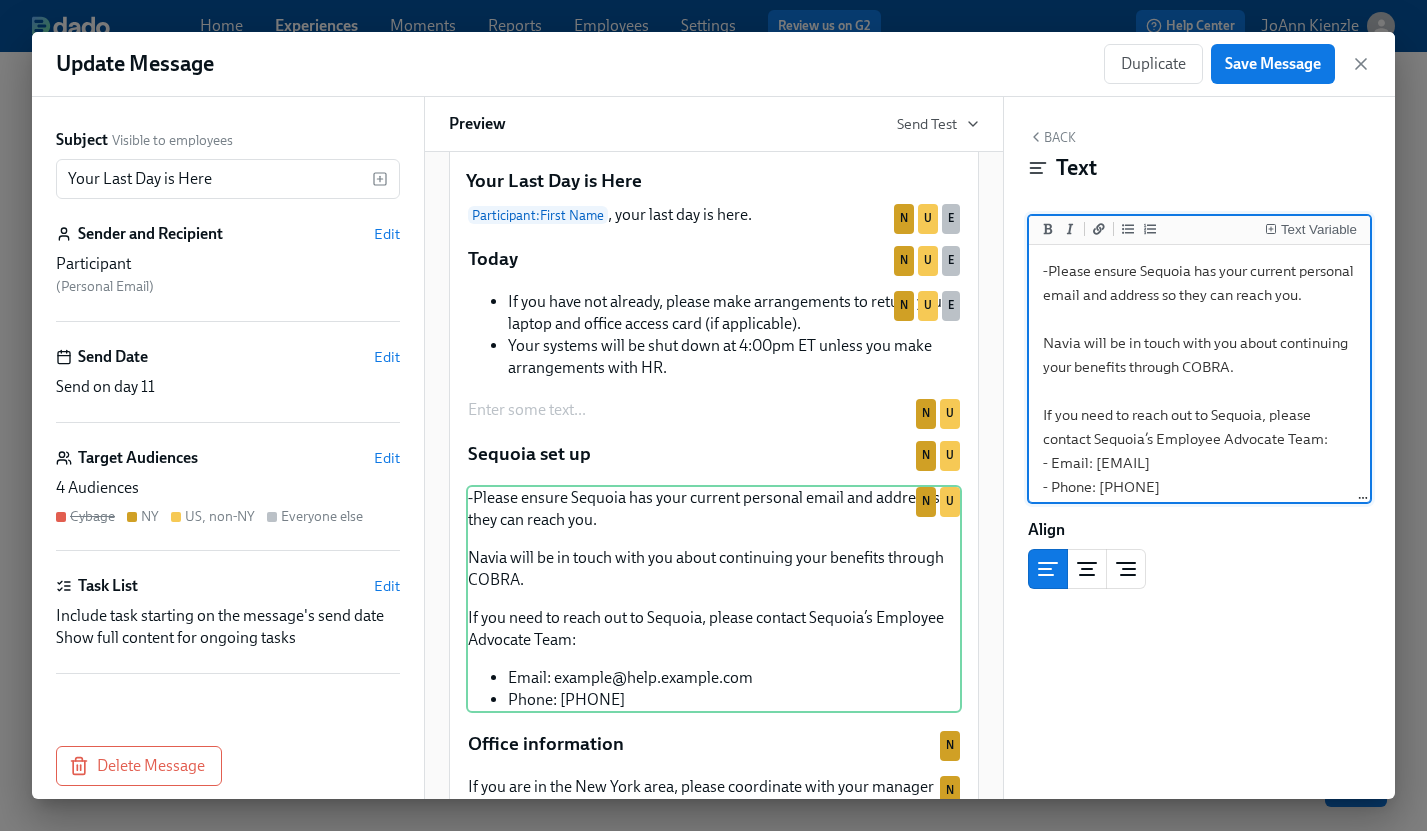type on "Please ensure Sequoia has your current personal email and address so they can reach you.
Navia will be in touch with you about continuing your benefits through COBRA.
If you need to reach out to Sequoia, please contact Sequoia’s Employee Advocate Team:
- Email: [EMAIL]
- Phone: [PHONE]" 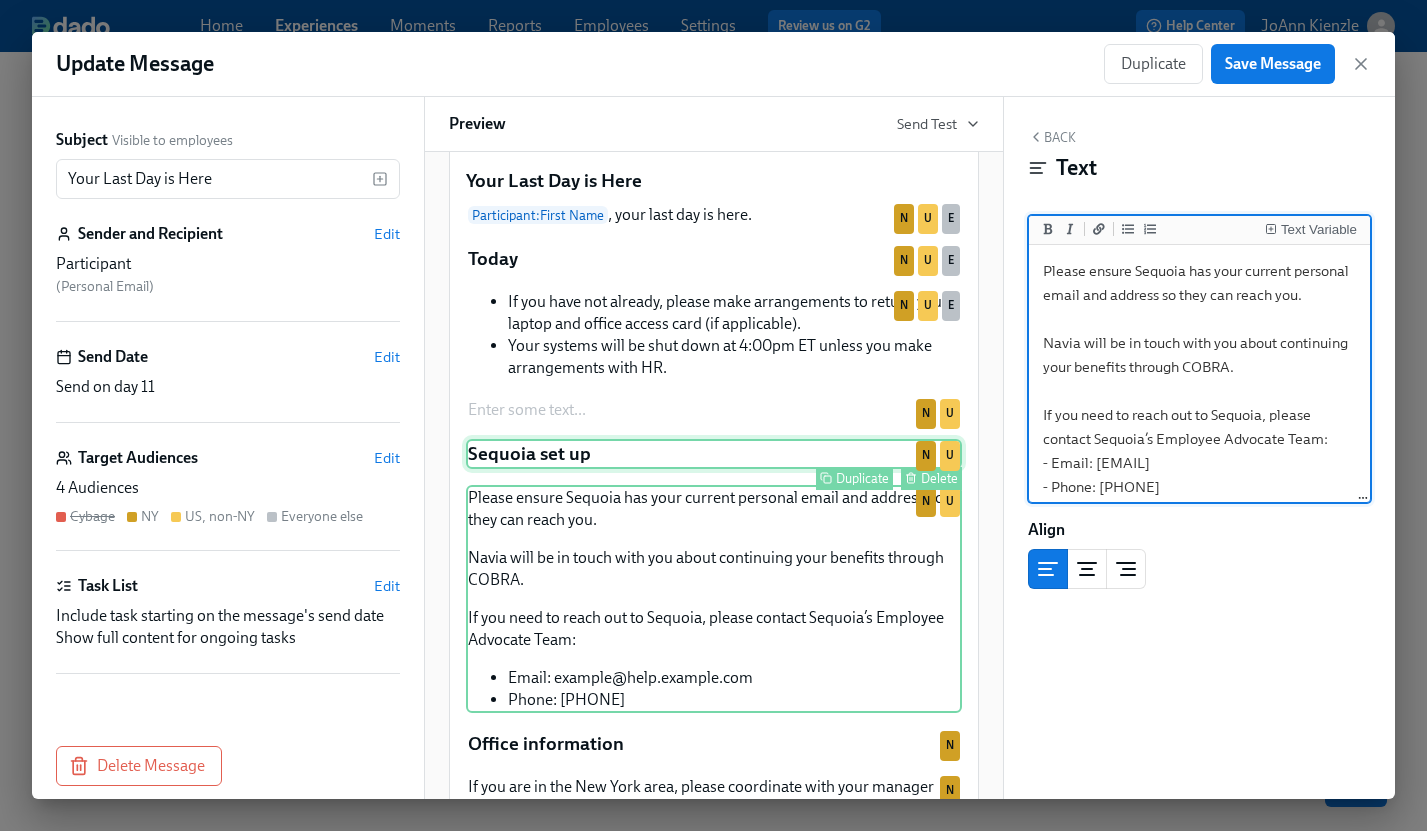 click on "Sequoia set up   Duplicate   Delete N U" at bounding box center (714, 454) 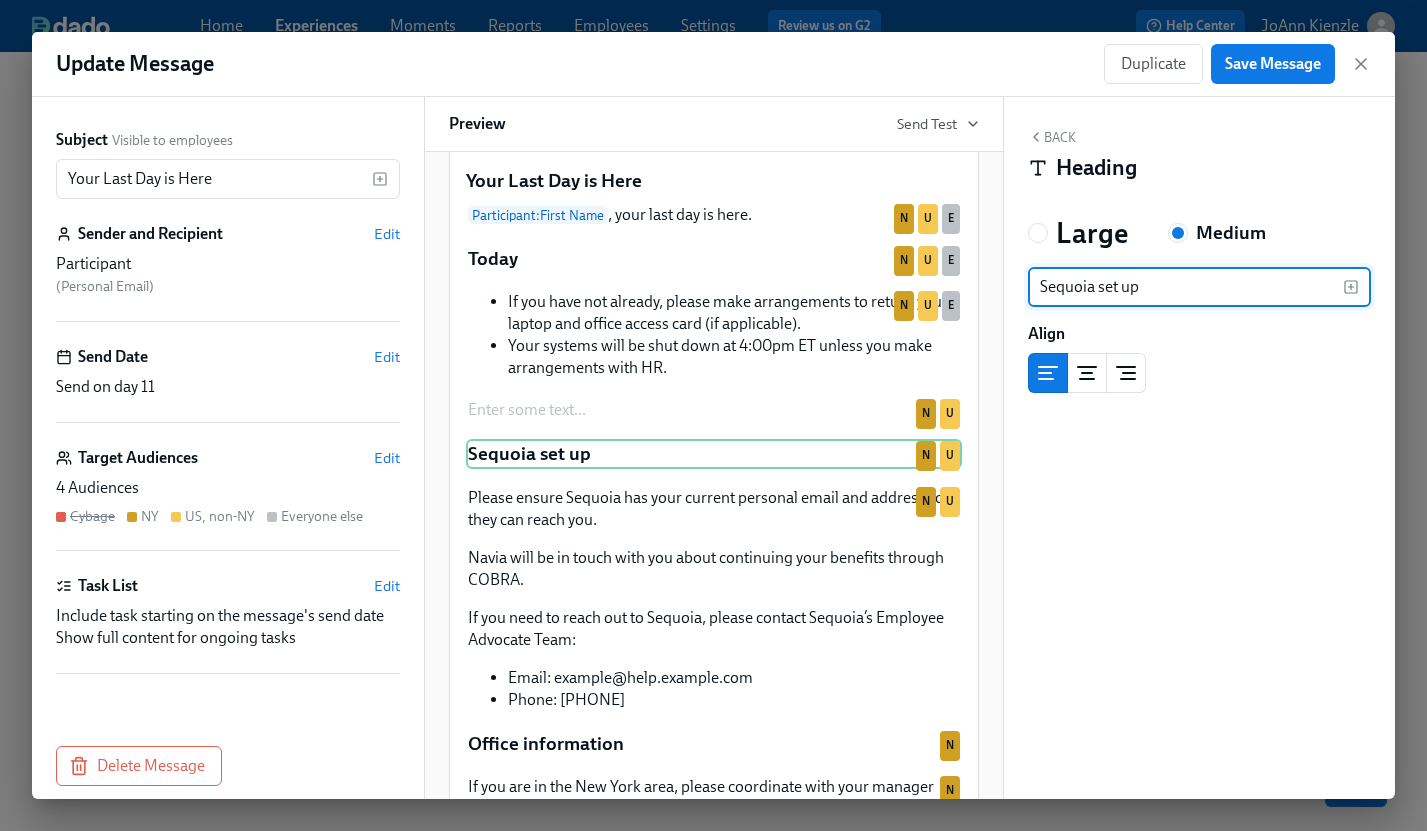 drag, startPoint x: 1098, startPoint y: 291, endPoint x: 1185, endPoint y: 292, distance: 87.005745 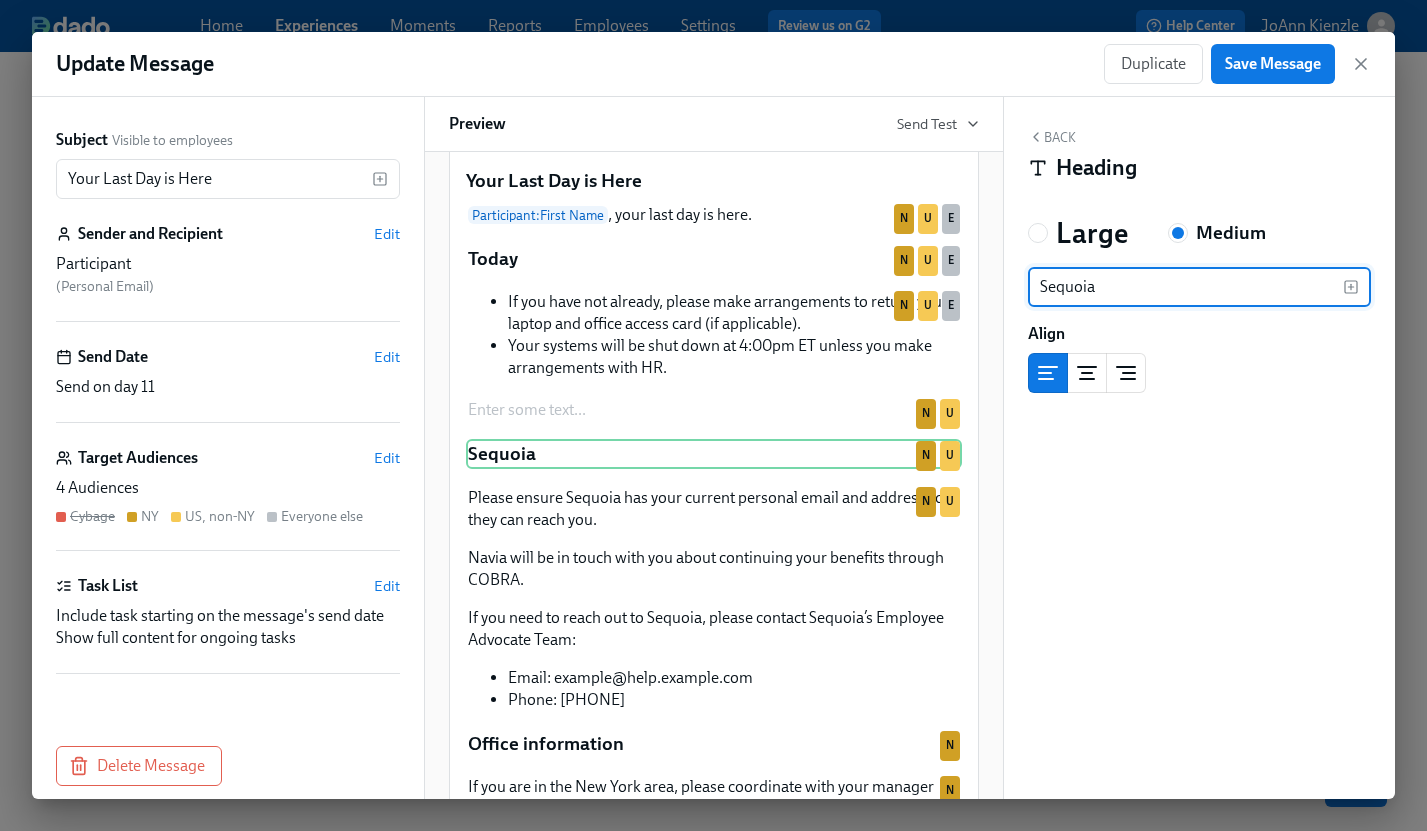 type on "Sequoia" 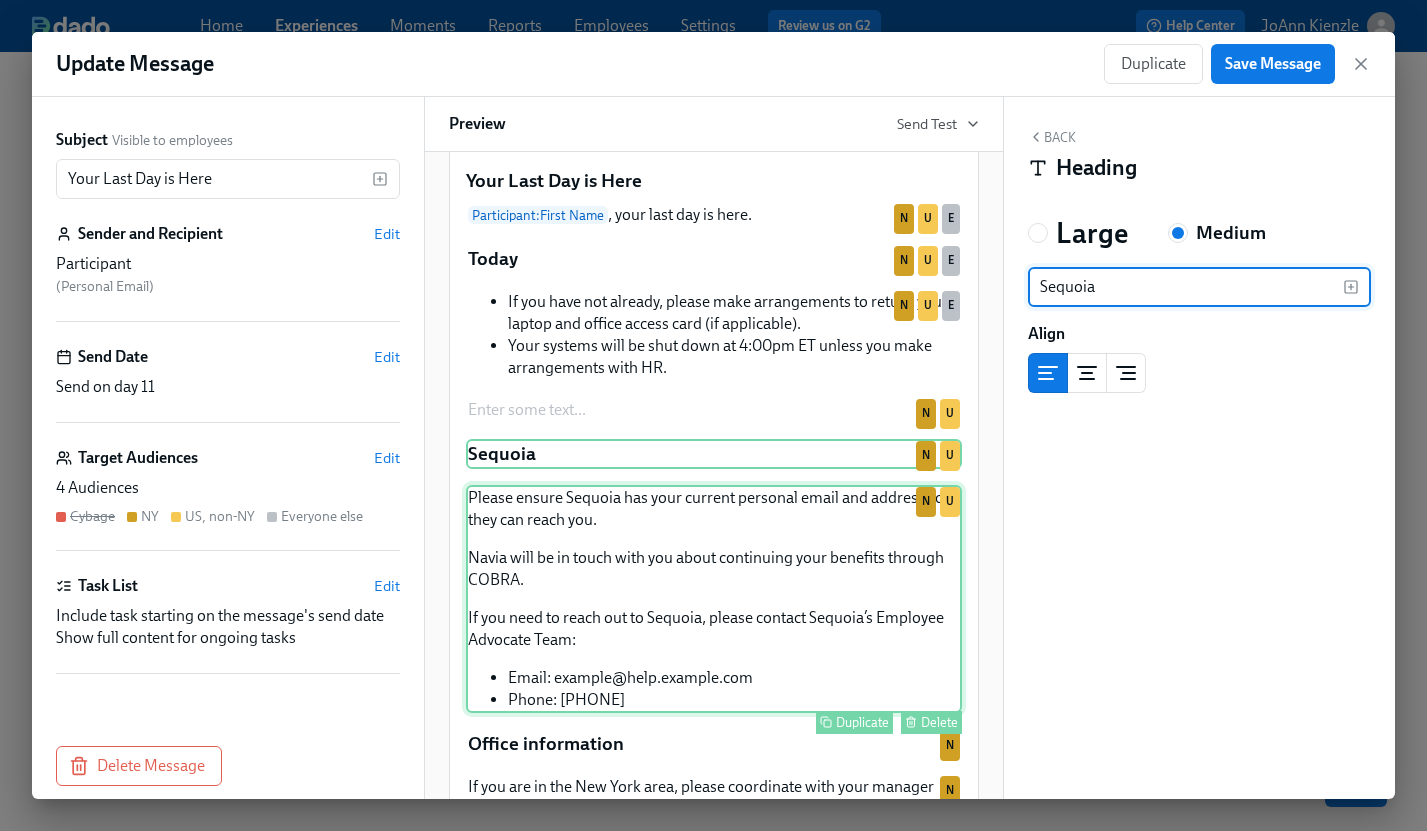 click on "Please ensure Sequoia has your current personal email and address so they can reach you.
Navia will be in touch with you about continuing your benefits through COBRA.
If you need to reach out to Sequoia, please contact Sequoia’s Employee Advocate Team:
Email: [EMAIL]
Phone: [PHONE]
Duplicate   Delete N U" at bounding box center [714, 599] 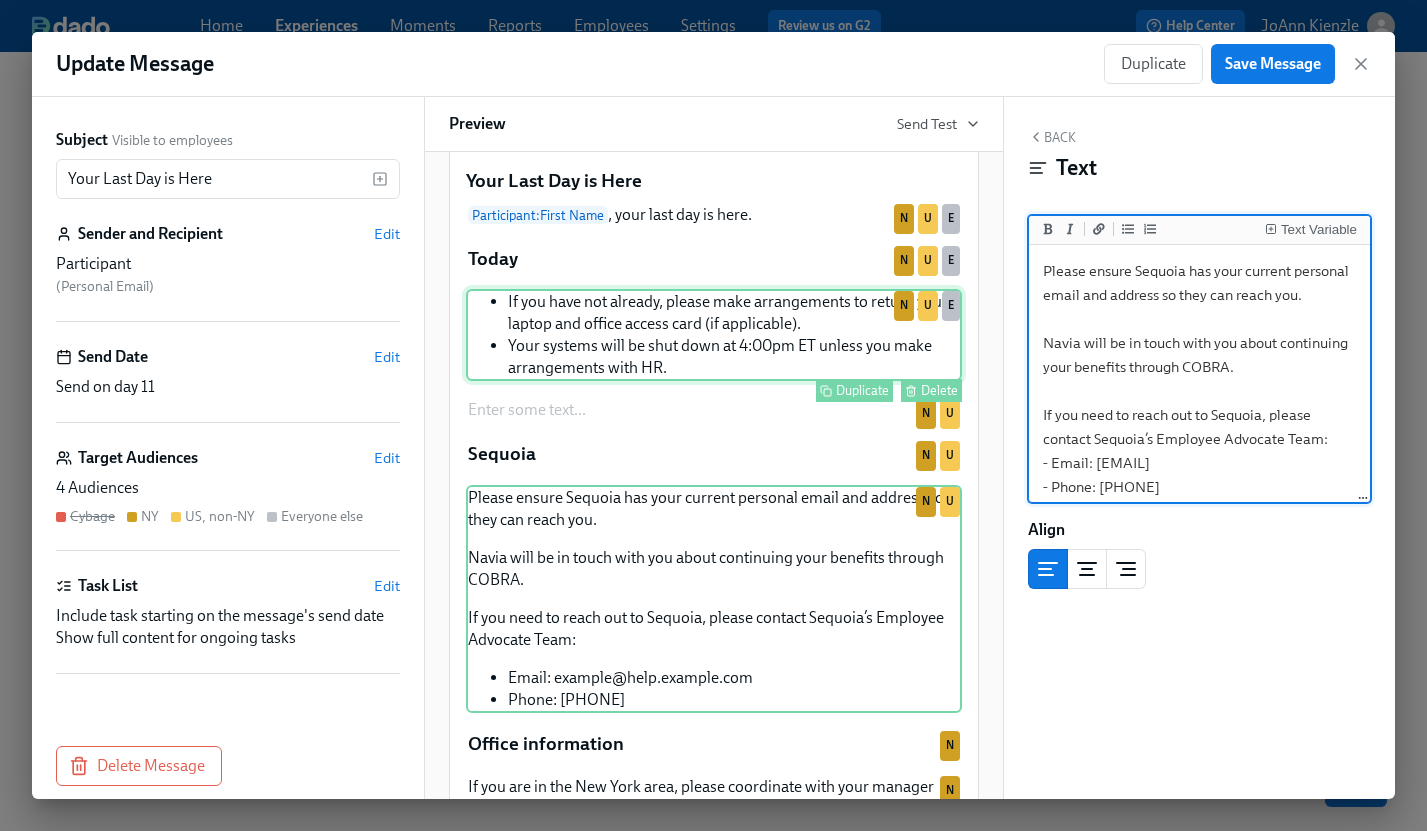 click on "If you have not already, please make arrangements to return your laptop and office access card (if applicable).
Your systems will be shut down at 4:00pm ET unless you make arrangements with HR.
Duplicate   Delete N U E" at bounding box center (714, 335) 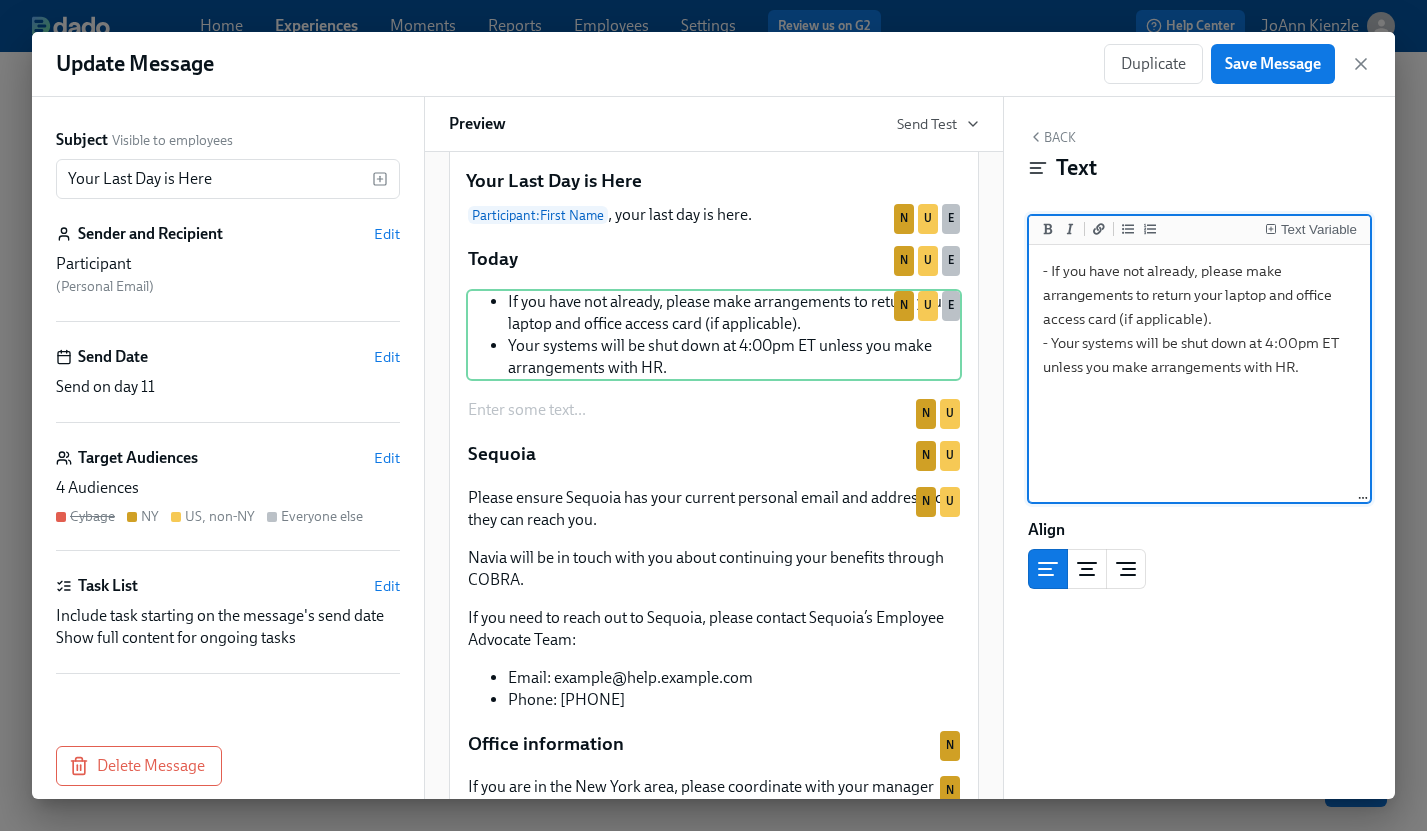 click on "- If you have not already, please make arrangements to return your laptop and office access card (if applicable).
- Your systems will be shut down at 4:00pm ET unless you make arrangements with HR." at bounding box center [1200, 374] 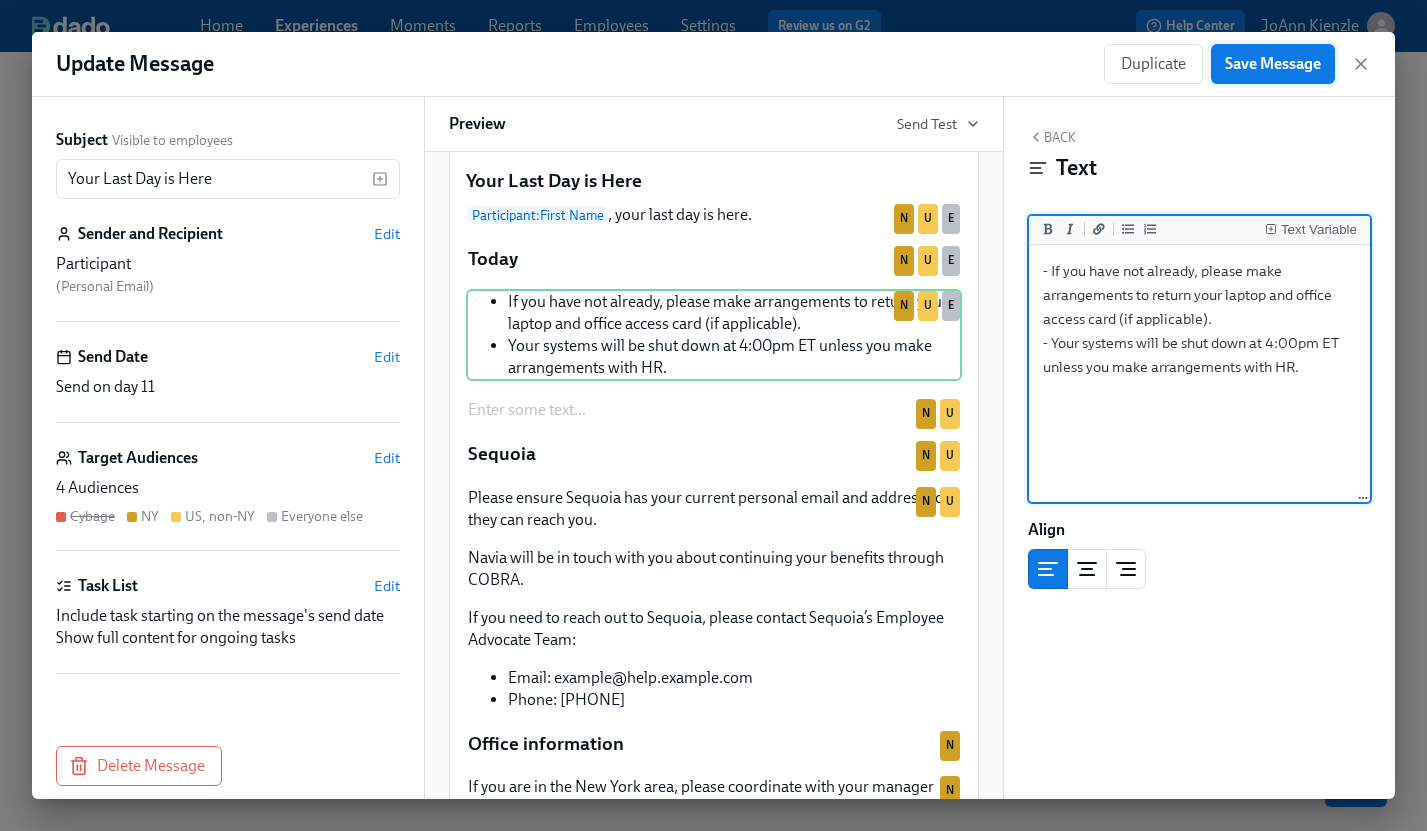 click on "Save Message" at bounding box center [1273, 64] 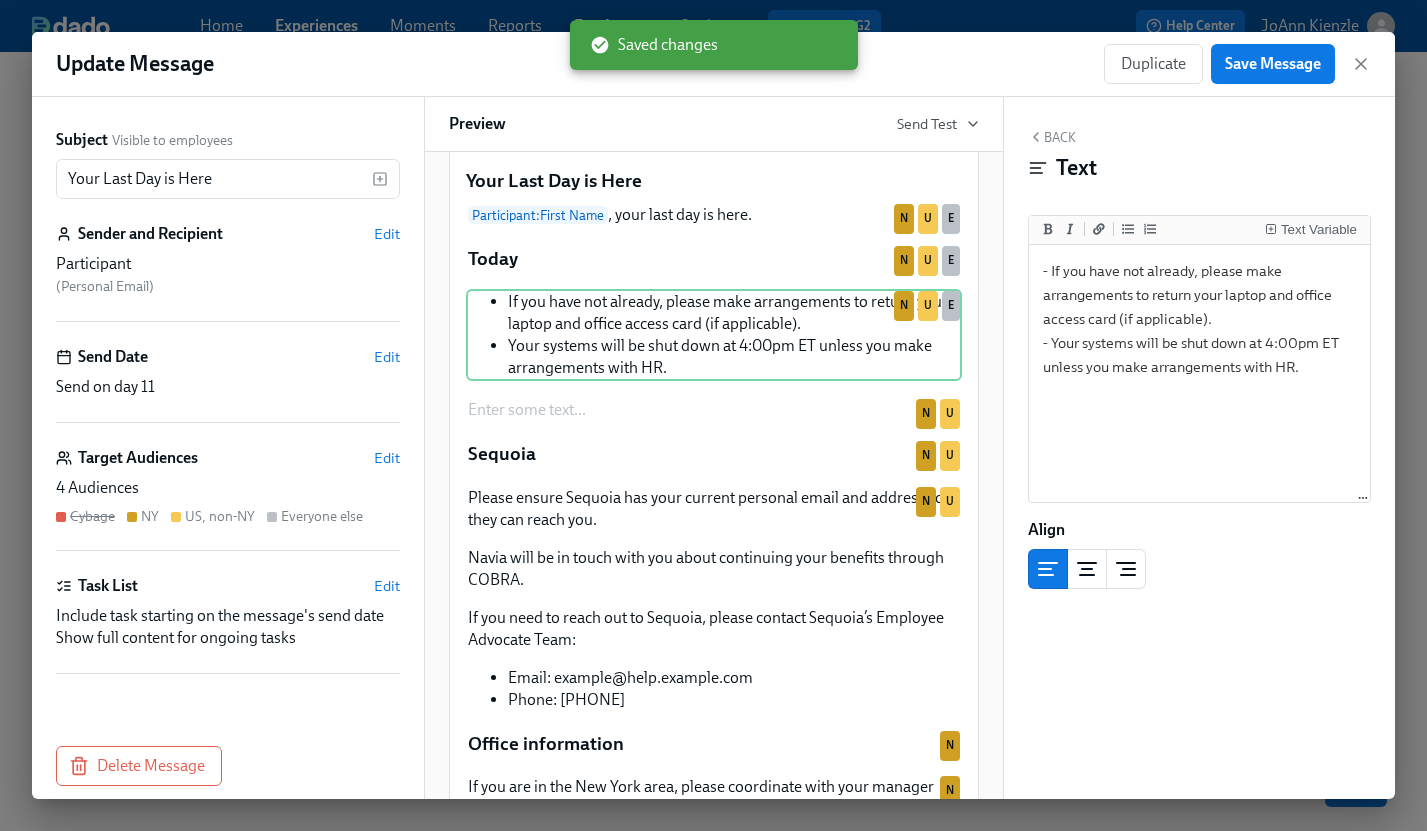 click on "Update Message Duplicate Save Message" at bounding box center [713, 64] 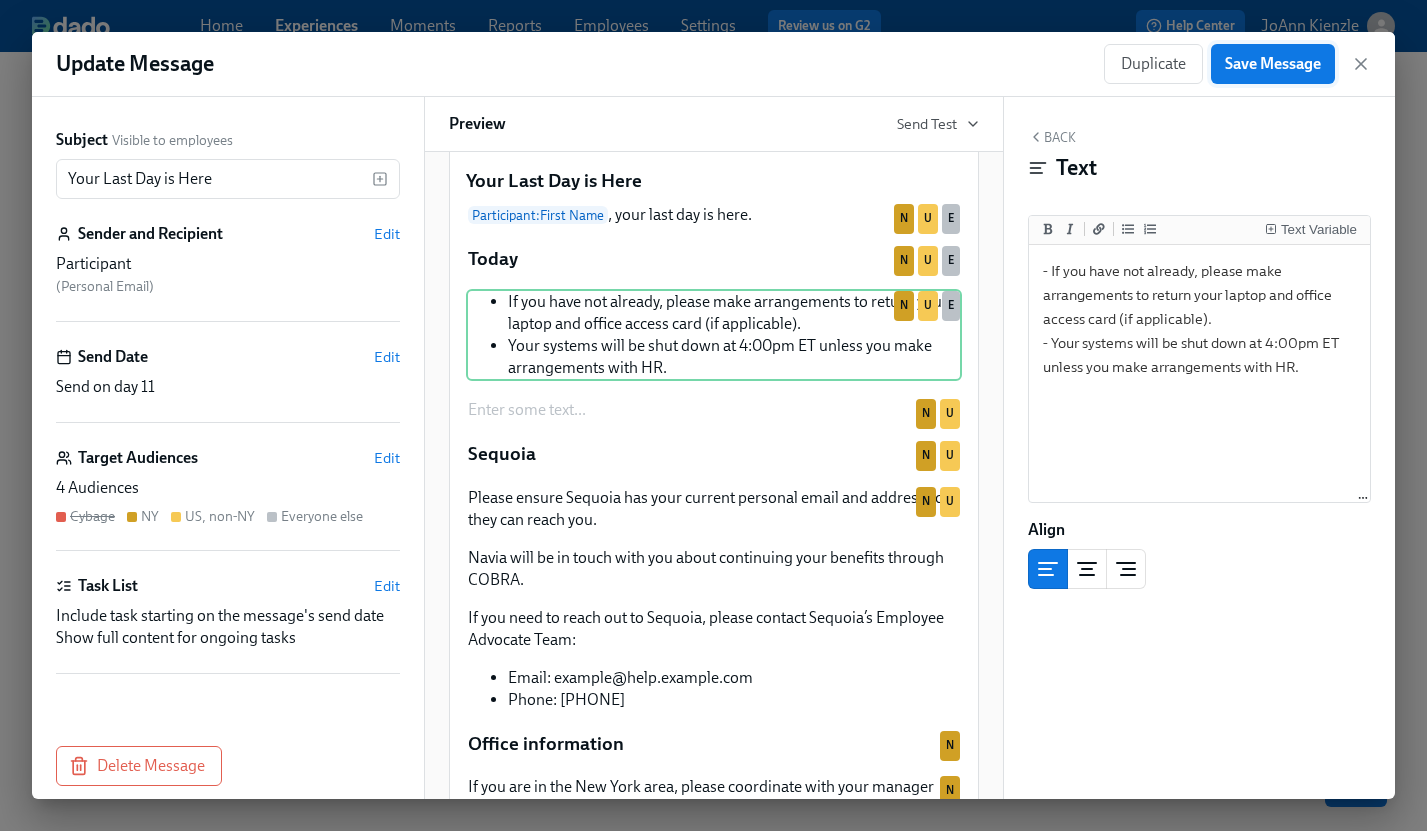 click on "Save Message" at bounding box center [1273, 64] 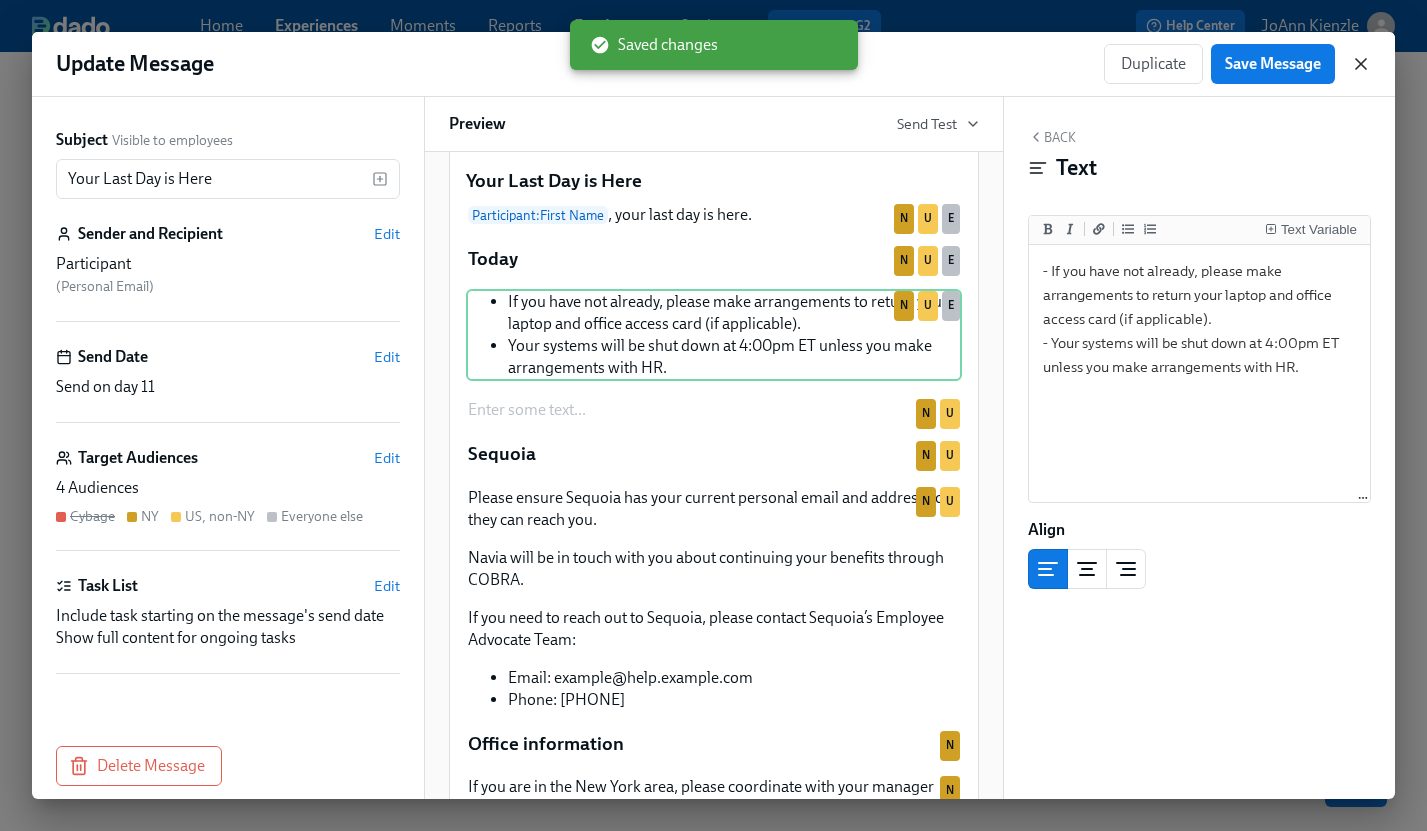 click 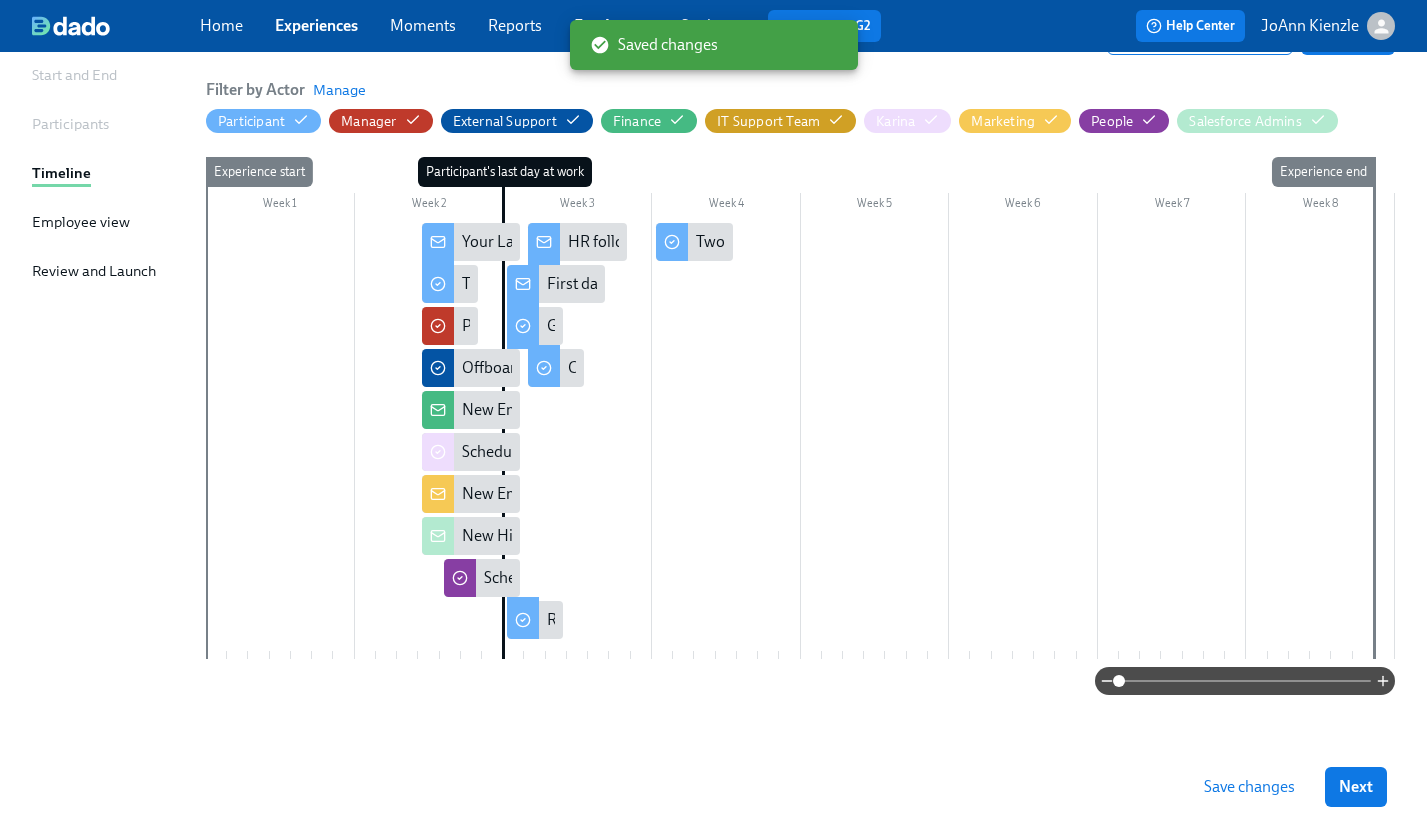 click on "Save changes" at bounding box center [1249, 787] 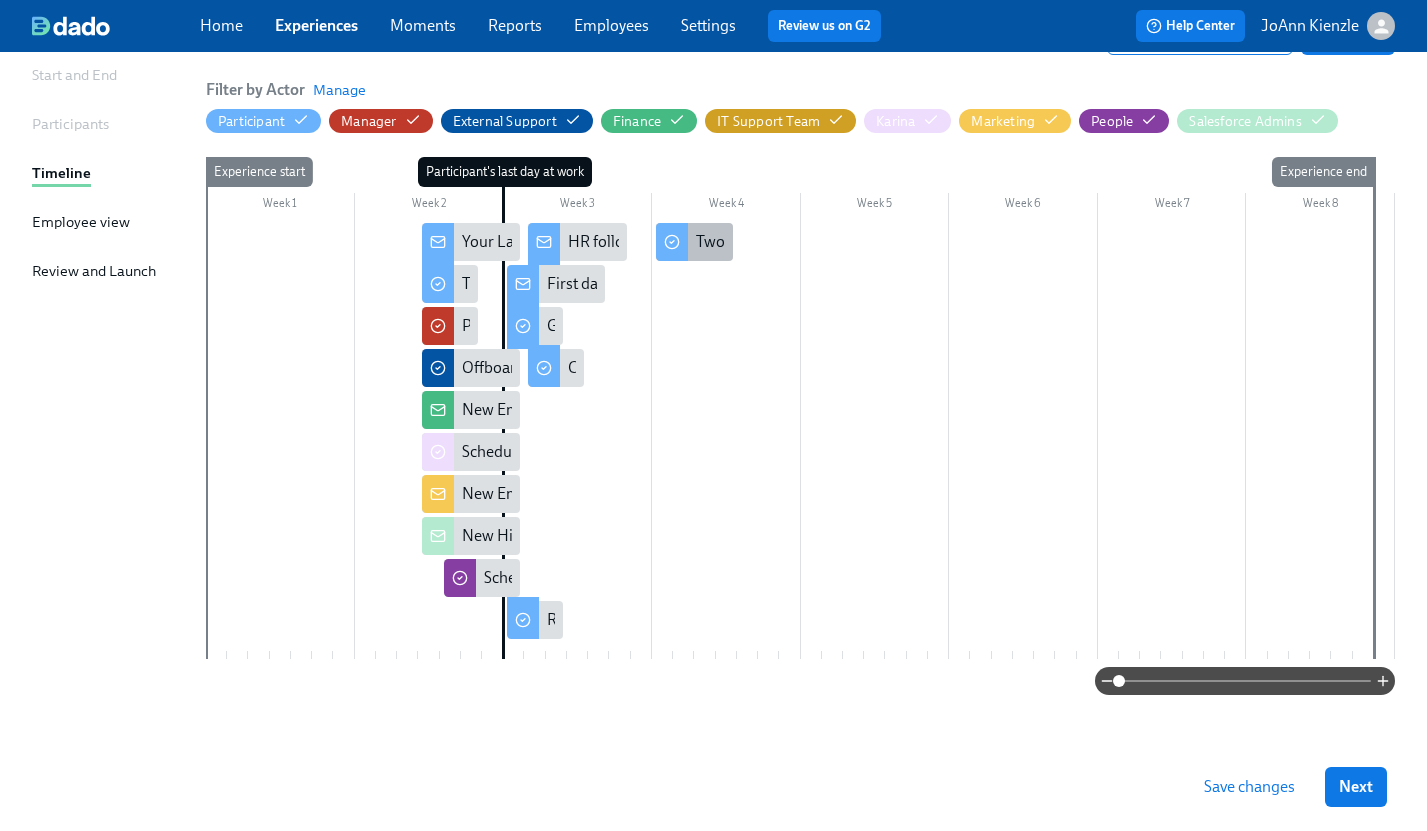 click on "Two week check in" at bounding box center (759, 242) 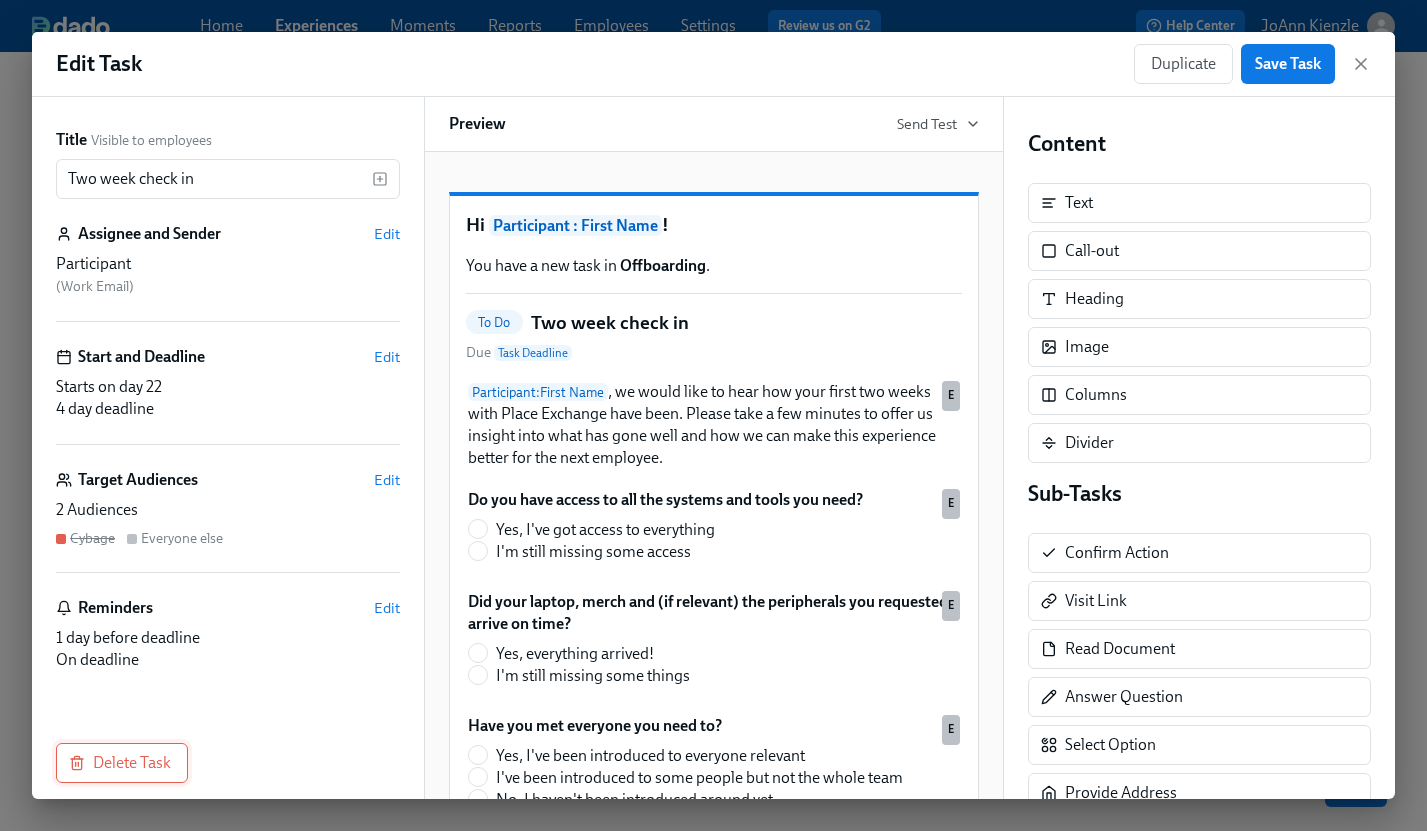 click on "Delete Task" at bounding box center (122, 763) 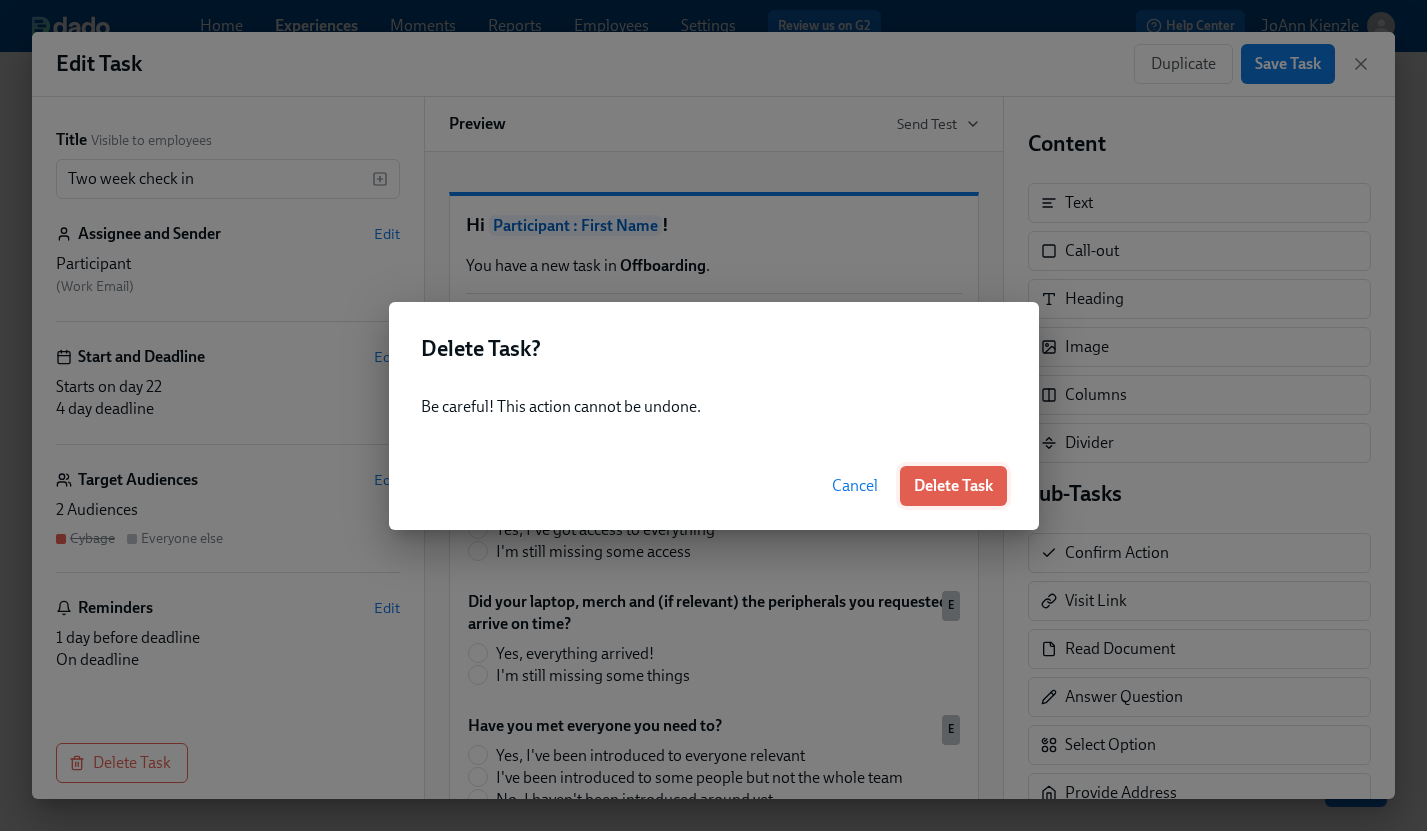 click on "Delete Task" at bounding box center [953, 486] 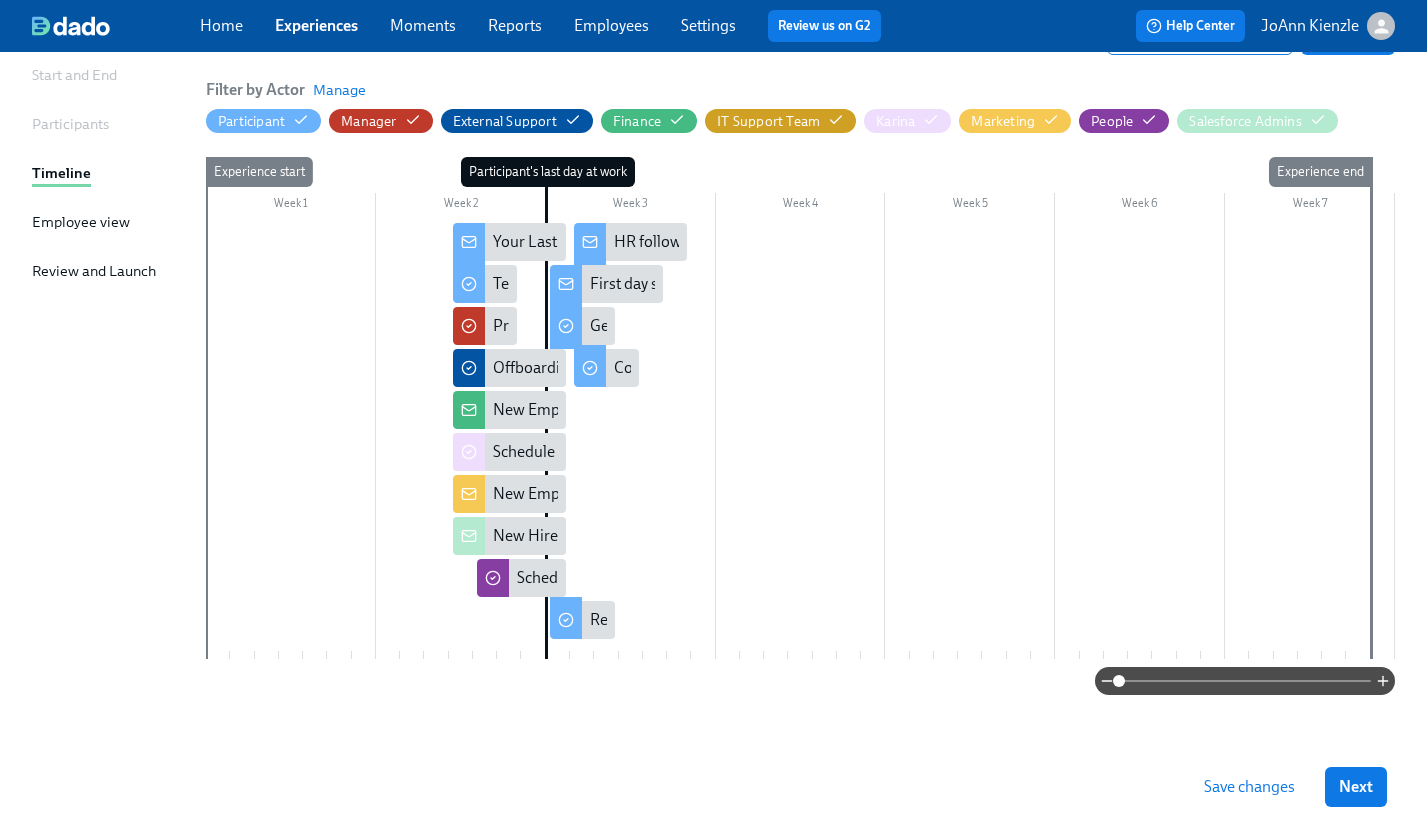 click on "Save changes" at bounding box center [1249, 787] 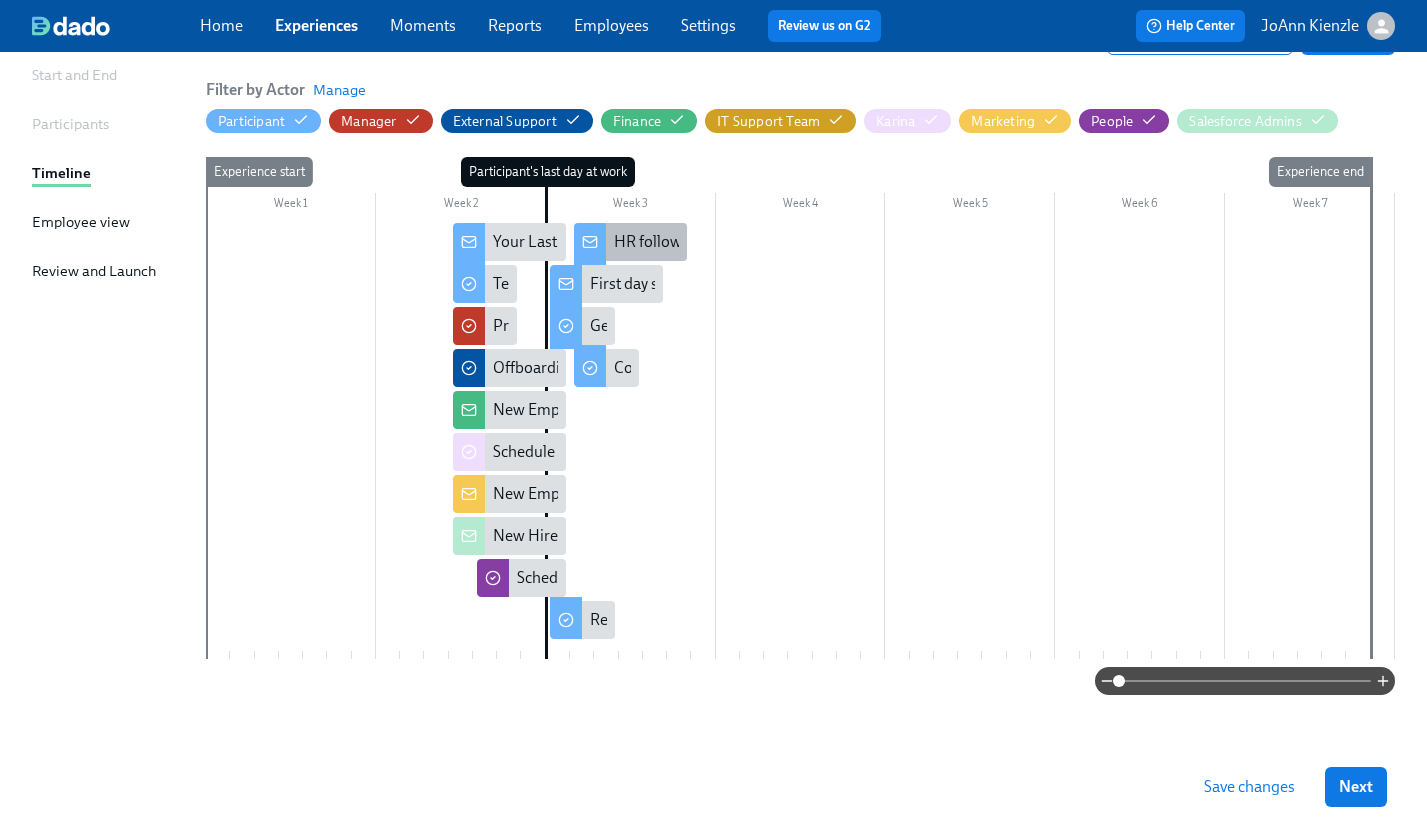 click on "HR follow-up" at bounding box center [659, 242] 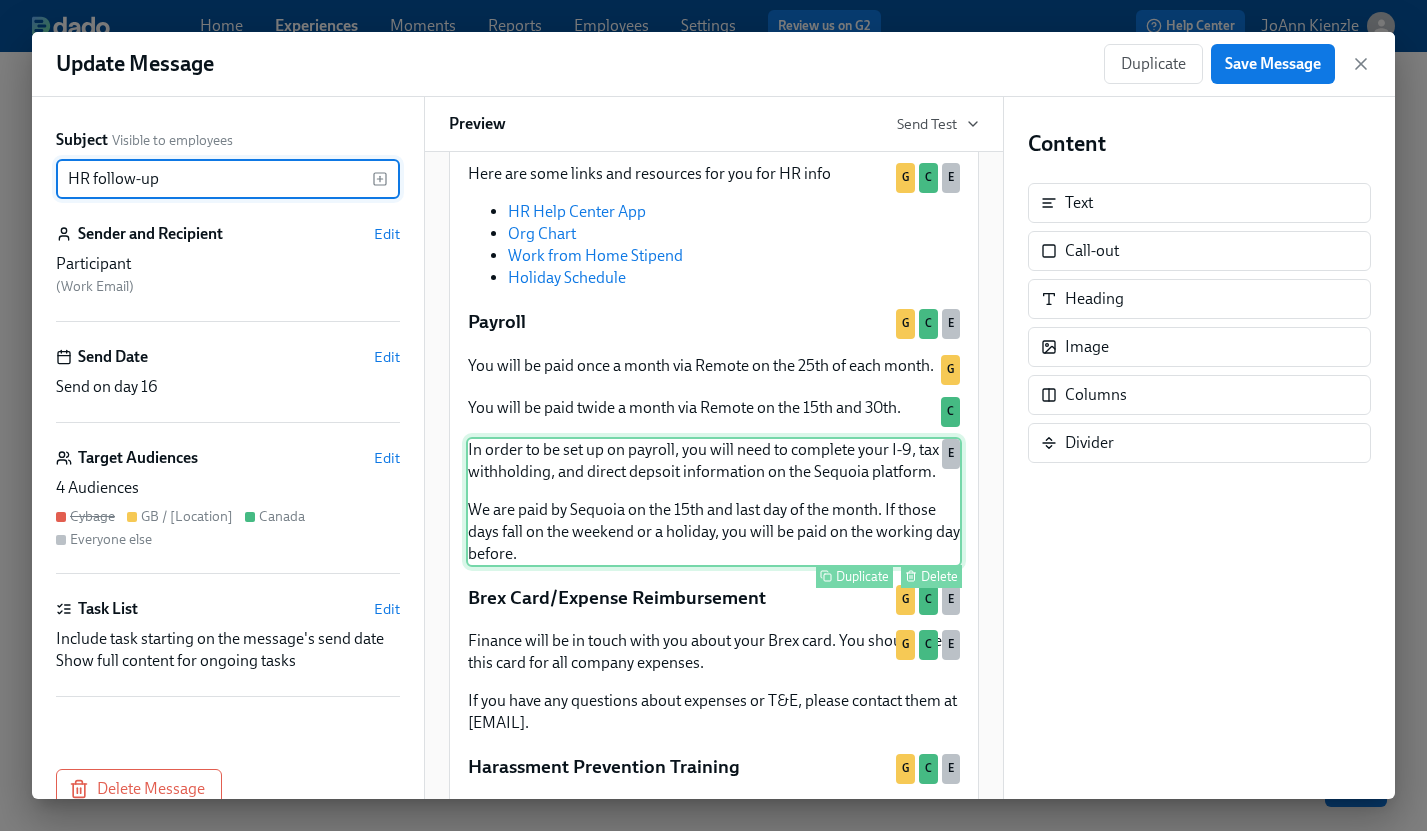 scroll, scrollTop: 332, scrollLeft: 0, axis: vertical 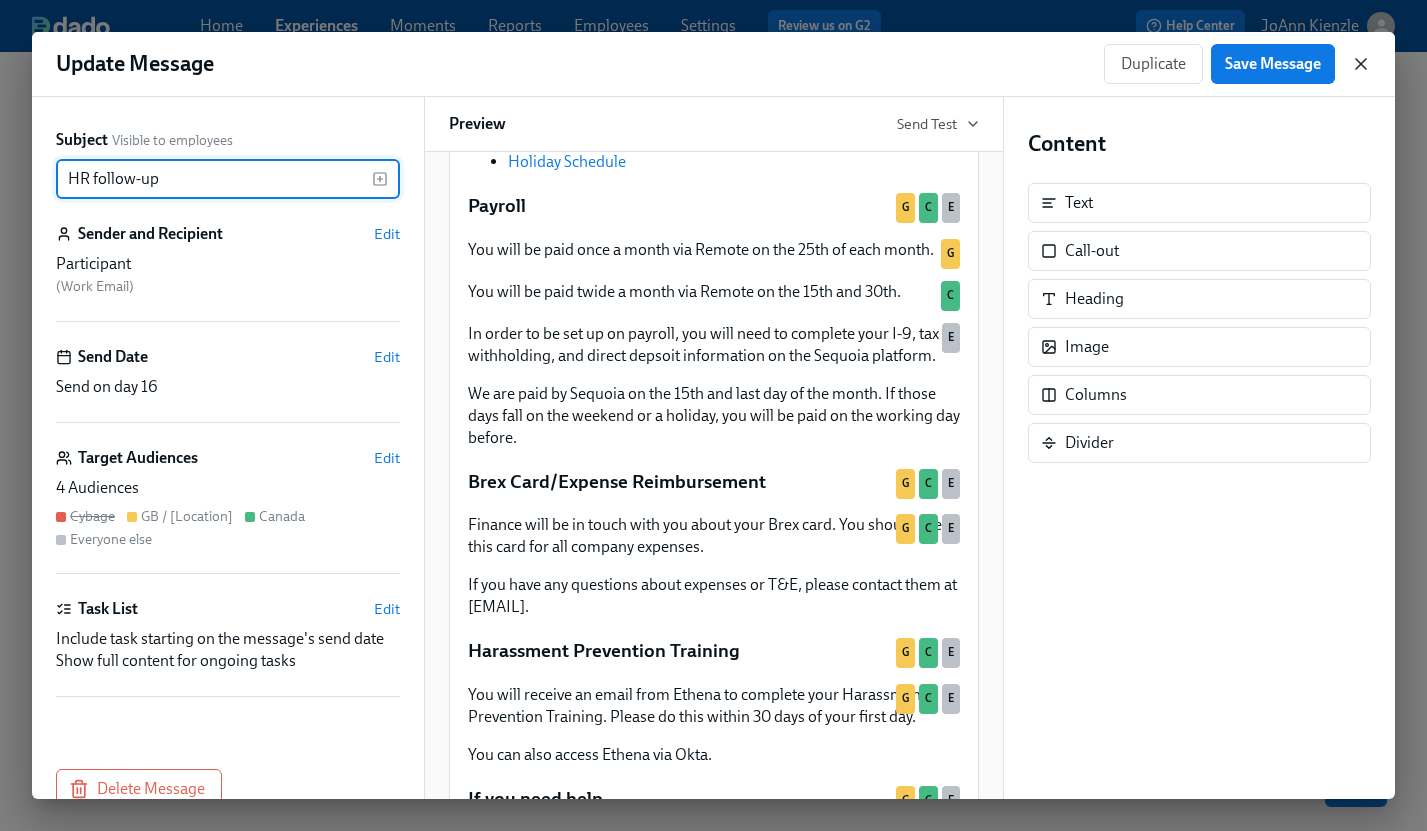 click 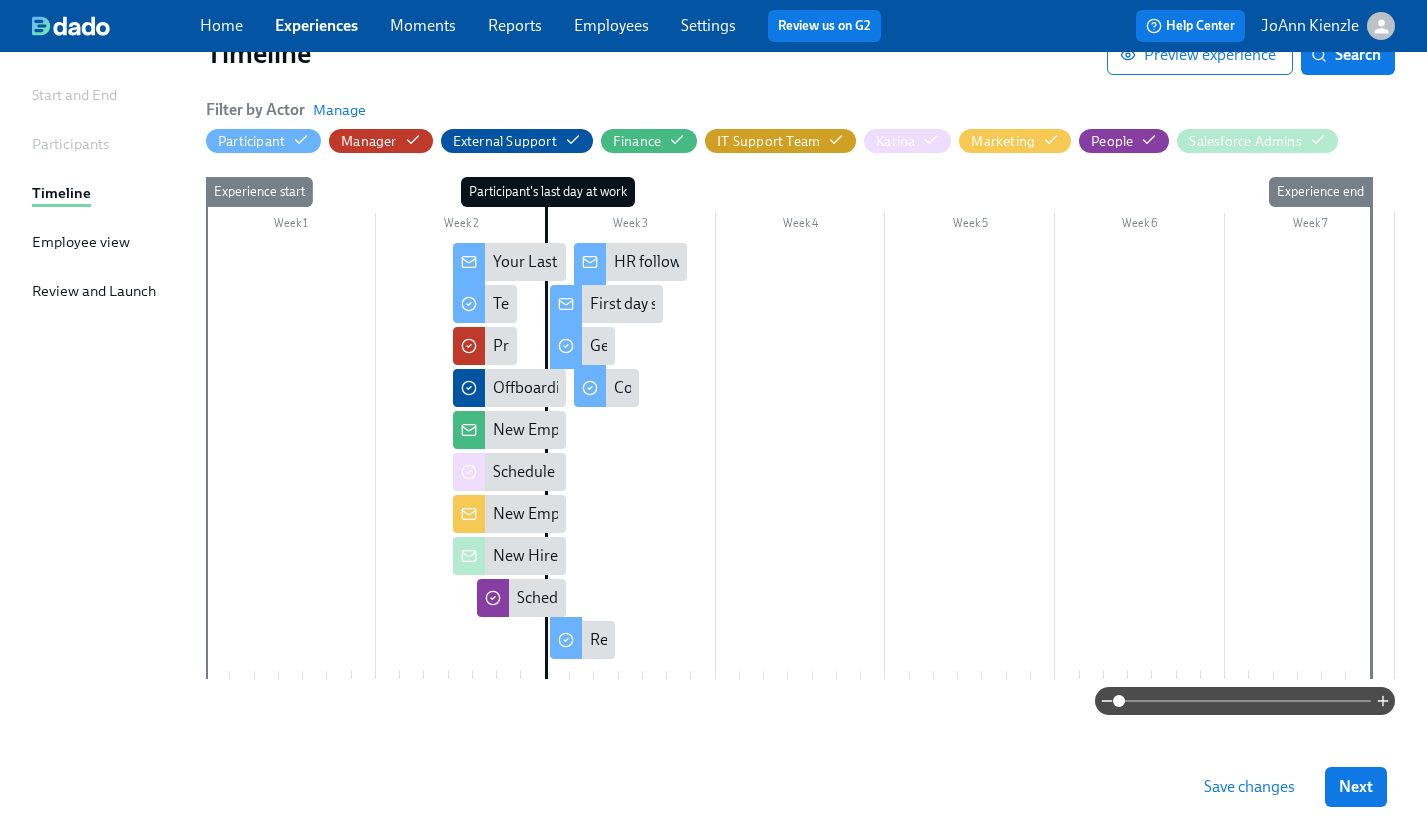 scroll, scrollTop: 176, scrollLeft: 0, axis: vertical 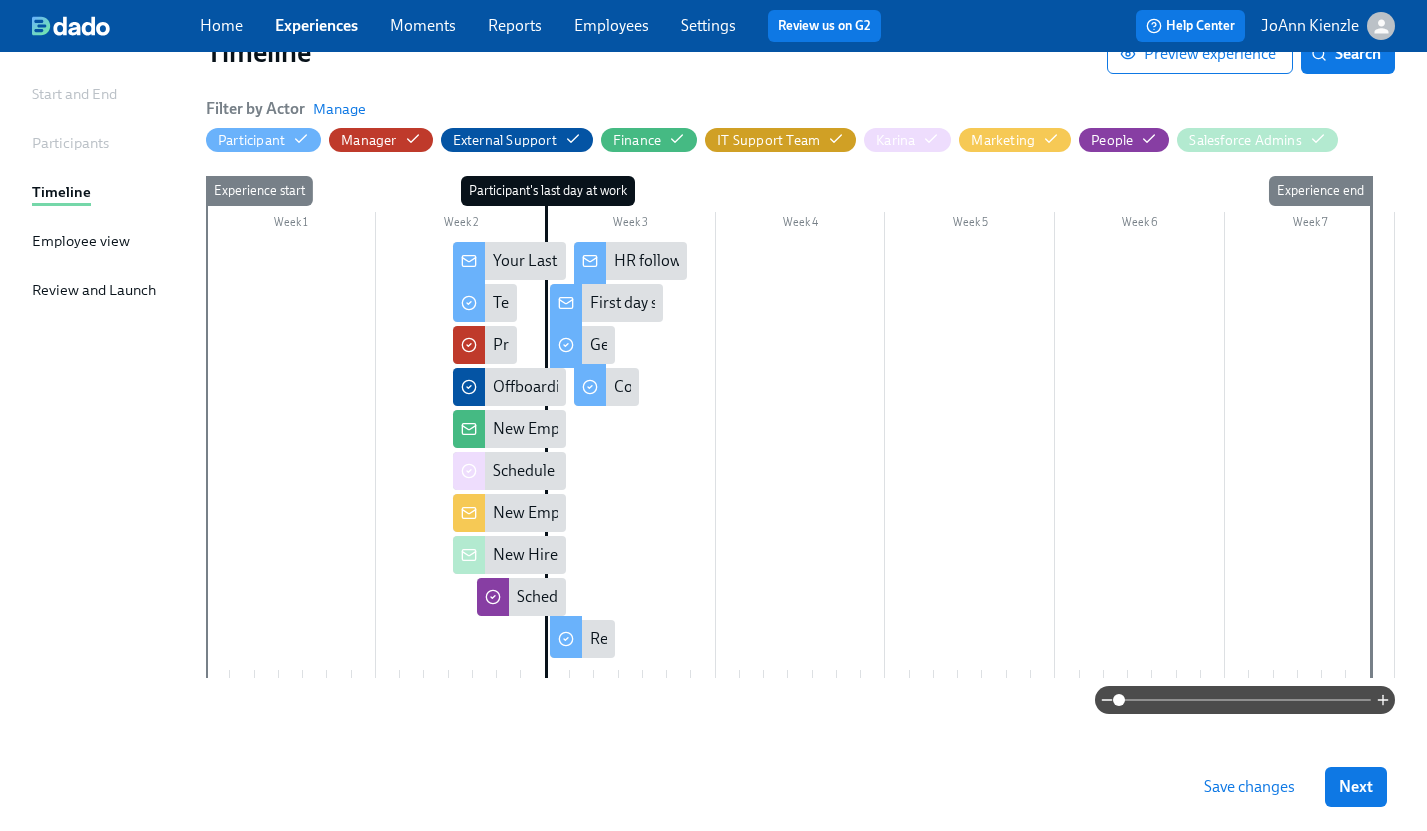 click at bounding box center (1245, 700) 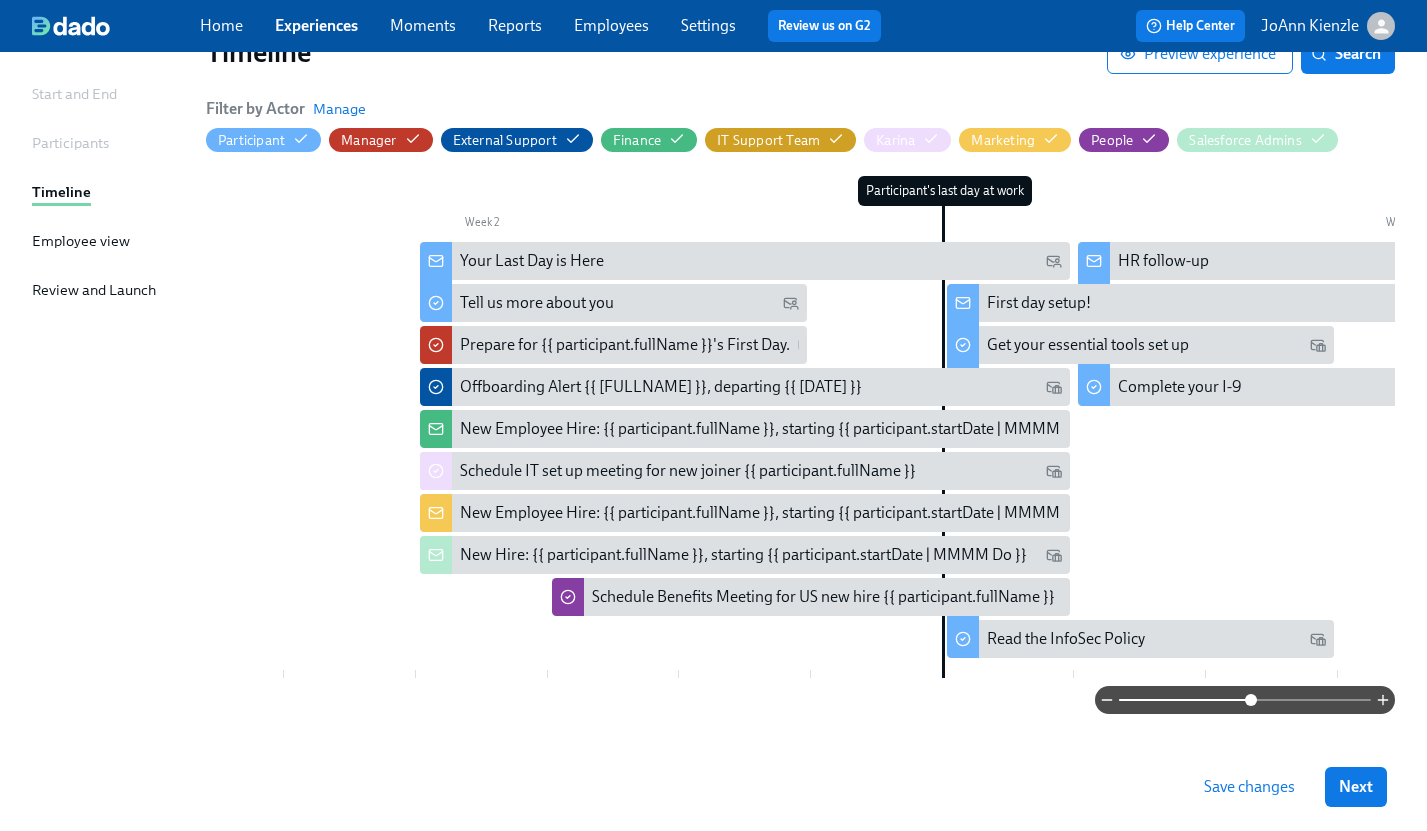 scroll, scrollTop: 0, scrollLeft: 1149, axis: horizontal 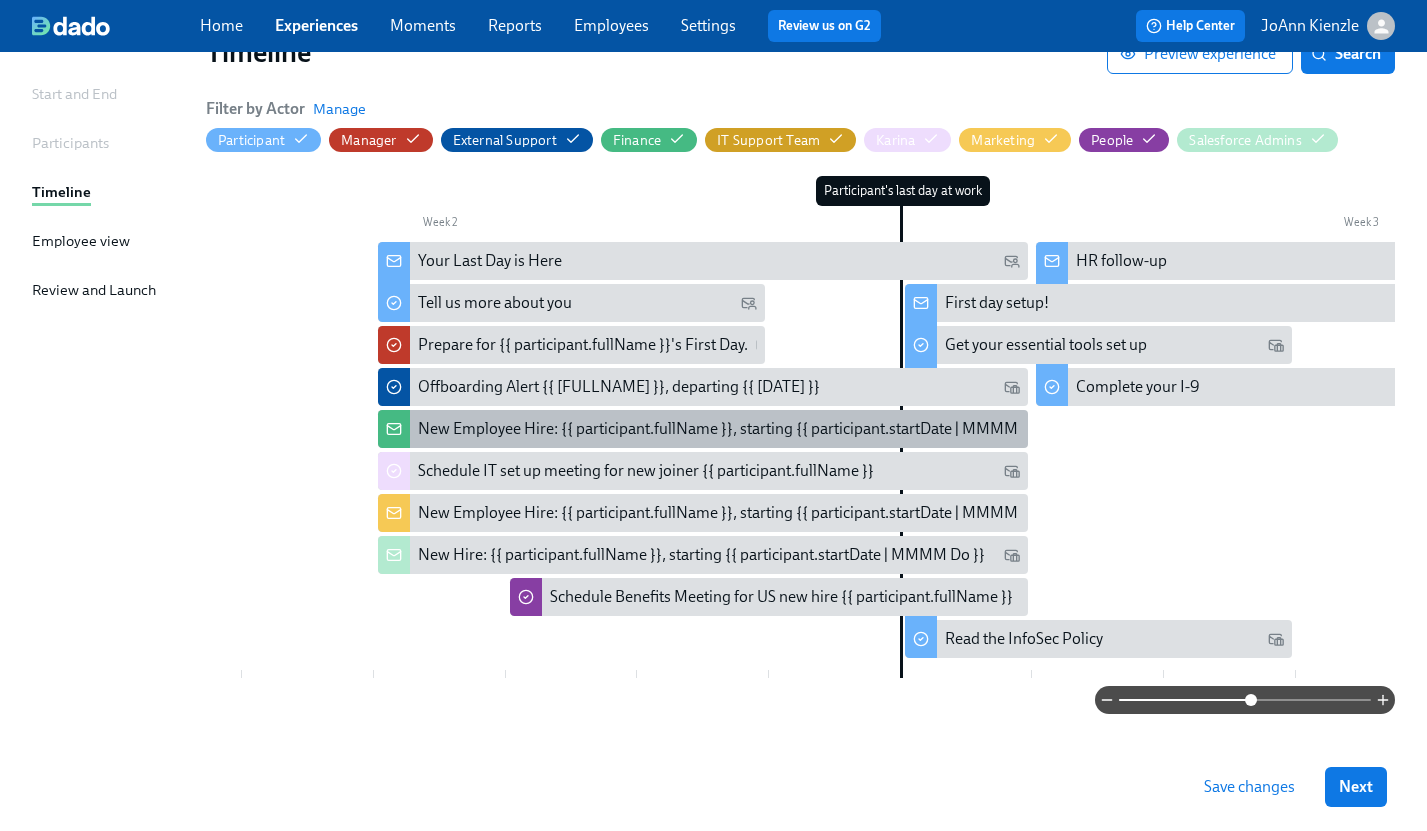 click on "New Employee Hire: {{ participant.fullName }}, starting {{ participant.startDate | MMMM Do }}" at bounding box center (737, 429) 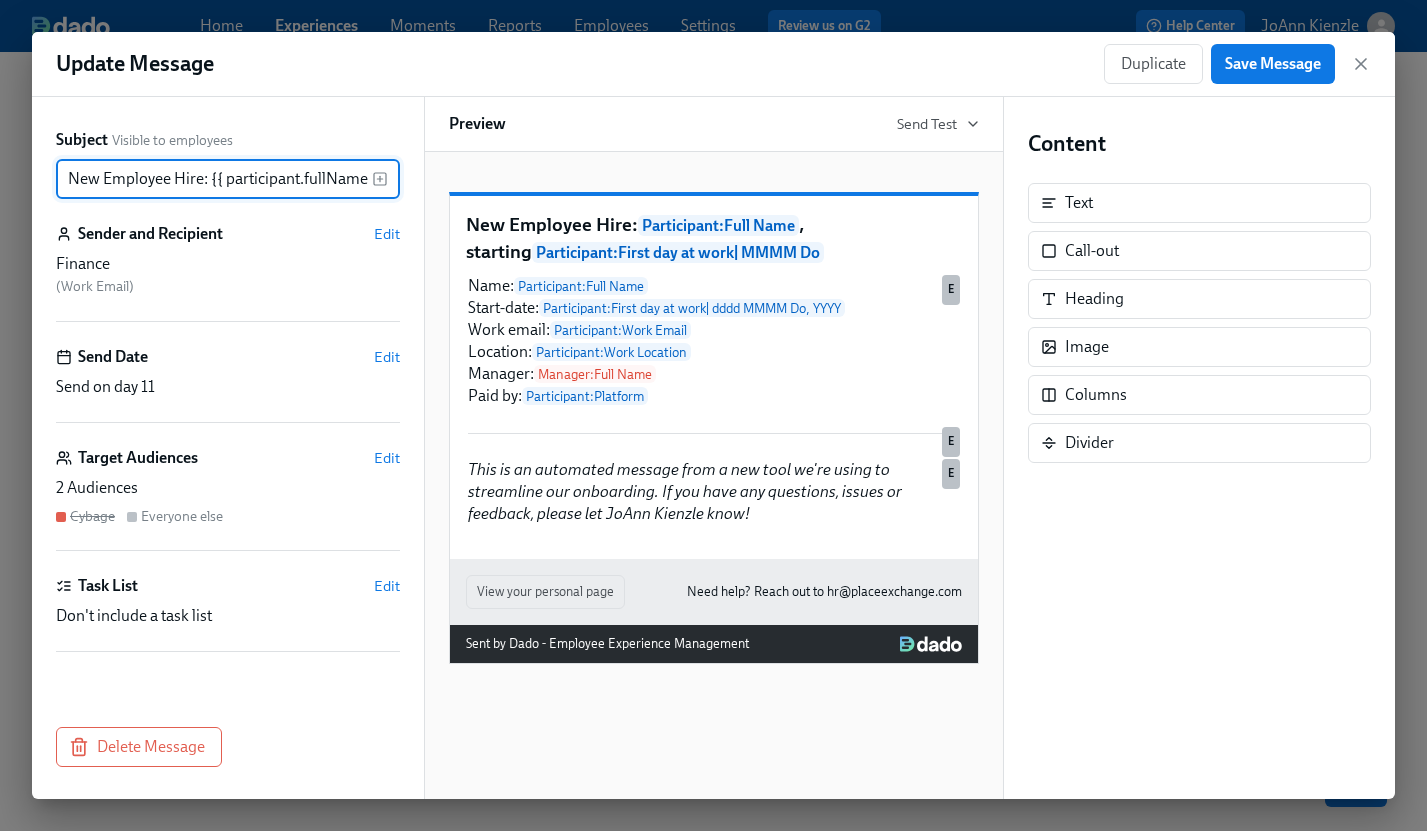 scroll, scrollTop: 0, scrollLeft: 336, axis: horizontal 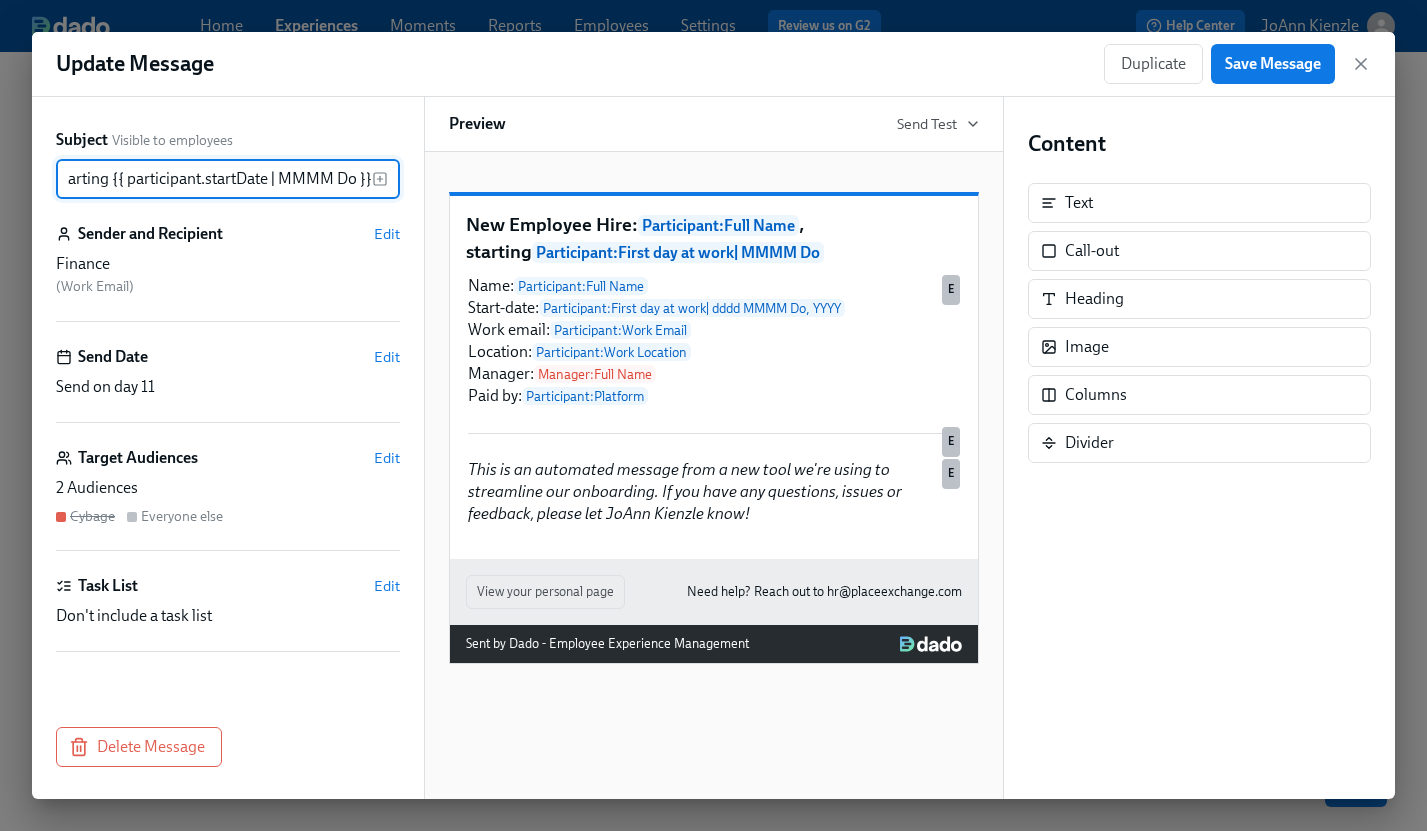 click on "New Employee Hire:  Participant :  [FULL NAME] , starting  Participant :  [FIRST DAY AT WORK]  | MMMM Do Name:  Participant :  [FULL NAME]
Start-date:  Participant :  [FIRST DAY AT WORK]  | dddd MMMM Do, YYYY
Work email:  Participant :  [WORK EMAIL]
Location:  Participant :  [WORK LOCATION]
Manager:  Manager :  [FULL NAME]
Paid by:  Participant :  Platform   Duplicate   Delete E   Duplicate   Delete E This is an automated message from a new tool we're using to streamline our onboarding. If you have any questions, issues or feedback, please let JoAnn Kienzle know!   Duplicate   Delete E View your personal page Need help? Reach out to hr@example.com Sent by Dado - Employee Experience Management" at bounding box center (714, 412) 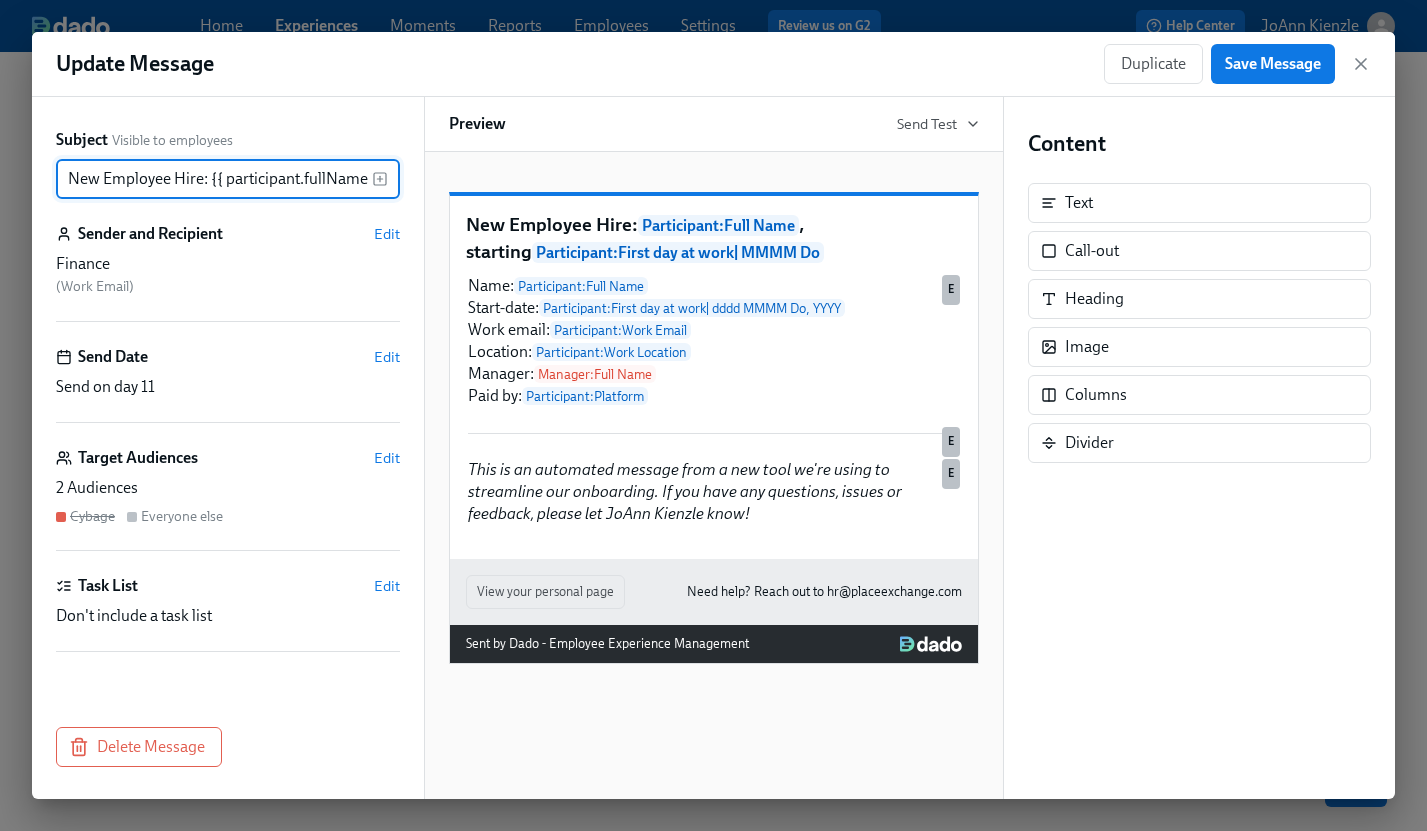 drag, startPoint x: 67, startPoint y: 176, endPoint x: 201, endPoint y: 181, distance: 134.09325 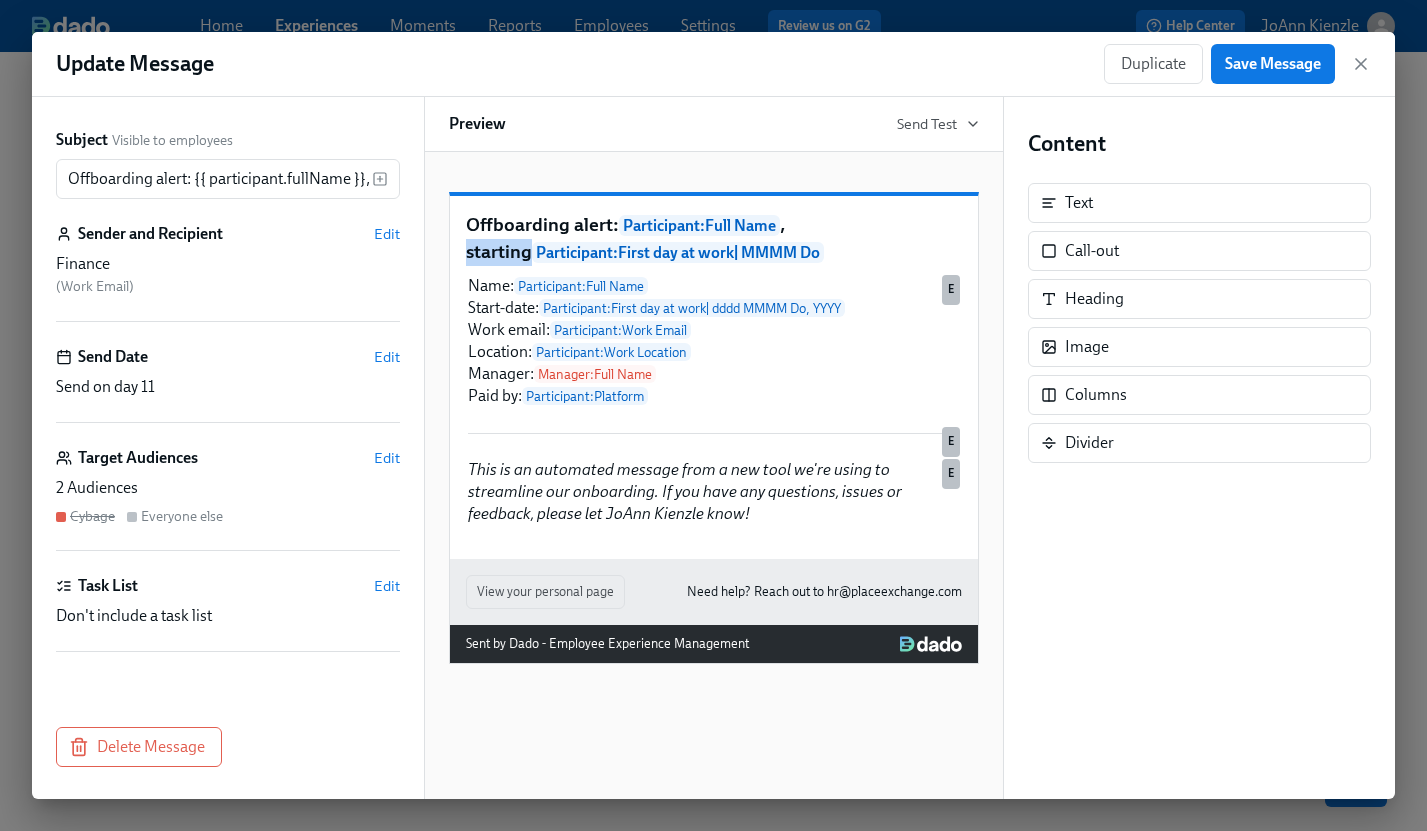 drag, startPoint x: 792, startPoint y: 256, endPoint x: 854, endPoint y: 255, distance: 62.008064 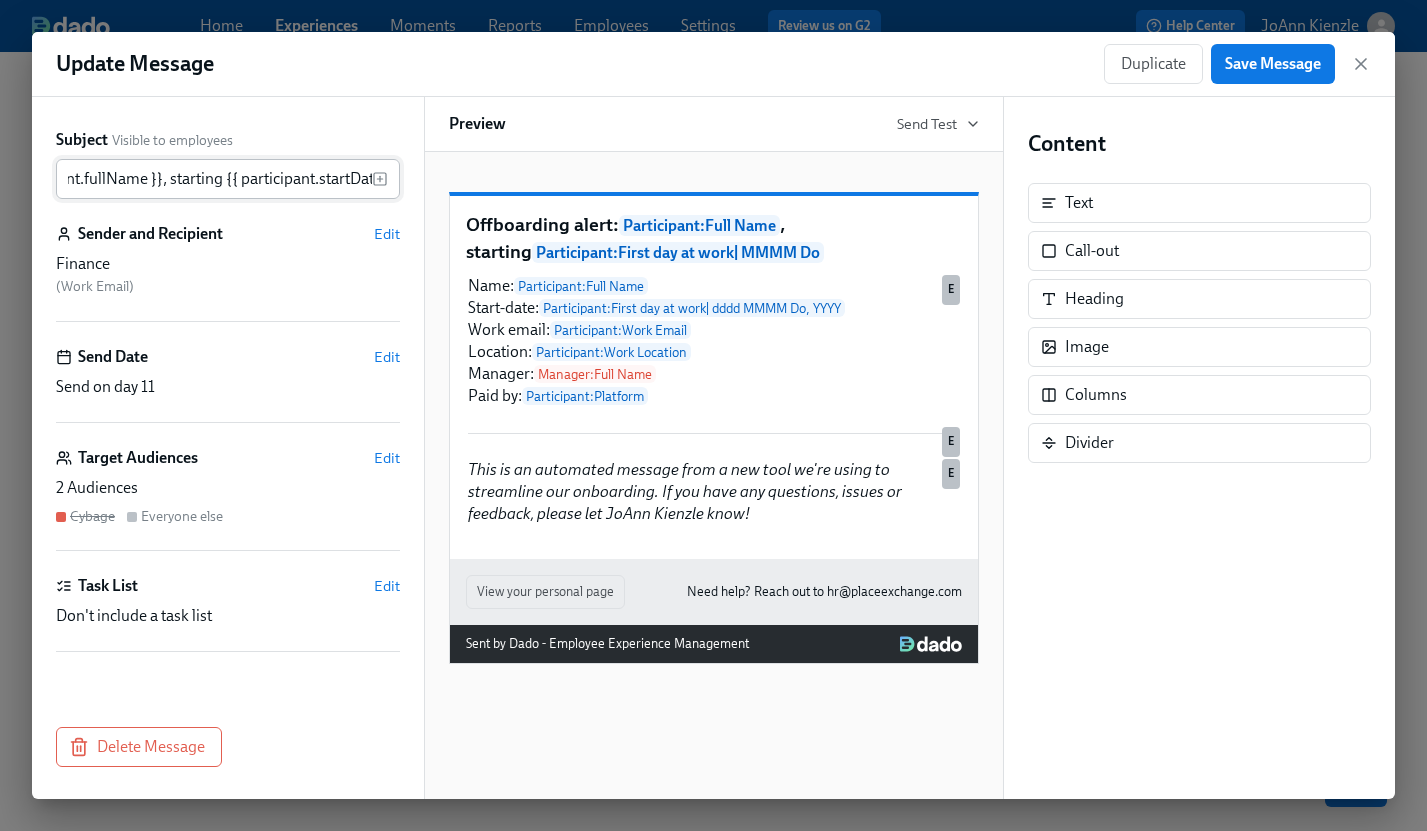 scroll, scrollTop: 0, scrollLeft: 214, axis: horizontal 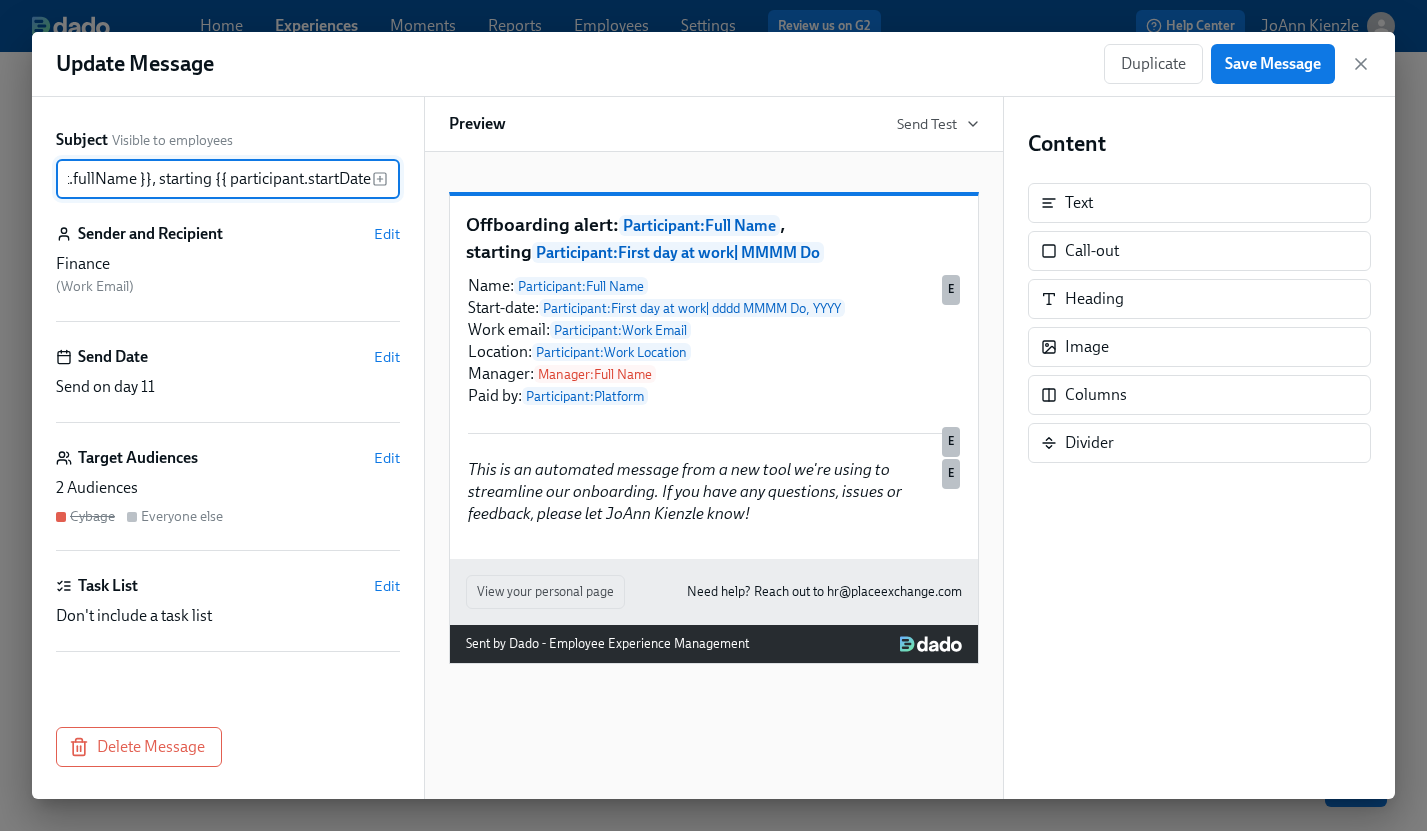 drag, startPoint x: 160, startPoint y: 185, endPoint x: 211, endPoint y: 185, distance: 51 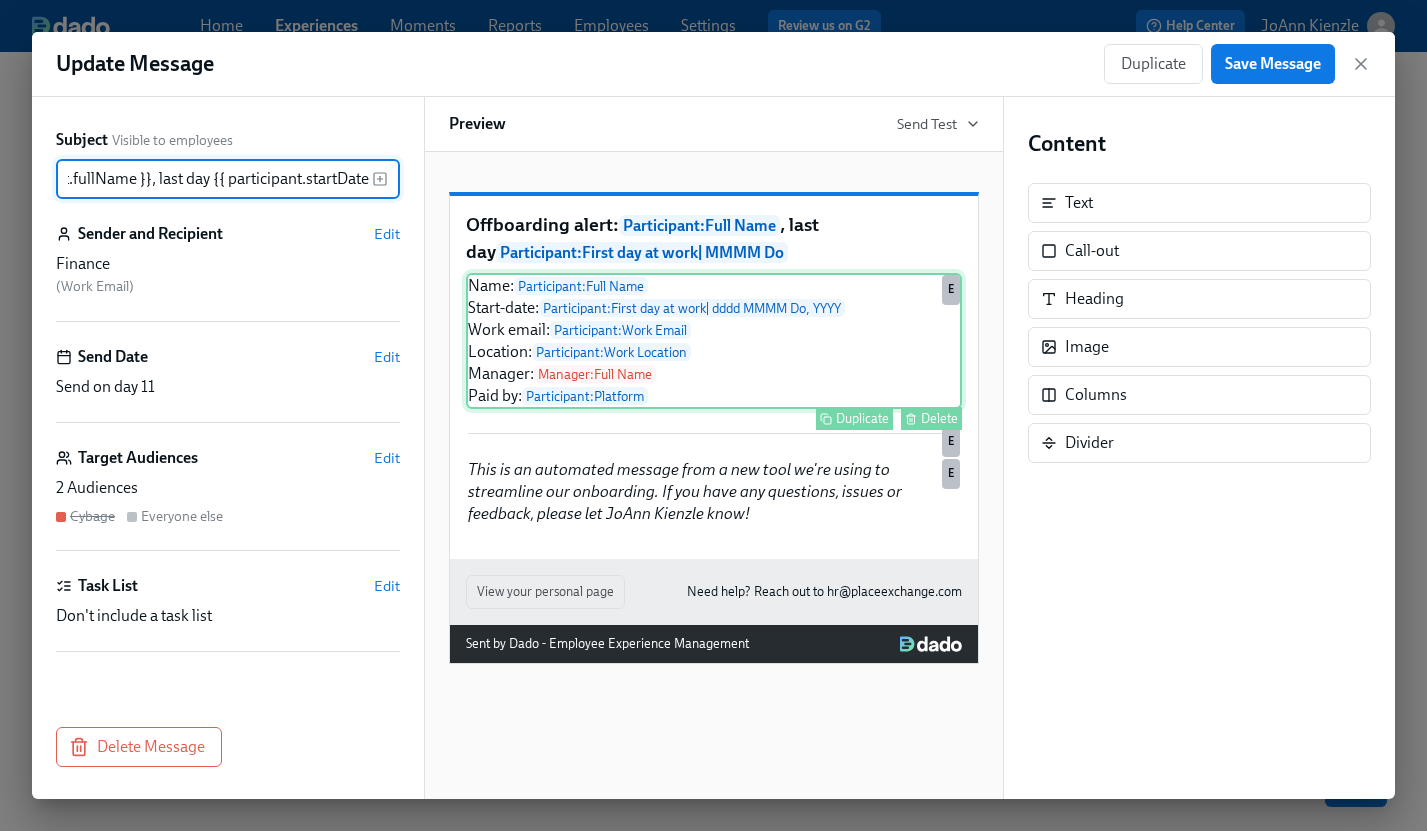 click on "Name:  Participant :  Full Name
Start-date:  Participant :  First day at work  | dddd MMMM Do, YYYY
Work email:  Participant :  Work Email
Location:  Participant :  Work Location
Manager:  Manager :  Full Name
Paid by:  Participant :  Platform   Duplicate   Delete E" at bounding box center (714, 341) 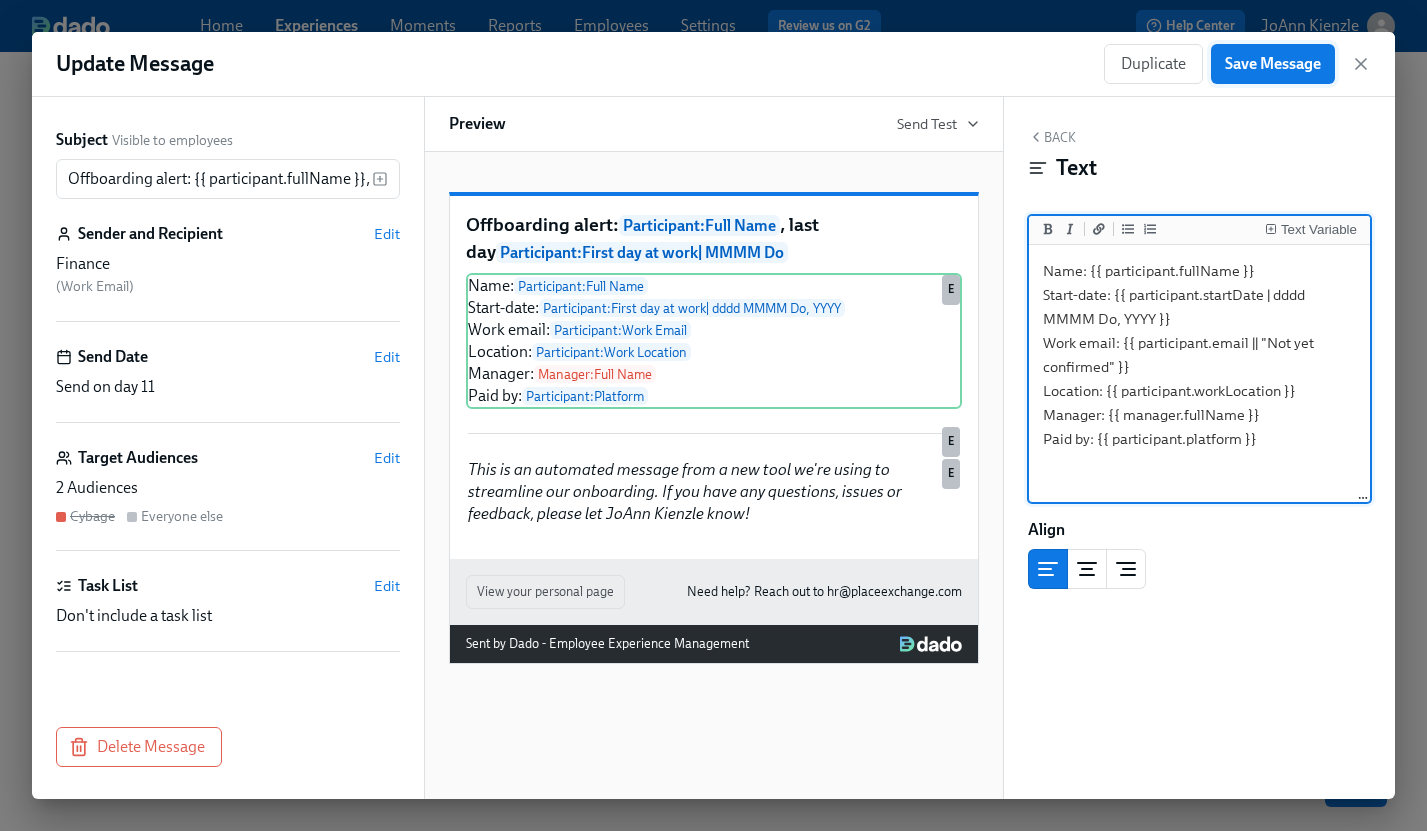 click on "Save Message" at bounding box center (1273, 64) 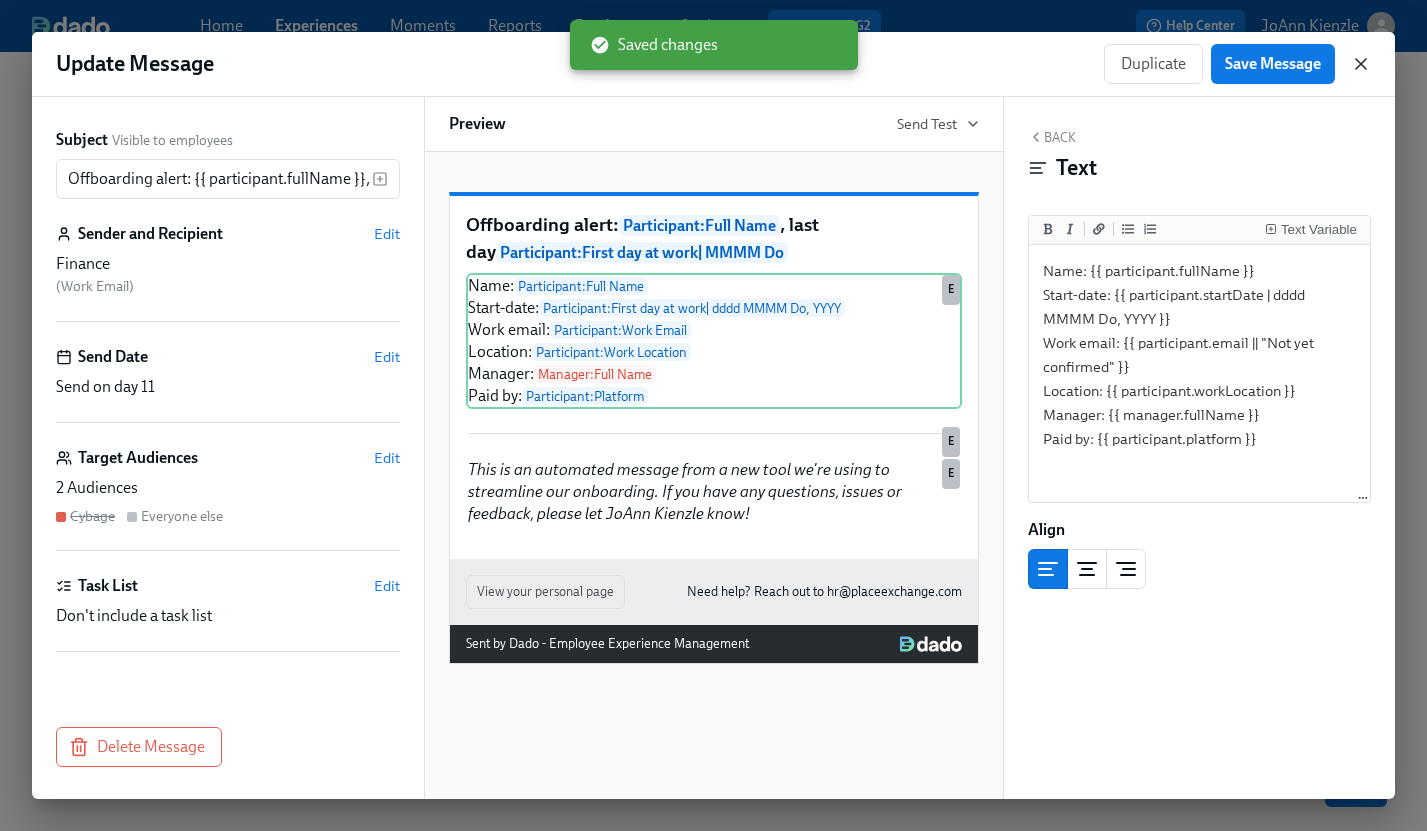 click 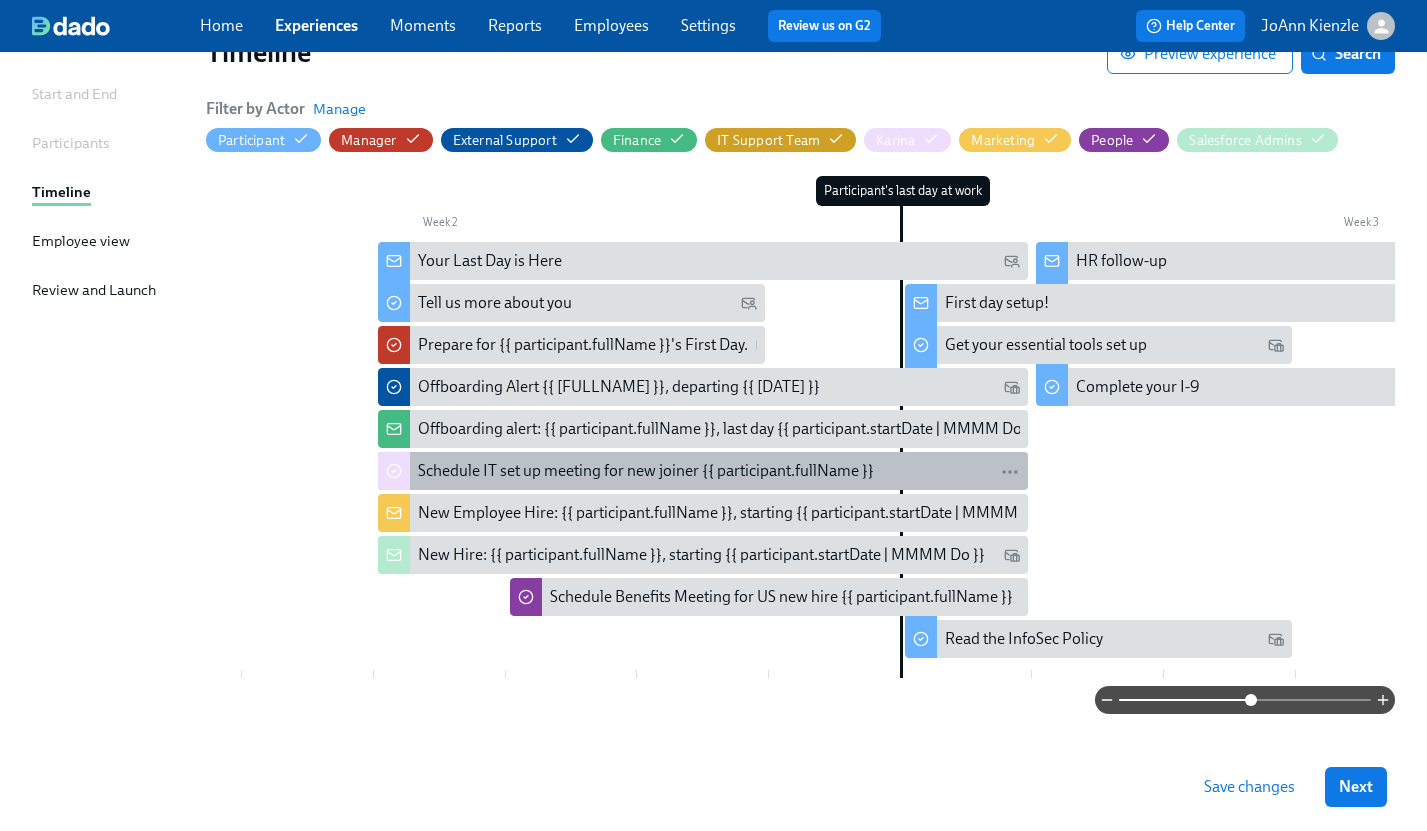 click on "Schedule IT set up meeting for new joiner {{ participant.fullName }}" at bounding box center [646, 471] 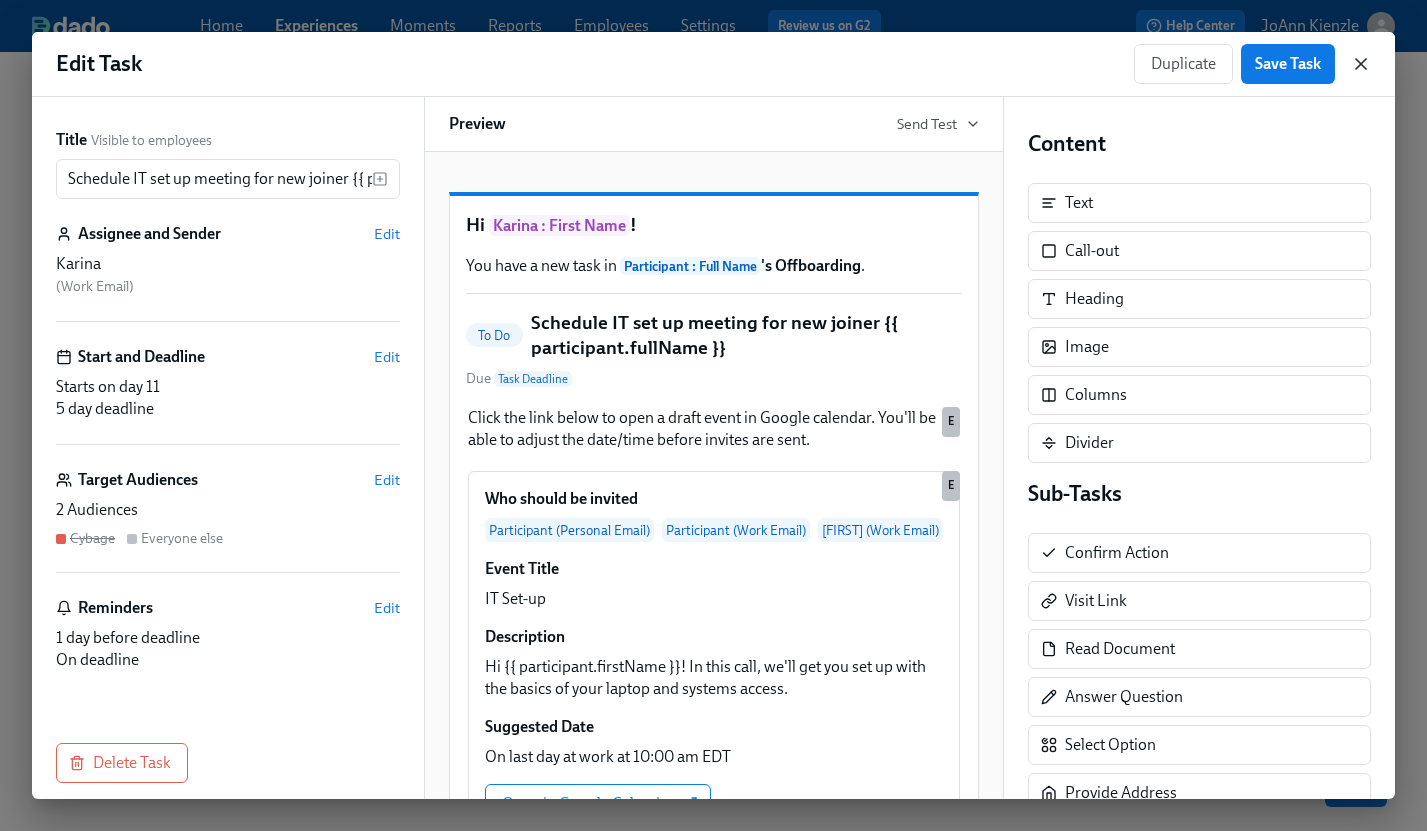 click 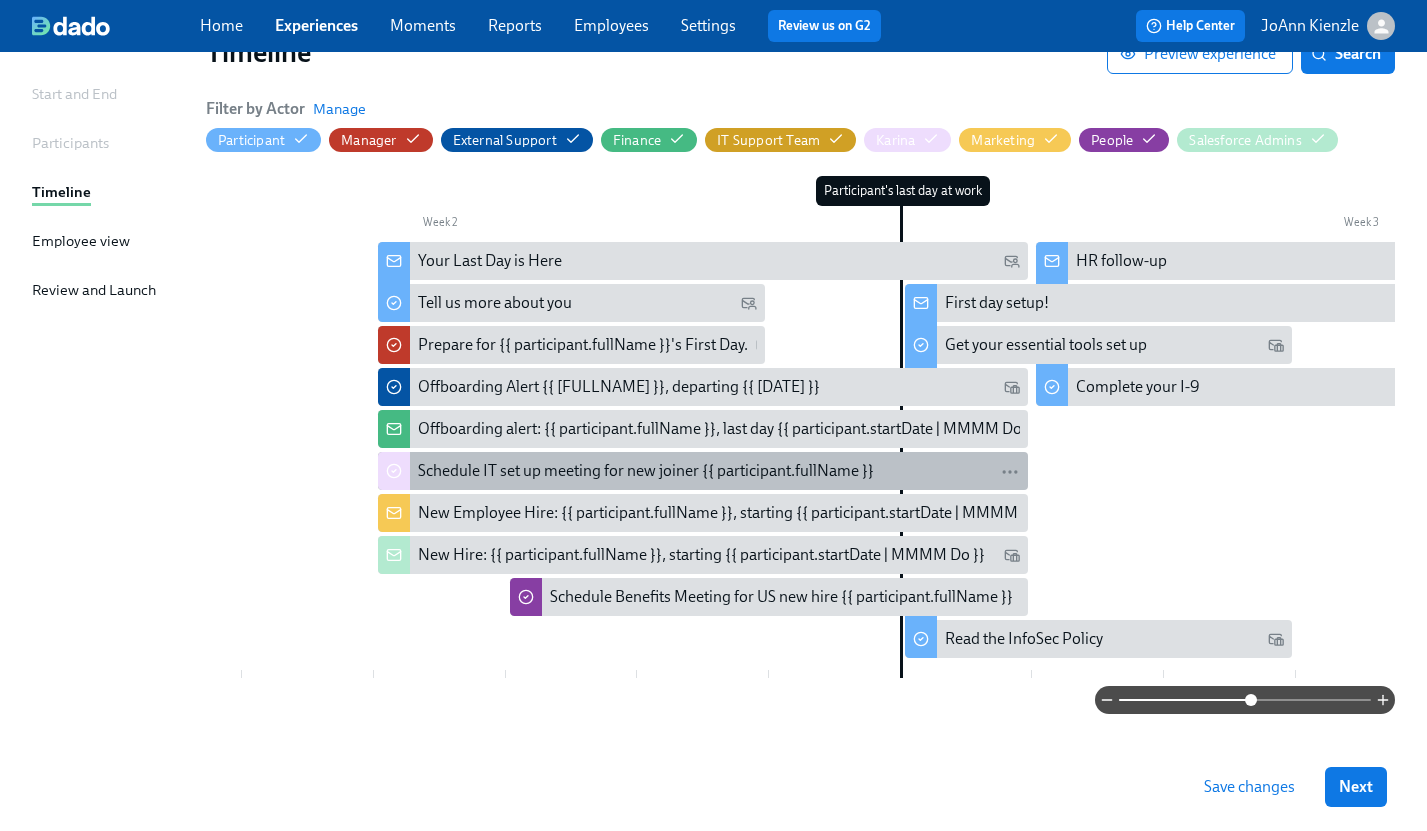 click on "Schedule IT set up meeting for new joiner {{ participant.fullName }}" at bounding box center [646, 471] 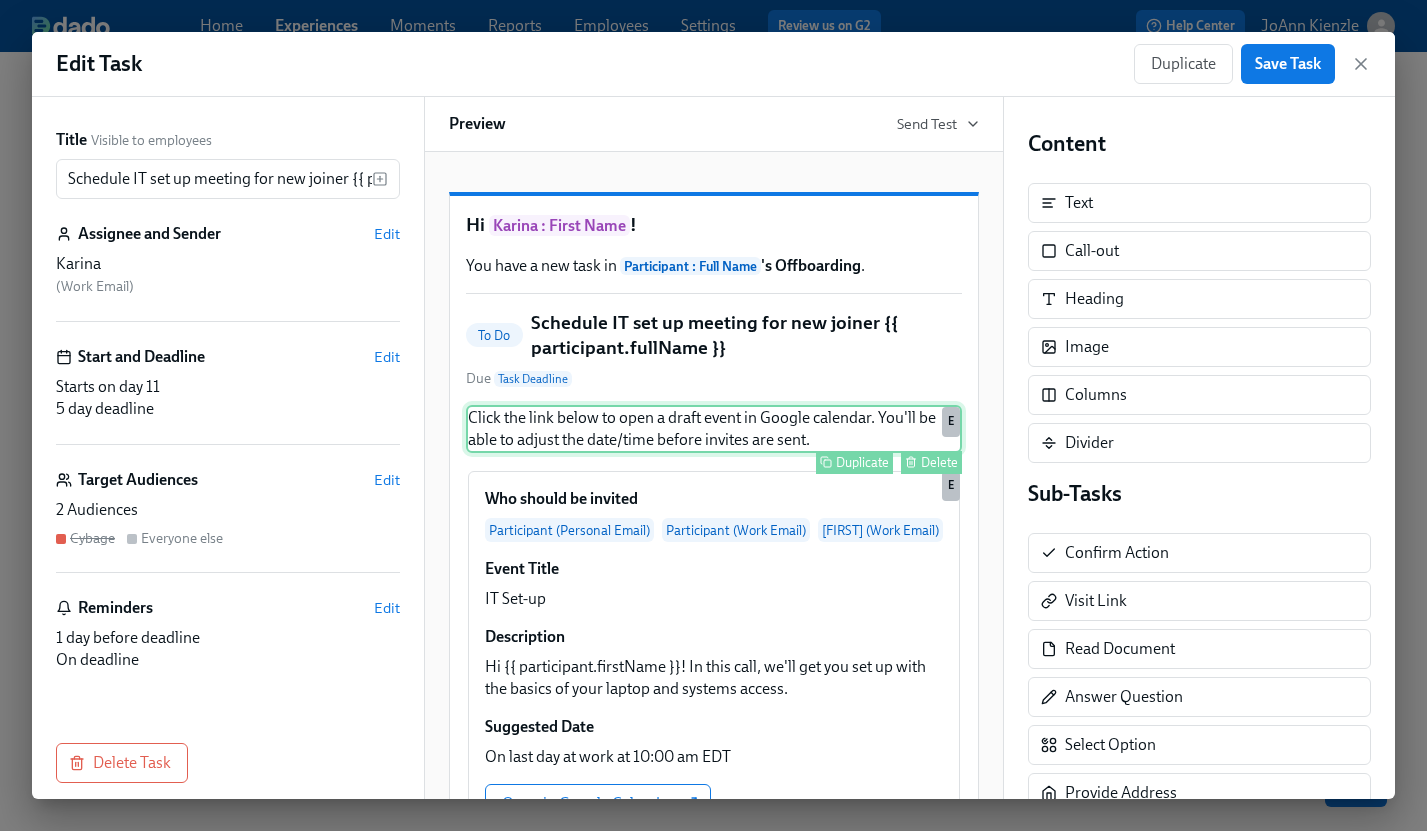 click on "Click the link below to open a draft event in Google calendar. You'll be able to adjust the date/time before invites are sent.   Duplicate   Delete E" at bounding box center [714, 429] 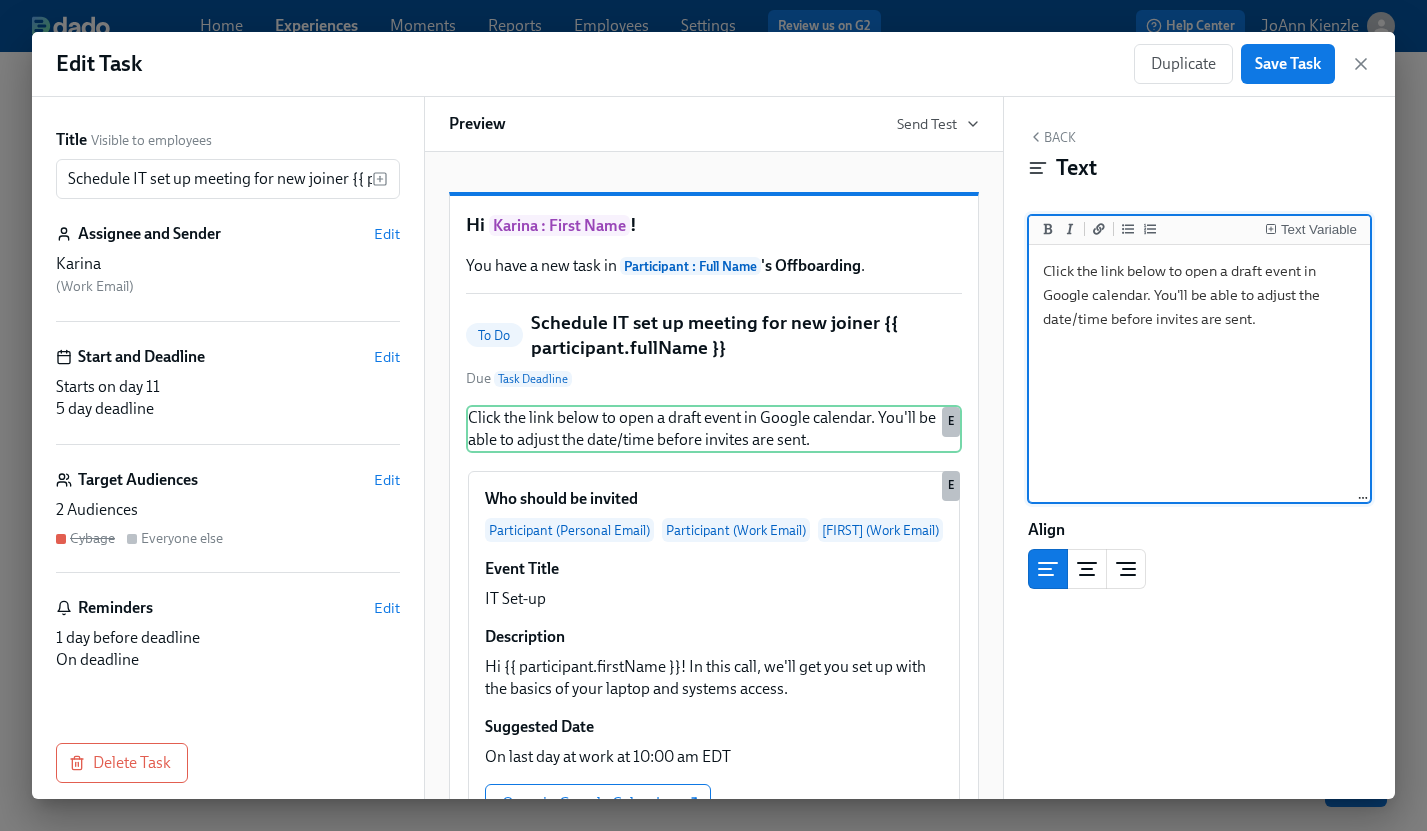 click on "Click the link below to open a draft event in Google calendar. You'll be able to adjust the date/time before invites are sent." at bounding box center (1200, 374) 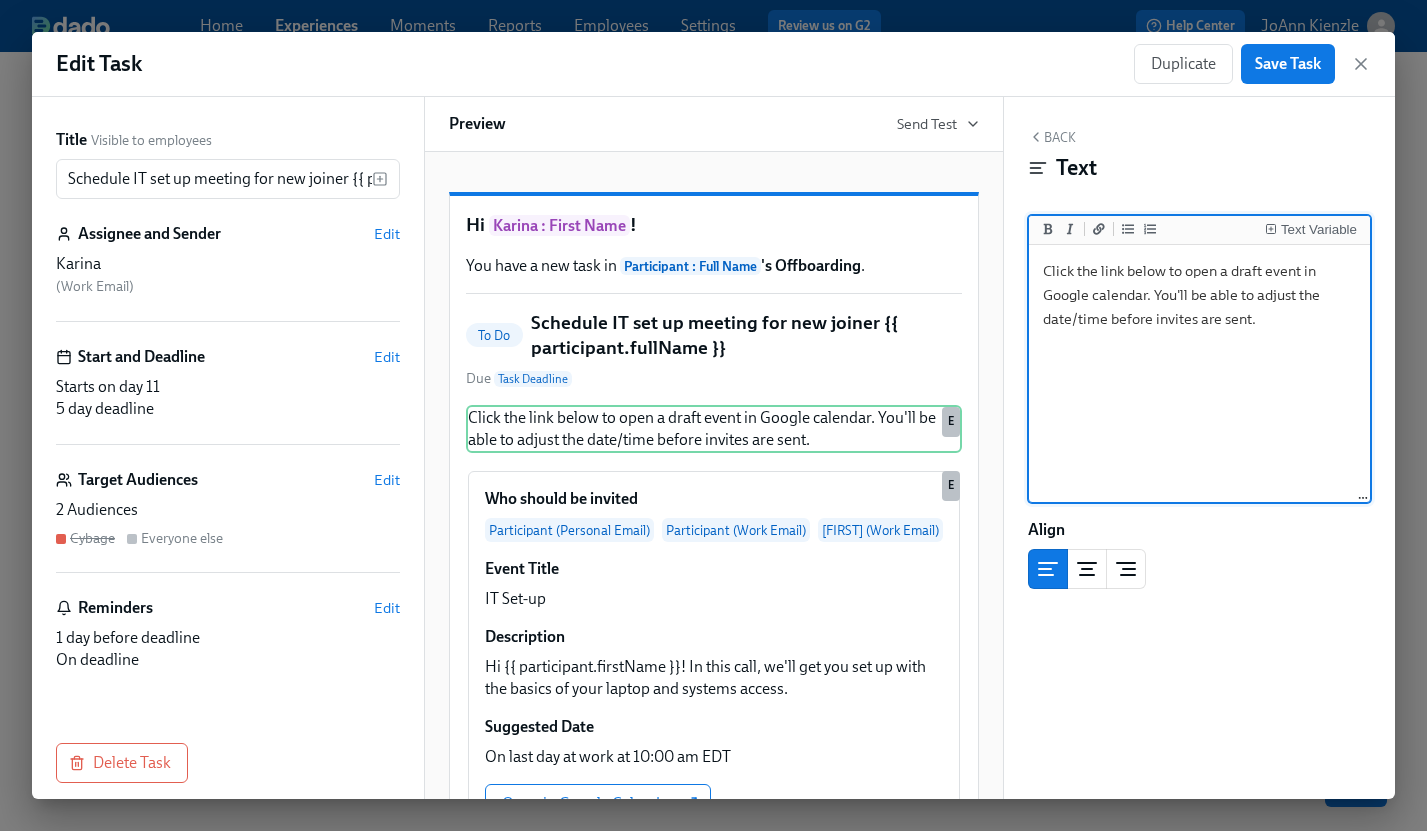 drag, startPoint x: 1046, startPoint y: 271, endPoint x: 1256, endPoint y: 326, distance: 217.08293 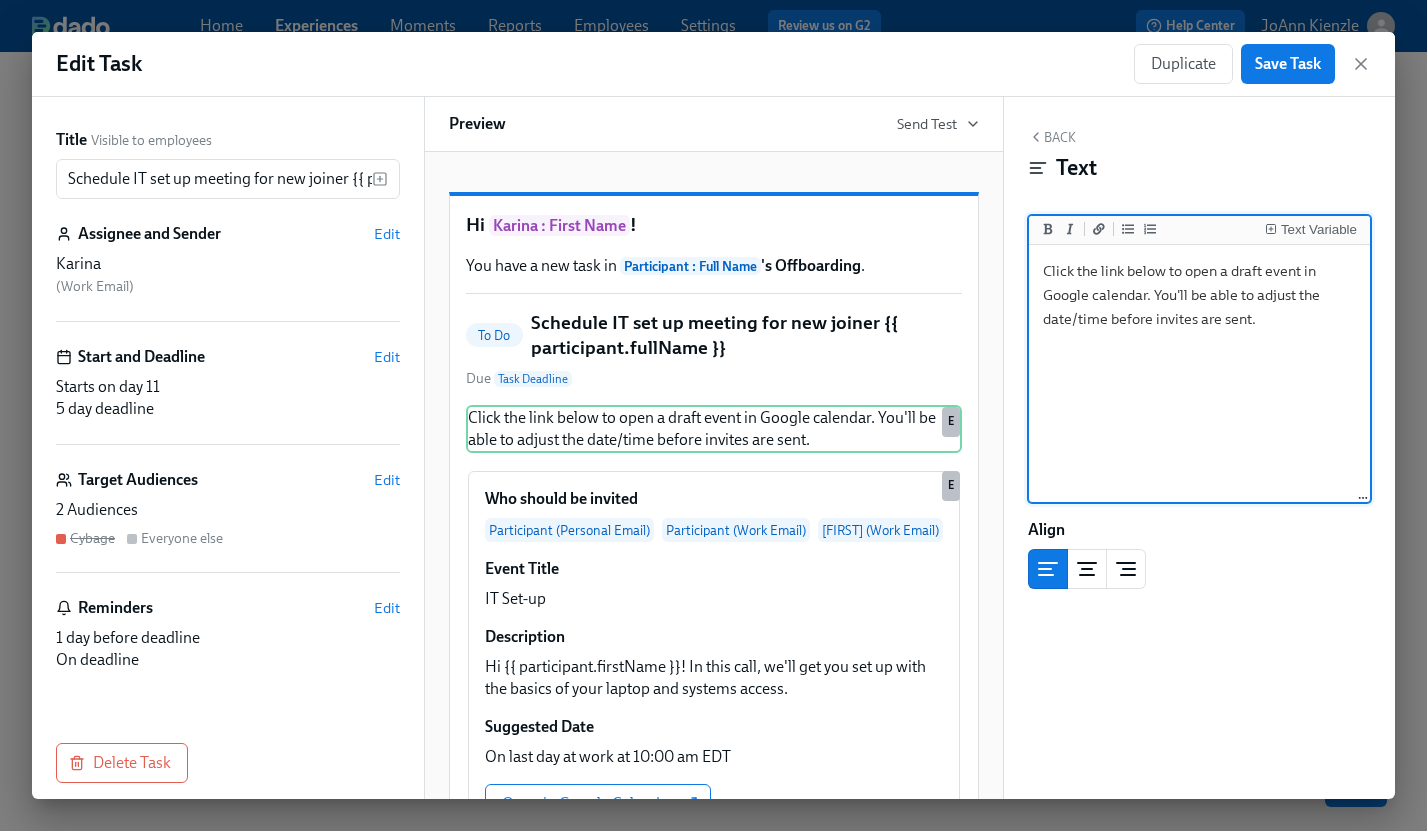 click on "Schedule IT set up meeting for new joiner {{ participant.fullName }}" at bounding box center (746, 335) 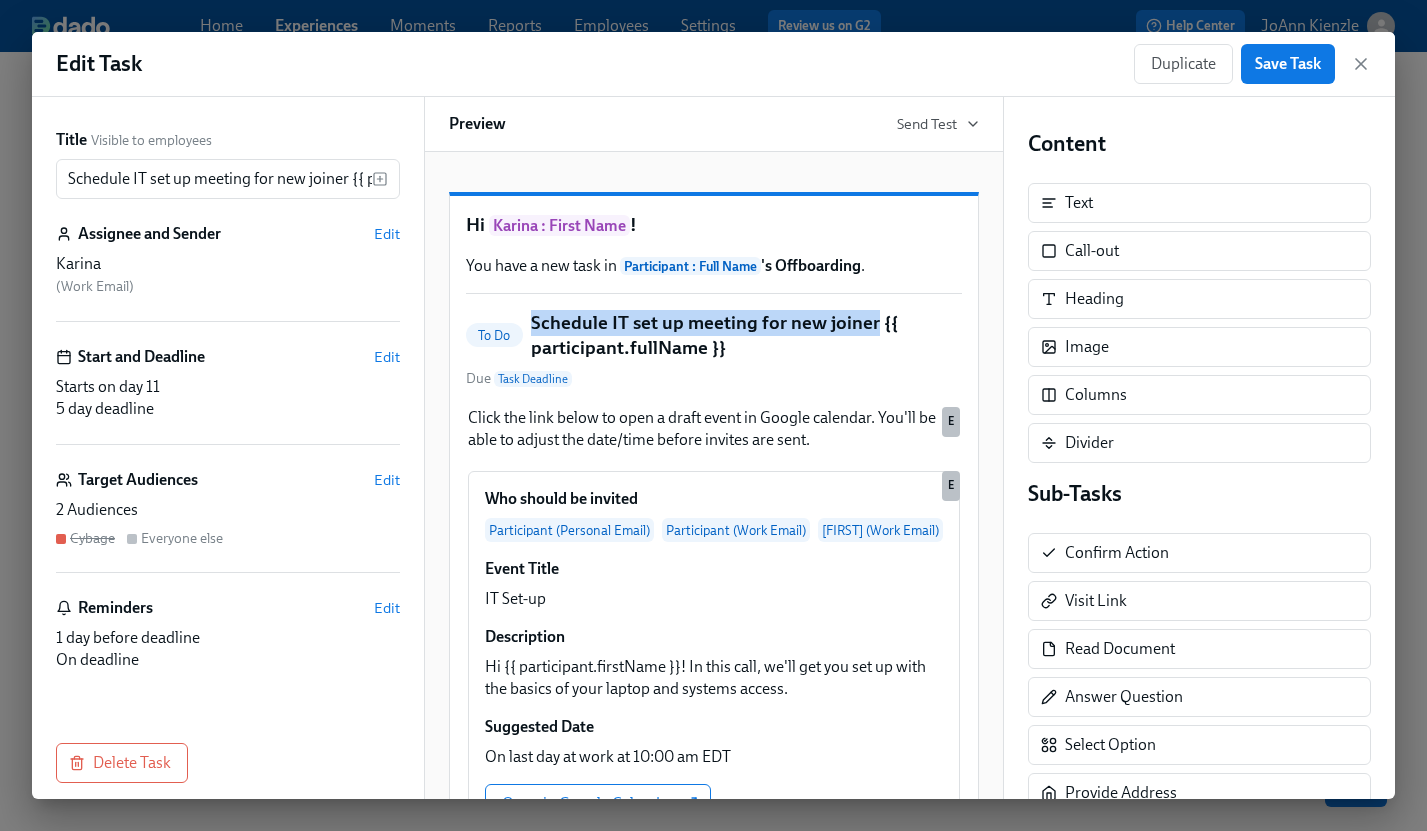 drag, startPoint x: 532, startPoint y: 353, endPoint x: 872, endPoint y: 352, distance: 340.00146 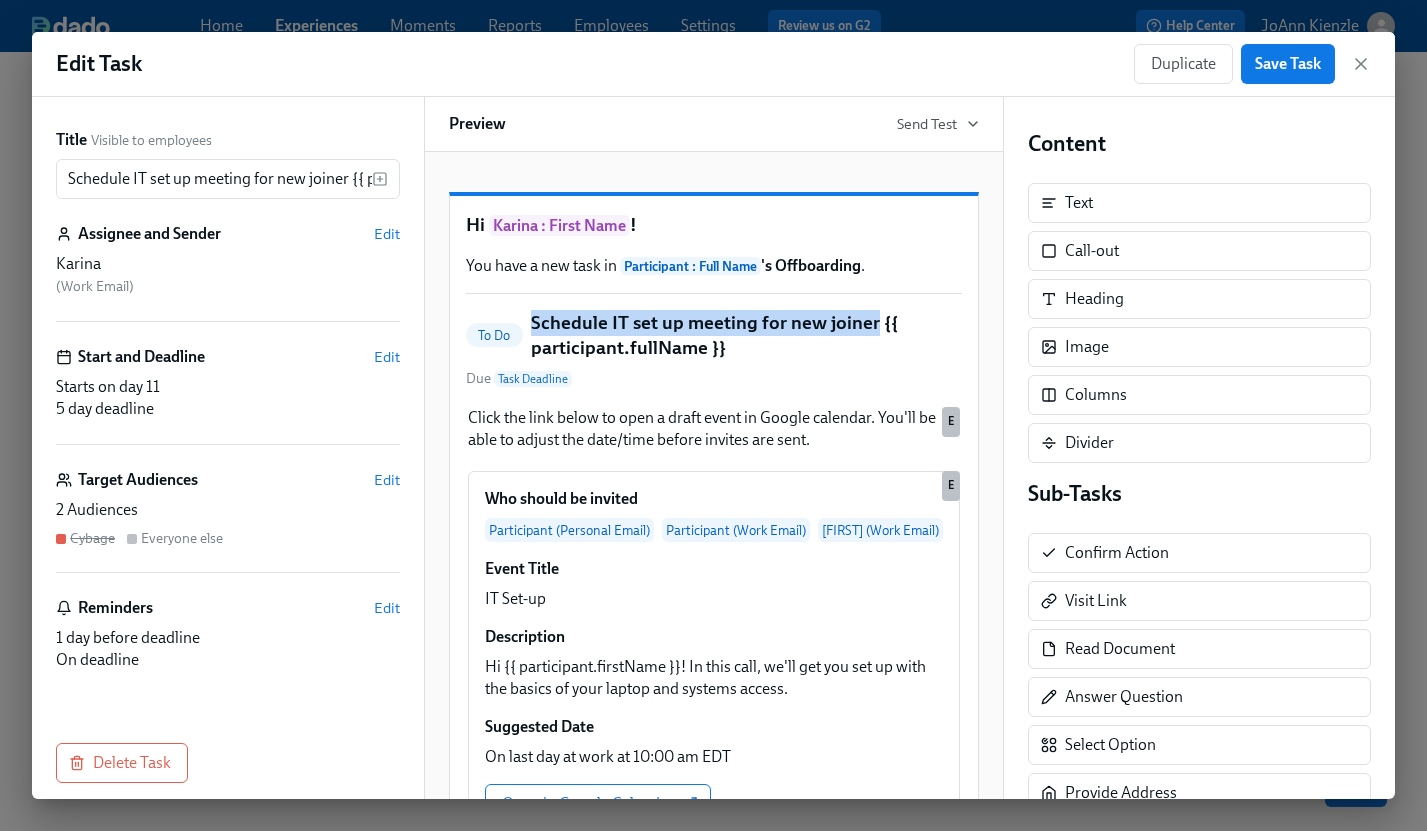 scroll, scrollTop: 203, scrollLeft: 0, axis: vertical 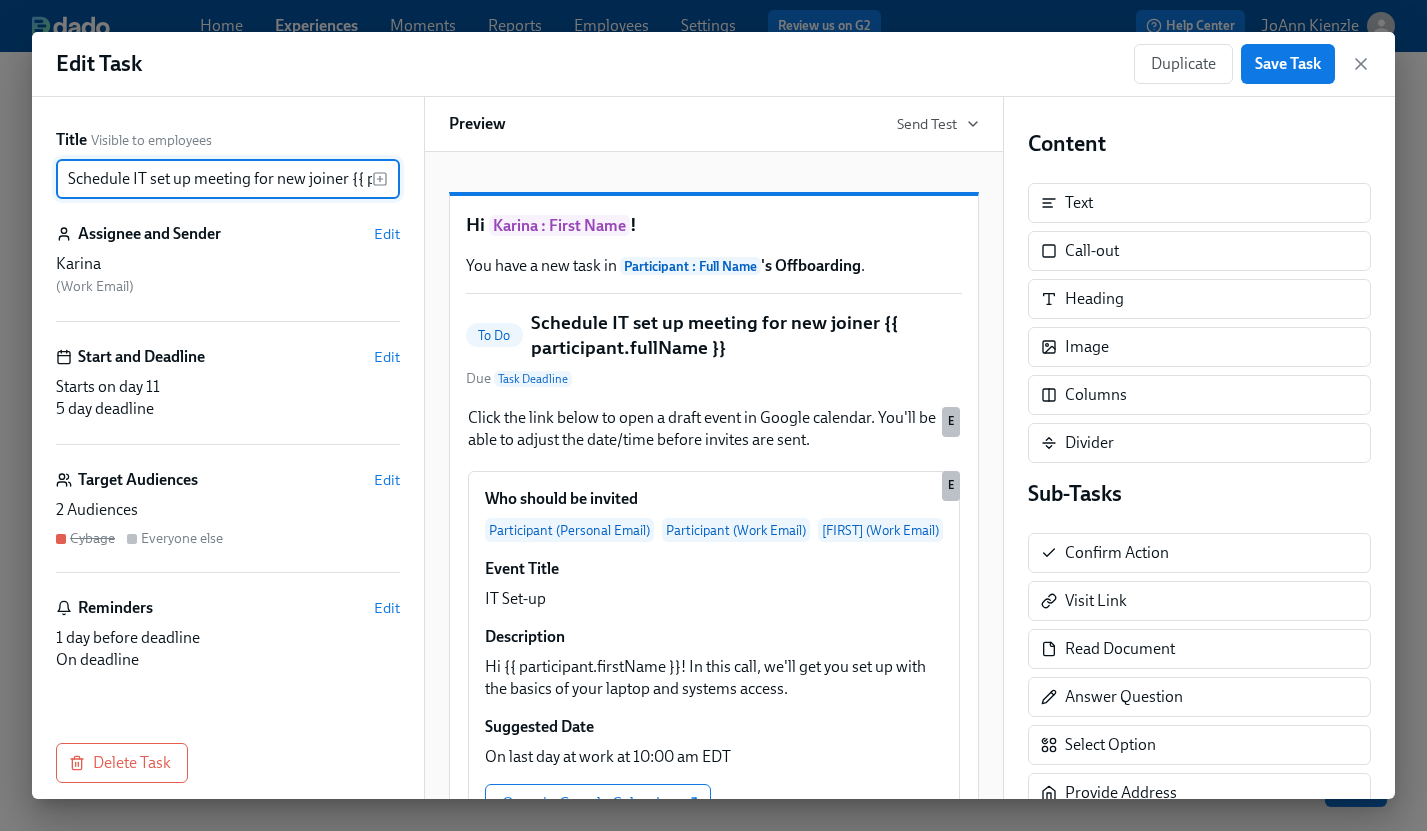 drag, startPoint x: 65, startPoint y: 177, endPoint x: 348, endPoint y: 181, distance: 283.02826 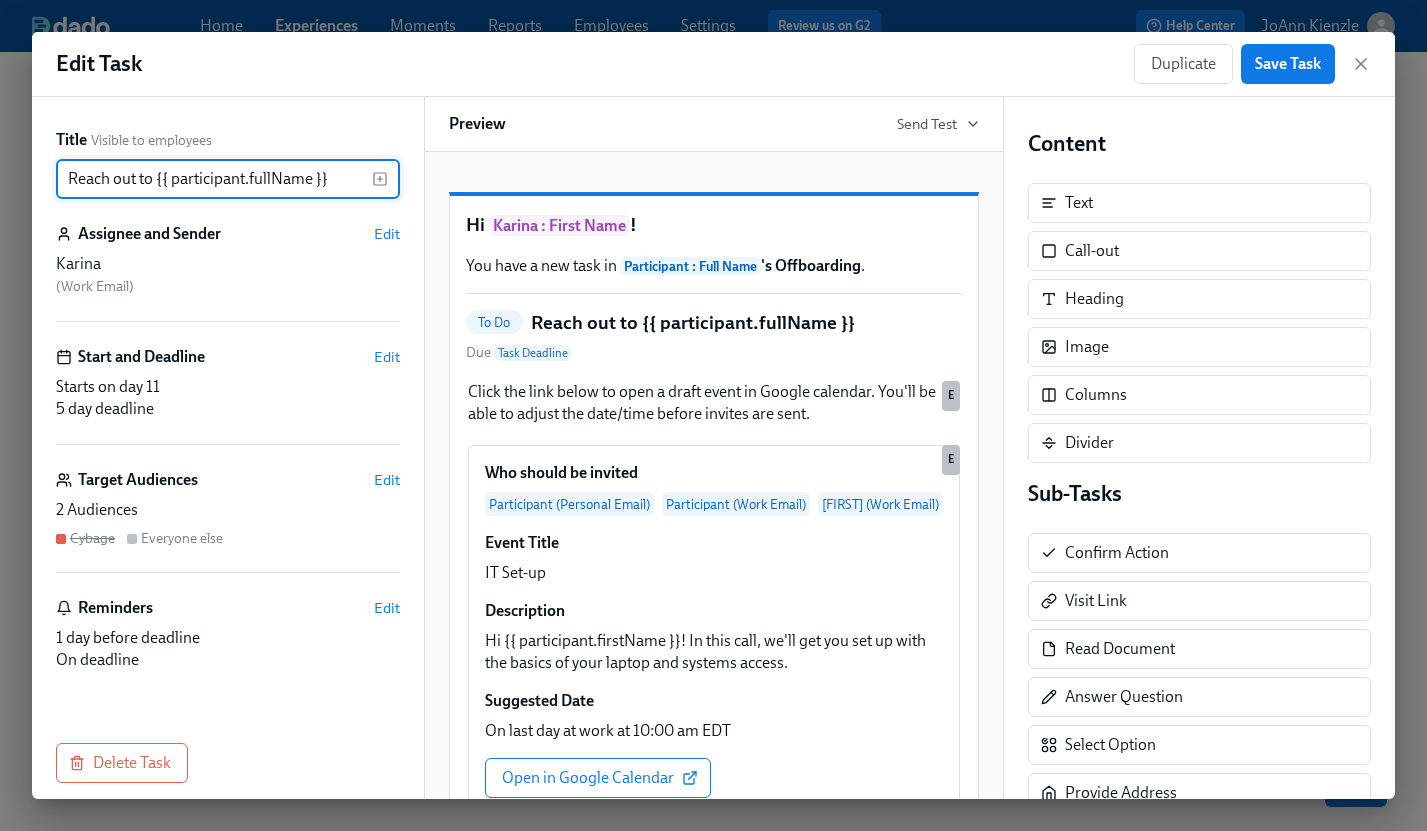 click on "Reach out to {{ participant.fullName }}" at bounding box center (214, 179) 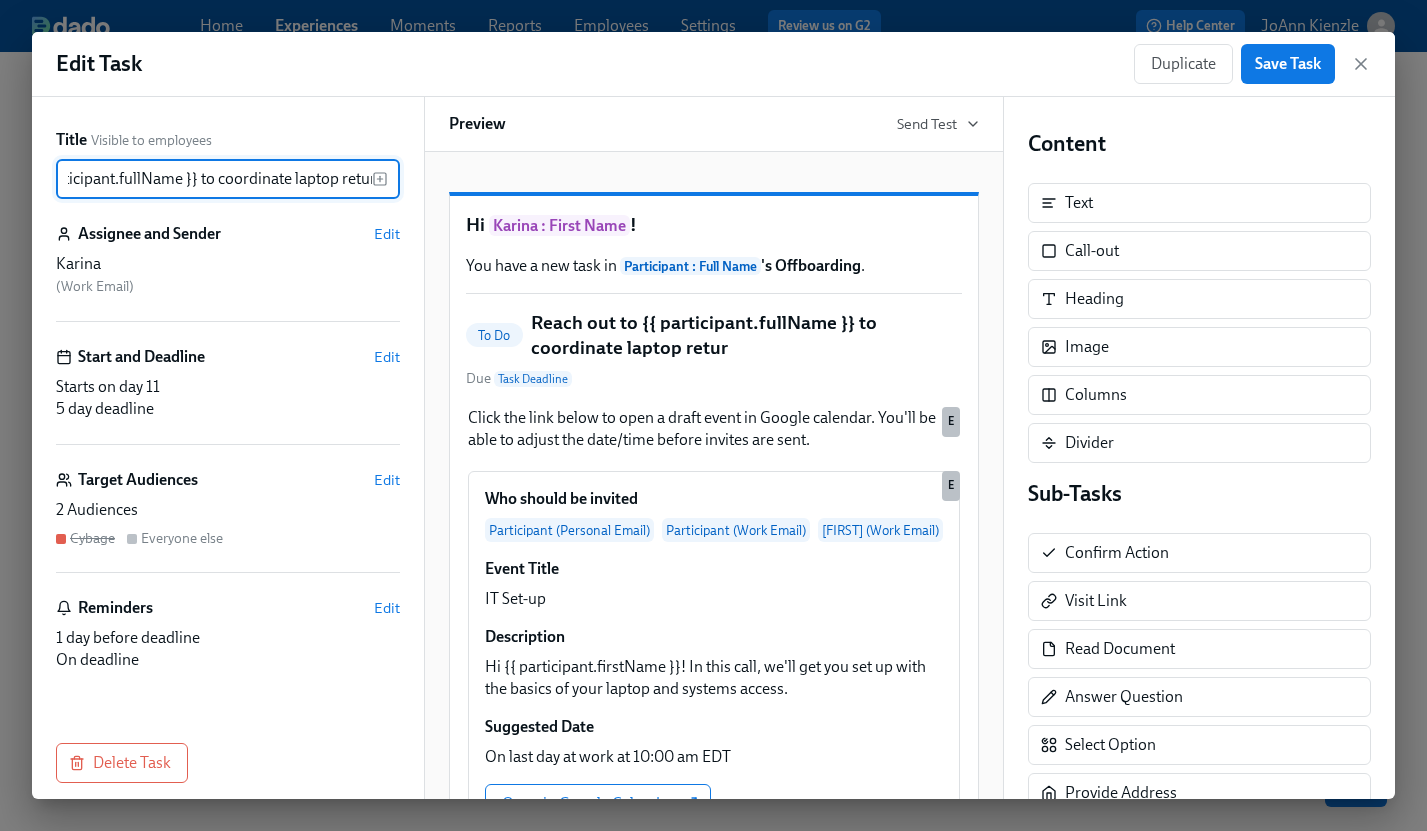 scroll, scrollTop: 0, scrollLeft: 145, axis: horizontal 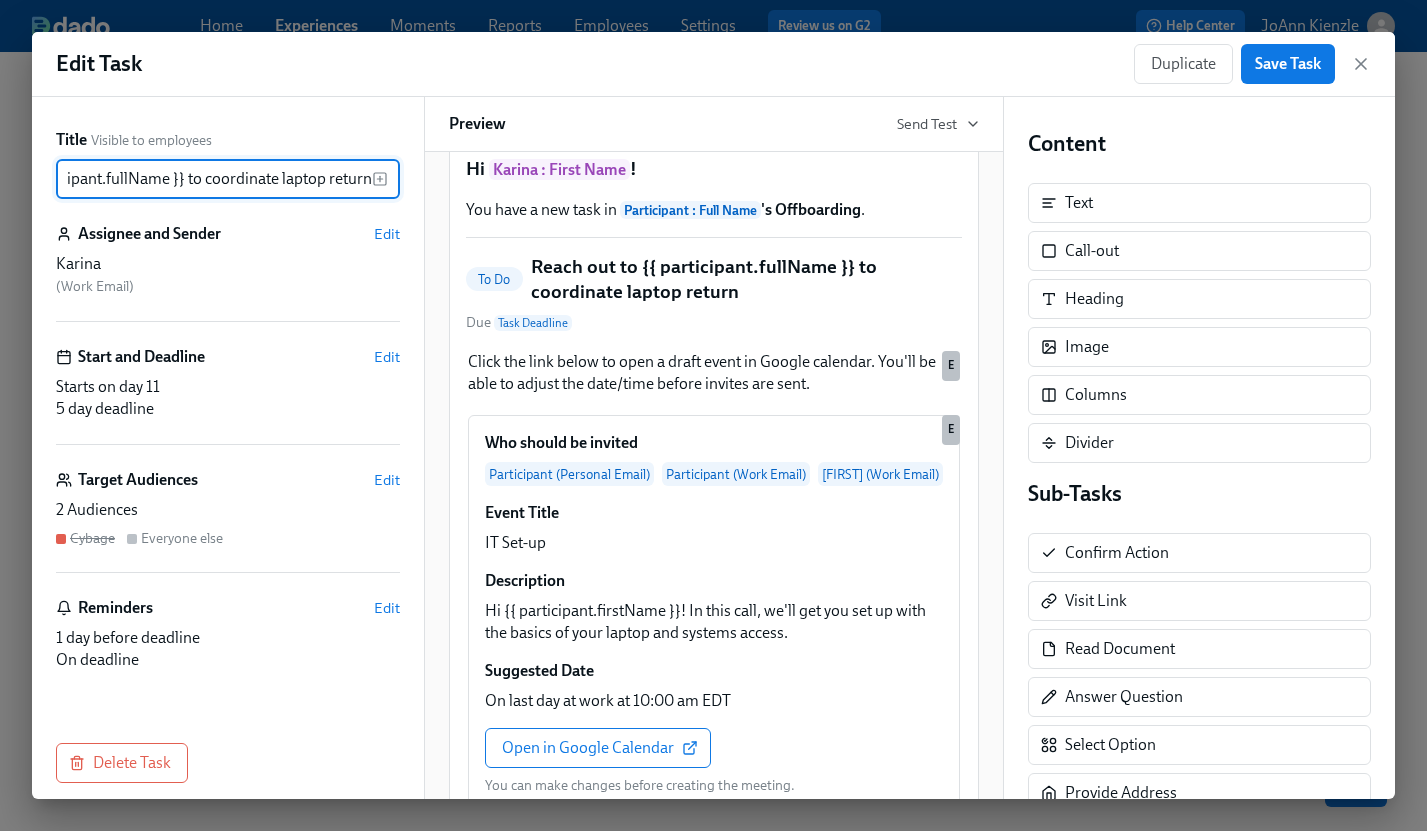 type on "Reach out to {{ participant.fullName }} to coordinate laptop return" 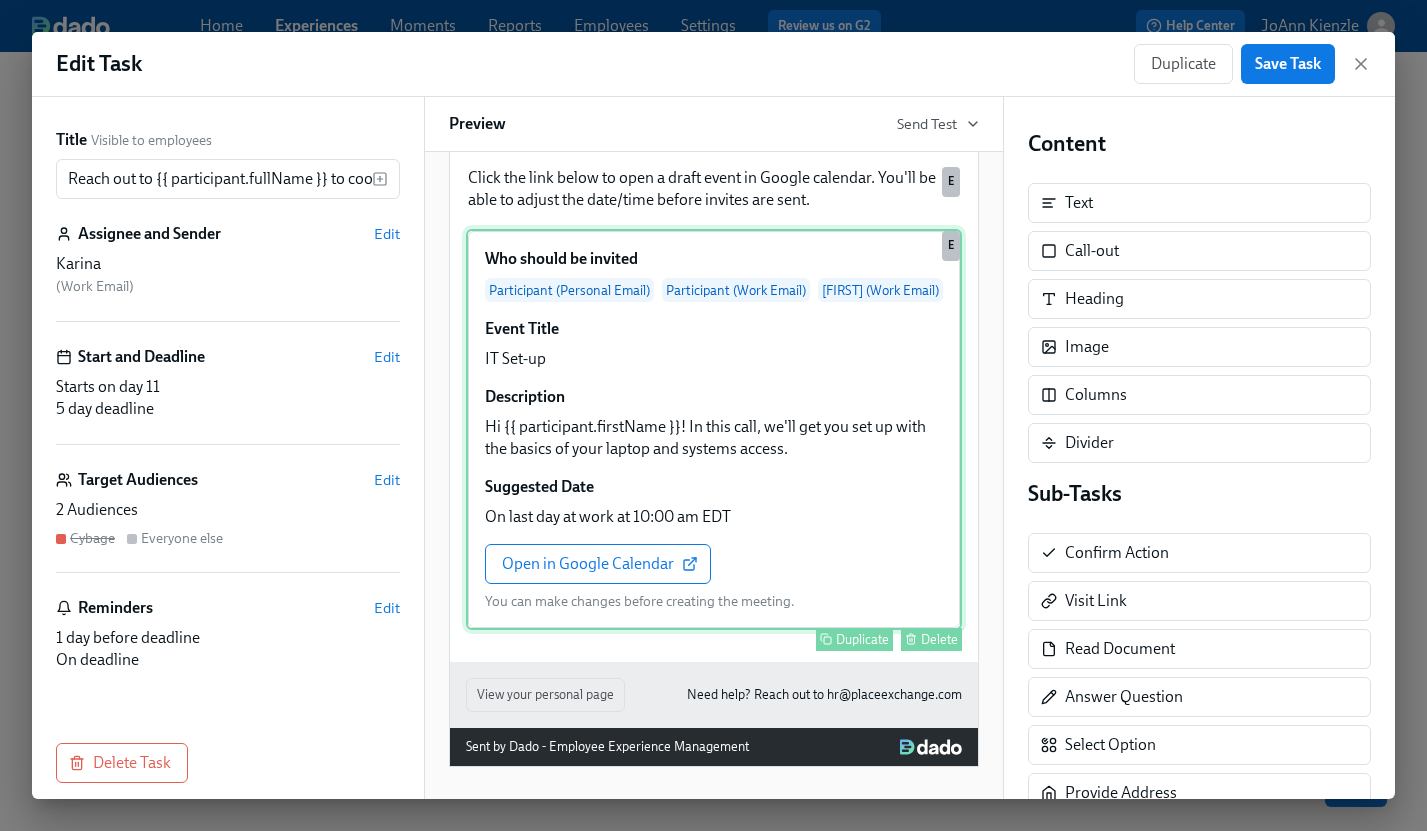 scroll, scrollTop: 269, scrollLeft: 0, axis: vertical 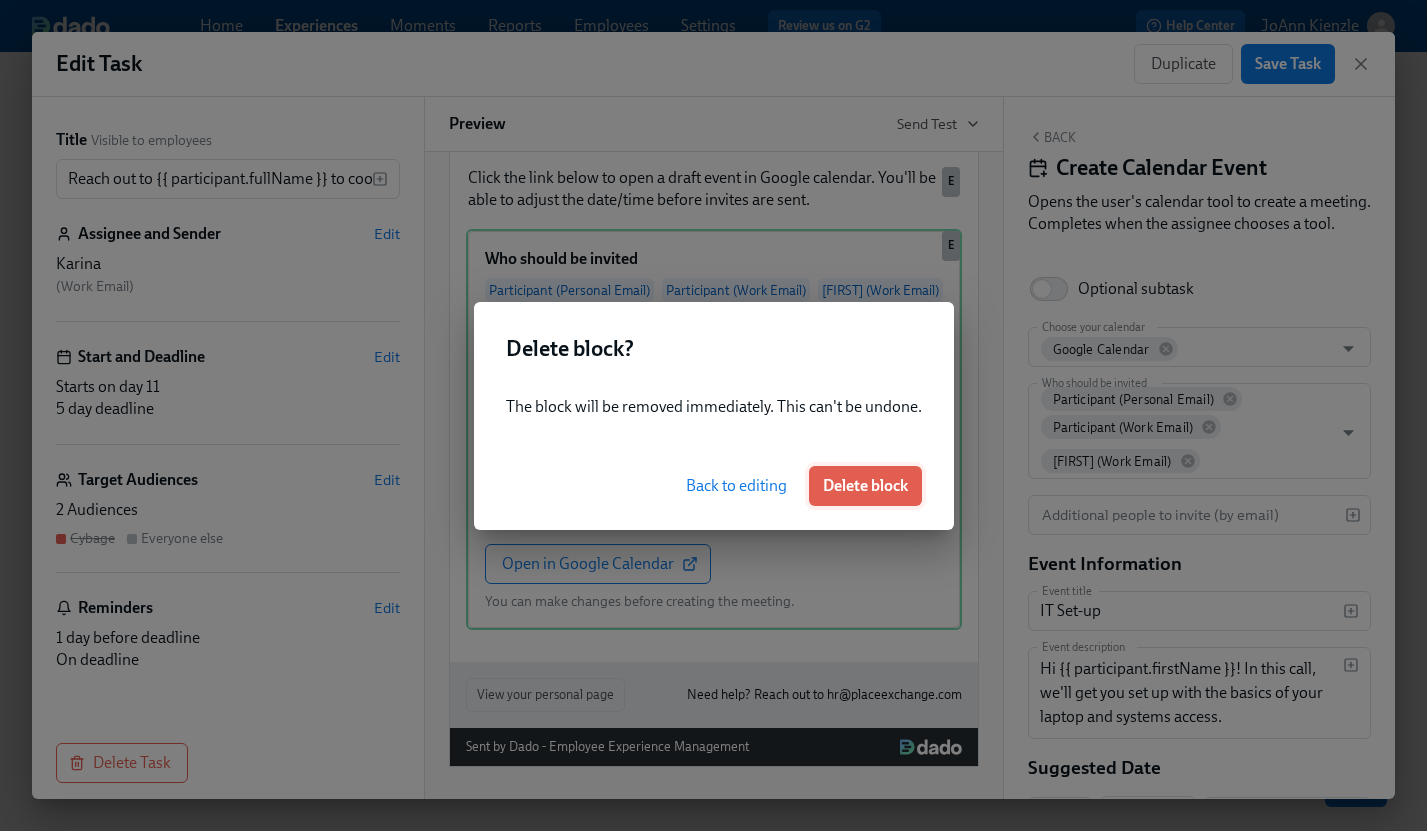 click on "Delete block" at bounding box center (865, 486) 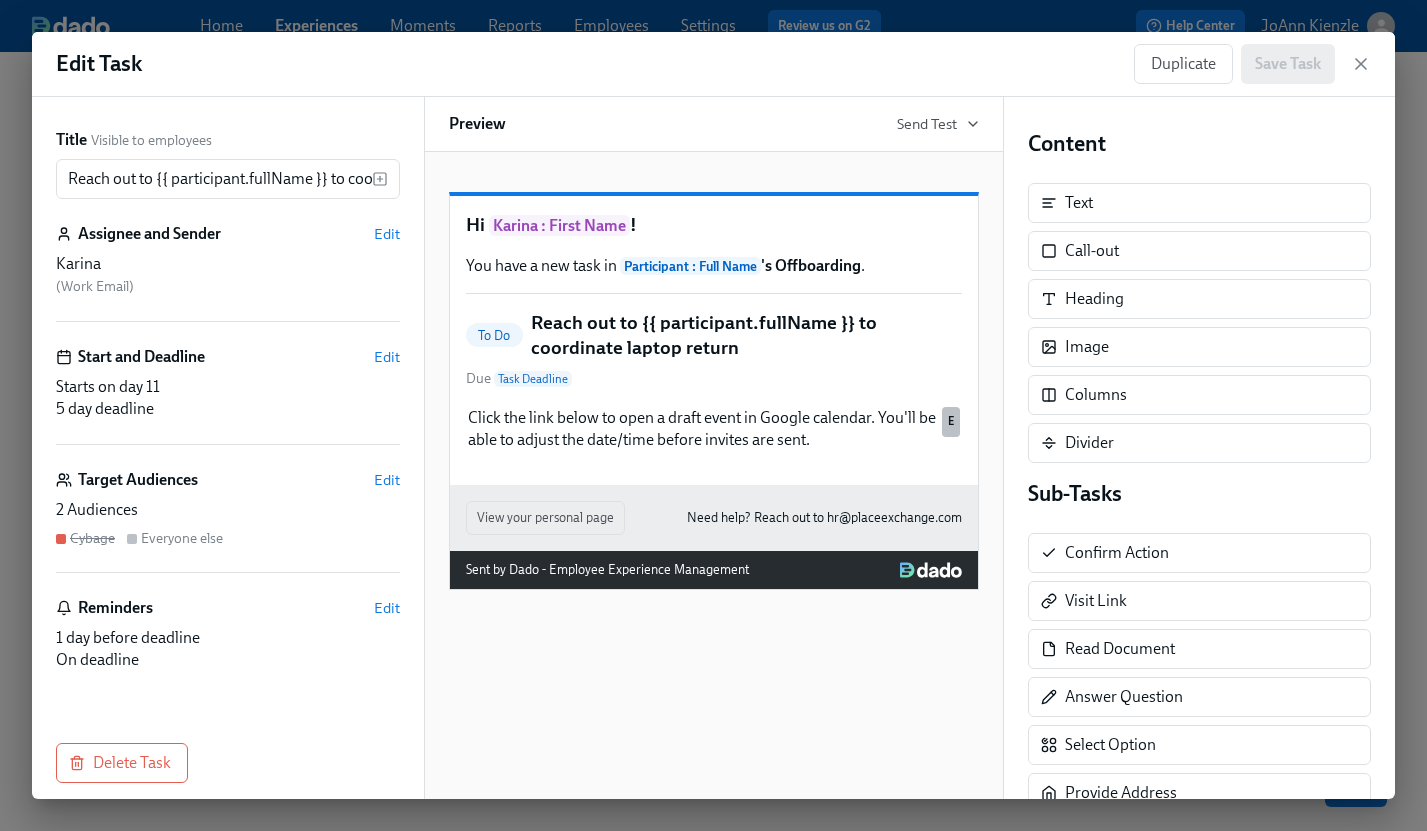 click on "Reach out to {{ participant.fullName }} to coordinate laptop return" at bounding box center (746, 335) 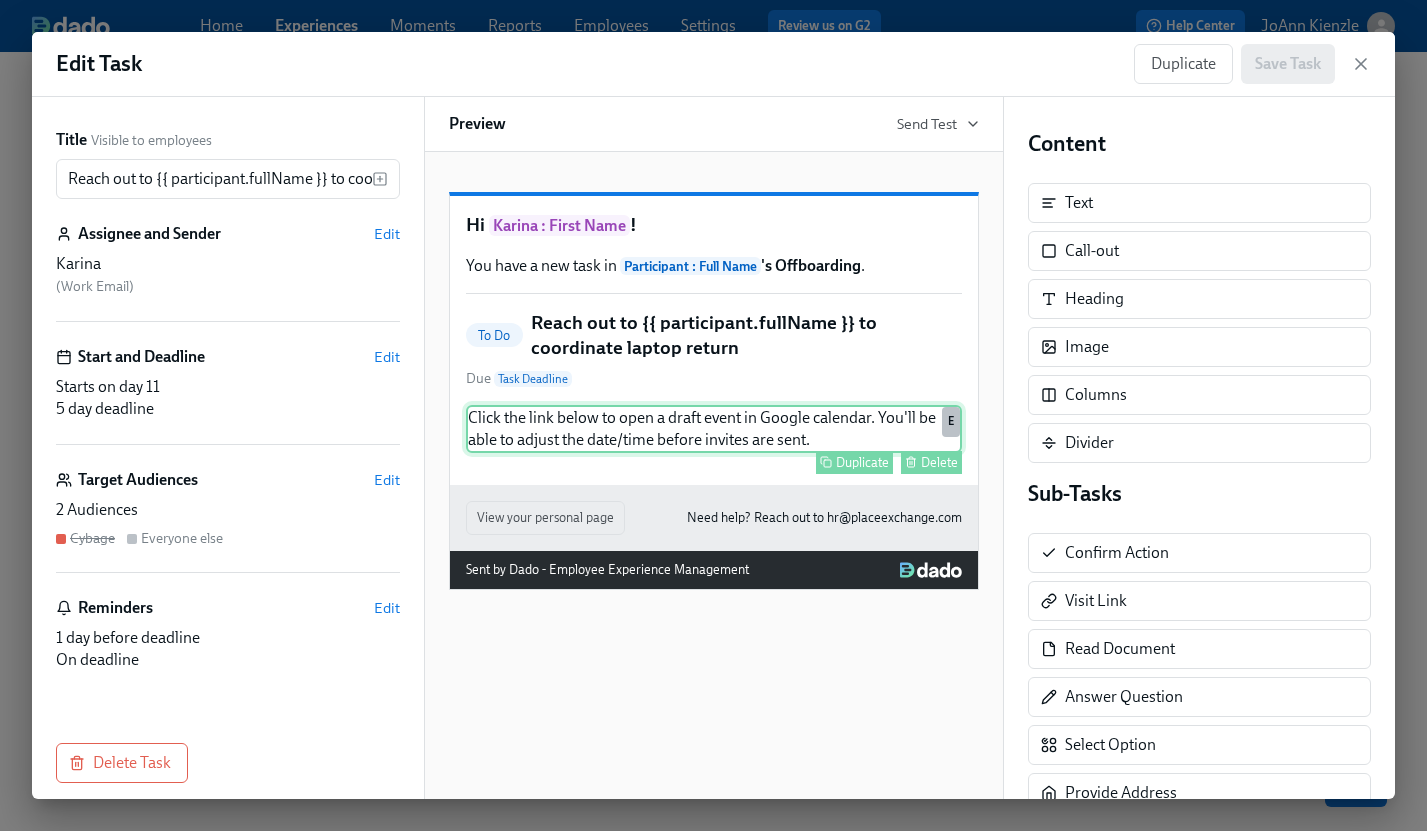 click on "Click the link below to open a draft event in Google calendar. You'll be able to adjust the date/time before invites are sent.   Duplicate   Delete E" at bounding box center (714, 429) 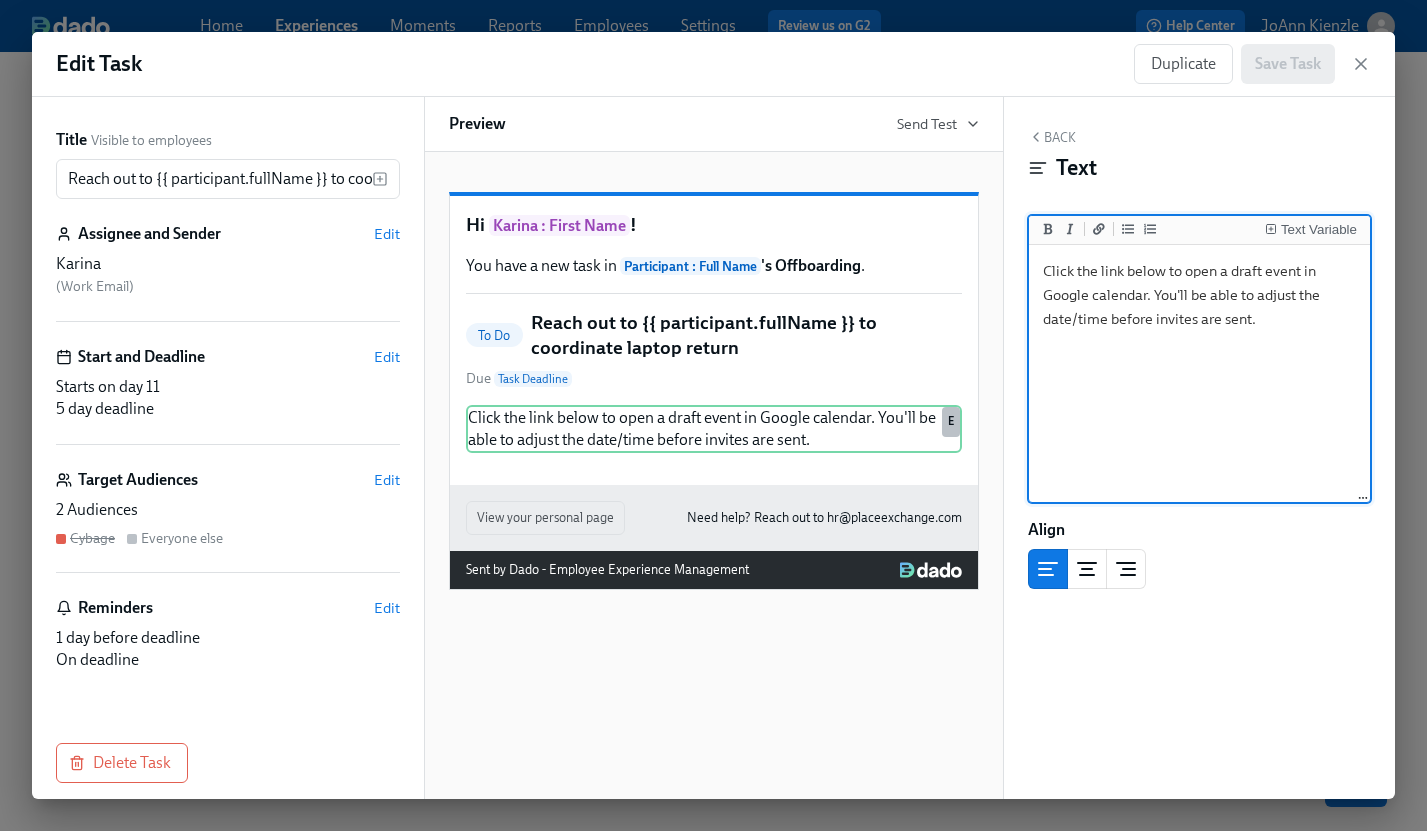 drag, startPoint x: 1042, startPoint y: 271, endPoint x: 1283, endPoint y: 322, distance: 246.33717 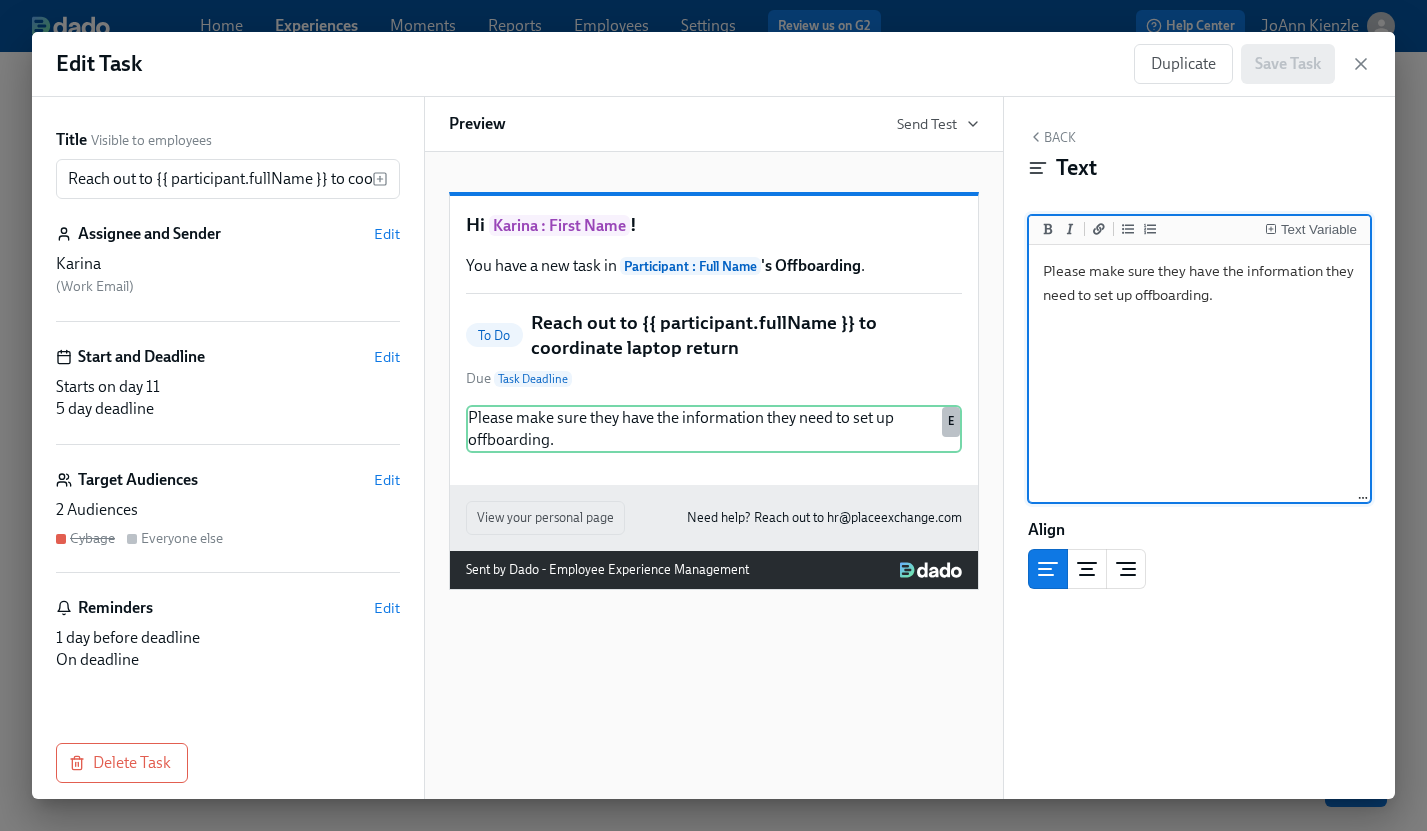 type on "Please make sure they have the information they need to set up offboarding." 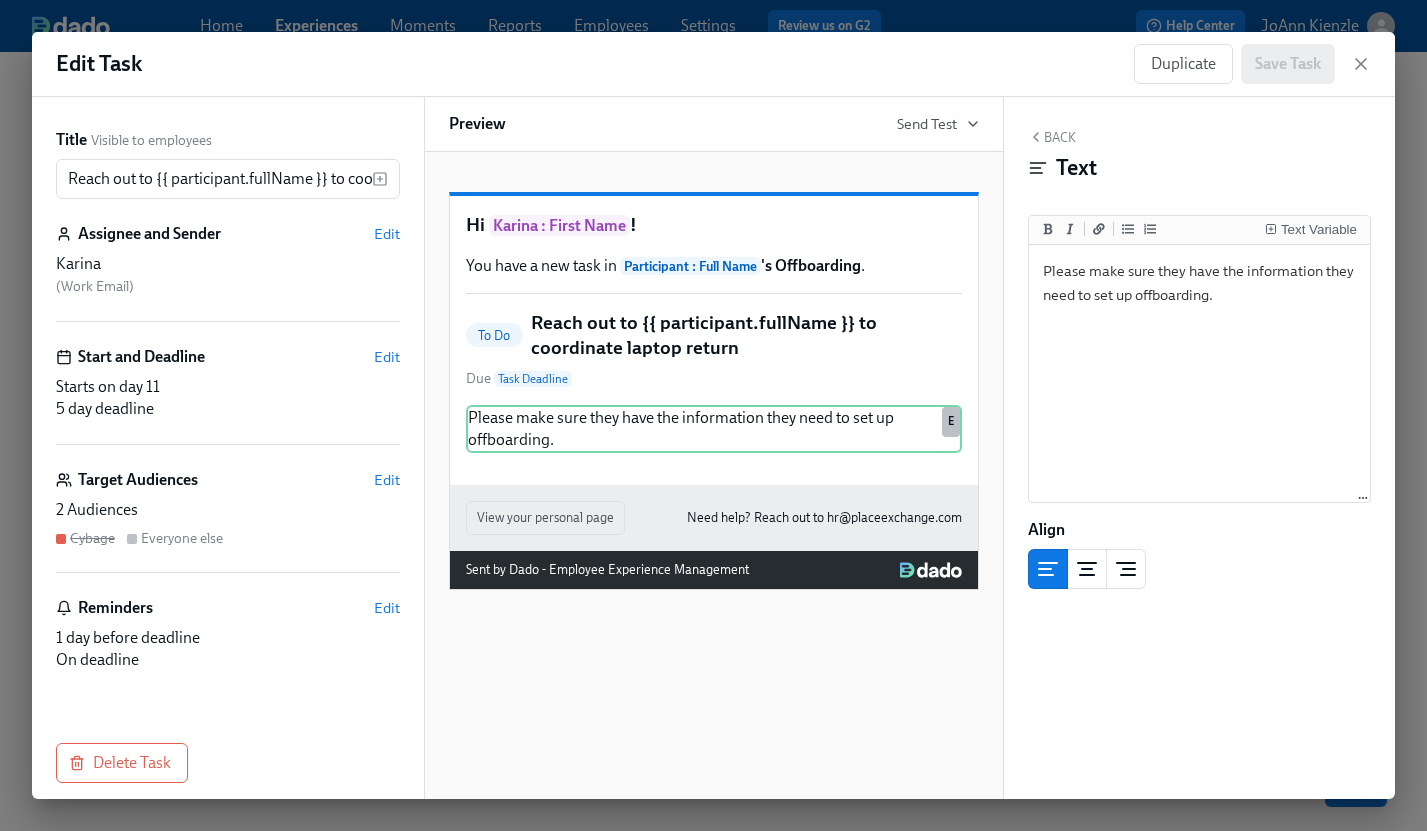 click on "Reach out to {{ participant.fullName }} to coordinate laptop return" at bounding box center (746, 335) 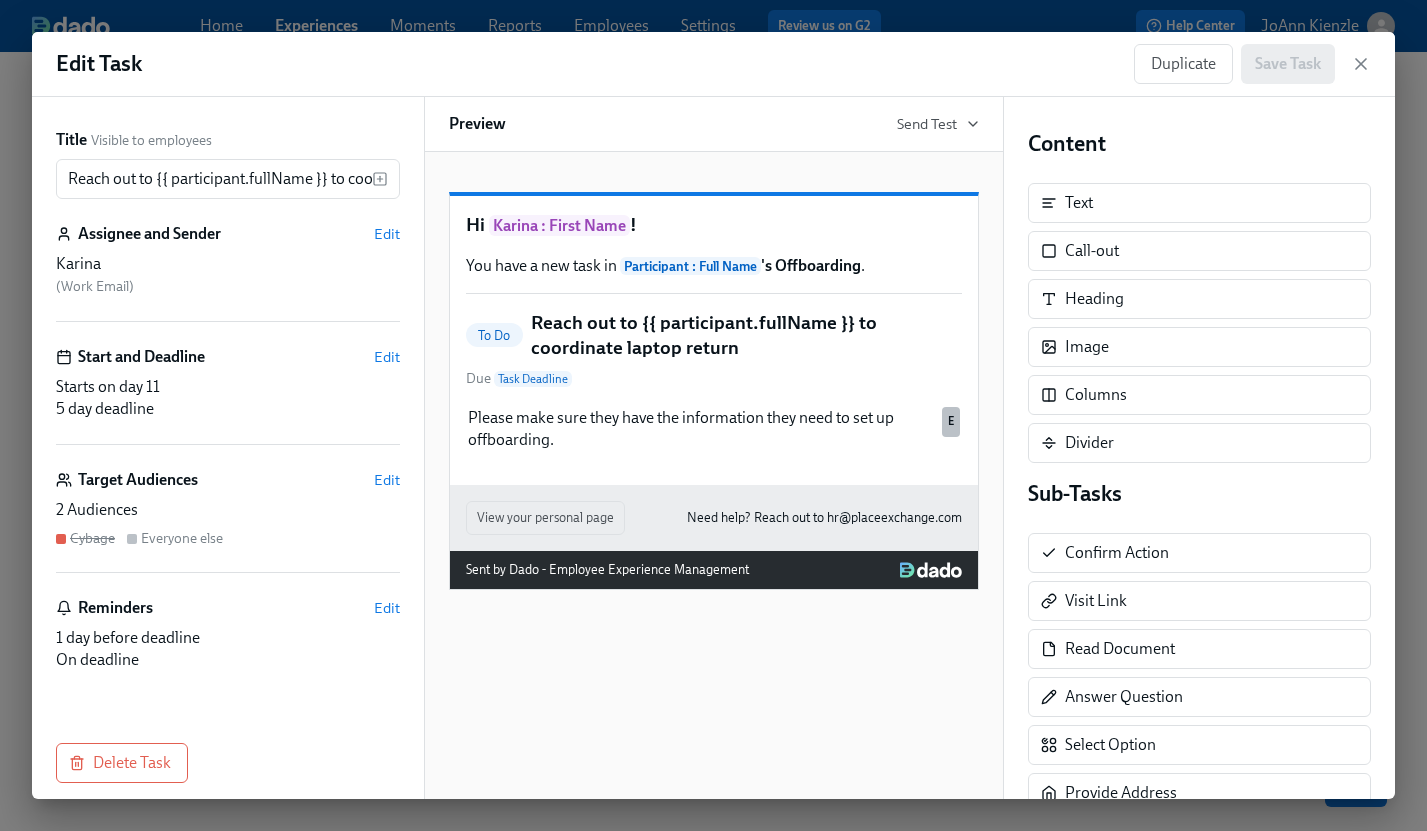 click on "Reach out to {{ participant.fullName }} to coordinate laptop return" at bounding box center (746, 335) 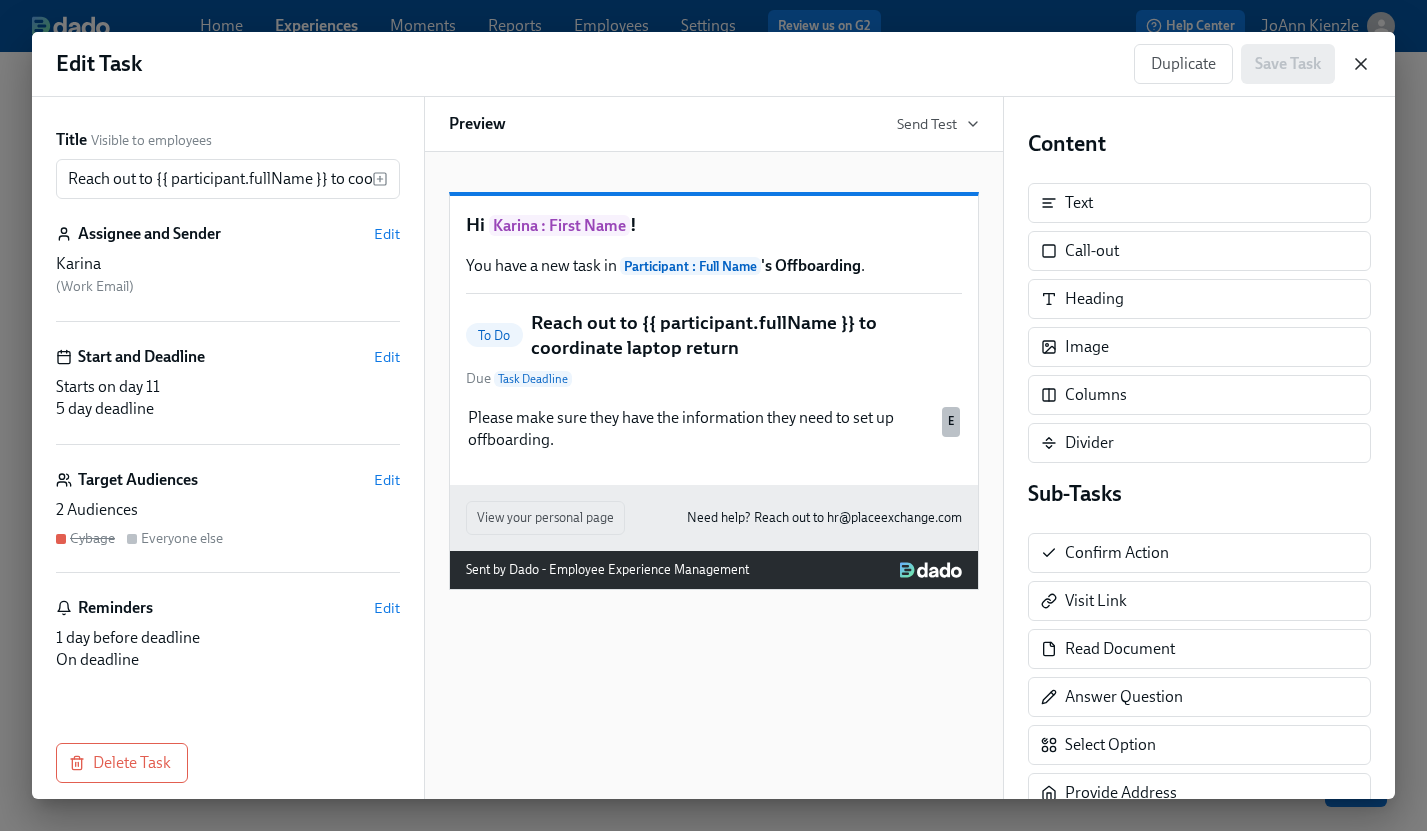 click 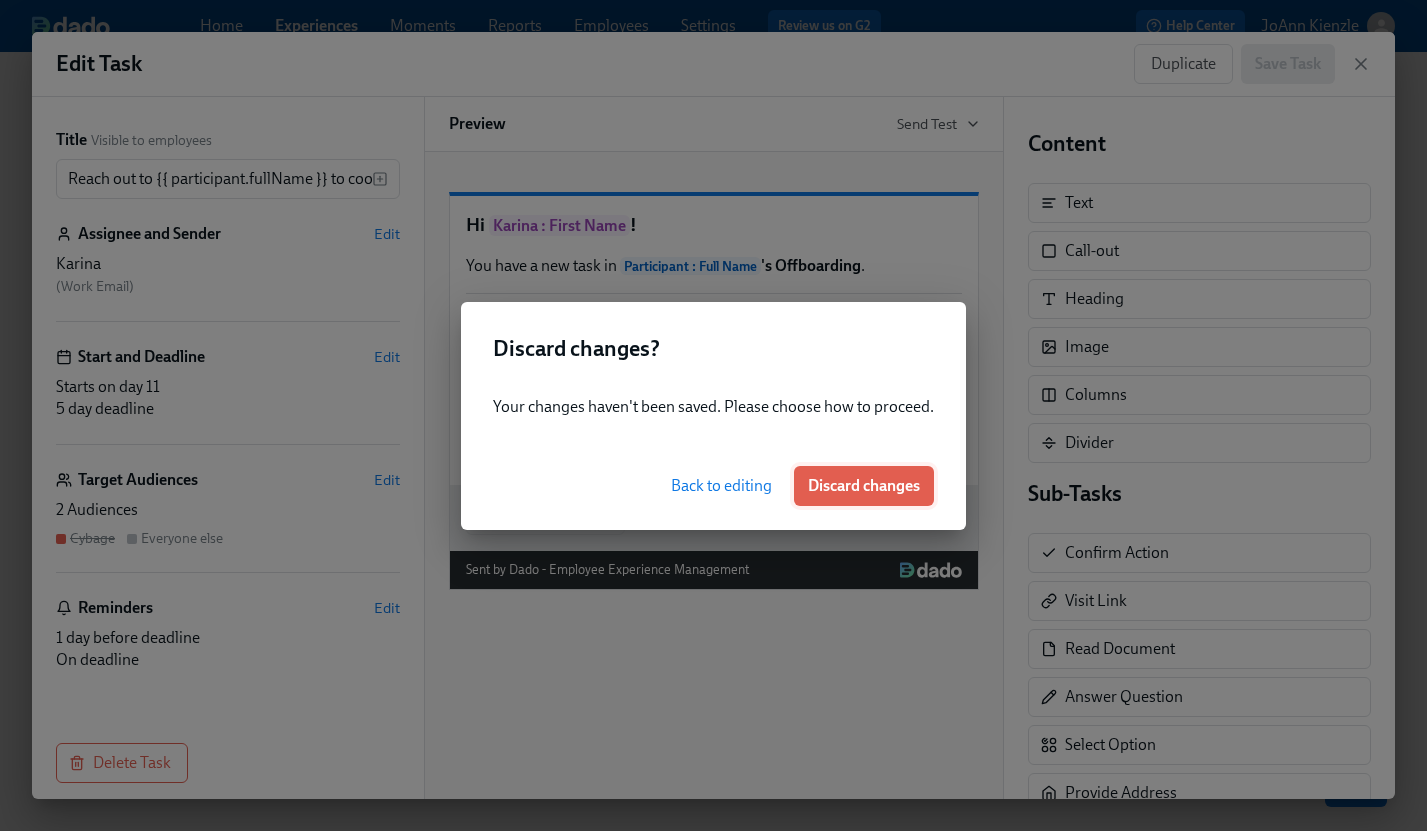 click on "Discard changes" at bounding box center (864, 486) 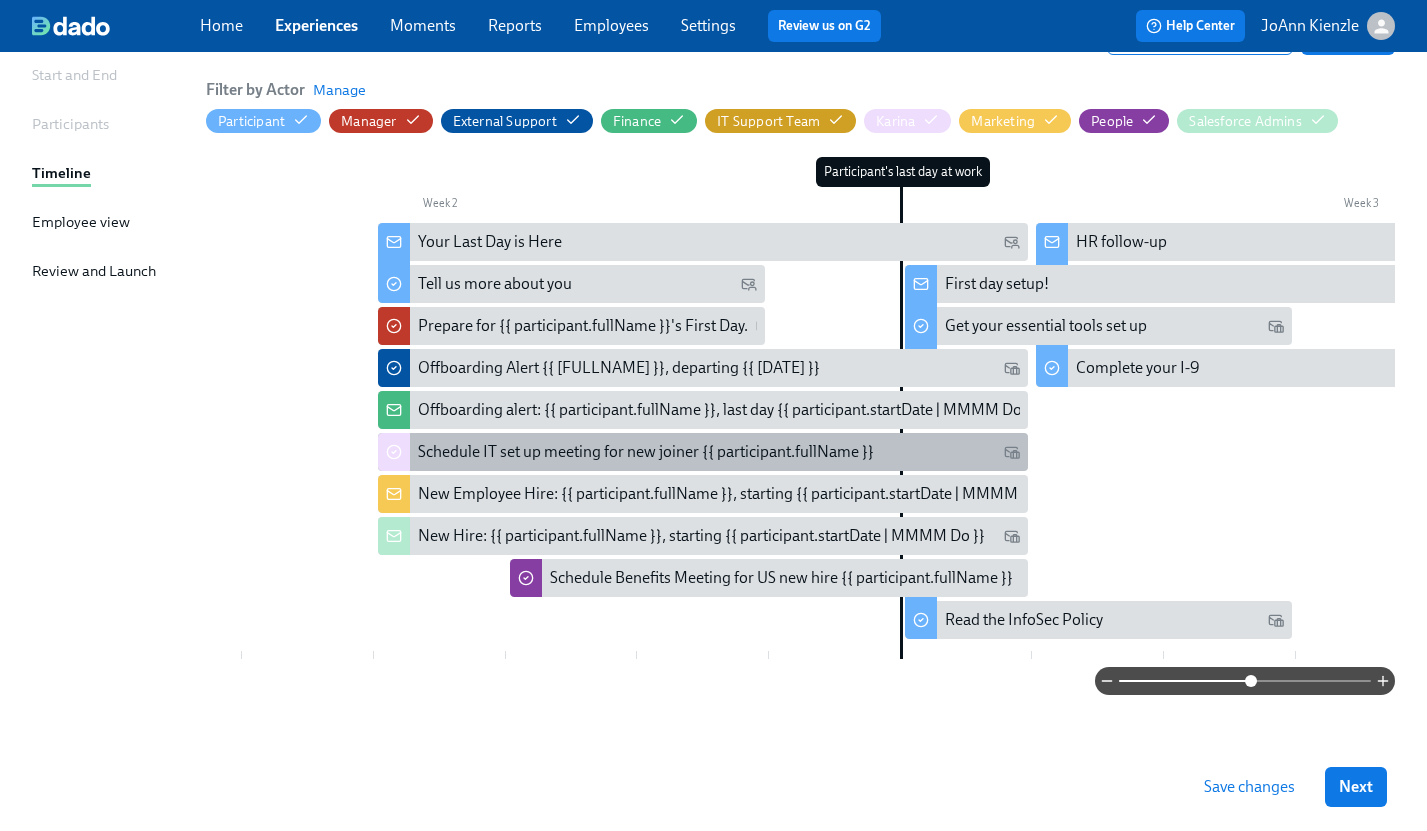 click on "Schedule IT set up meeting for new joiner {{ participant.fullName }}" at bounding box center (703, 452) 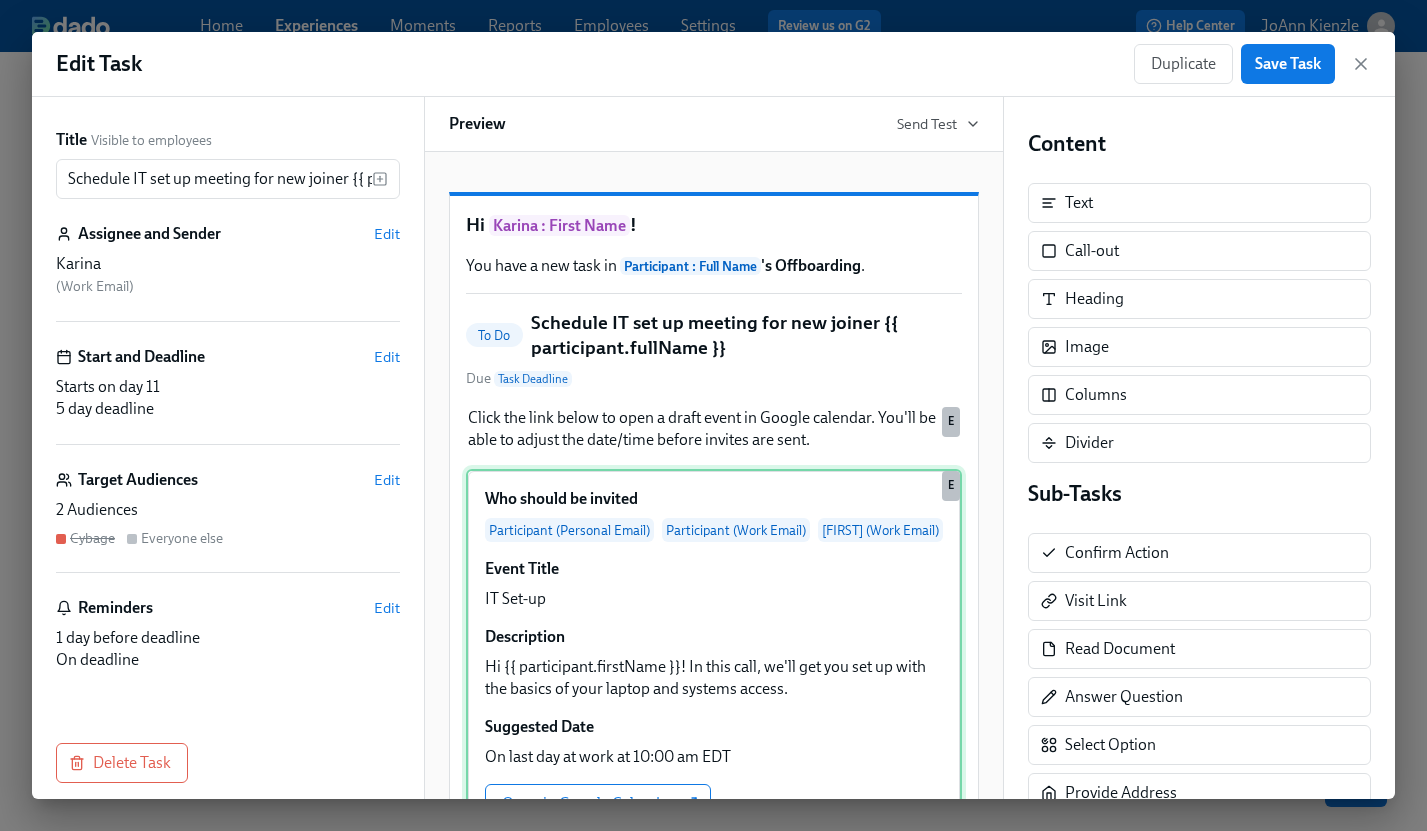 click on "Who should be invited Participant (Personal Email) Participant (Work Email) Karina (Work Email) Event Title IT Set-up Description Hi {{ participant.firstName }}! In this call, we'll get you set up with the basics of your laptop and systems access. Suggested Date On last day at work at 10:00 am EDT Open in Google Calendar You can make changes before creating the meeting.   Duplicate   Delete E" at bounding box center [714, 669] 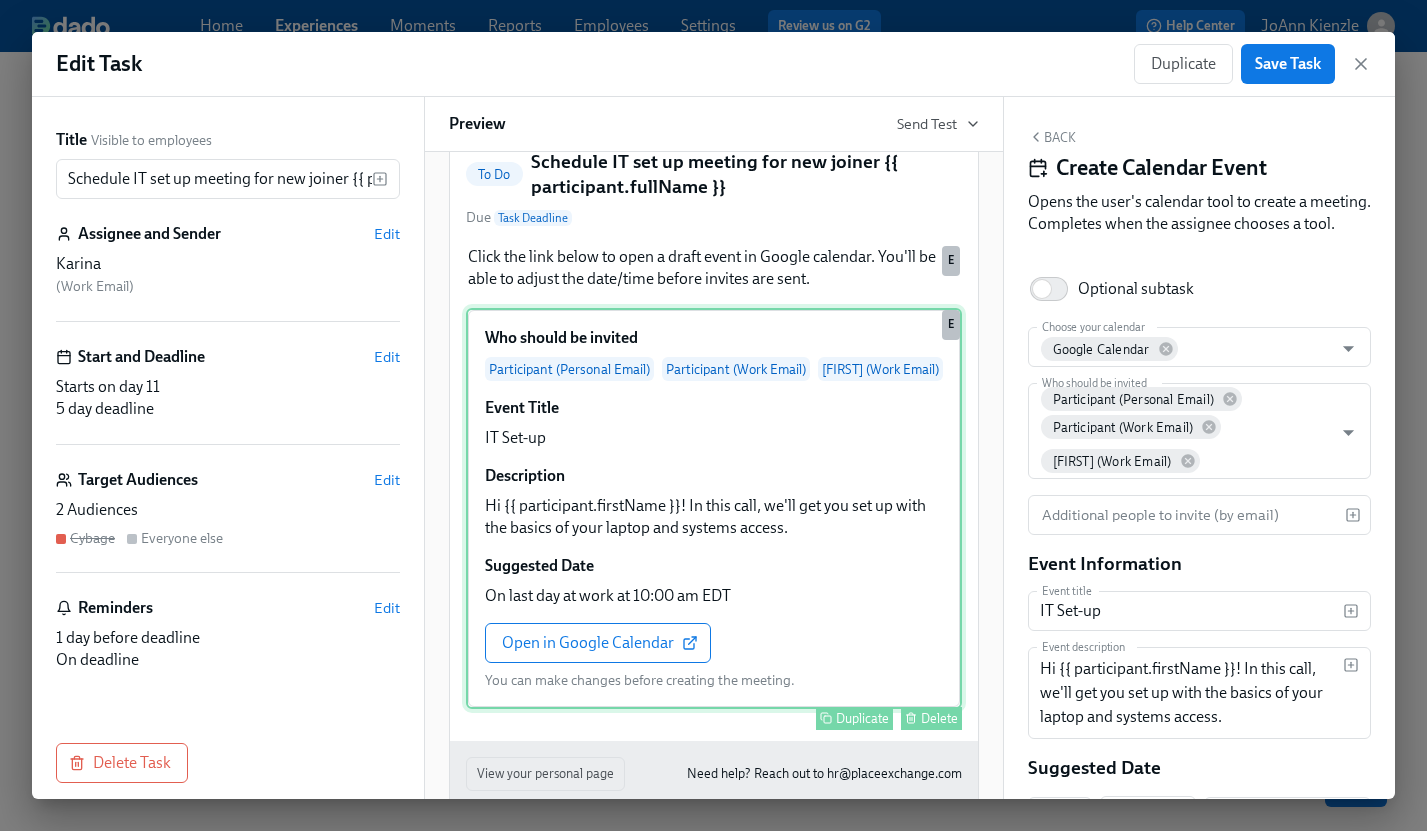 scroll, scrollTop: 269, scrollLeft: 0, axis: vertical 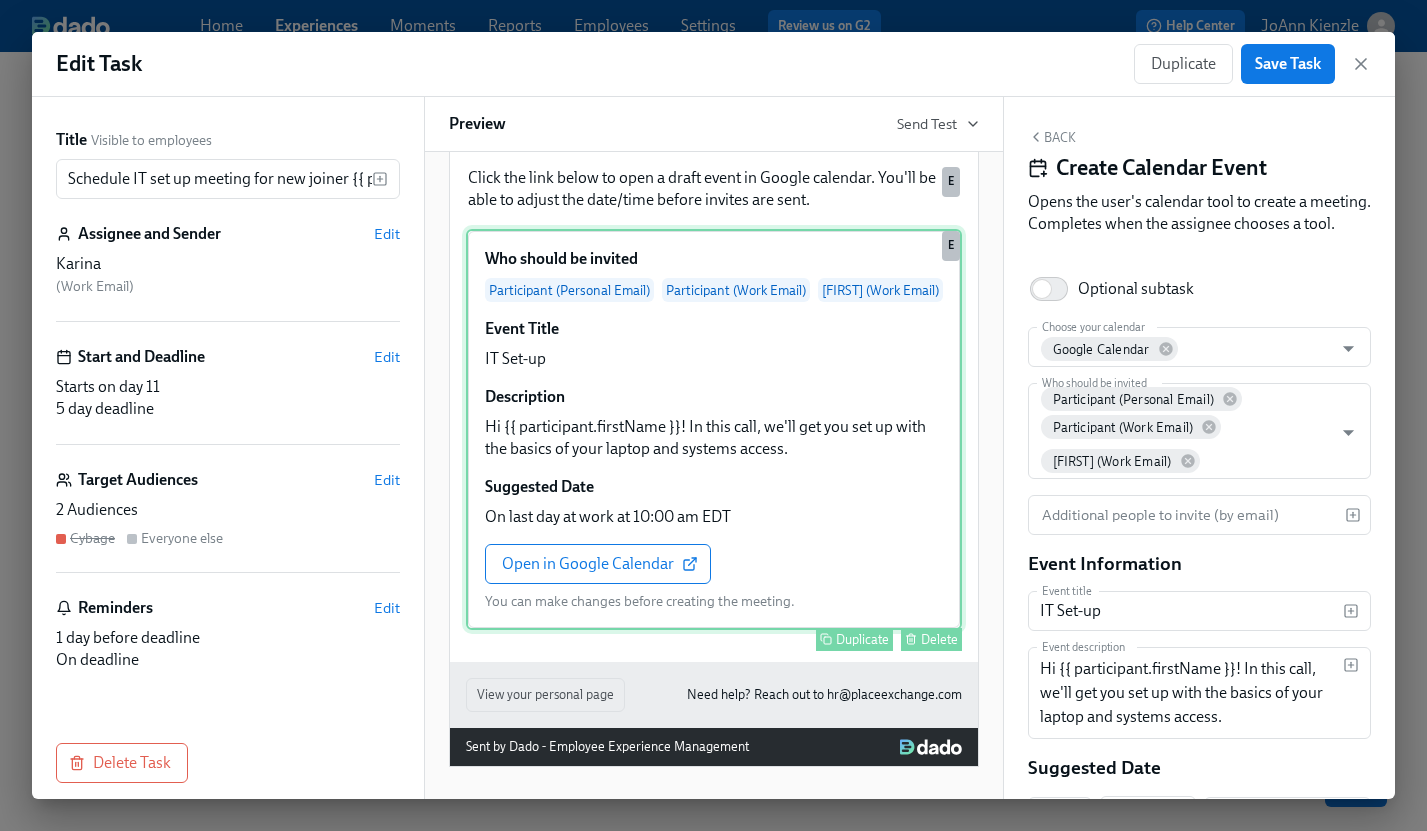 click on "Delete" at bounding box center [939, 639] 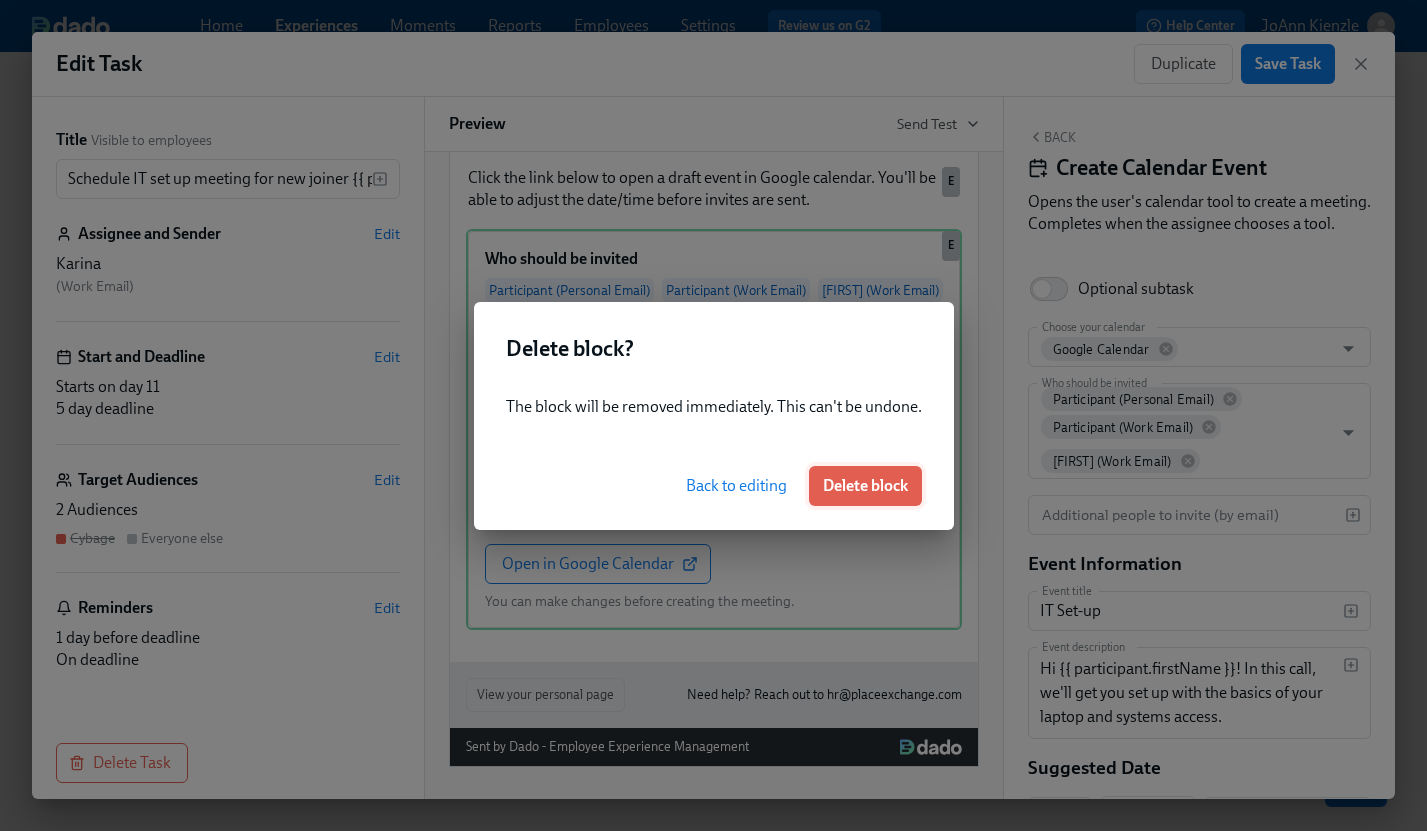 click on "Delete block" at bounding box center [865, 486] 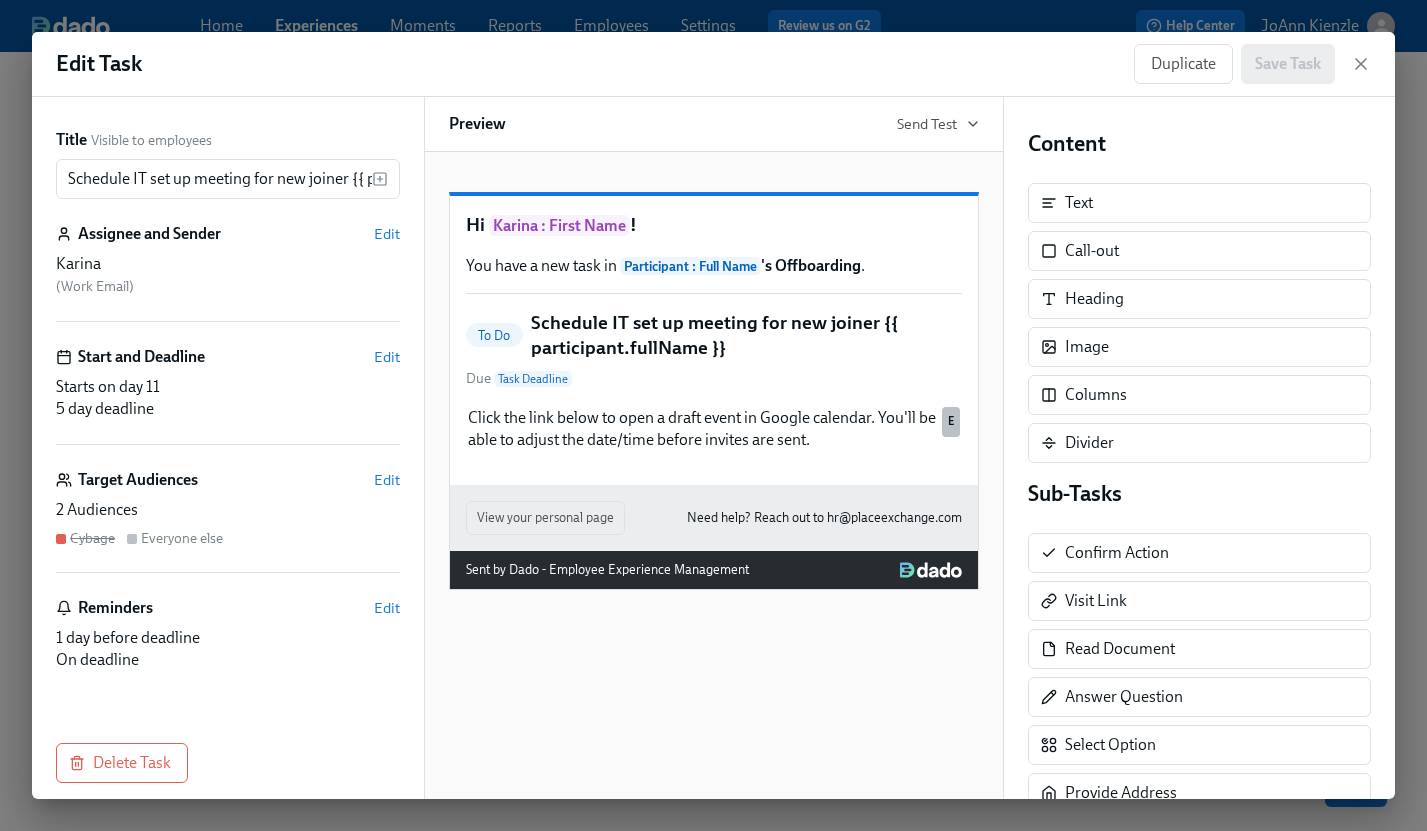 click on "Duplicate Save Task" at bounding box center (1234, 64) 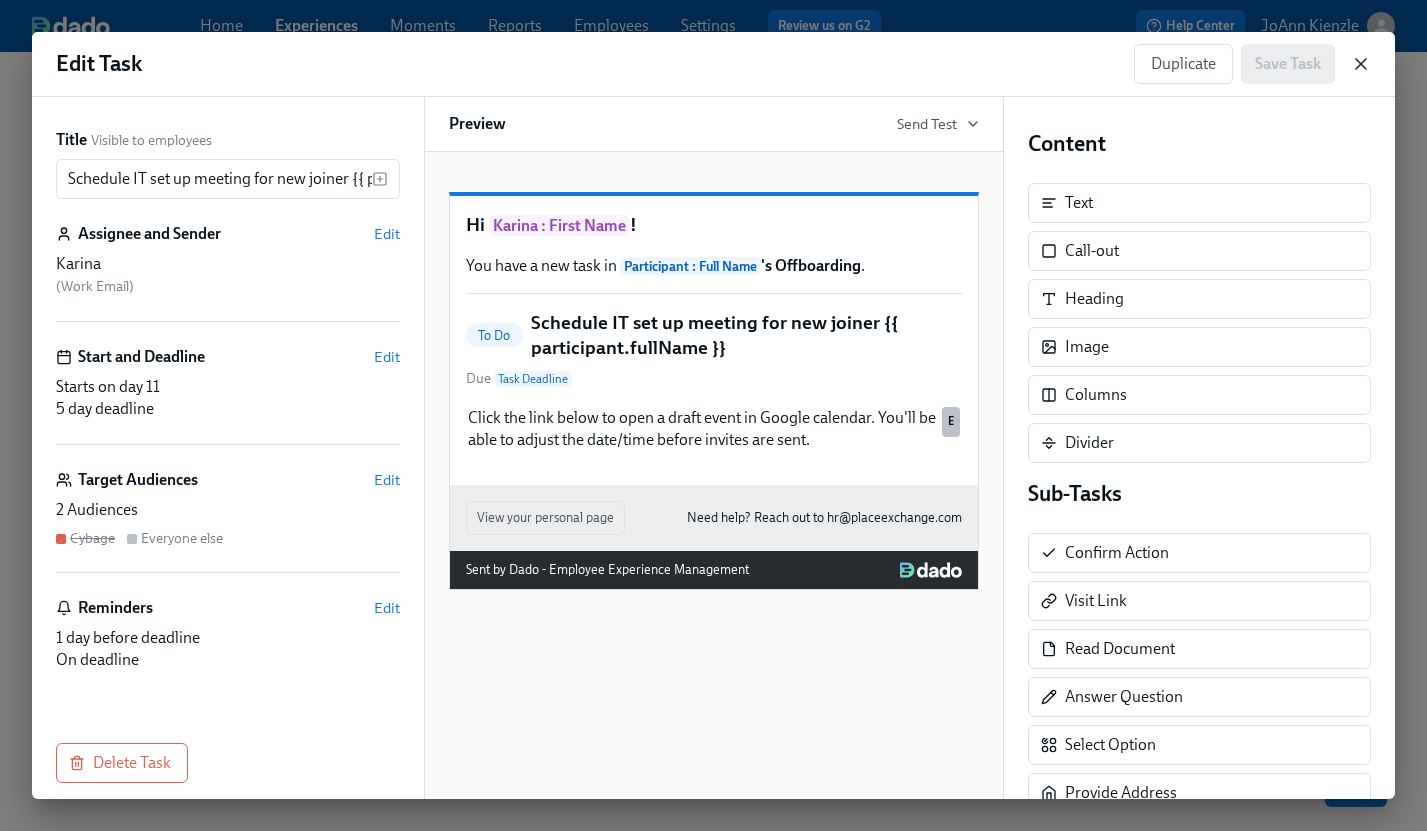 click 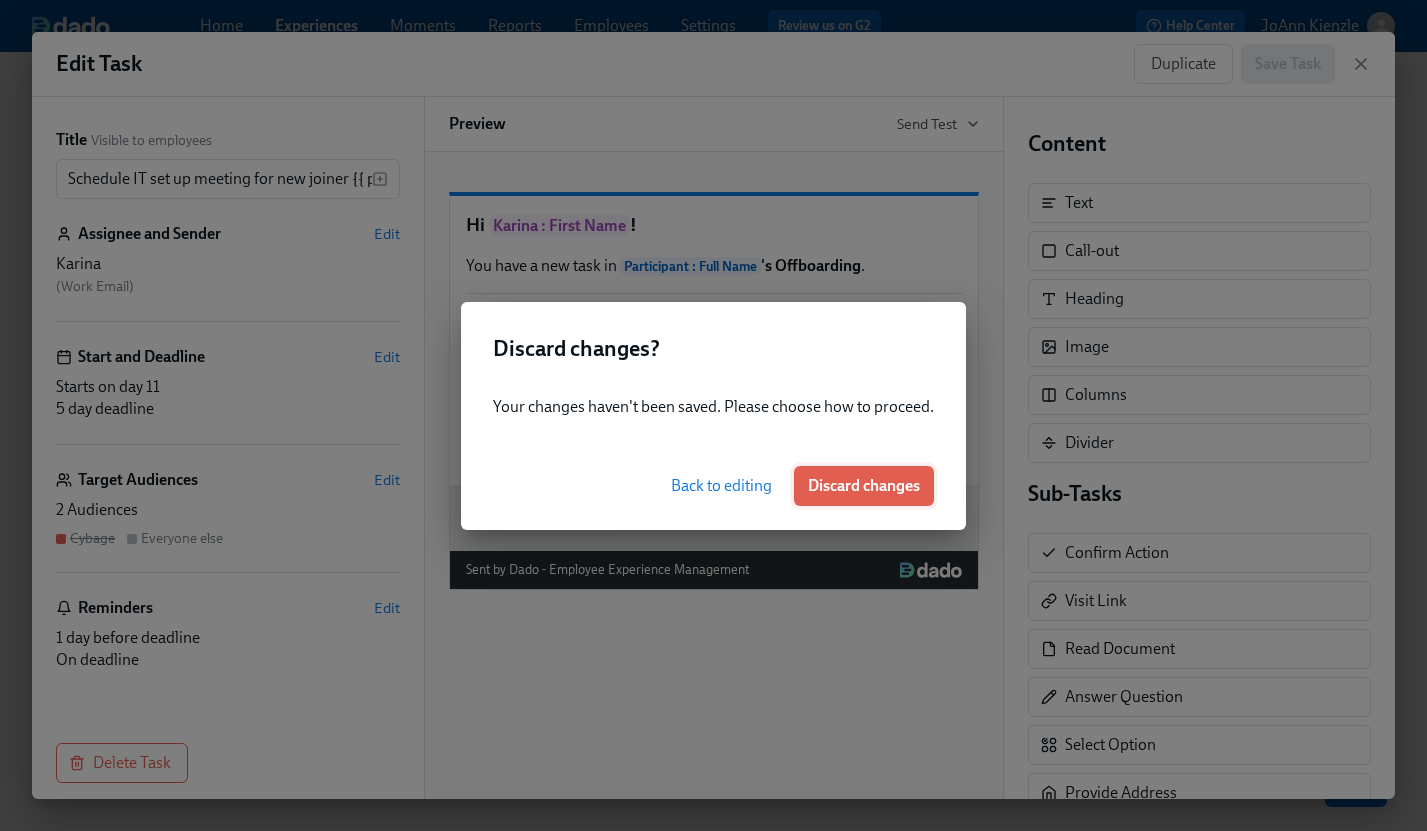 click on "Discard changes" at bounding box center (864, 486) 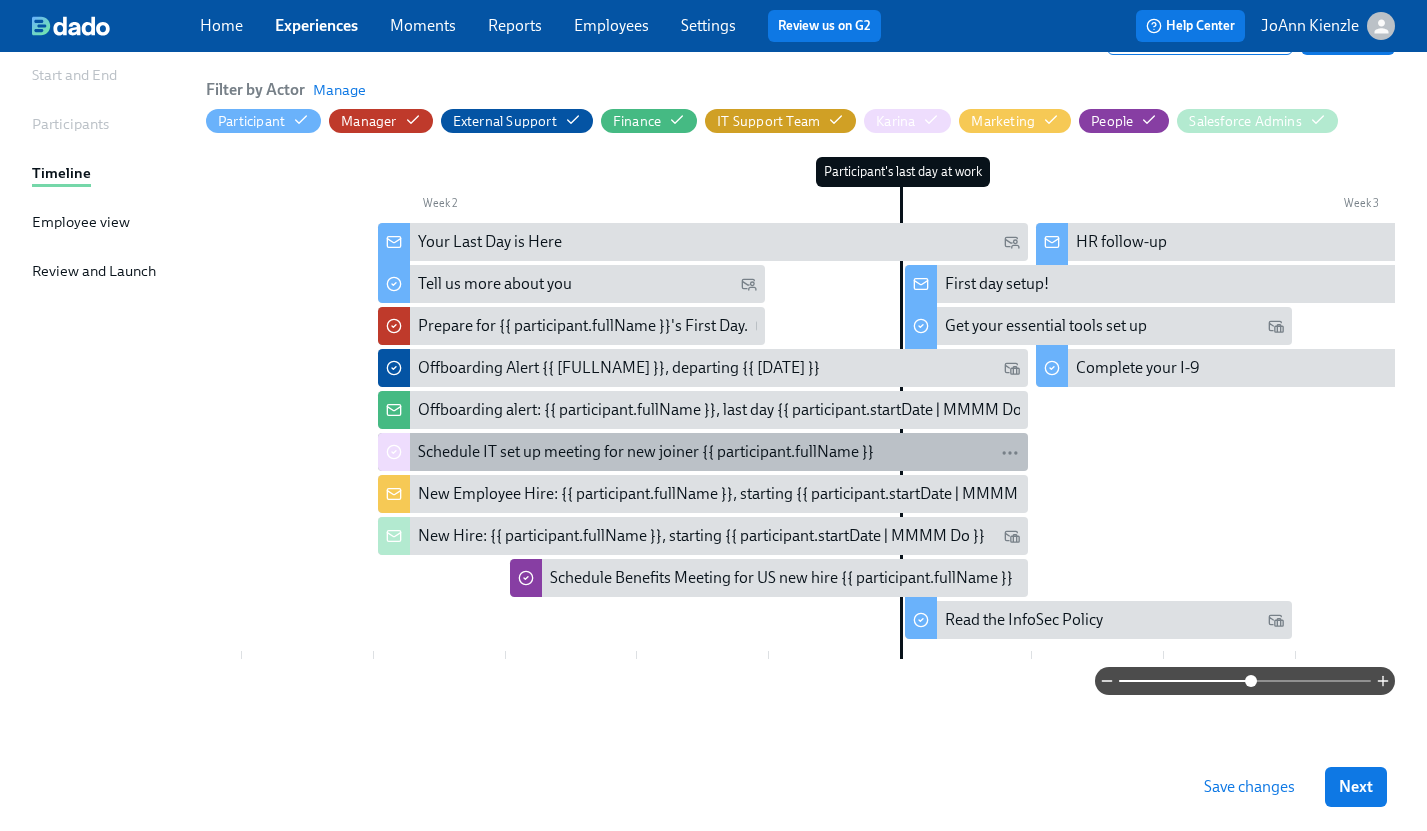 click on "Schedule IT set up meeting for new joiner {{ participant.fullName }}" at bounding box center (646, 452) 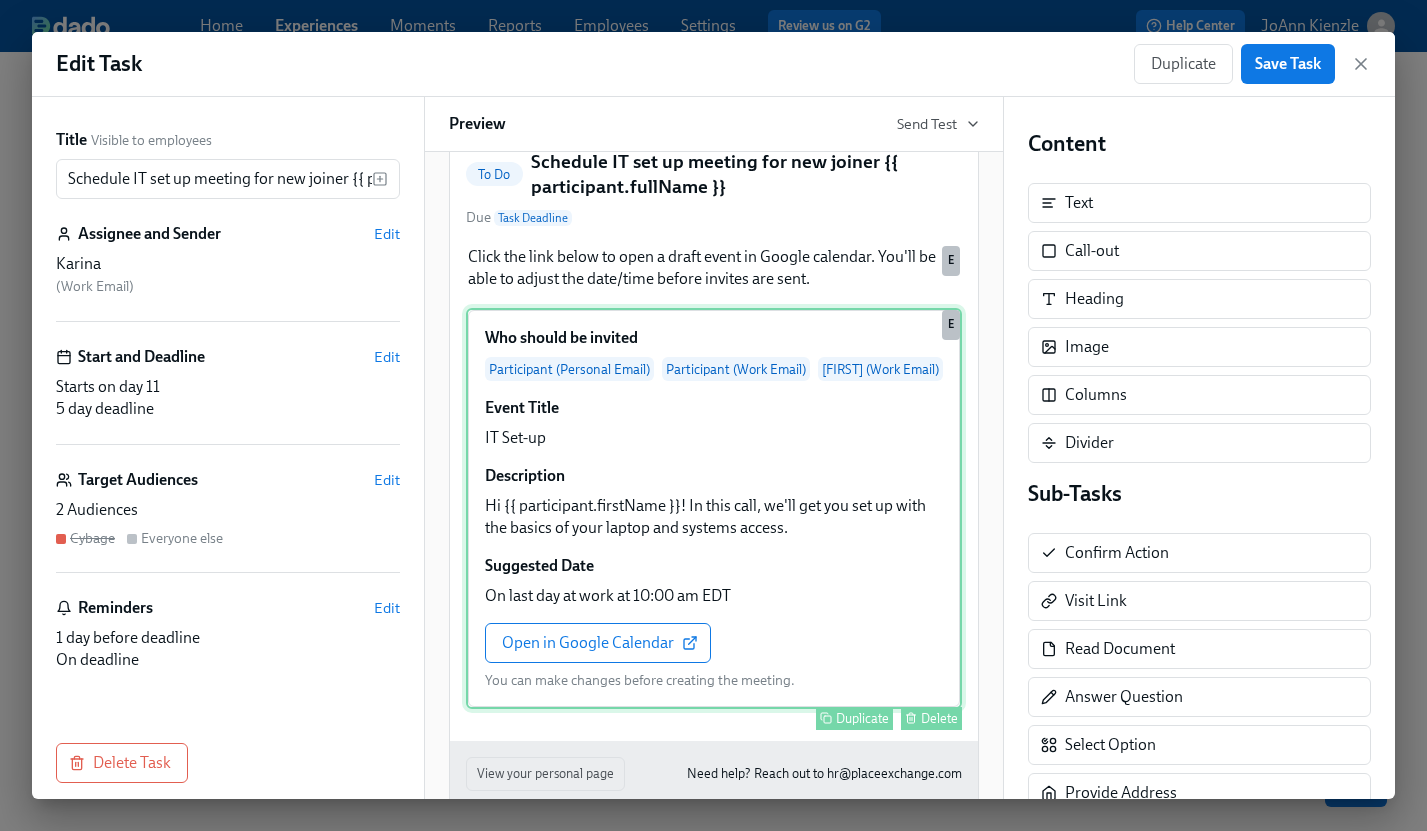 scroll, scrollTop: 0, scrollLeft: 0, axis: both 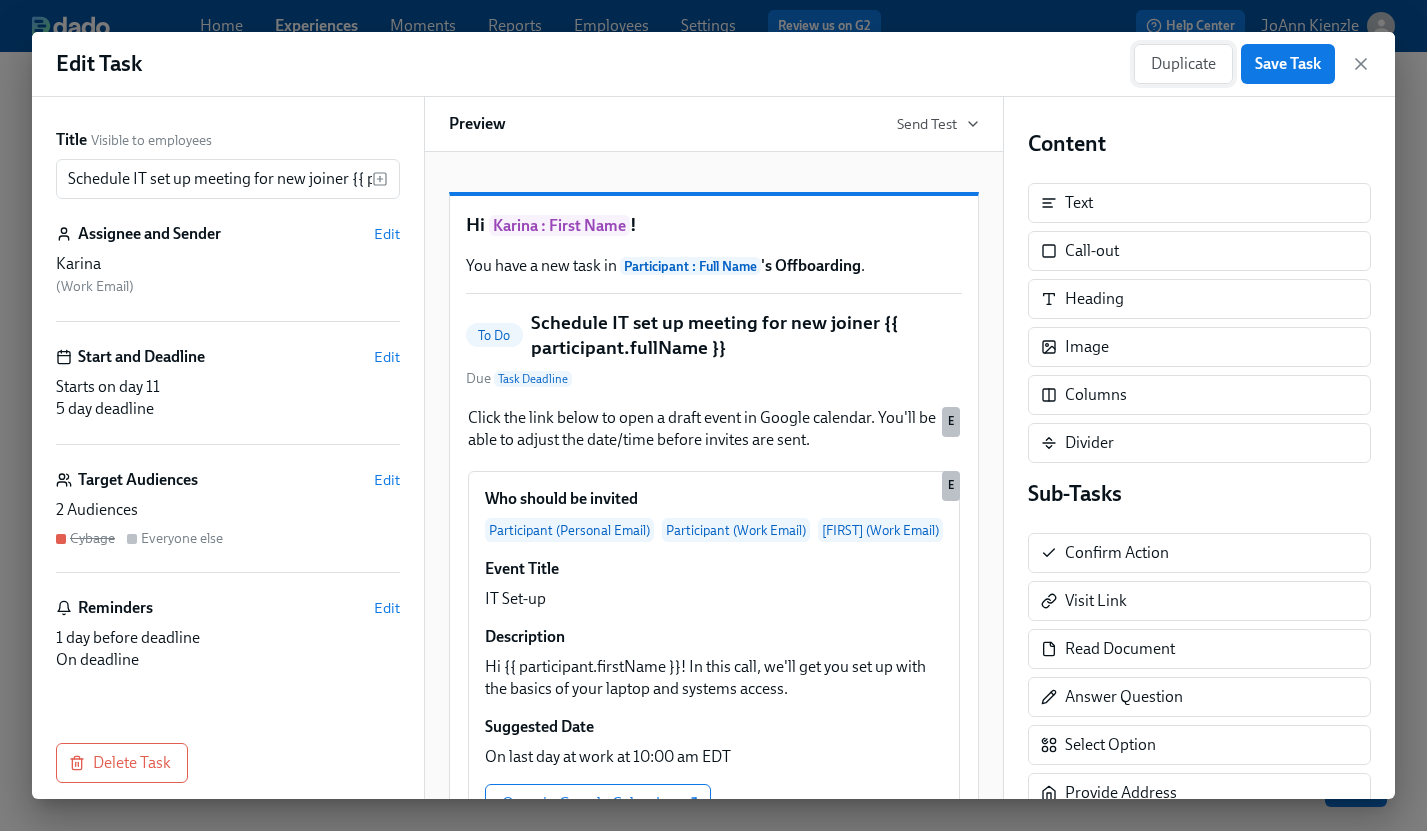 click on "Duplicate" at bounding box center (1183, 64) 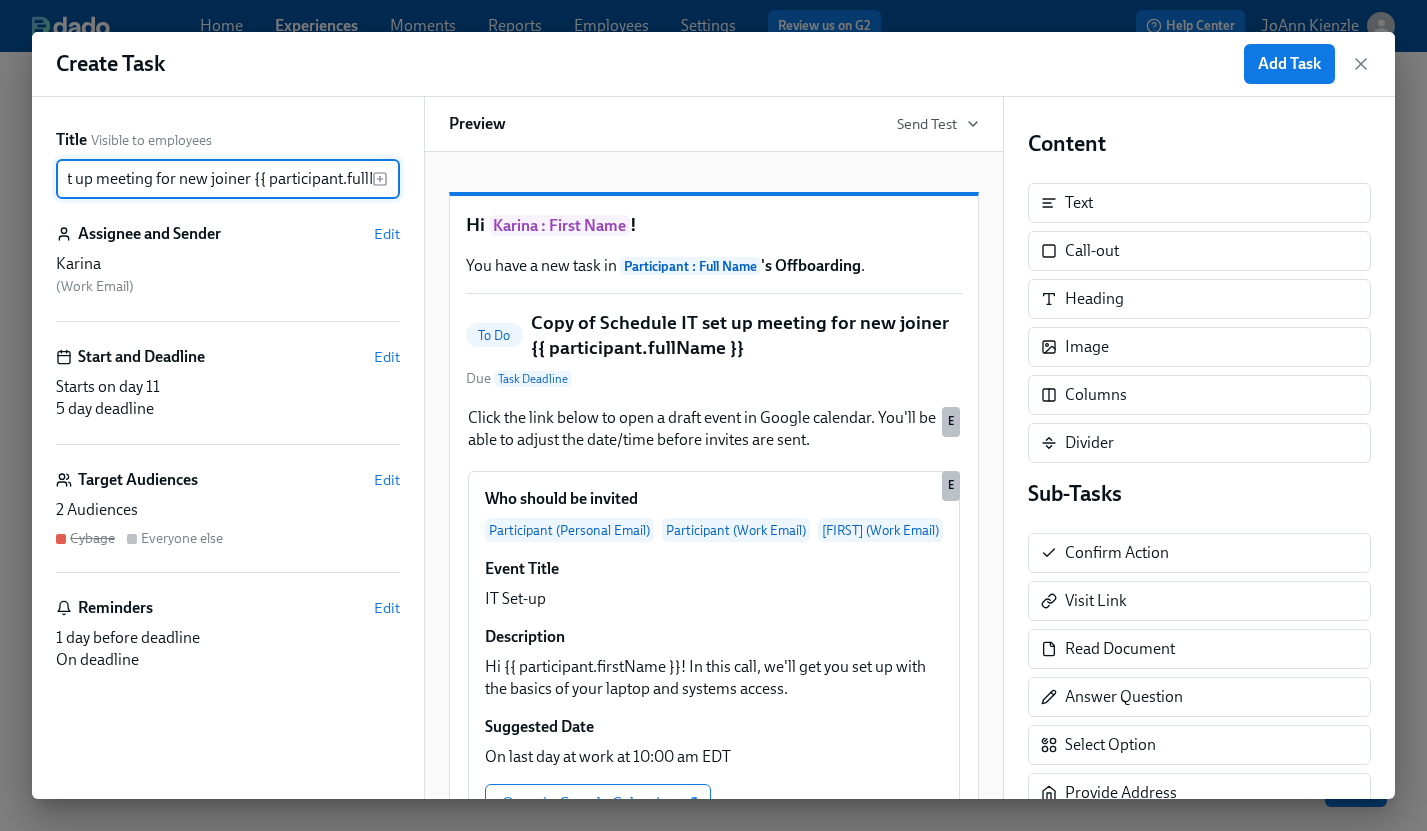 scroll, scrollTop: 0, scrollLeft: 206, axis: horizontal 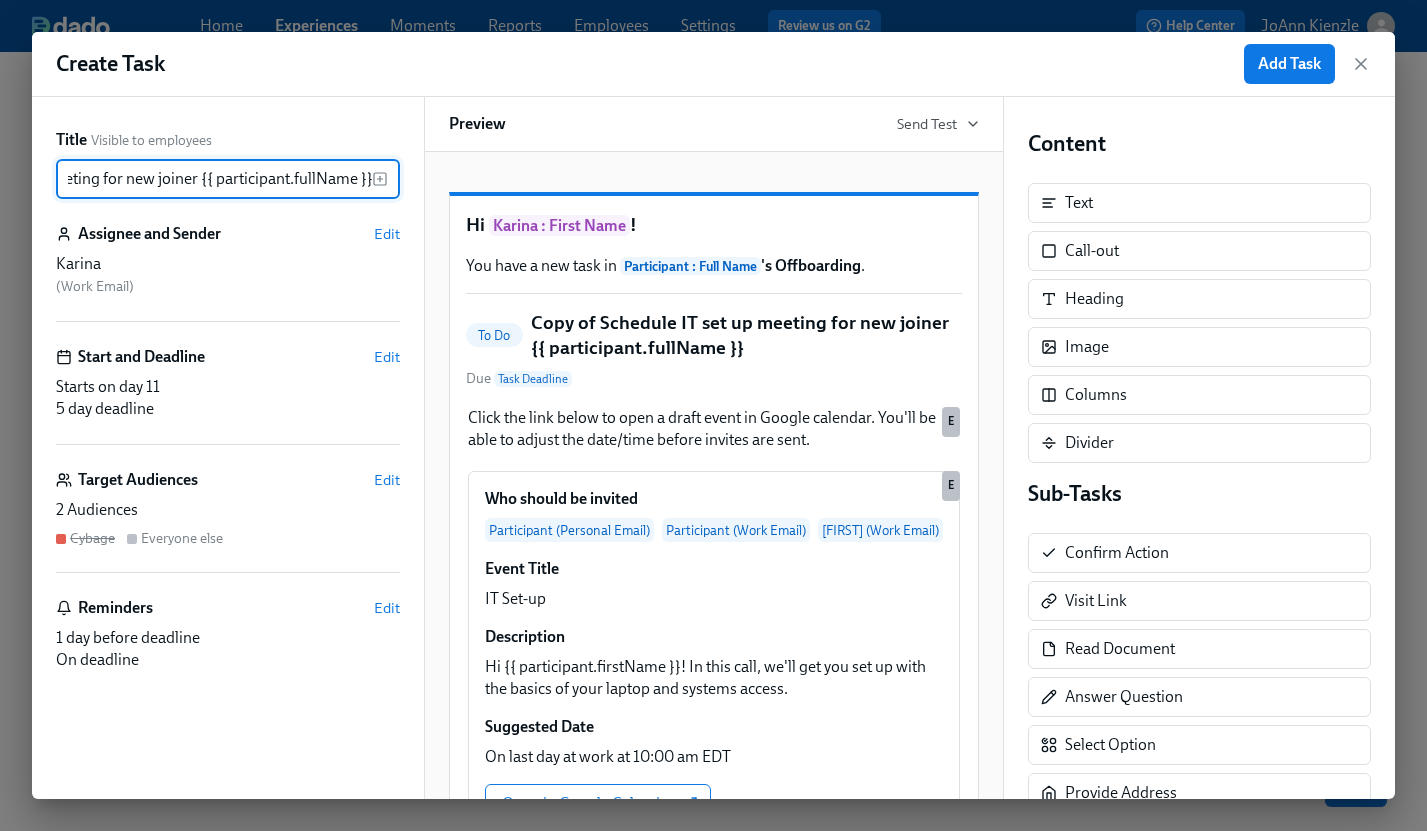 drag, startPoint x: 67, startPoint y: 177, endPoint x: 398, endPoint y: 175, distance: 331.00604 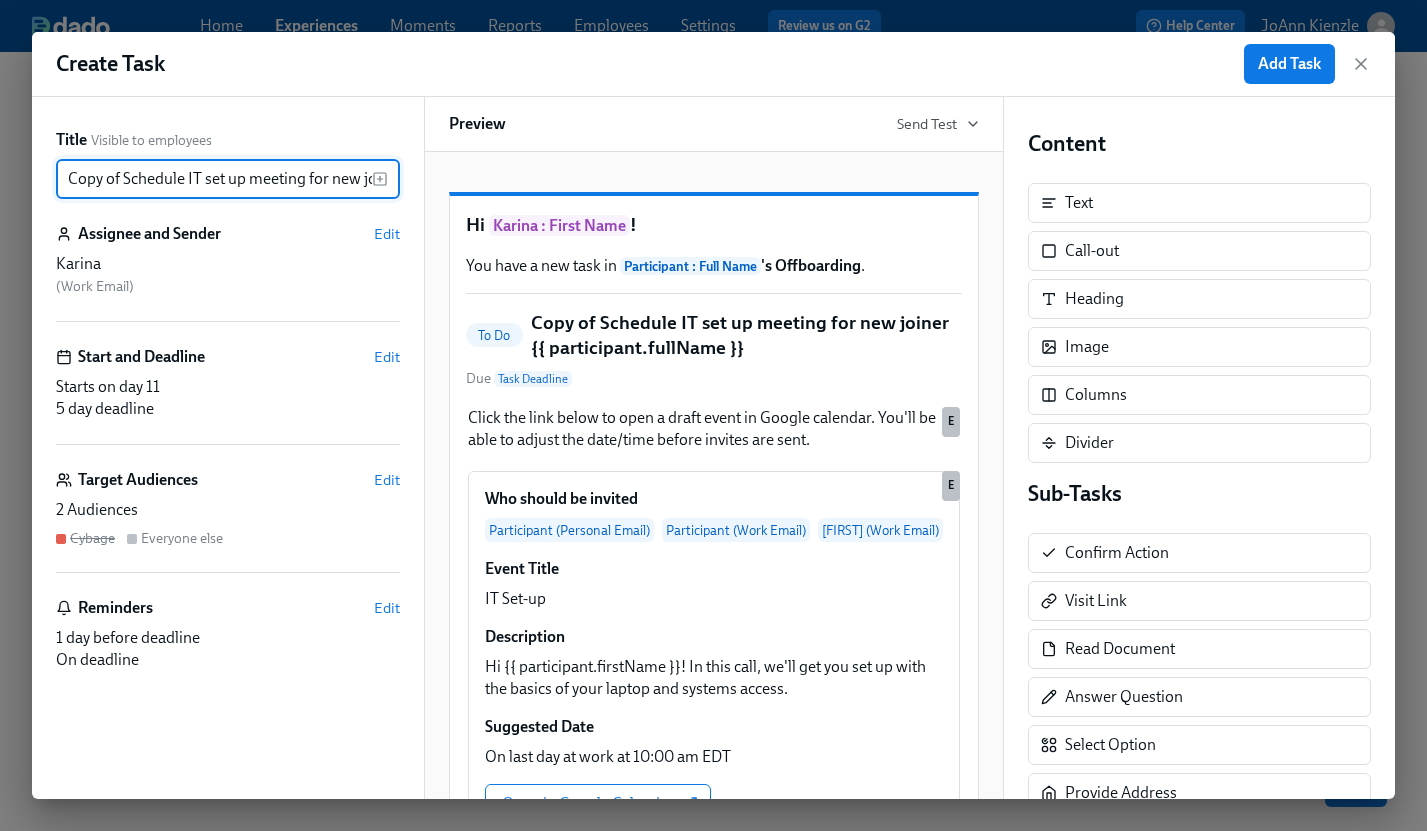 drag, startPoint x: 200, startPoint y: 178, endPoint x: 6, endPoint y: 188, distance: 194.25757 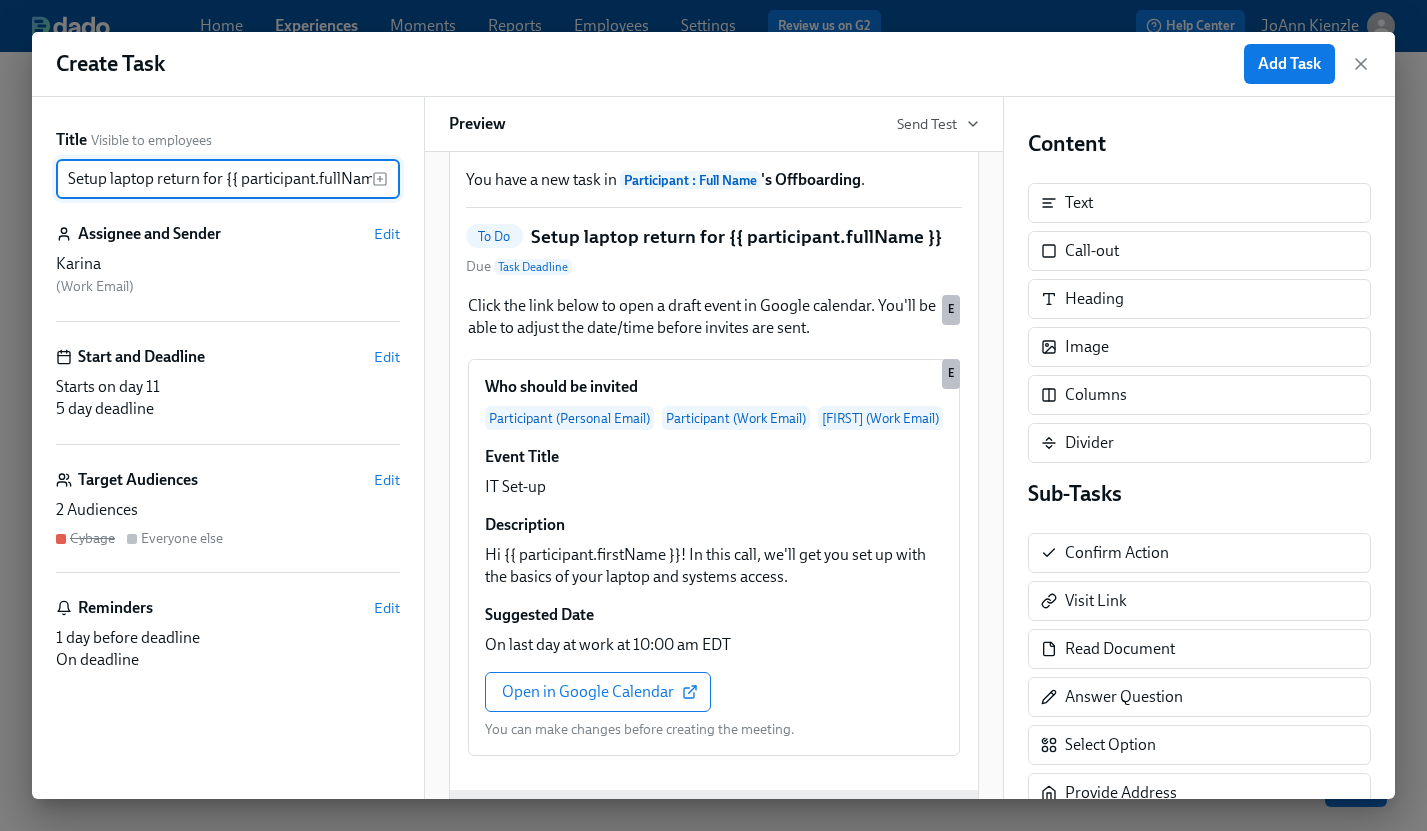 scroll, scrollTop: 126, scrollLeft: 0, axis: vertical 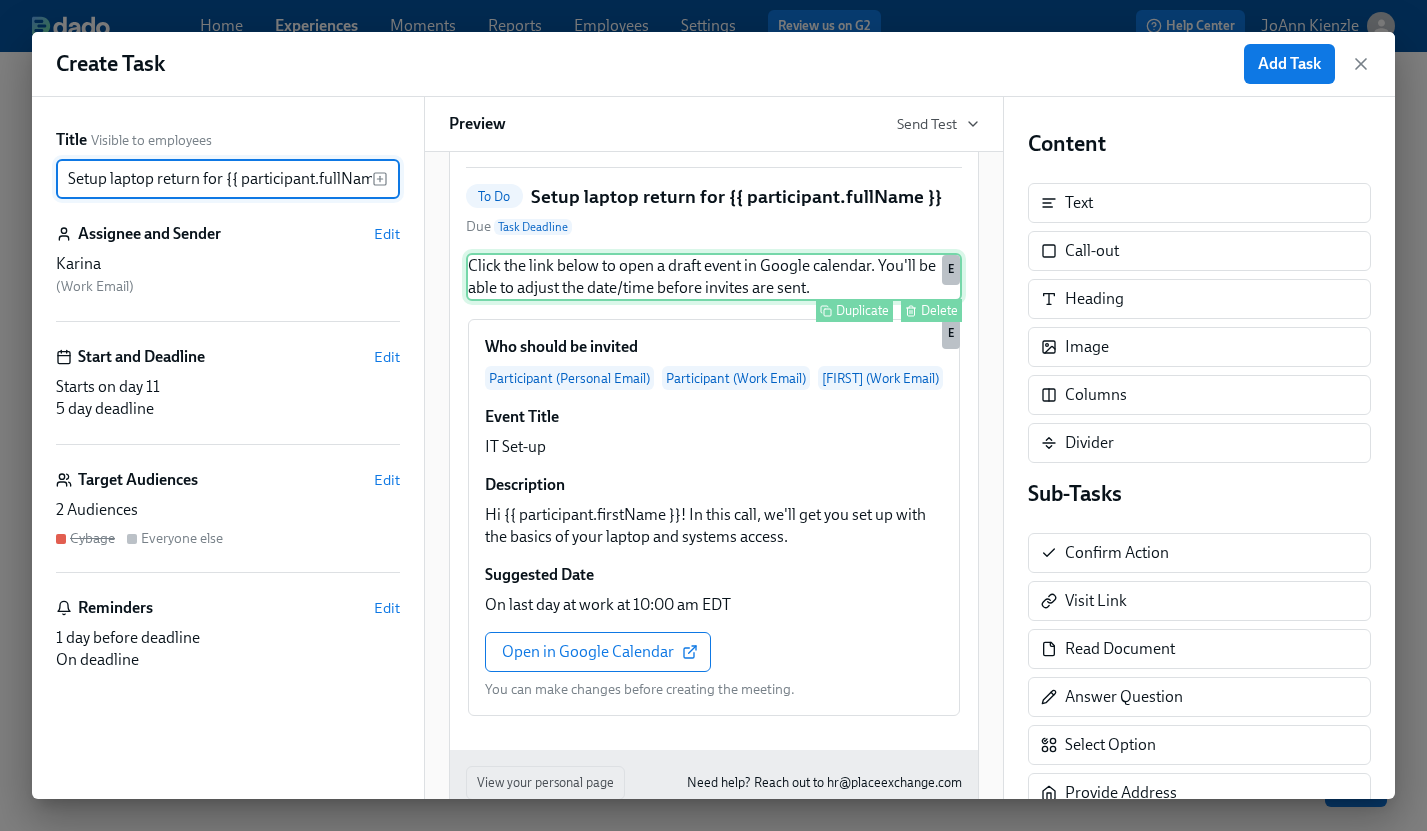 click on "Click the link below to open a draft event in Google calendar. You'll be able to adjust the date/time before invites are sent.   Duplicate   Delete E" at bounding box center (714, 277) 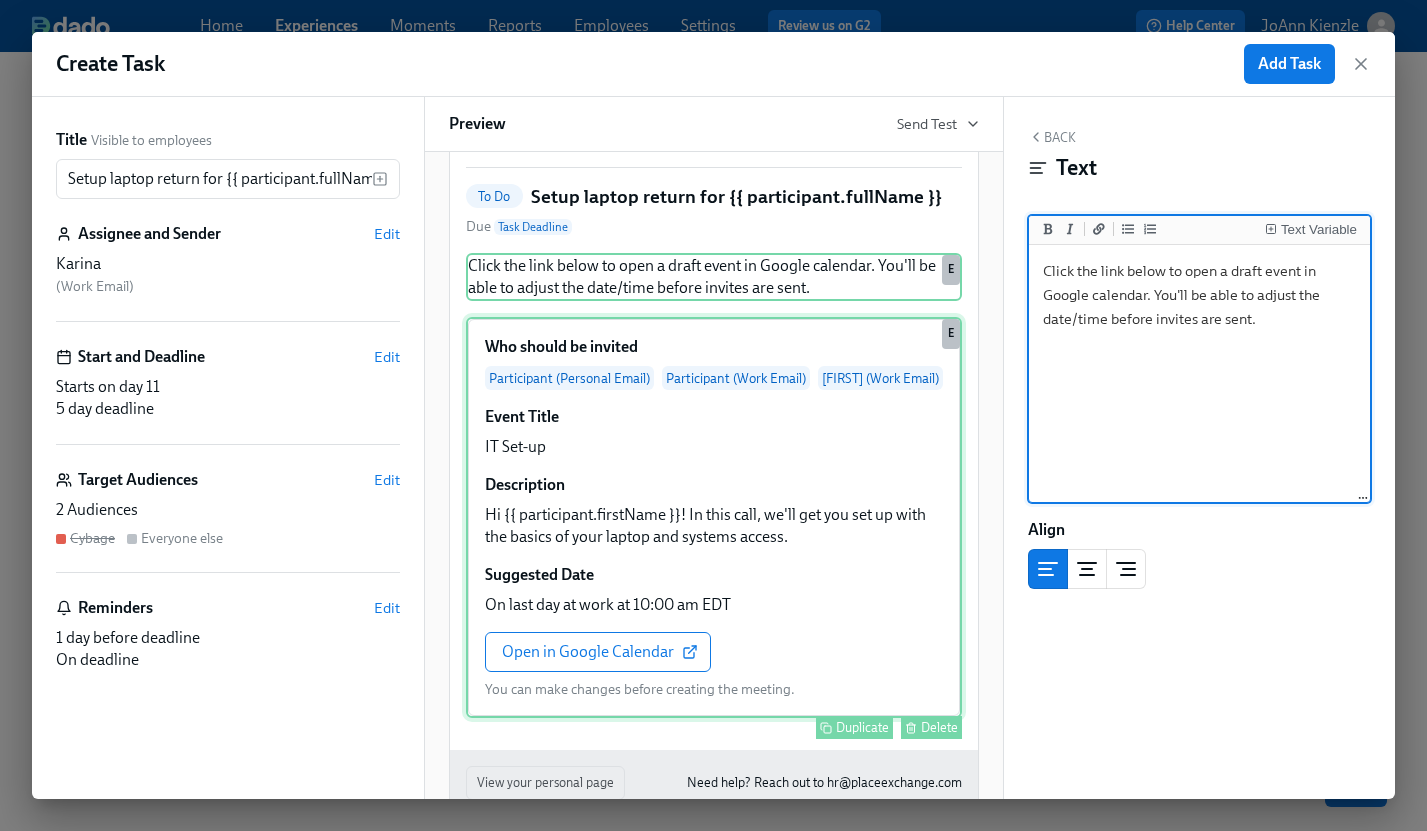 click on "Delete" at bounding box center [939, 727] 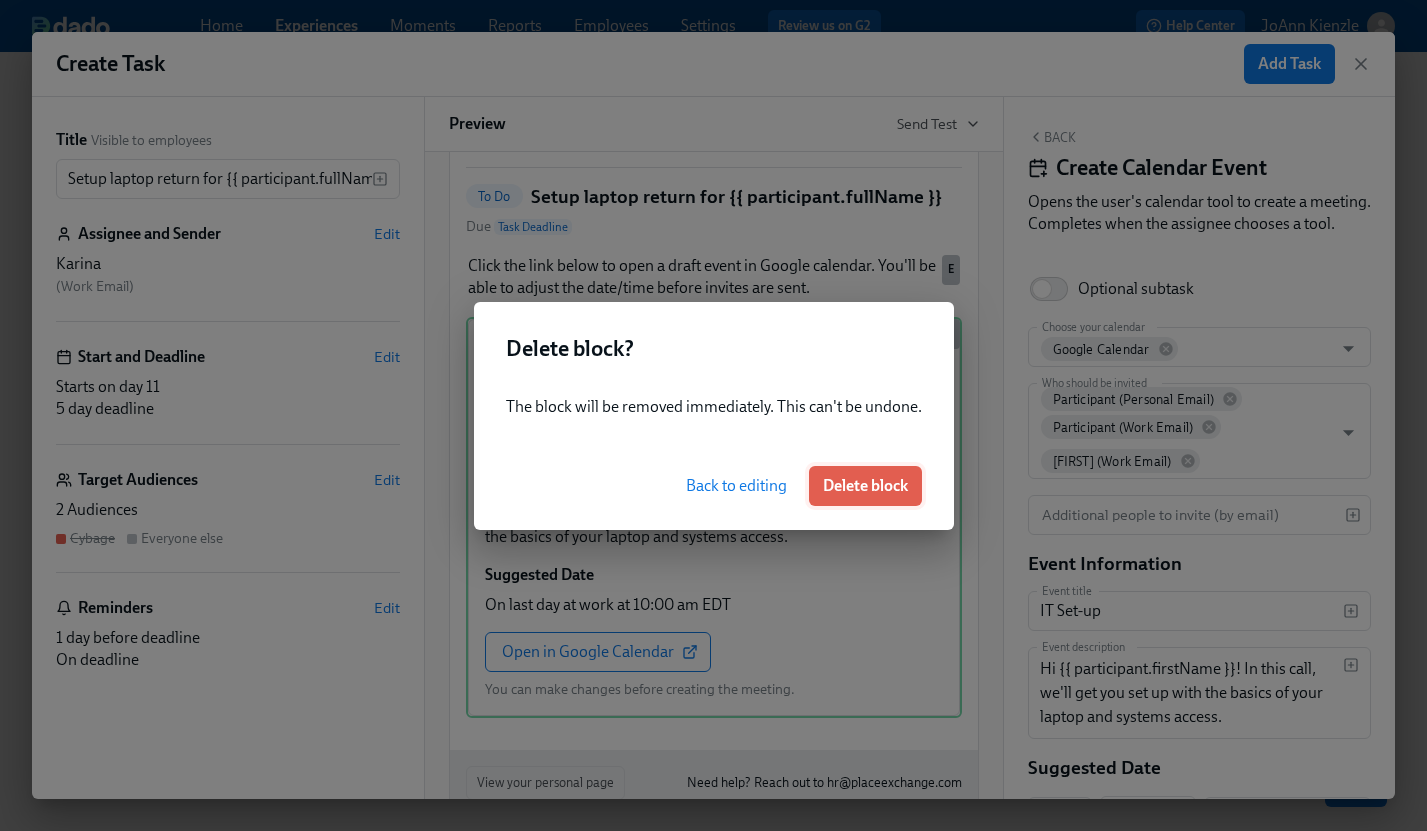 click on "Delete block" at bounding box center [865, 486] 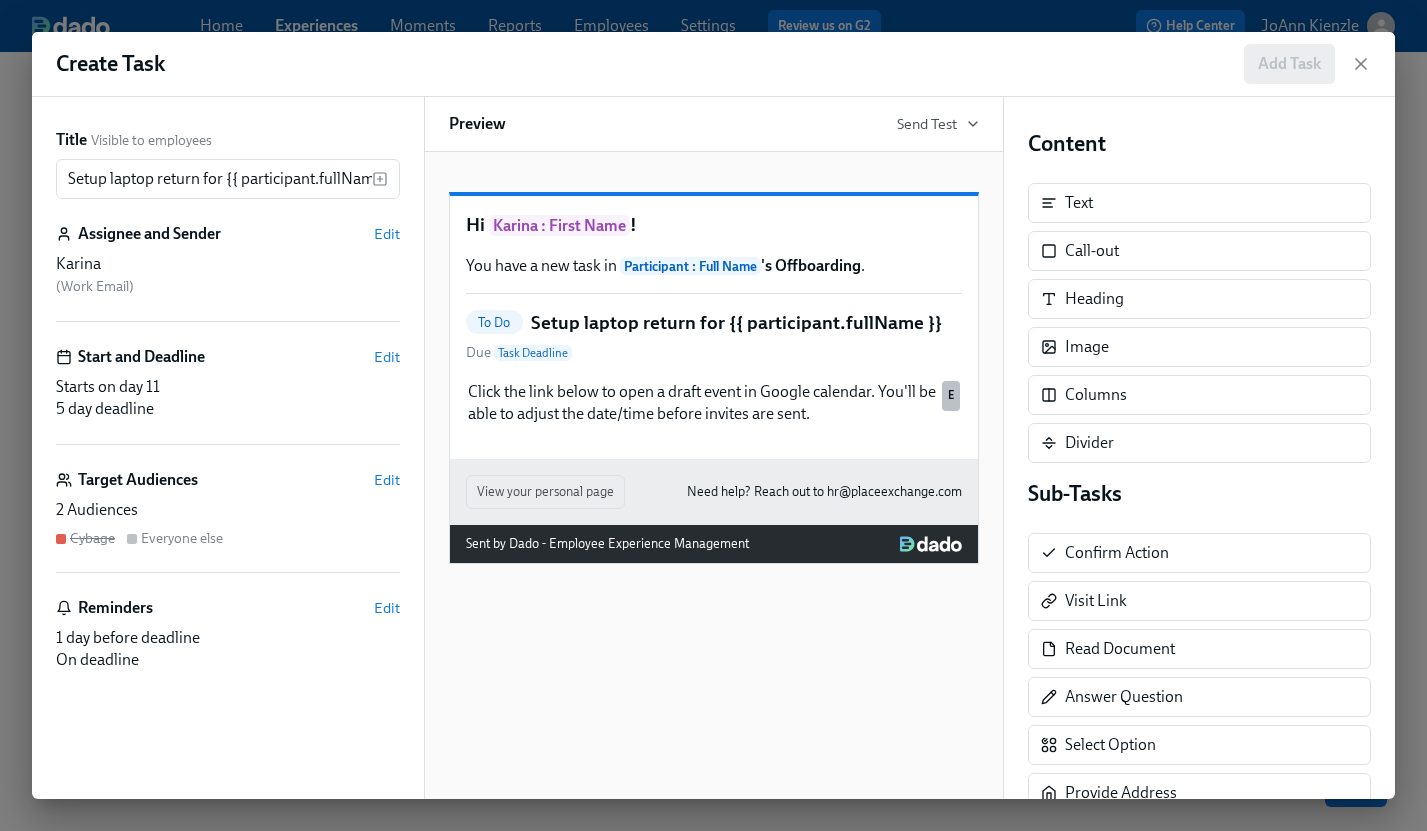 scroll, scrollTop: 0, scrollLeft: 0, axis: both 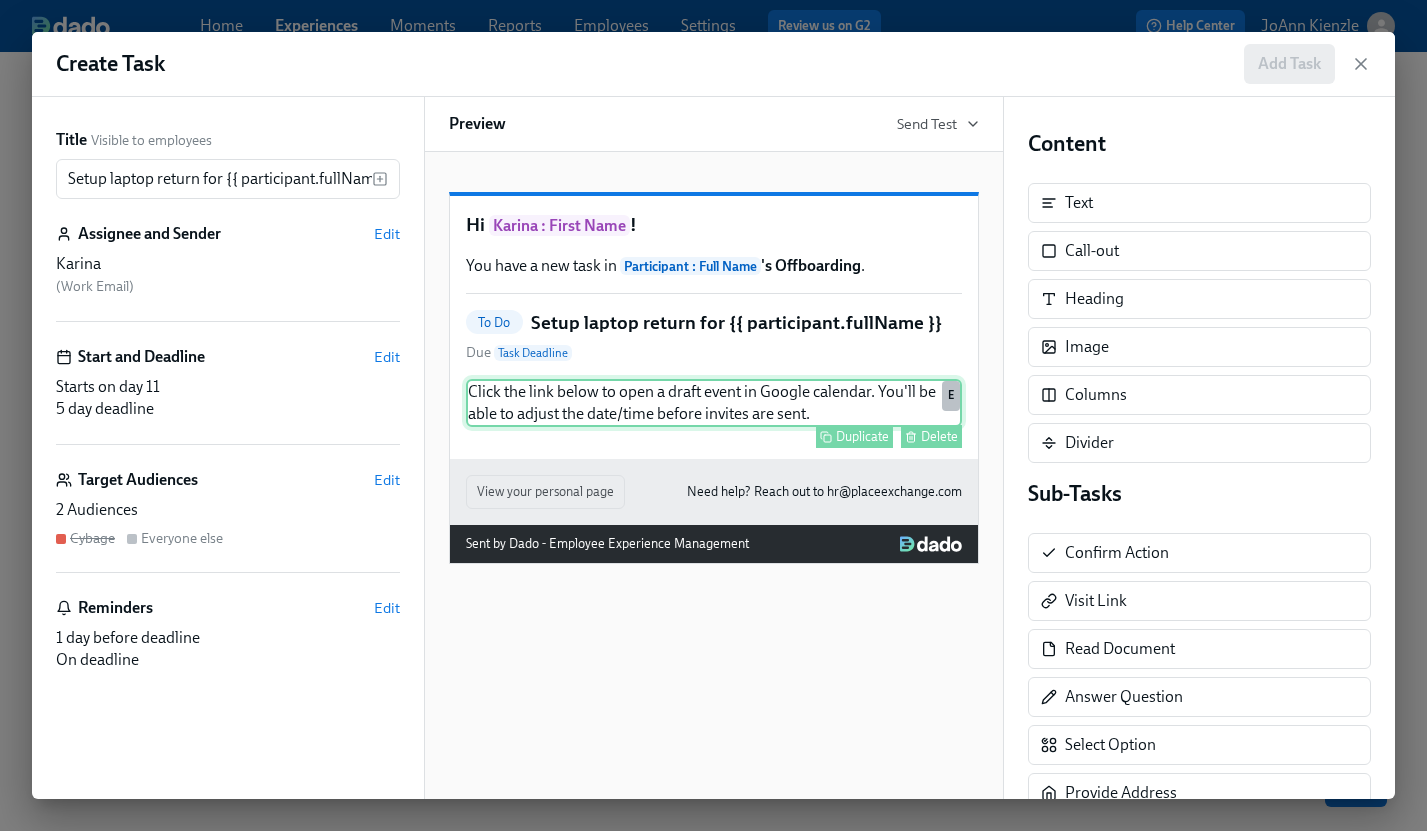 click on "Click the link below to open a draft event in Google calendar. You'll be able to adjust the date/time before invites are sent.   Duplicate   Delete E" at bounding box center [714, 403] 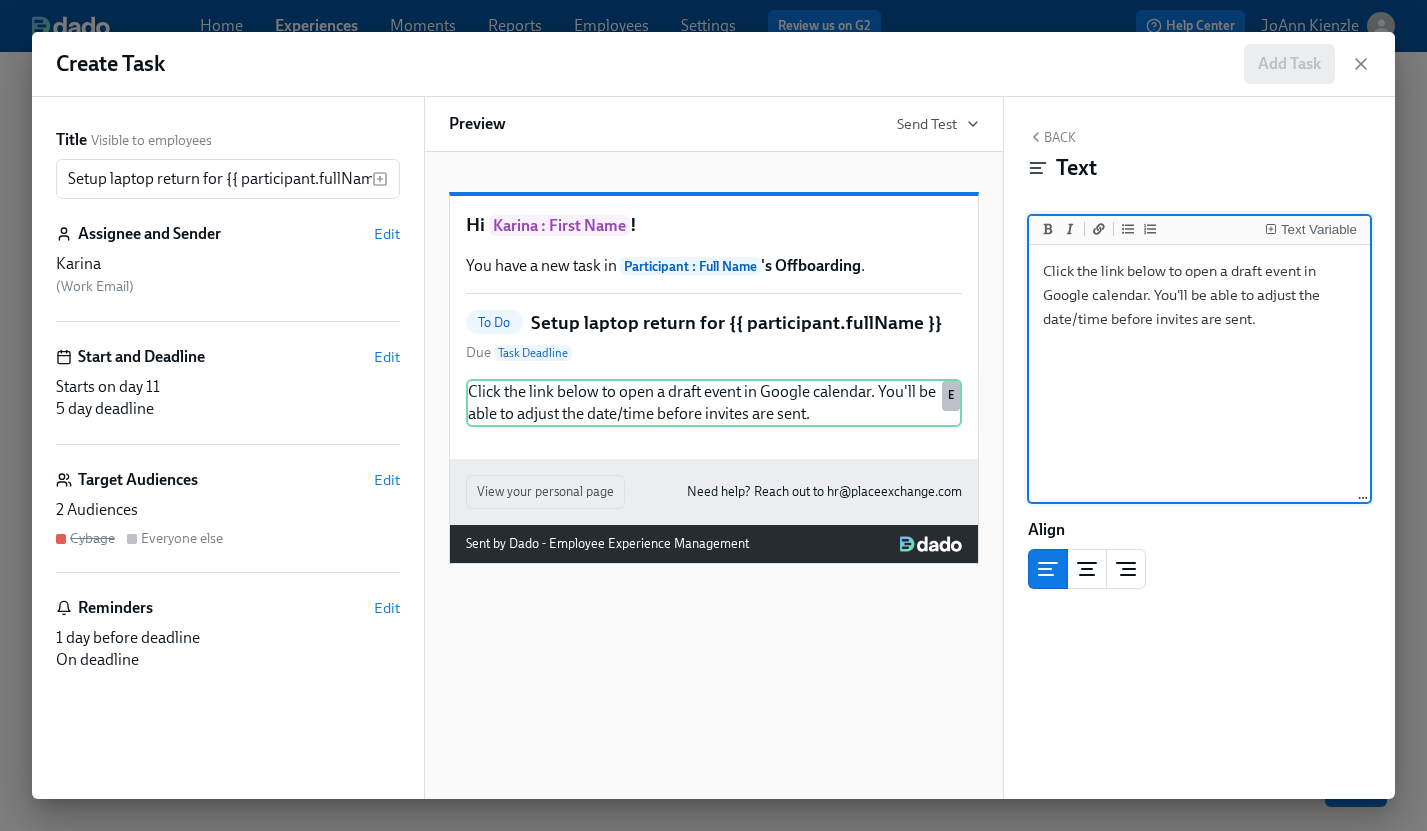 click on "Setup laptop return for {{ participant.fullName }}" at bounding box center (736, 323) 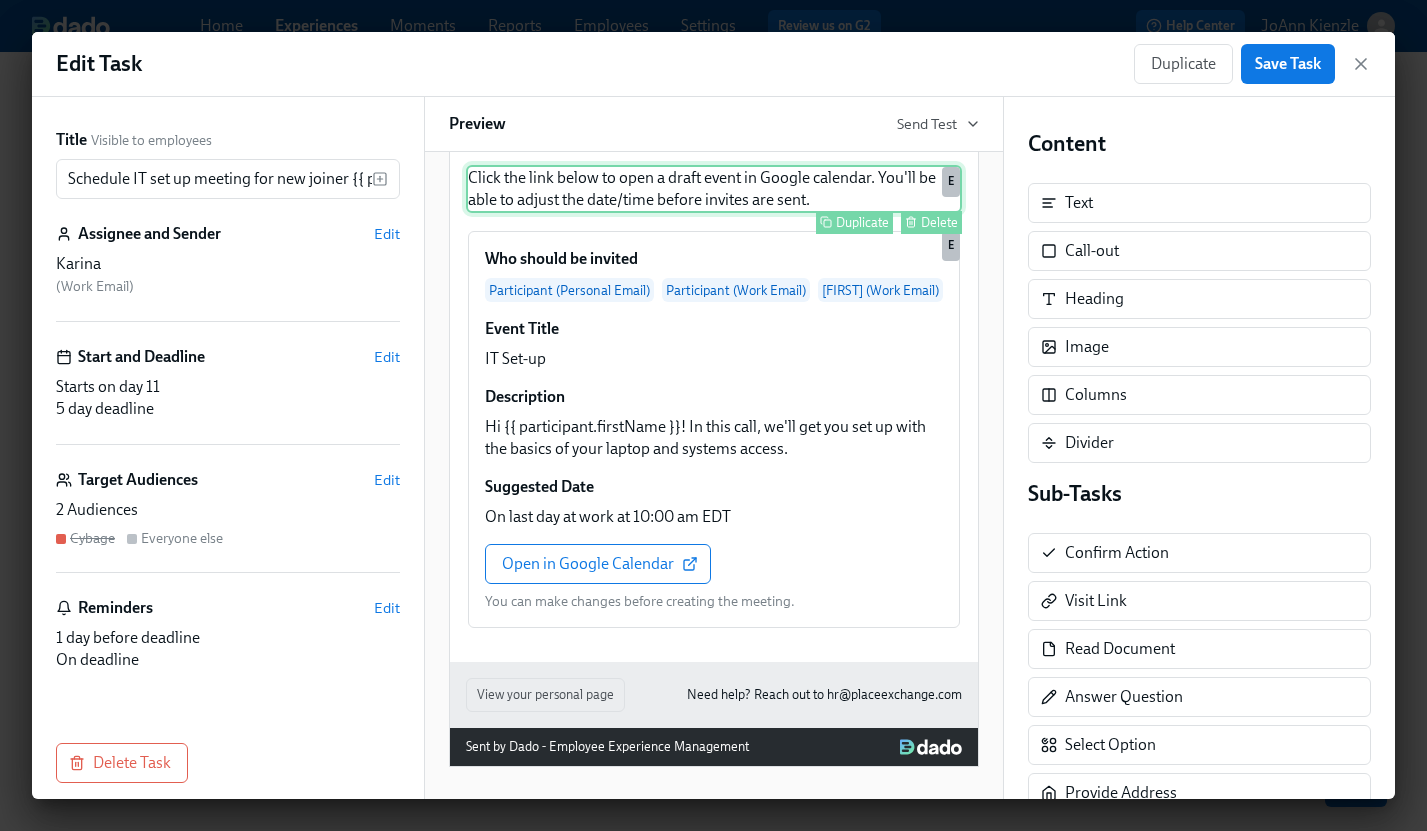 scroll, scrollTop: 269, scrollLeft: 0, axis: vertical 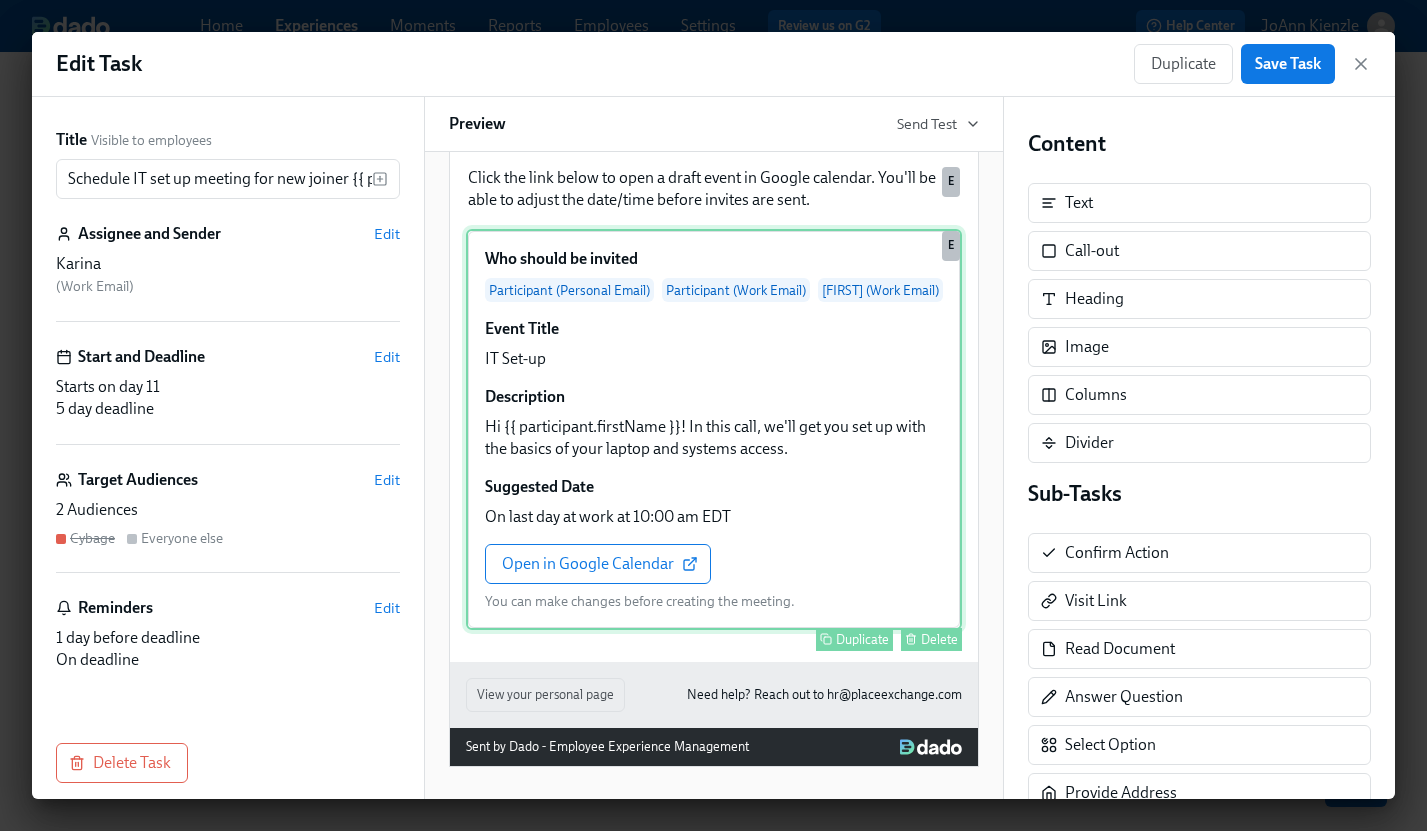 click on "Who should be invited Participant (Personal Email) Participant (Work Email) Karina (Work Email) Event Title IT Set-up Description Hi {{ participant.firstName }}! In this call, we'll get you set up with the basics of your laptop and systems access. Suggested Date On last day at work at 10:00 am EDT Open in Google Calendar You can make changes before creating the meeting.   Duplicate   Delete E" at bounding box center (714, 429) 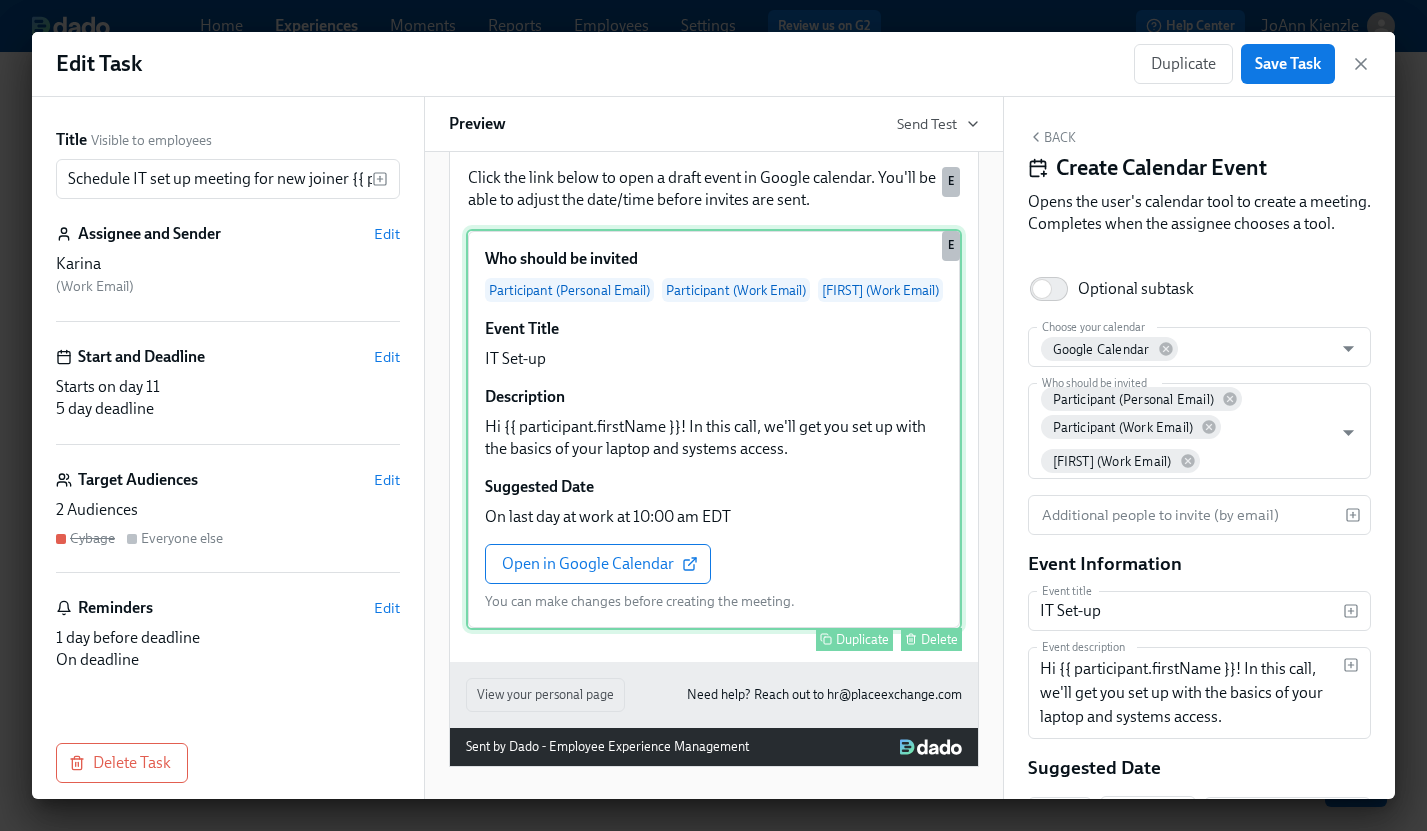 click on "Who should be invited Participant (Personal Email) Participant (Work Email) Karina (Work Email) Event Title IT Set-up Description Hi {{ participant.firstName }}! In this call, we'll get you set up with the basics of your laptop and systems access. Suggested Date On last day at work at 10:00 am EDT Open in Google Calendar You can make changes before creating the meeting.   Duplicate   Delete E" at bounding box center (714, 429) 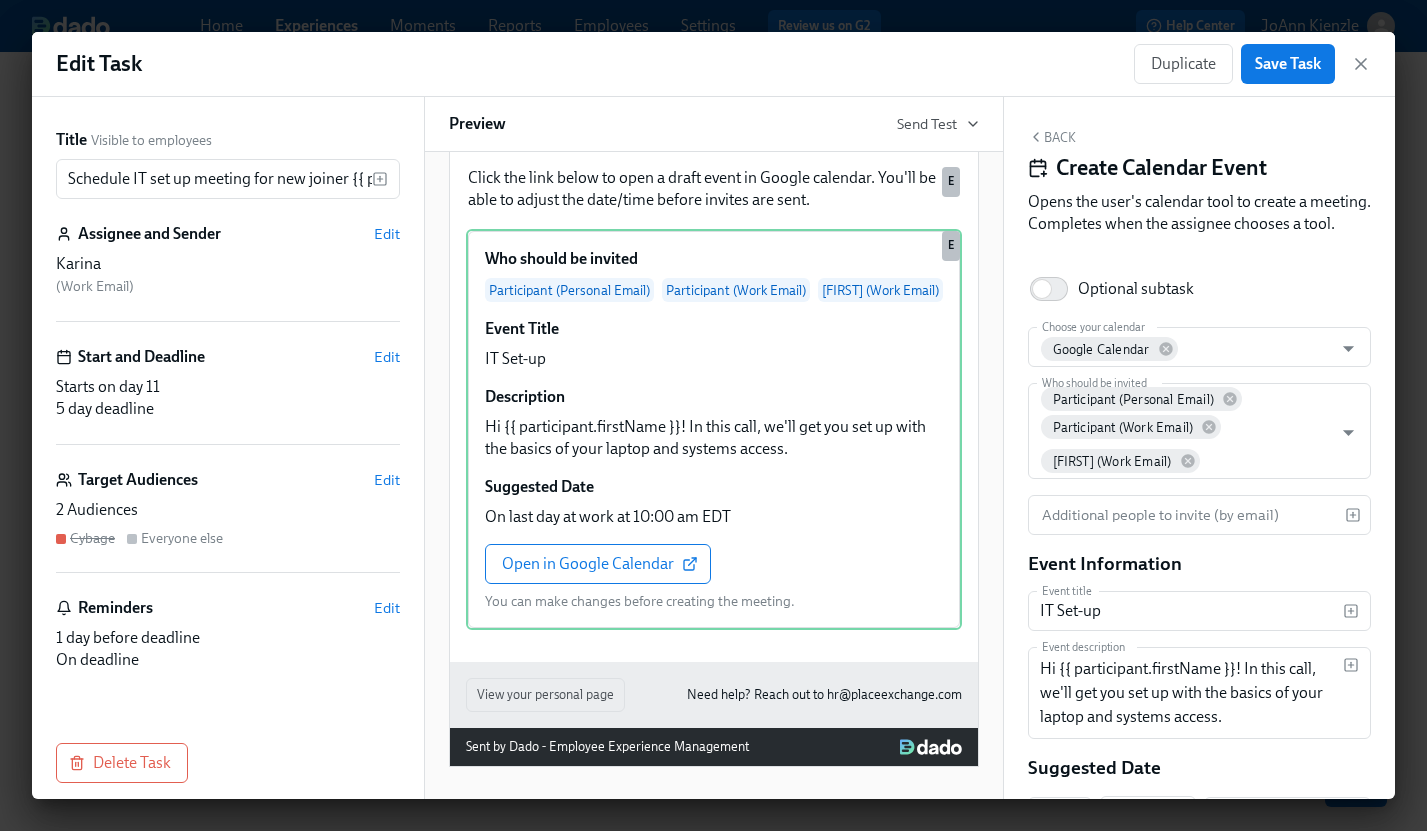 click on "Back" at bounding box center [1052, 137] 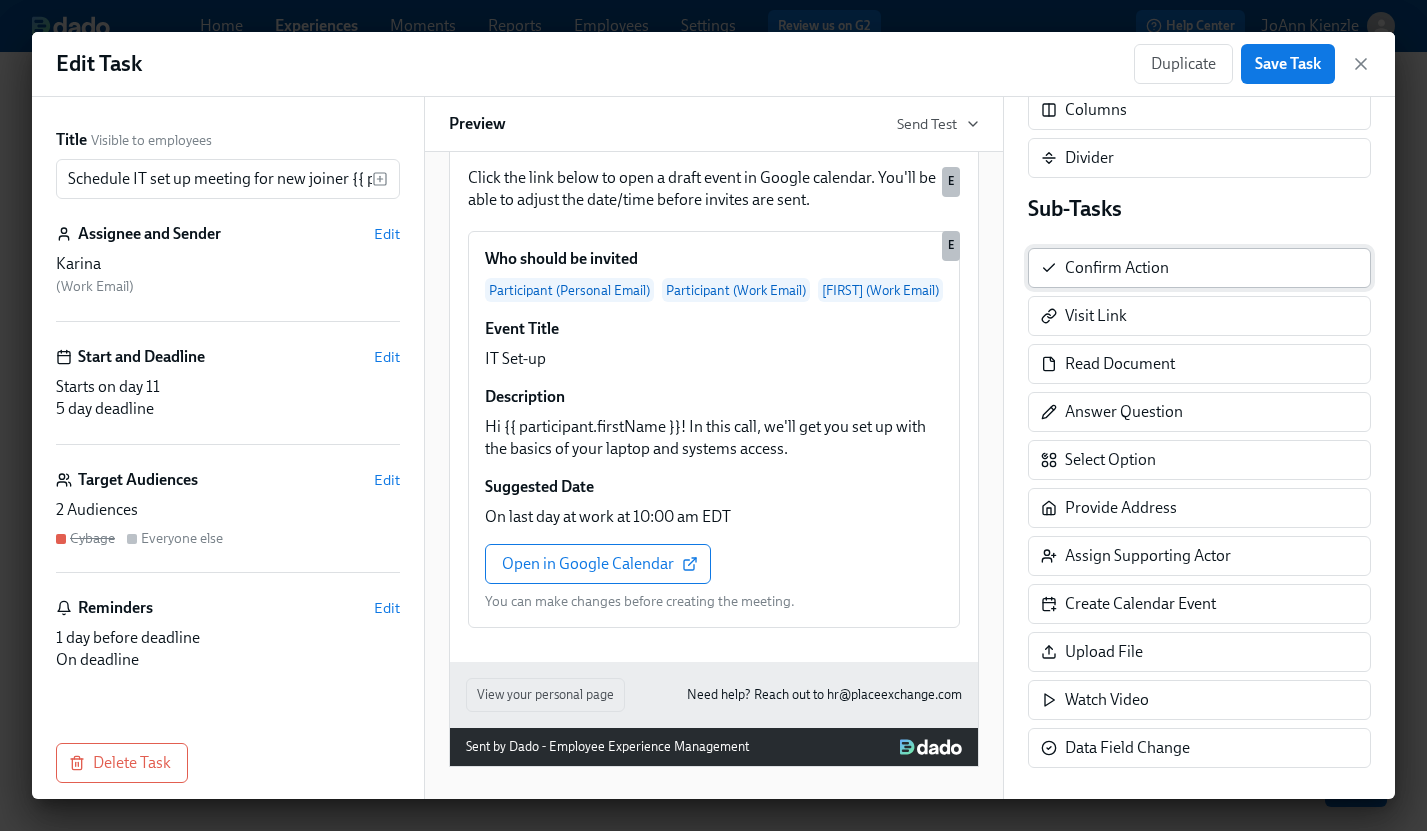 scroll, scrollTop: 302, scrollLeft: 0, axis: vertical 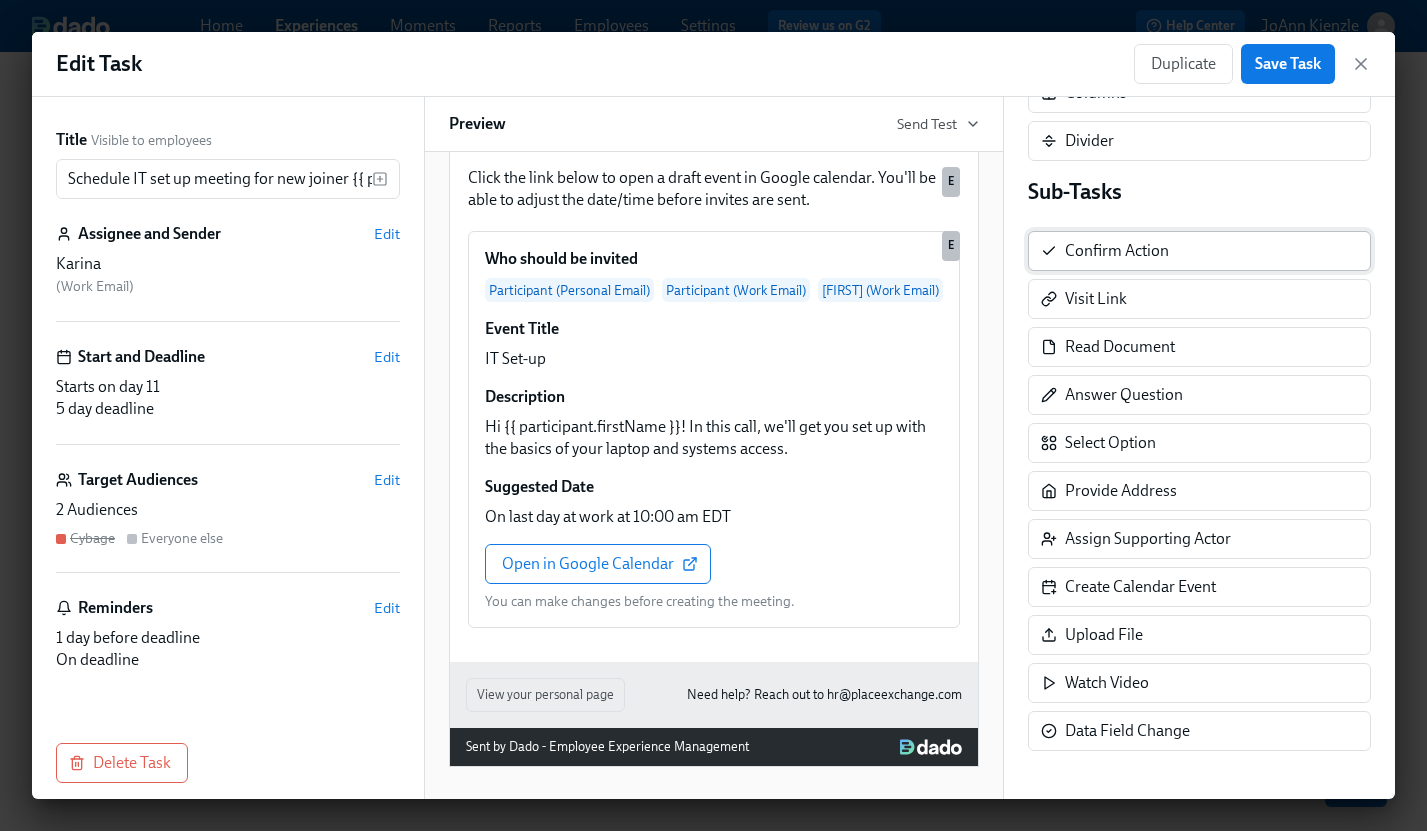click on "Confirm Action" at bounding box center (1117, 251) 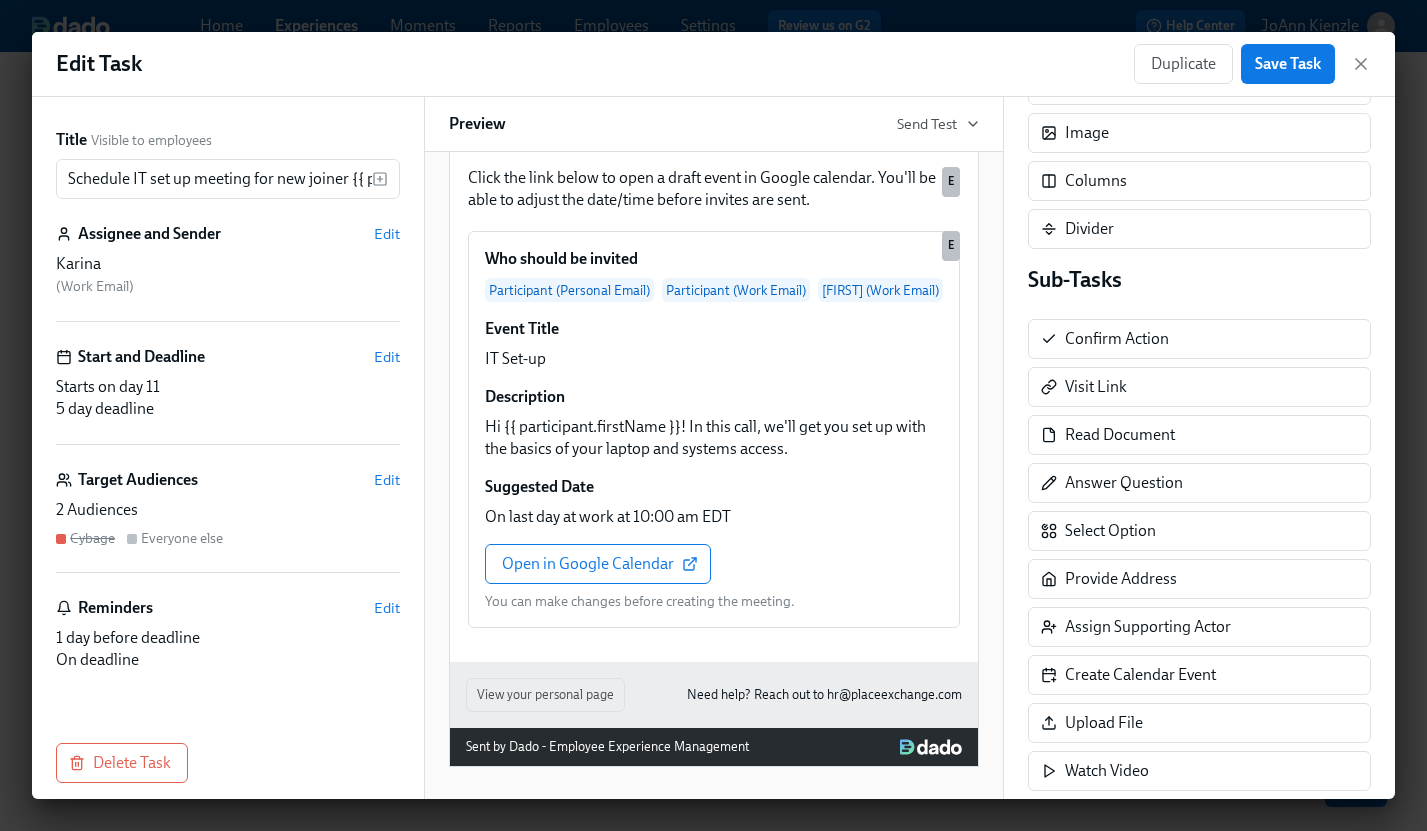 scroll, scrollTop: 215, scrollLeft: 0, axis: vertical 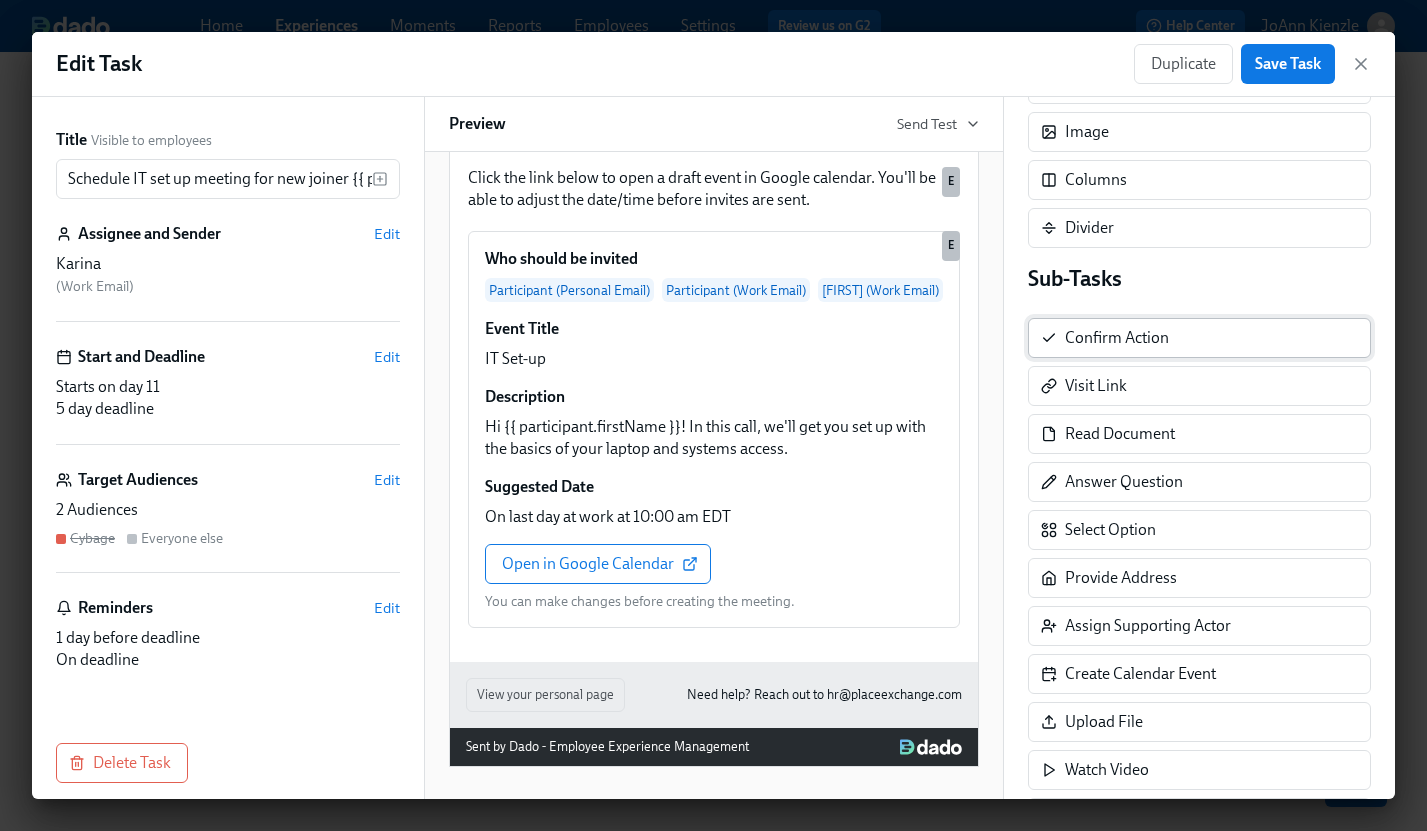 click on "Confirm Action" at bounding box center [1117, 338] 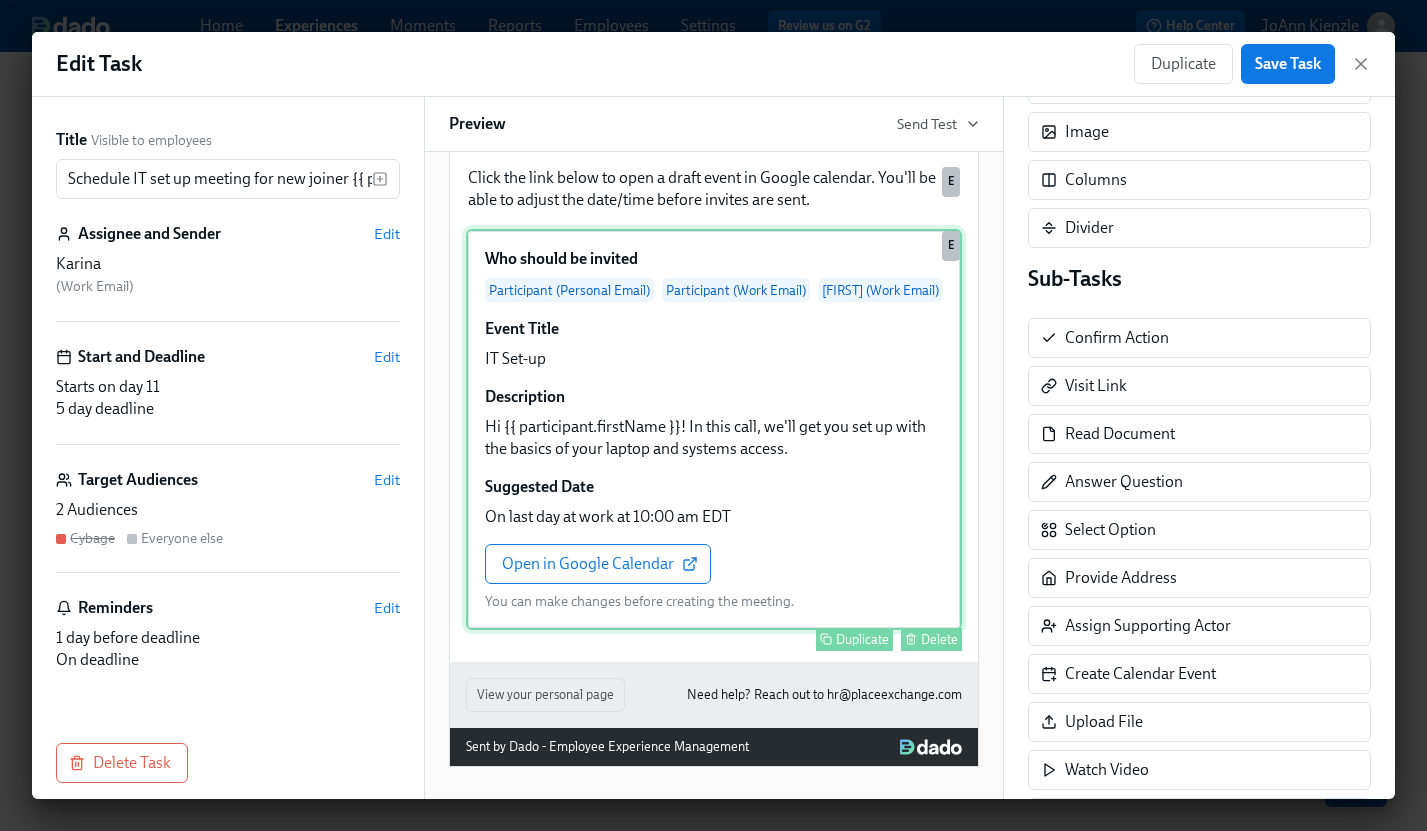 click on "Who should be invited Participant (Personal Email) Participant (Work Email) Karina (Work Email) Event Title IT Set-up Description Hi {{ participant.firstName }}! In this call, we'll get you set up with the basics of your laptop and systems access. Suggested Date On last day at work at 10:00 am EDT Open in Google Calendar You can make changes before creating the meeting.   Duplicate   Delete E" at bounding box center [714, 429] 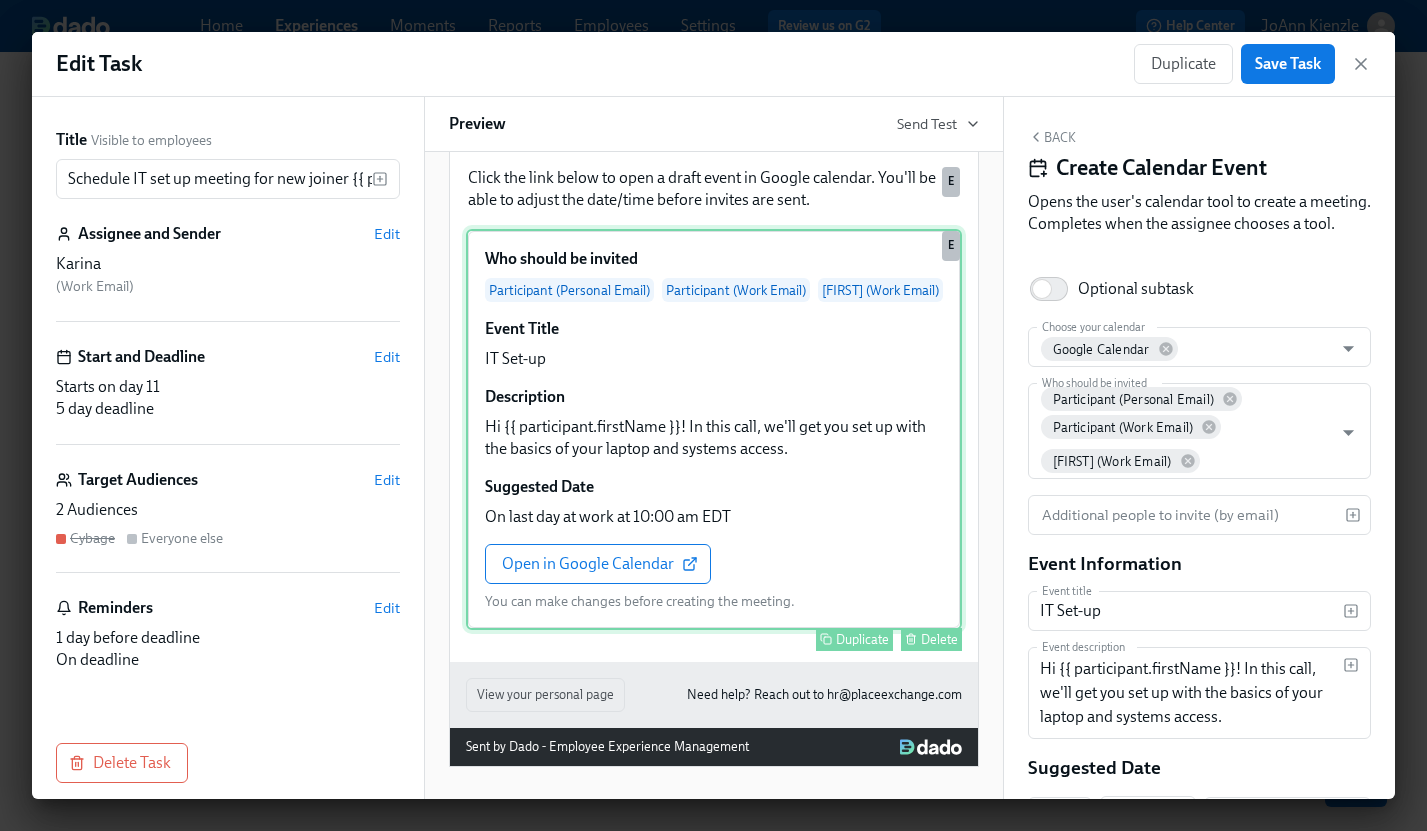 click on "Delete" at bounding box center [939, 639] 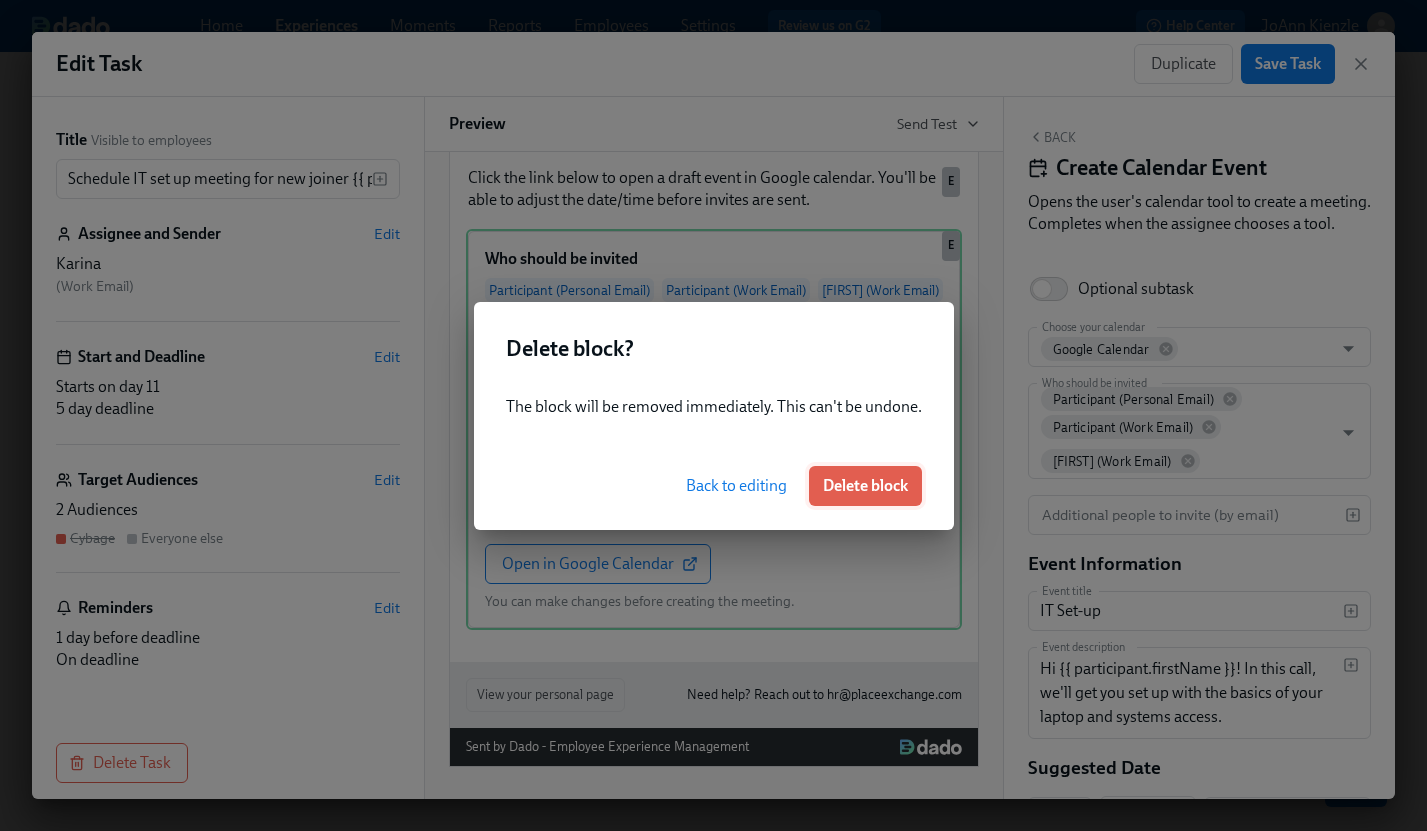 click on "Delete block" at bounding box center [865, 486] 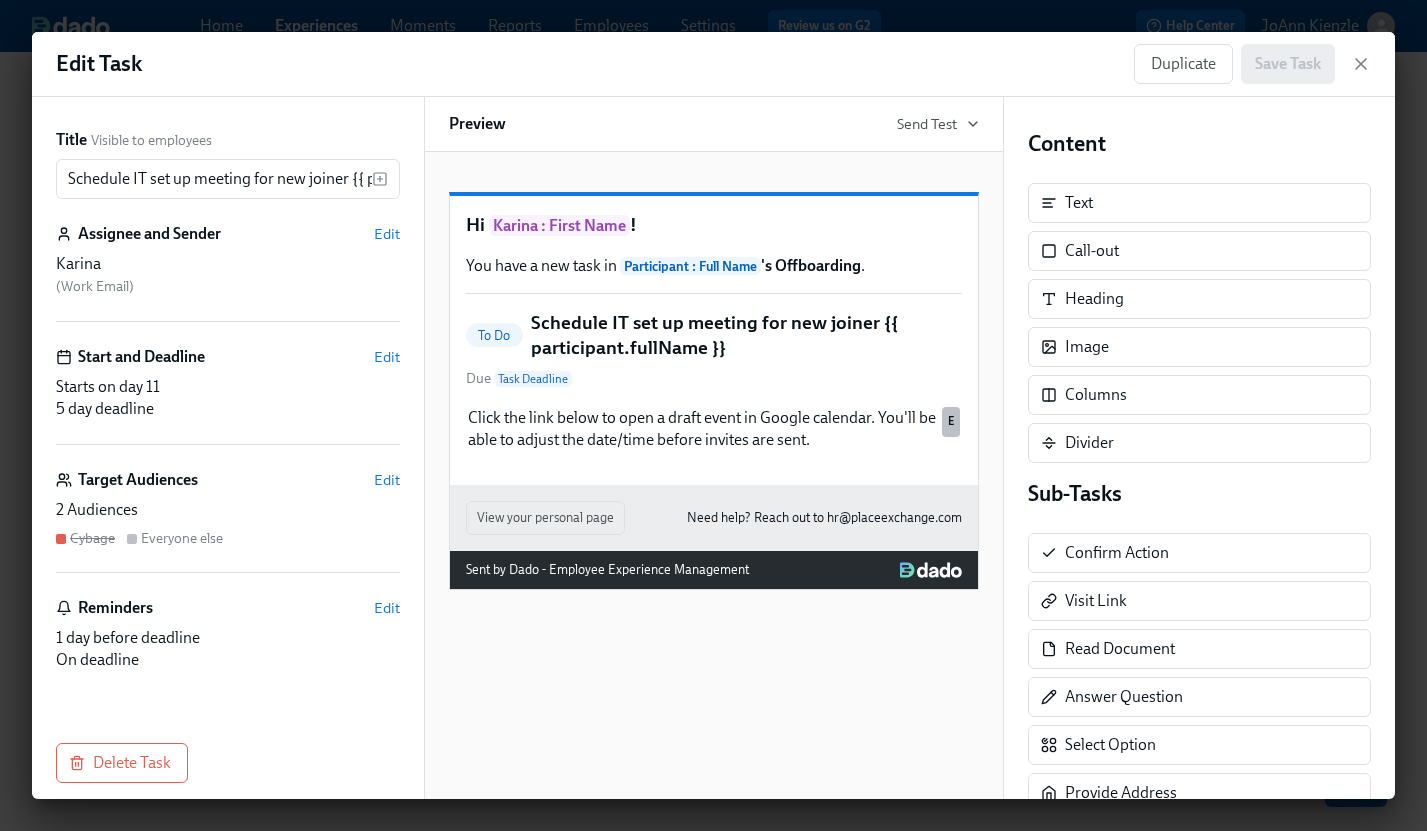 click on "Hi   Karina   :   First Name ! You have a new task in   Participant   :   Full Name 's   Offboarding . To Do Schedule IT set up meeting for new joiner {{ participant.fullName }} Due   Task Deadline Click the link below to open a draft event in Google calendar. You'll be able to adjust the date/time before invites are sent.   Duplicate   Delete E" at bounding box center (714, 340) 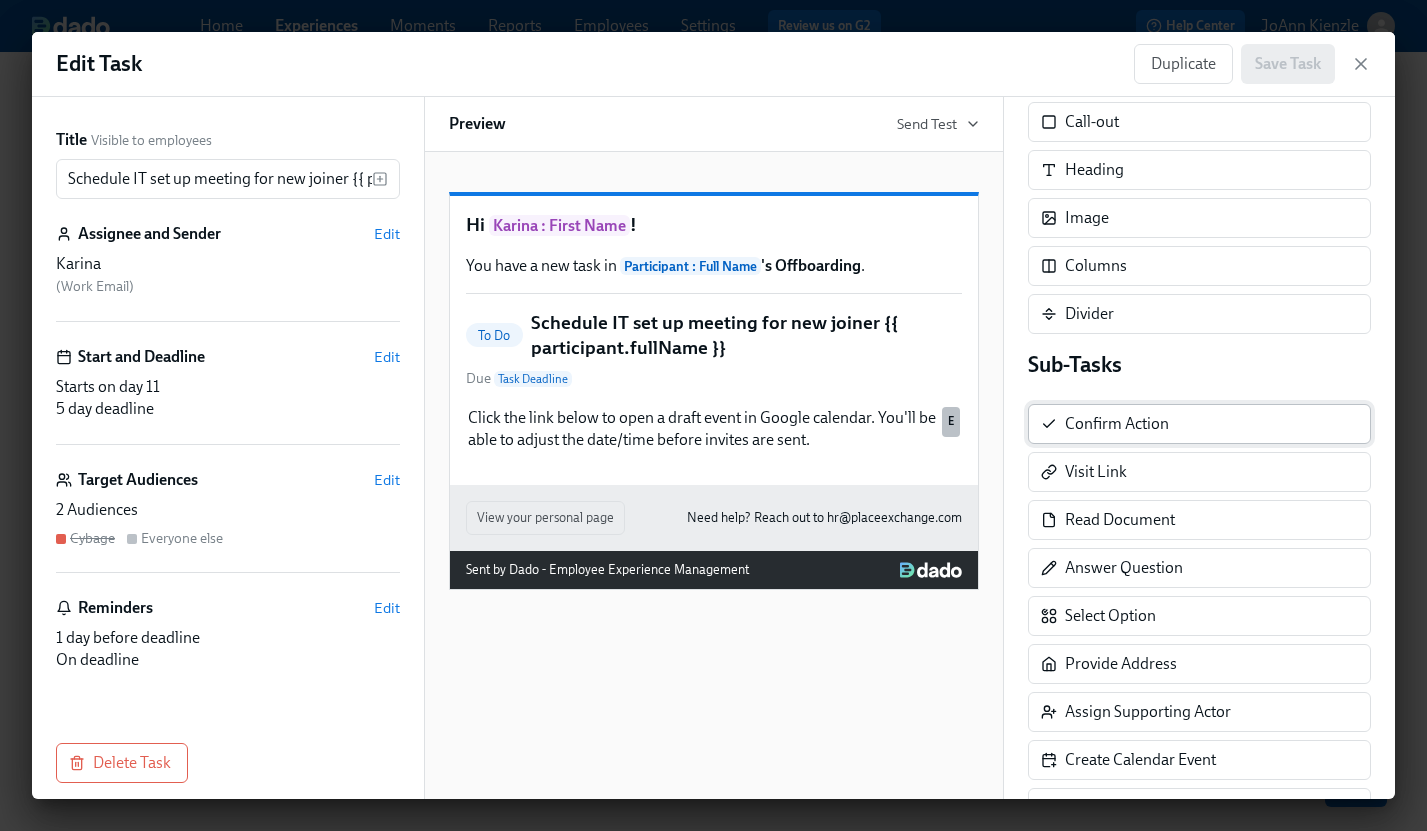 scroll, scrollTop: 130, scrollLeft: 0, axis: vertical 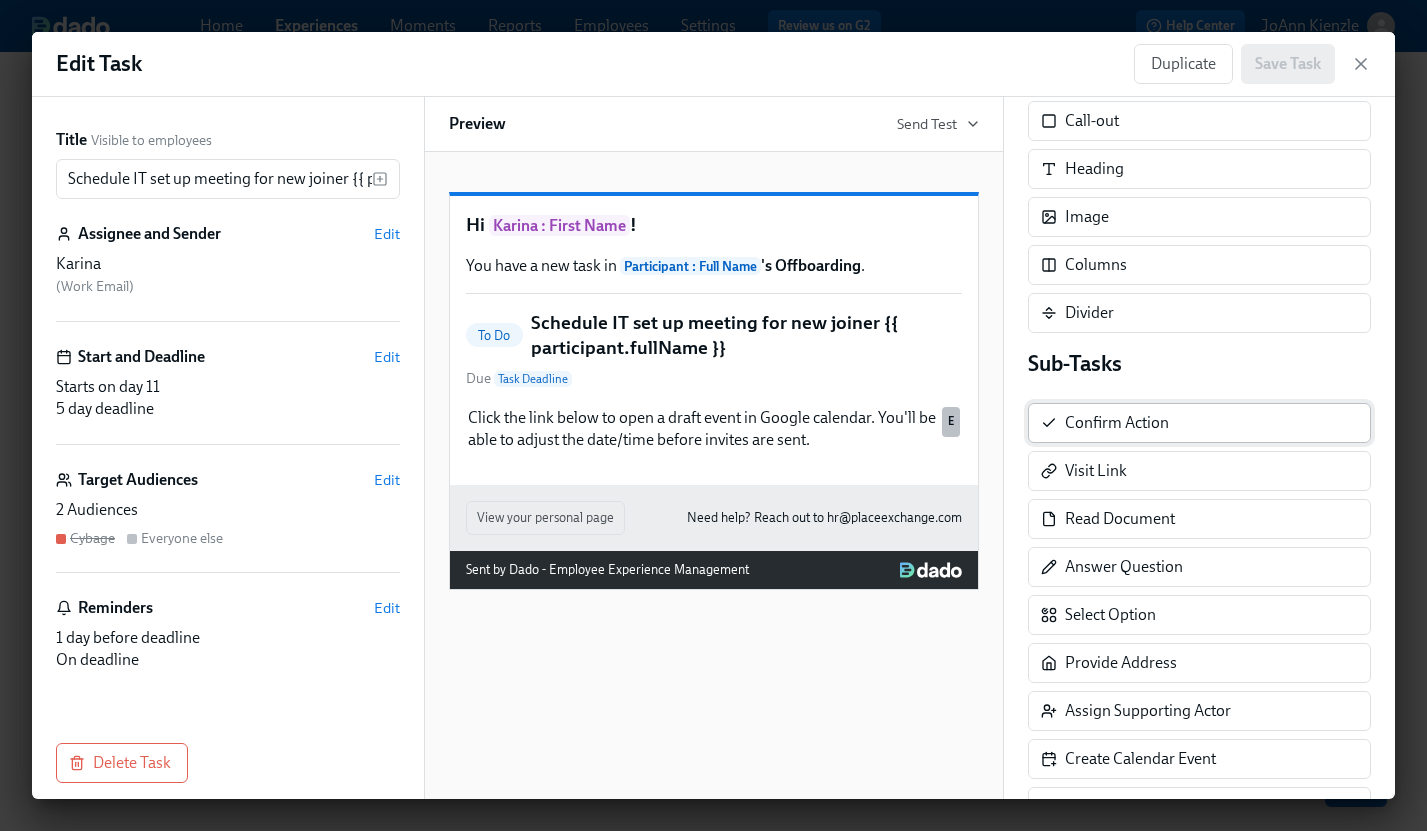 click on "Confirm Action" at bounding box center (1117, 423) 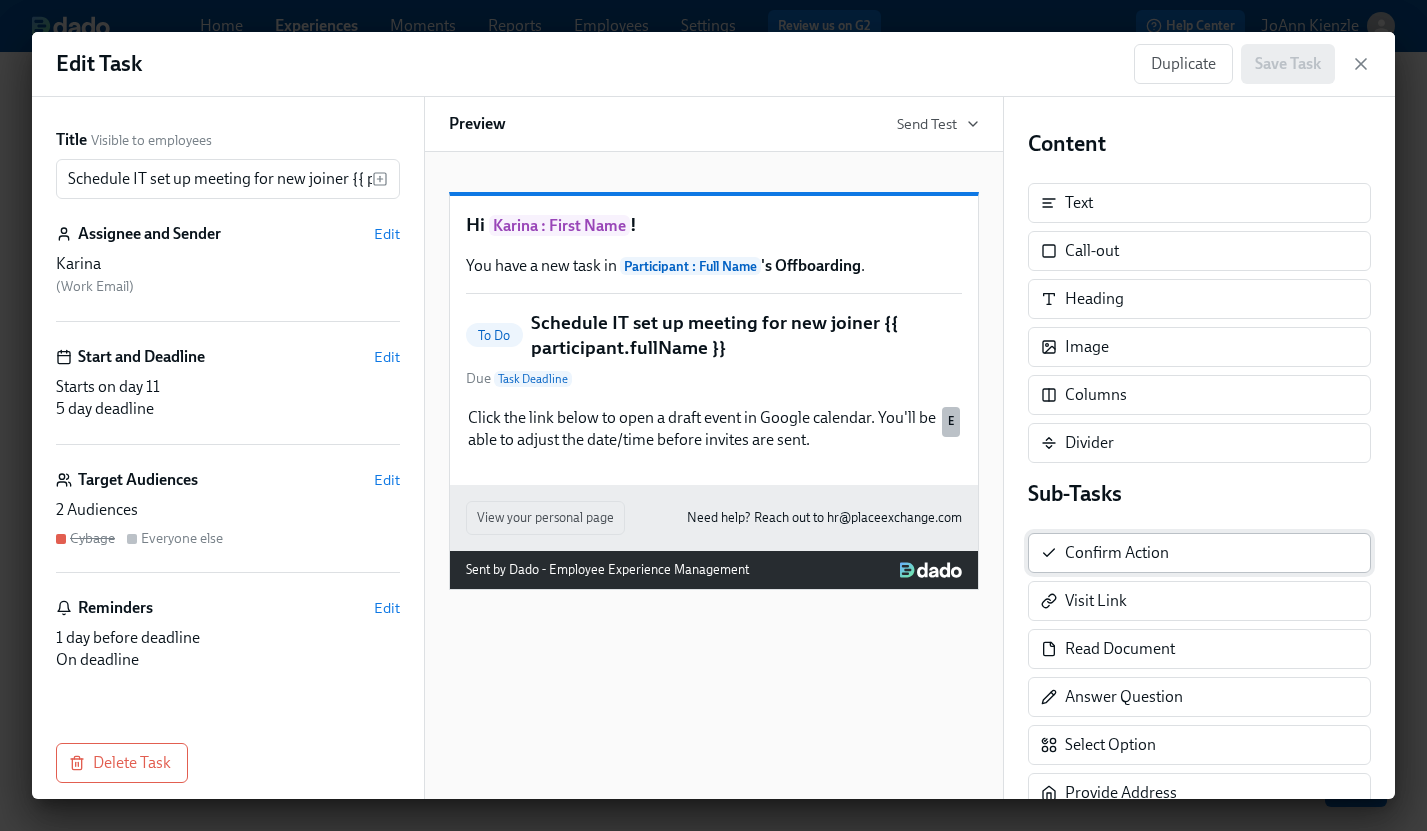click on "Confirm Action" at bounding box center [1117, 553] 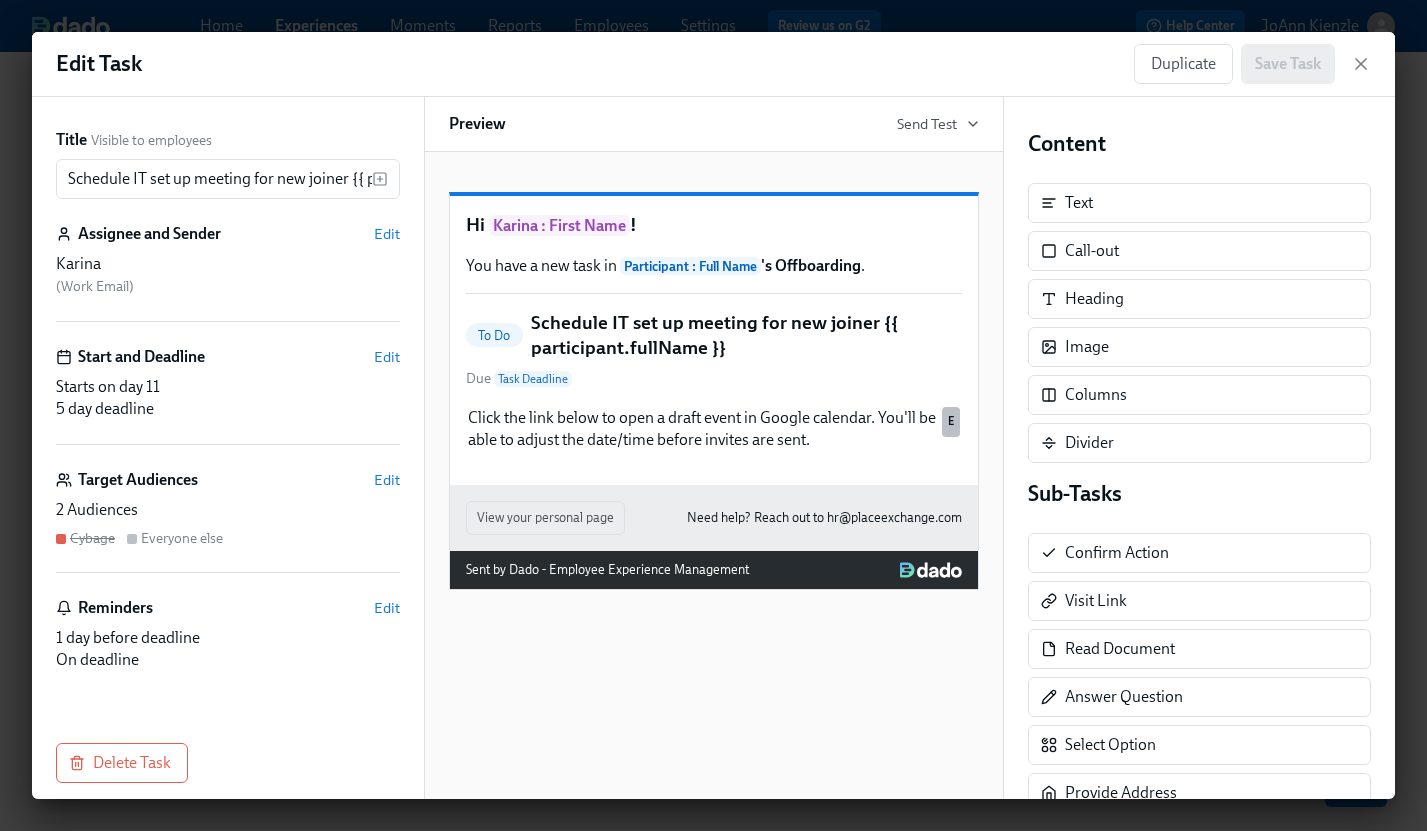 click on "Hi   Karina   :   First Name ! You have a new task in   Participant   :   Full Name 's   Offboarding . To Do Schedule IT set up meeting for new joiner {{ participant.fullName }} Due   Task Deadline Click the link below to open a draft event in Google calendar. You'll be able to adjust the date/time before invites are sent.   Duplicate   Delete E" at bounding box center (714, 340) 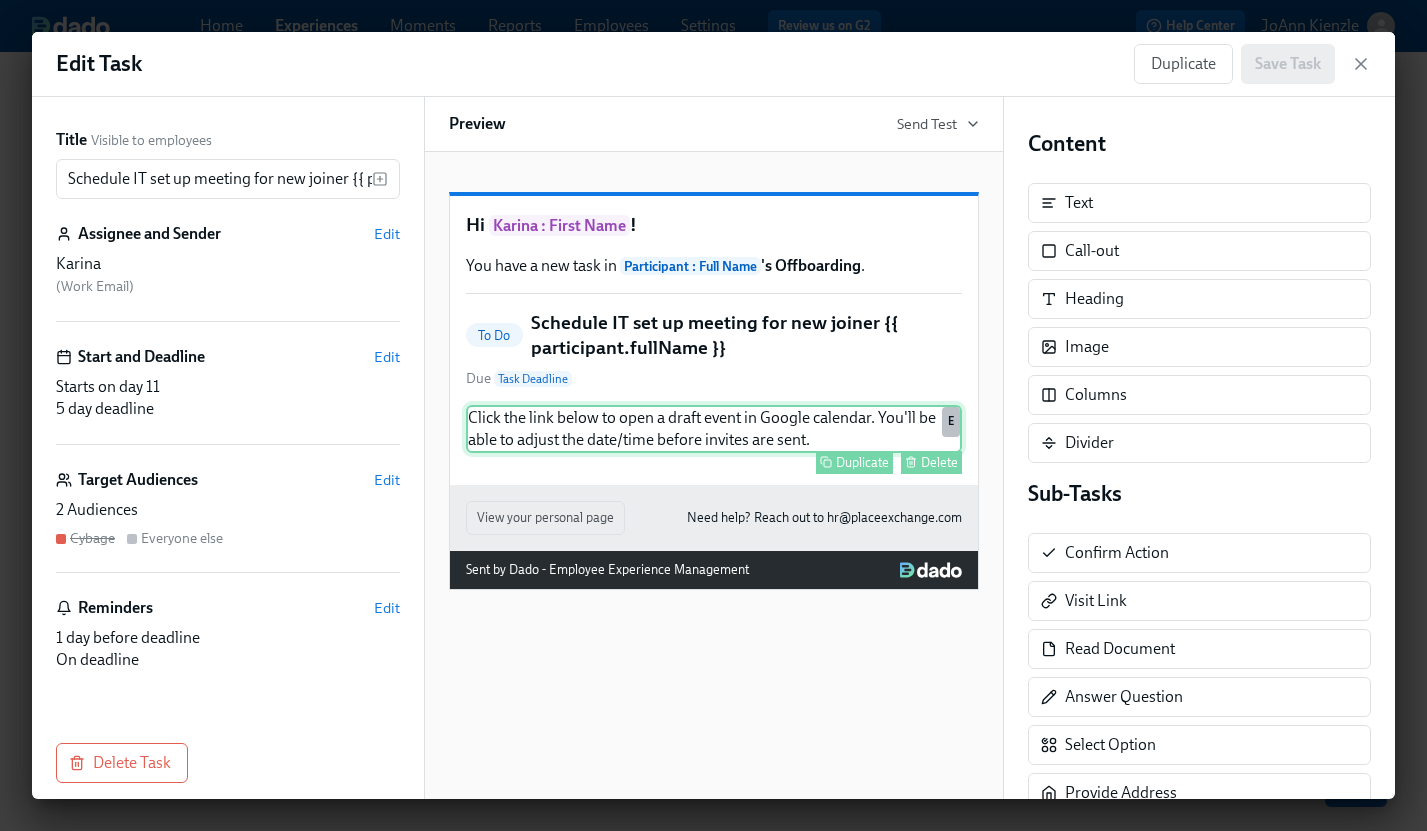 click on "Click the link below to open a draft event in Google calendar. You'll be able to adjust the date/time before invites are sent.   Duplicate   Delete E" at bounding box center (714, 429) 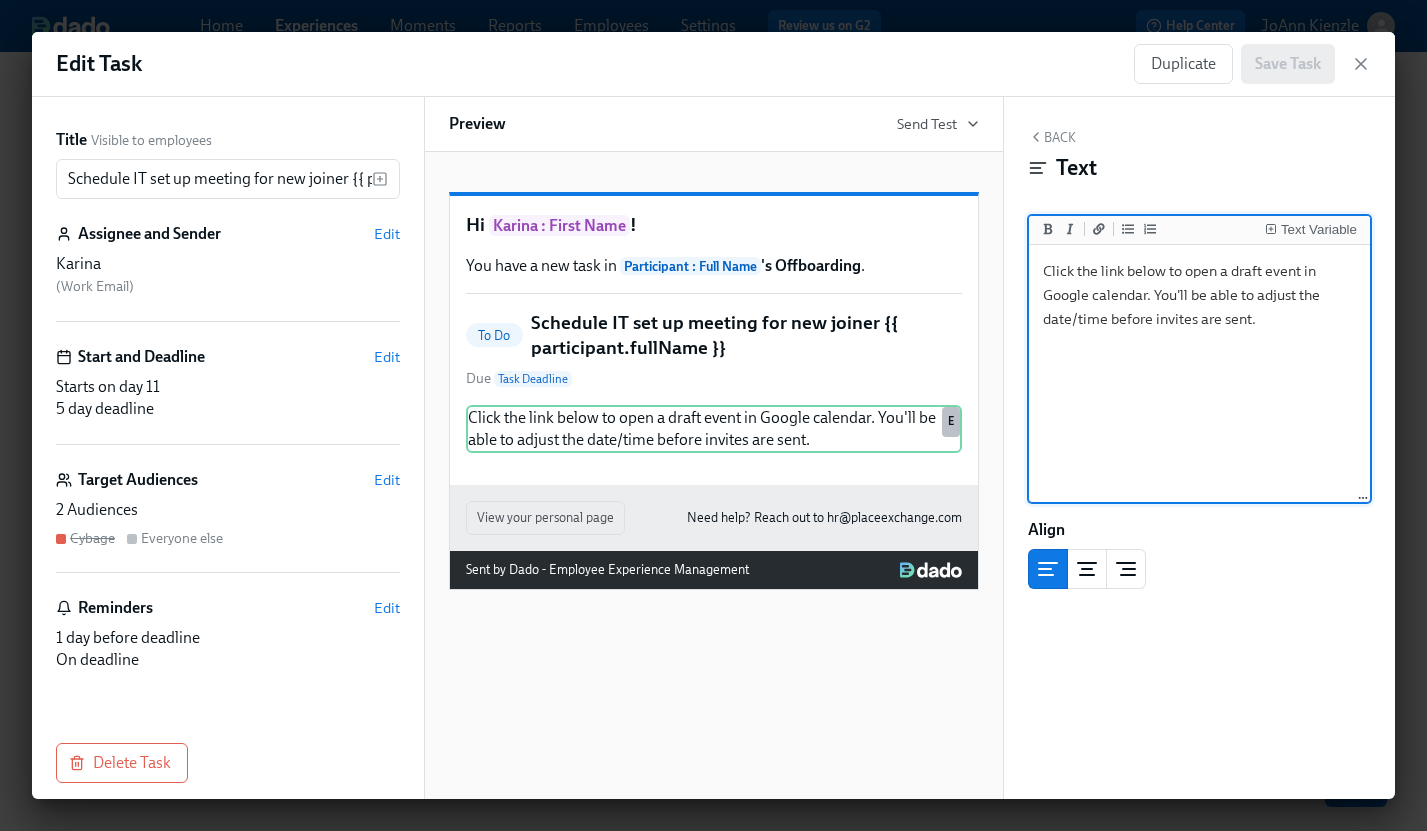 click on "Schedule IT set up meeting for new joiner {{ participant.fullName }}" at bounding box center [746, 335] 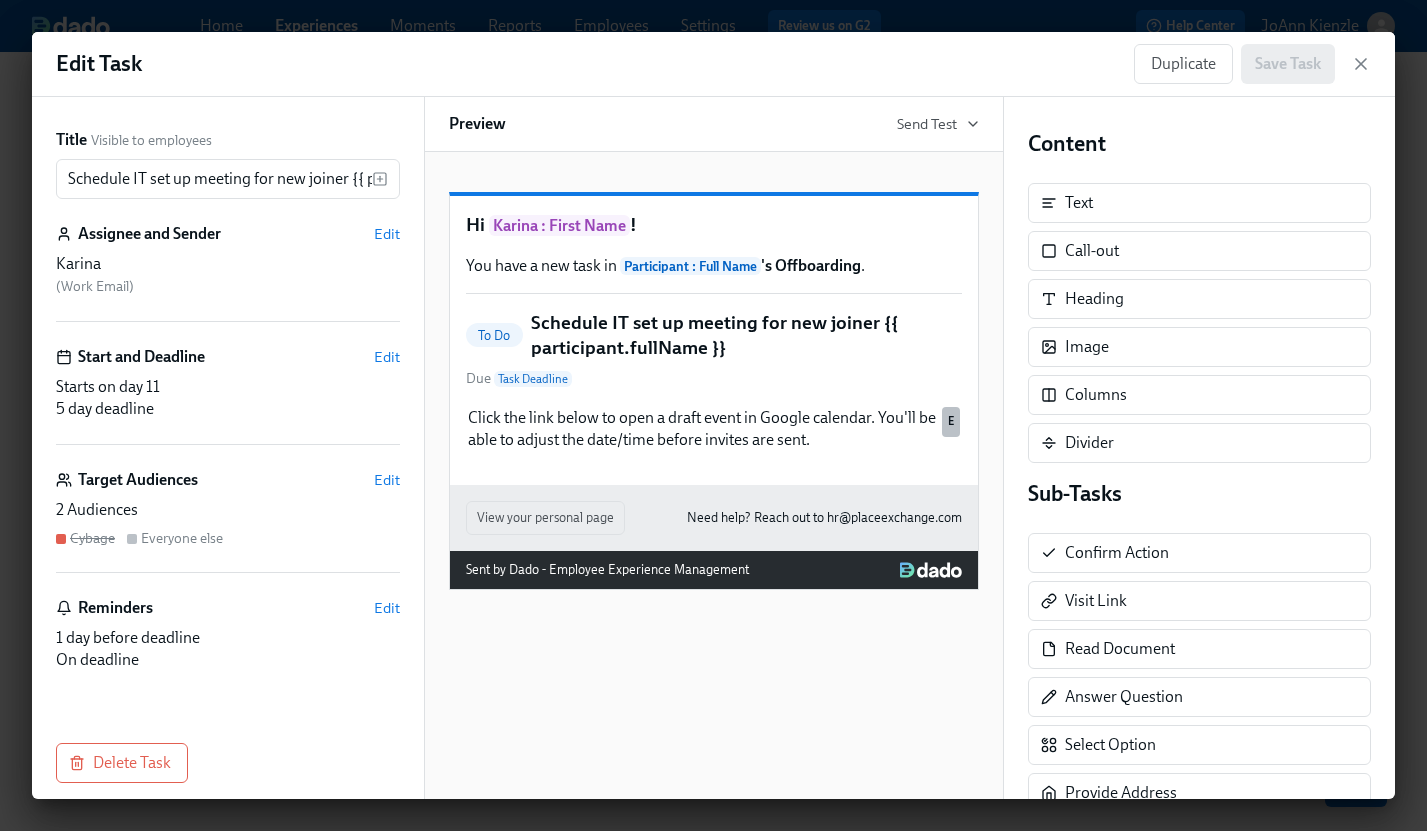 click on "Sub-Tasks" at bounding box center (1200, 494) 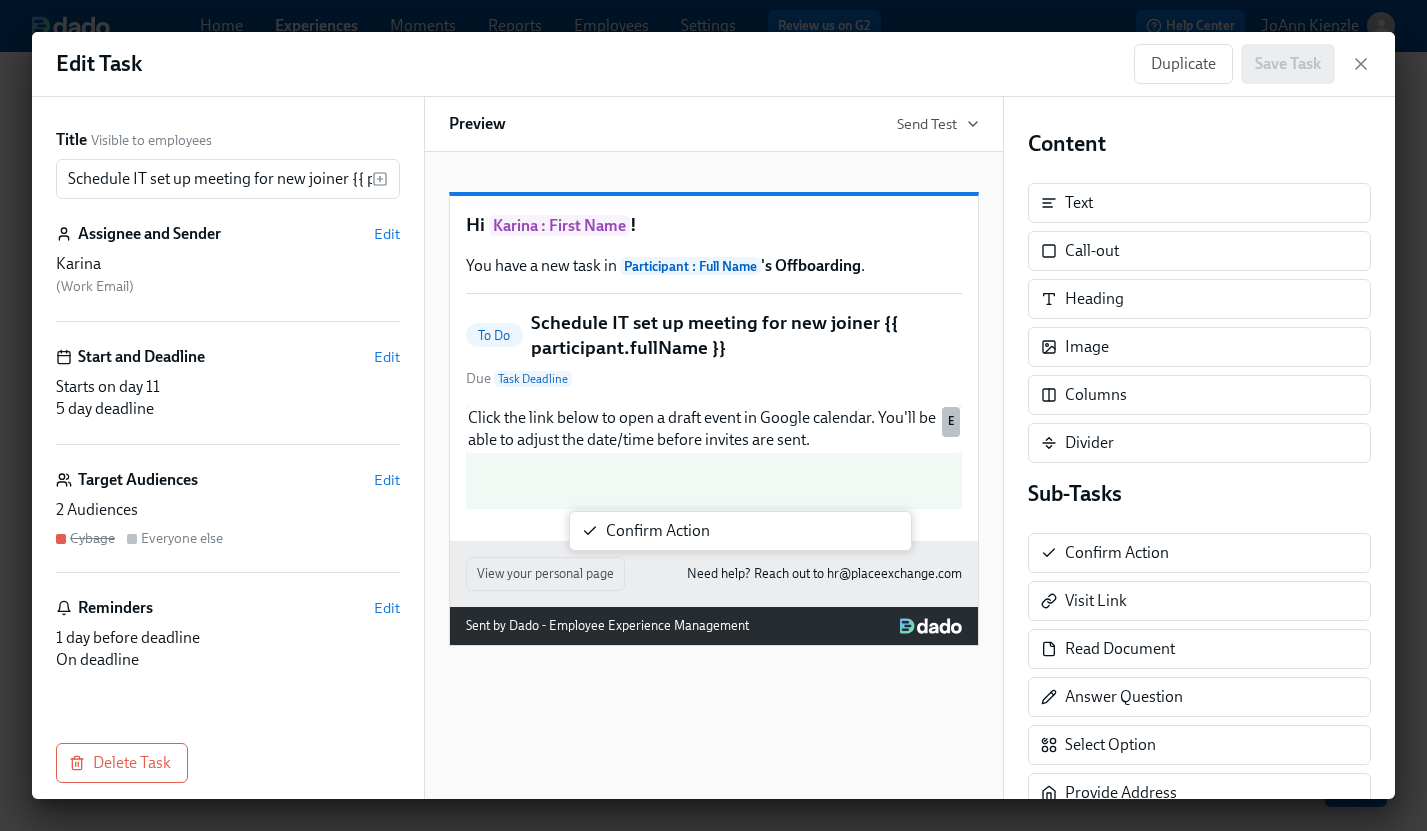 drag, startPoint x: 1111, startPoint y: 556, endPoint x: 612, endPoint y: 524, distance: 500.025 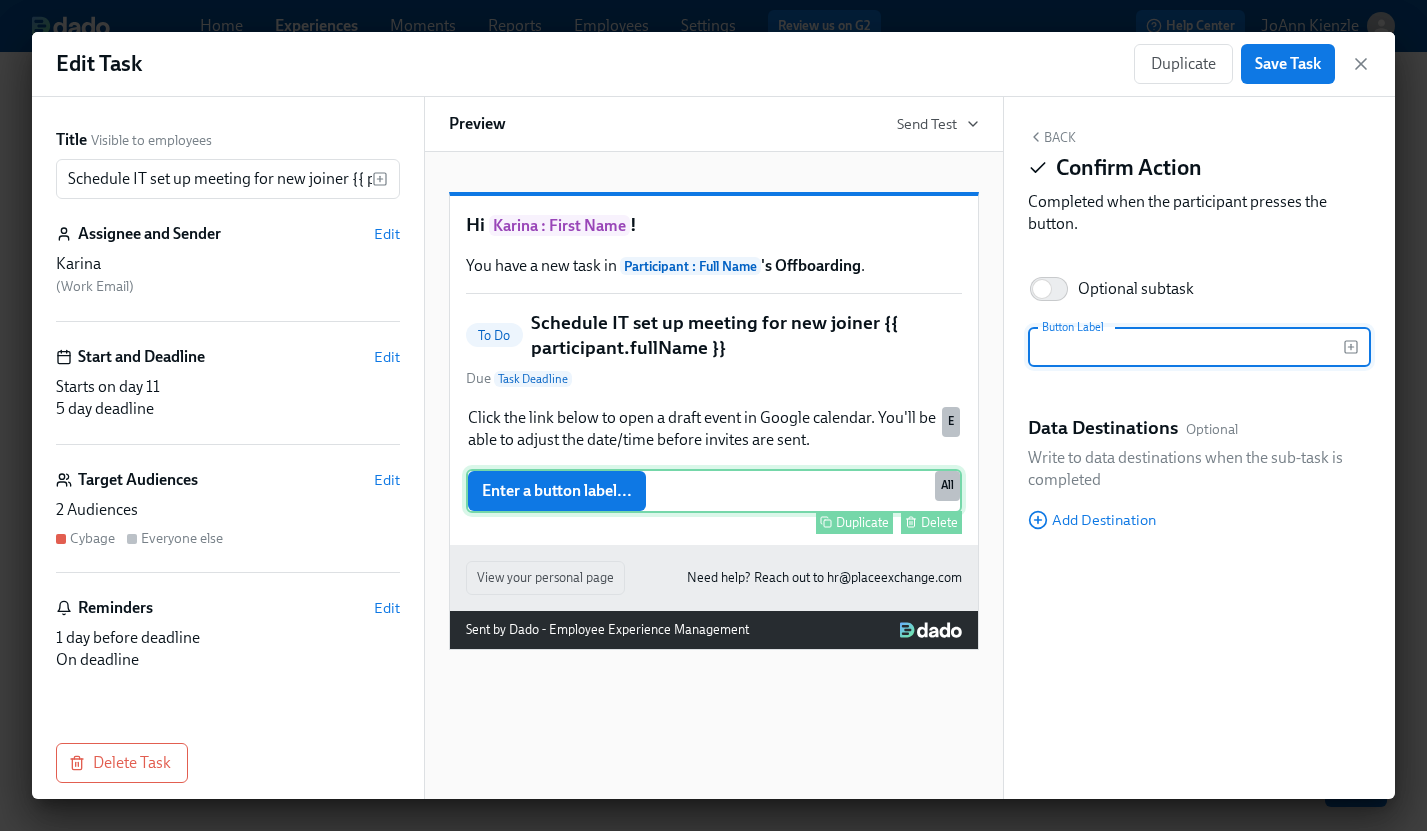 click on "Enter a button label...   Duplicate   Delete All" at bounding box center (714, 491) 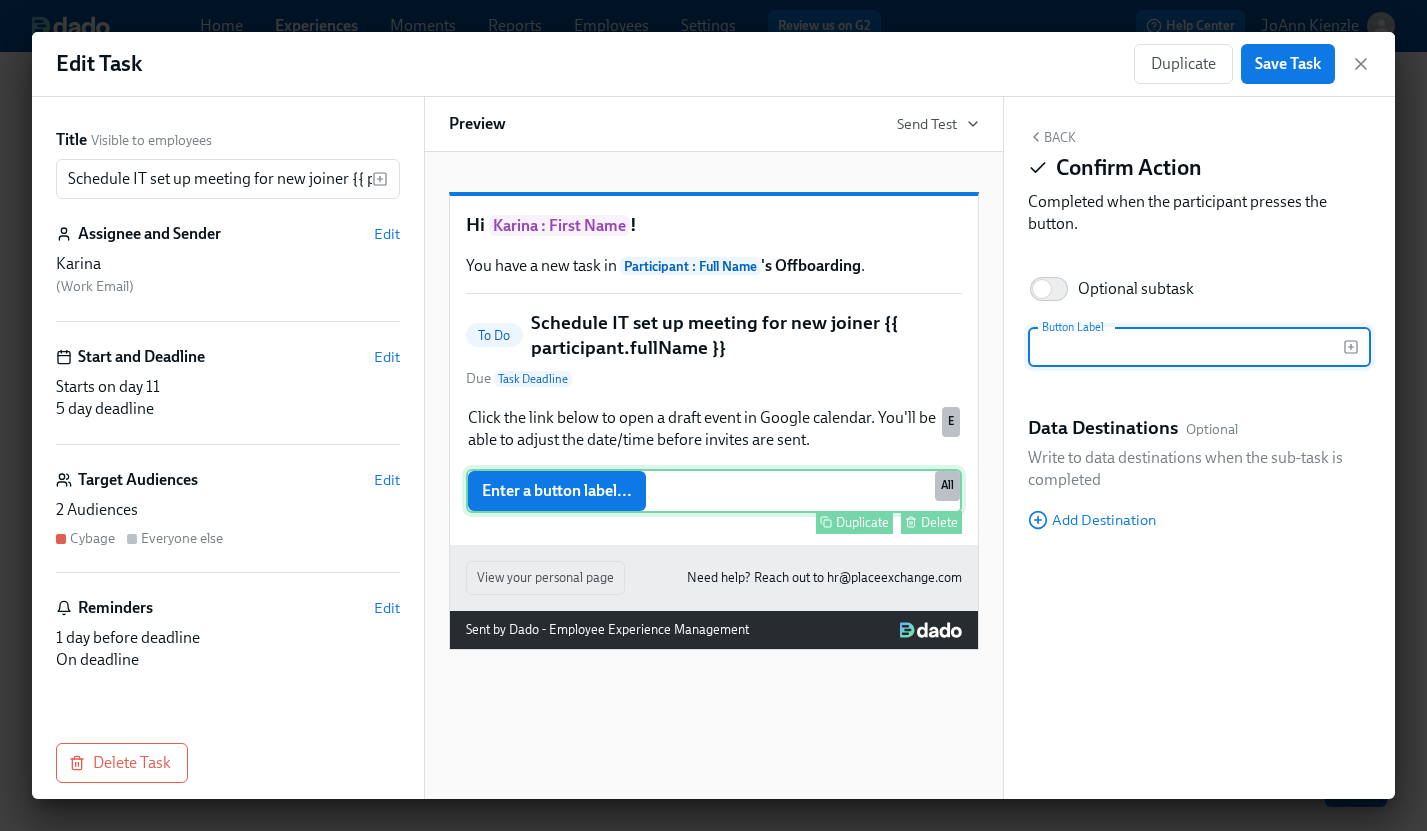 click on "Enter a button label...   Duplicate   Delete All" at bounding box center (714, 491) 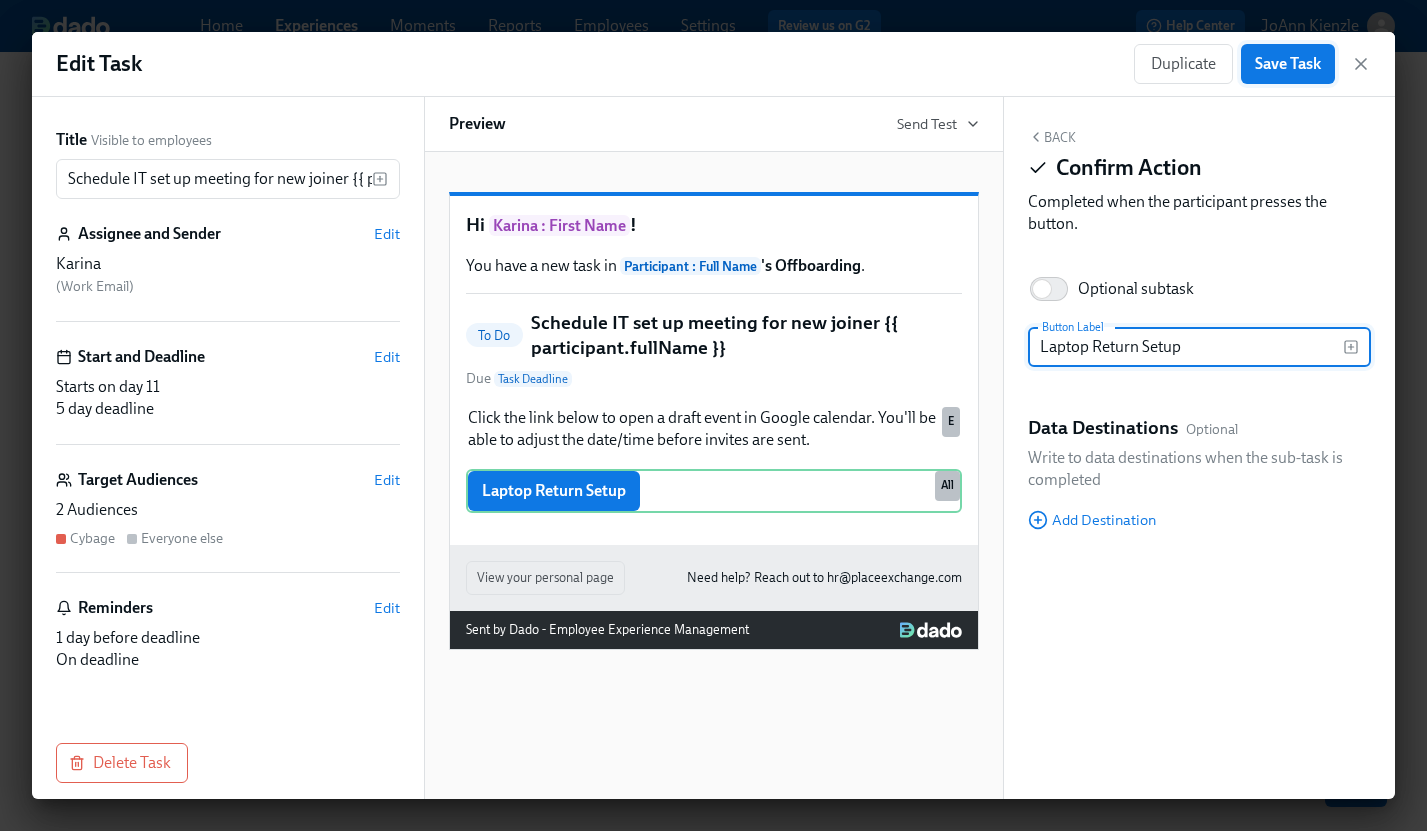 type on "Laptop Return Setup" 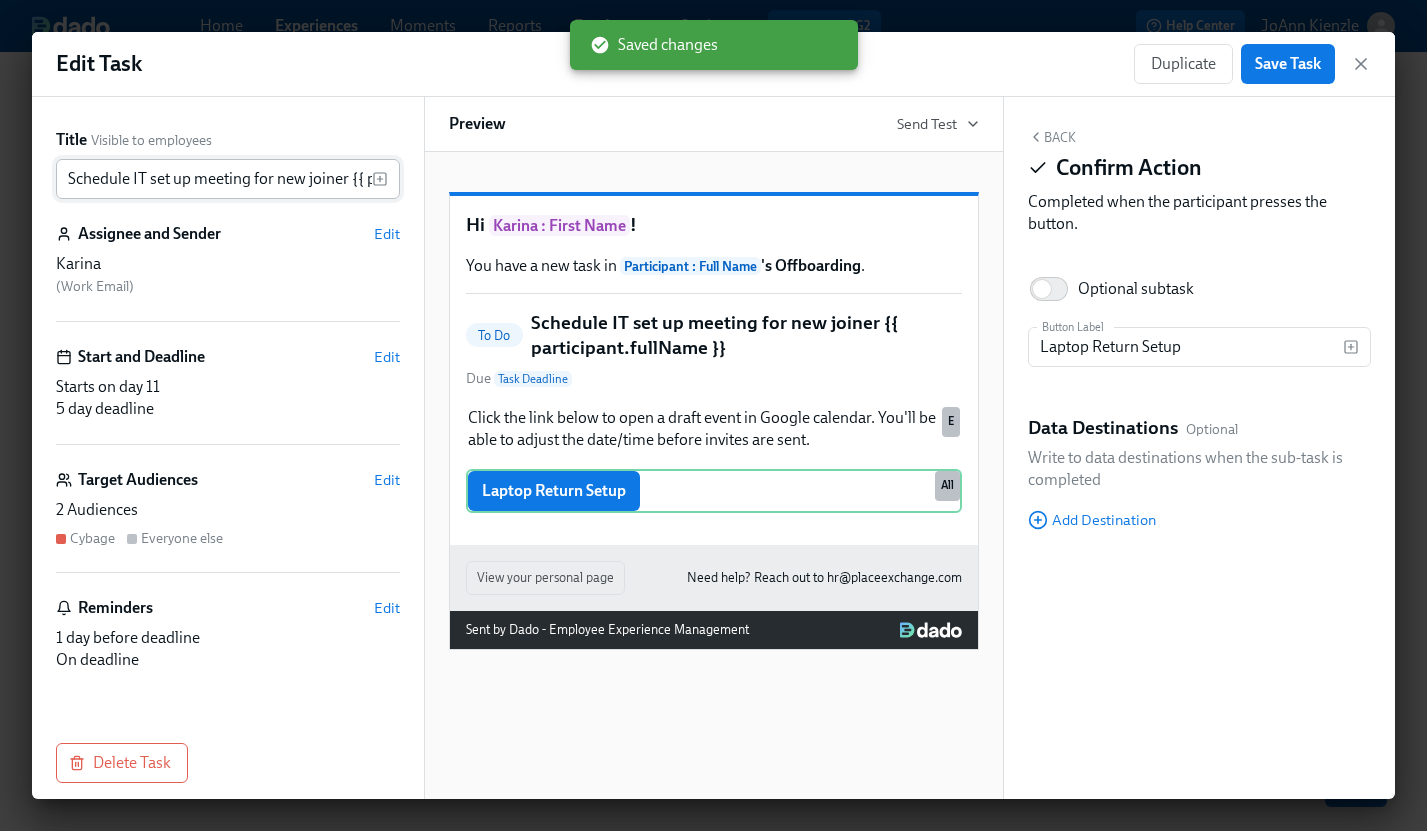 click on "Schedule IT set up meeting for new joiner {{ participant.fullName }}" at bounding box center [214, 179] 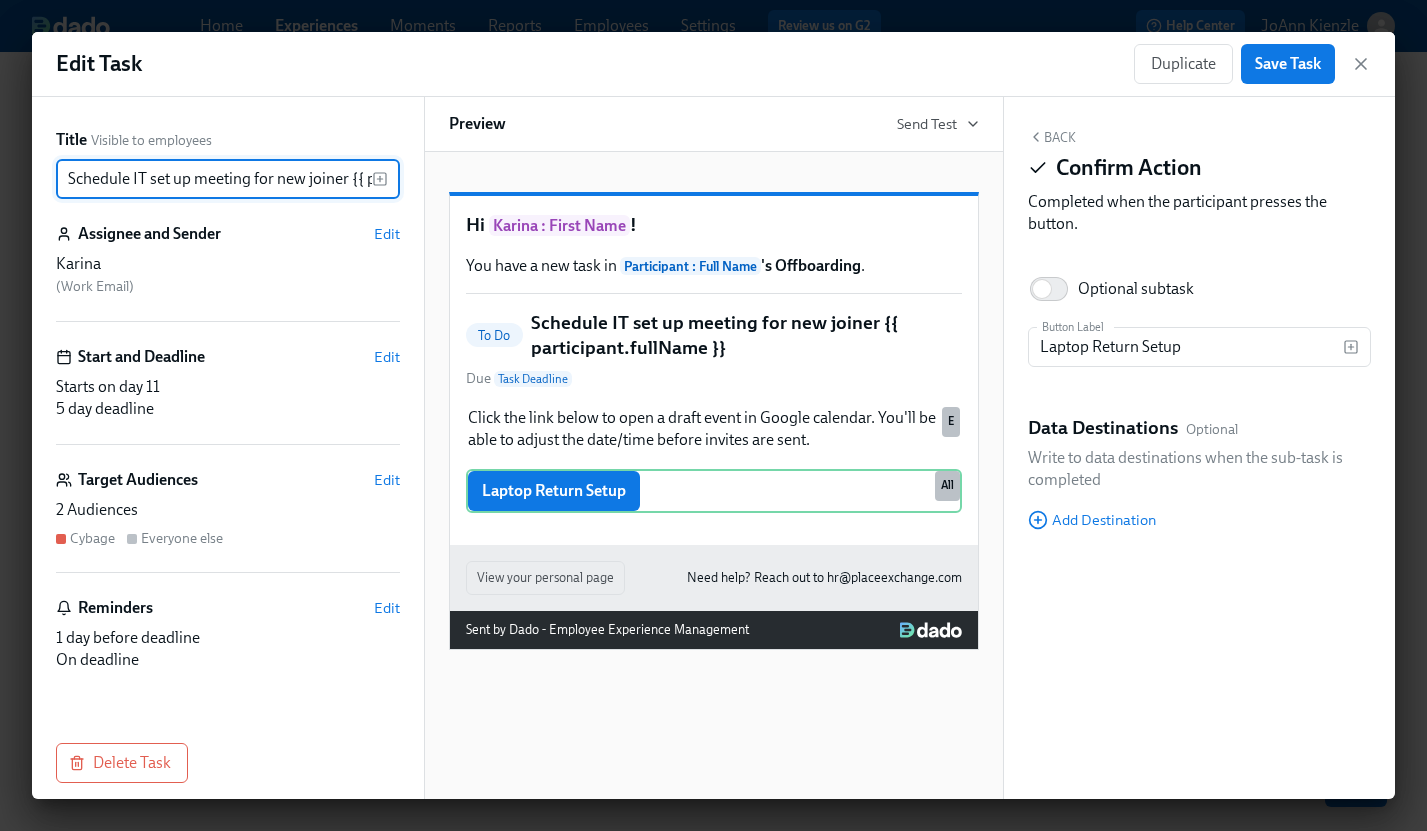 drag, startPoint x: 67, startPoint y: 177, endPoint x: 347, endPoint y: 181, distance: 280.02856 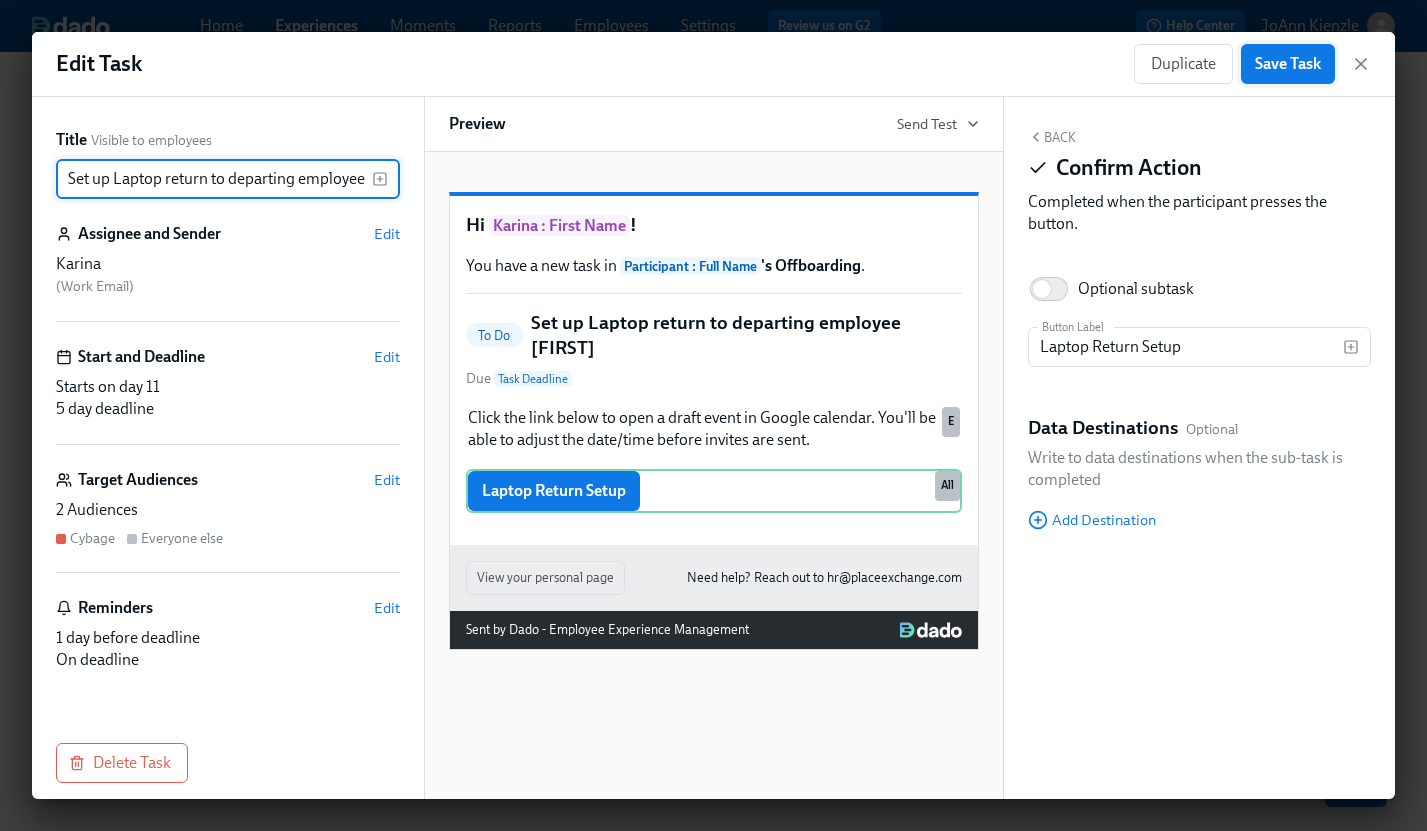 type on "Set up Laptop return to departing employee  [FIRST]" 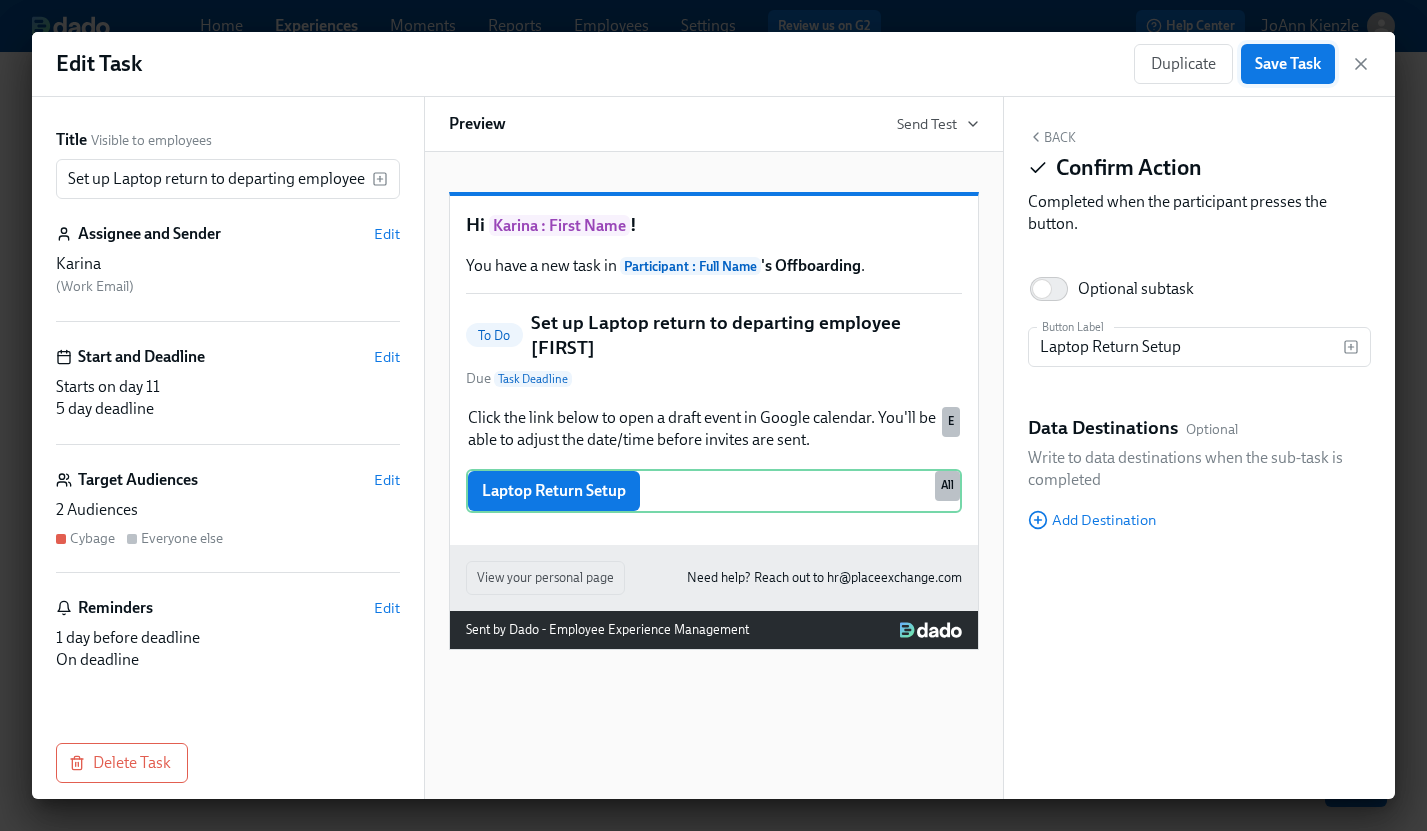 click on "Save Task" at bounding box center [1288, 64] 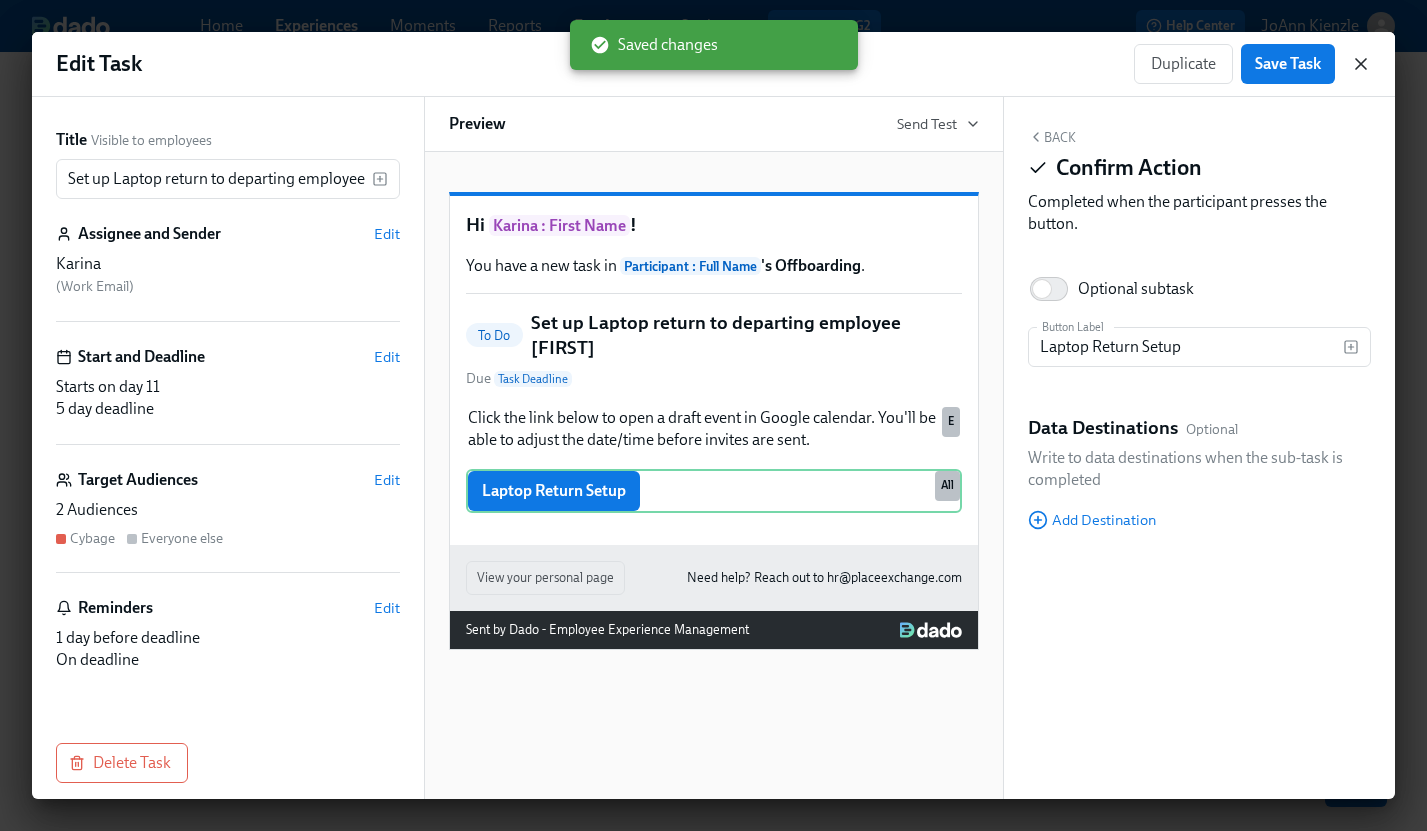 click 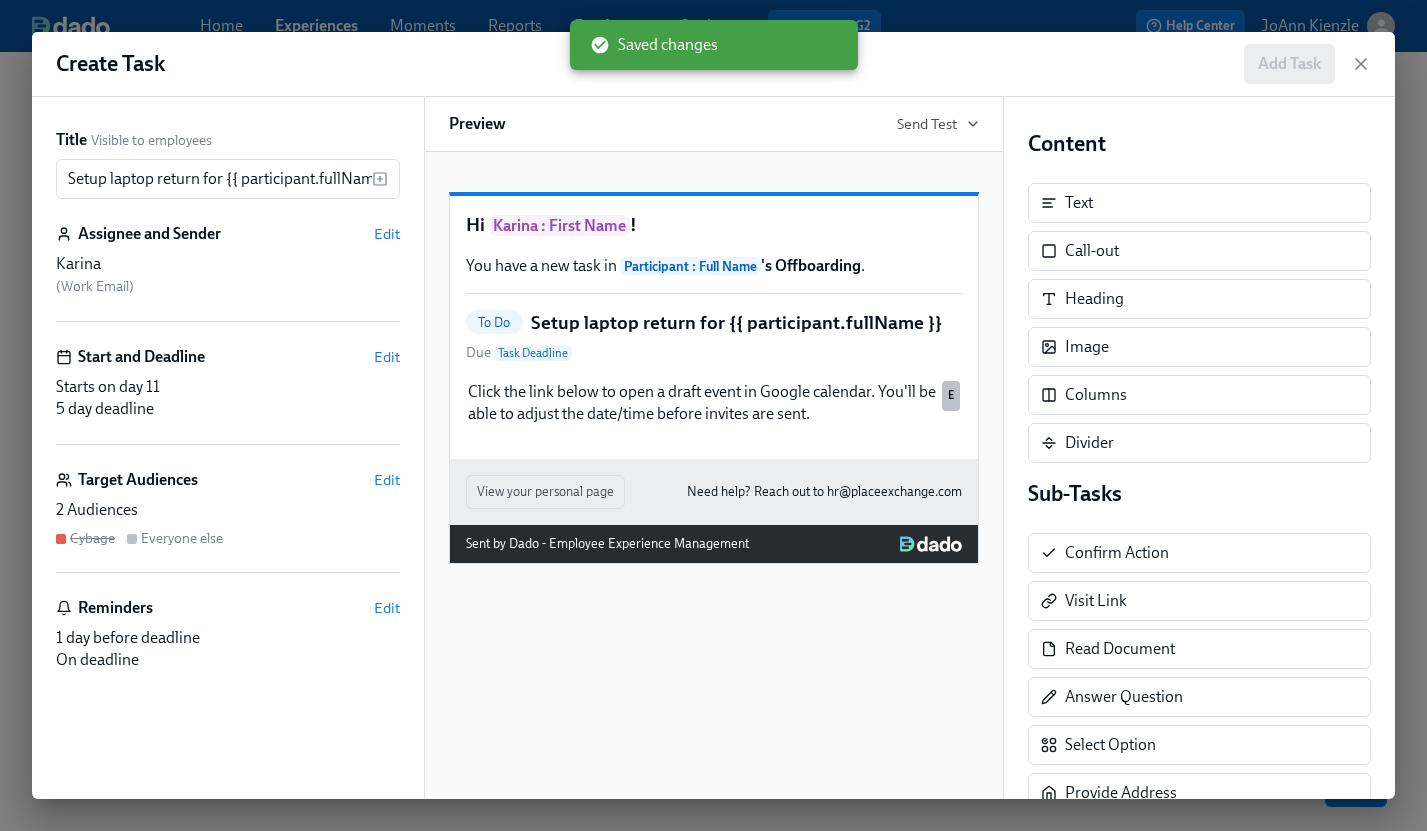 click 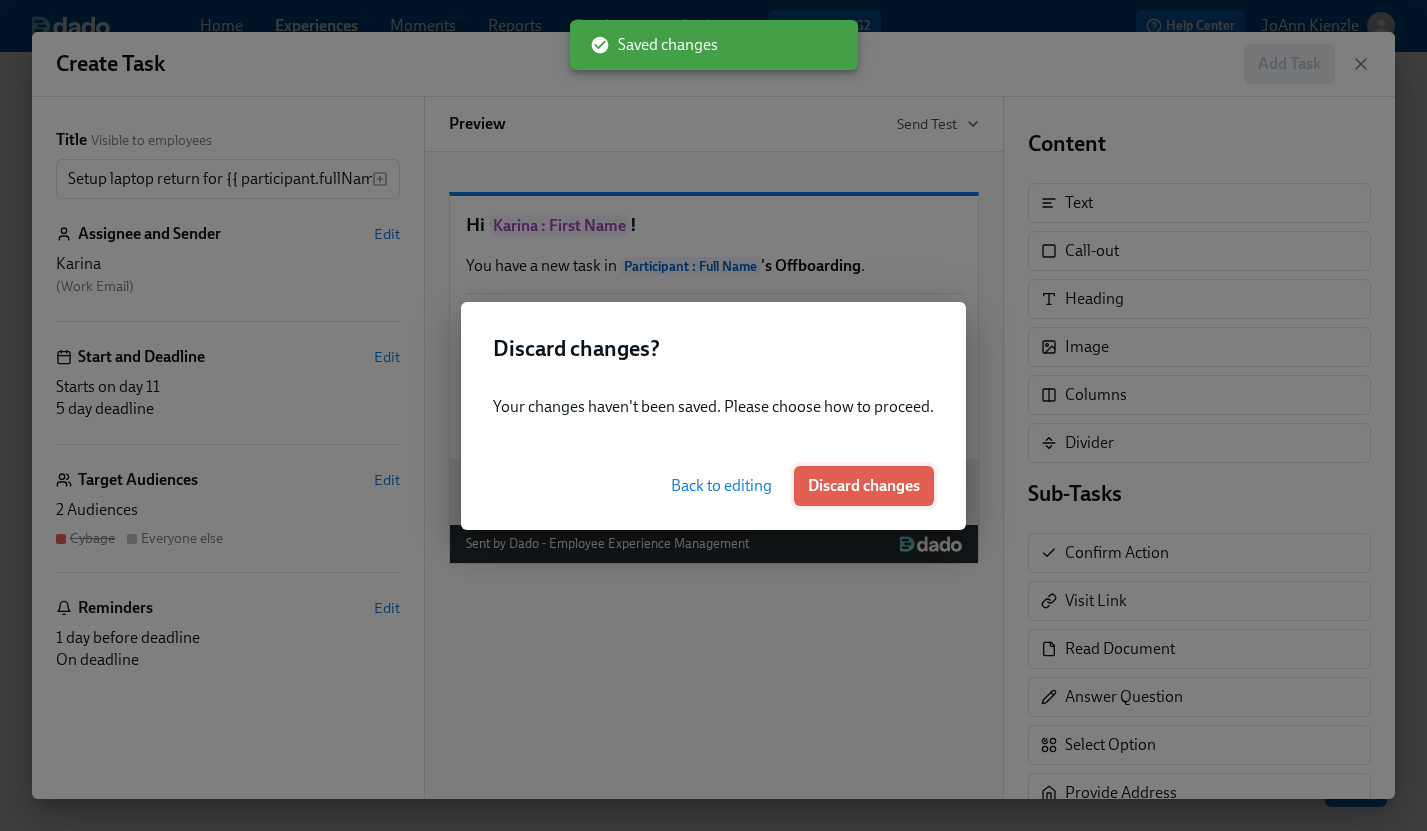 click on "Discard changes" at bounding box center (864, 486) 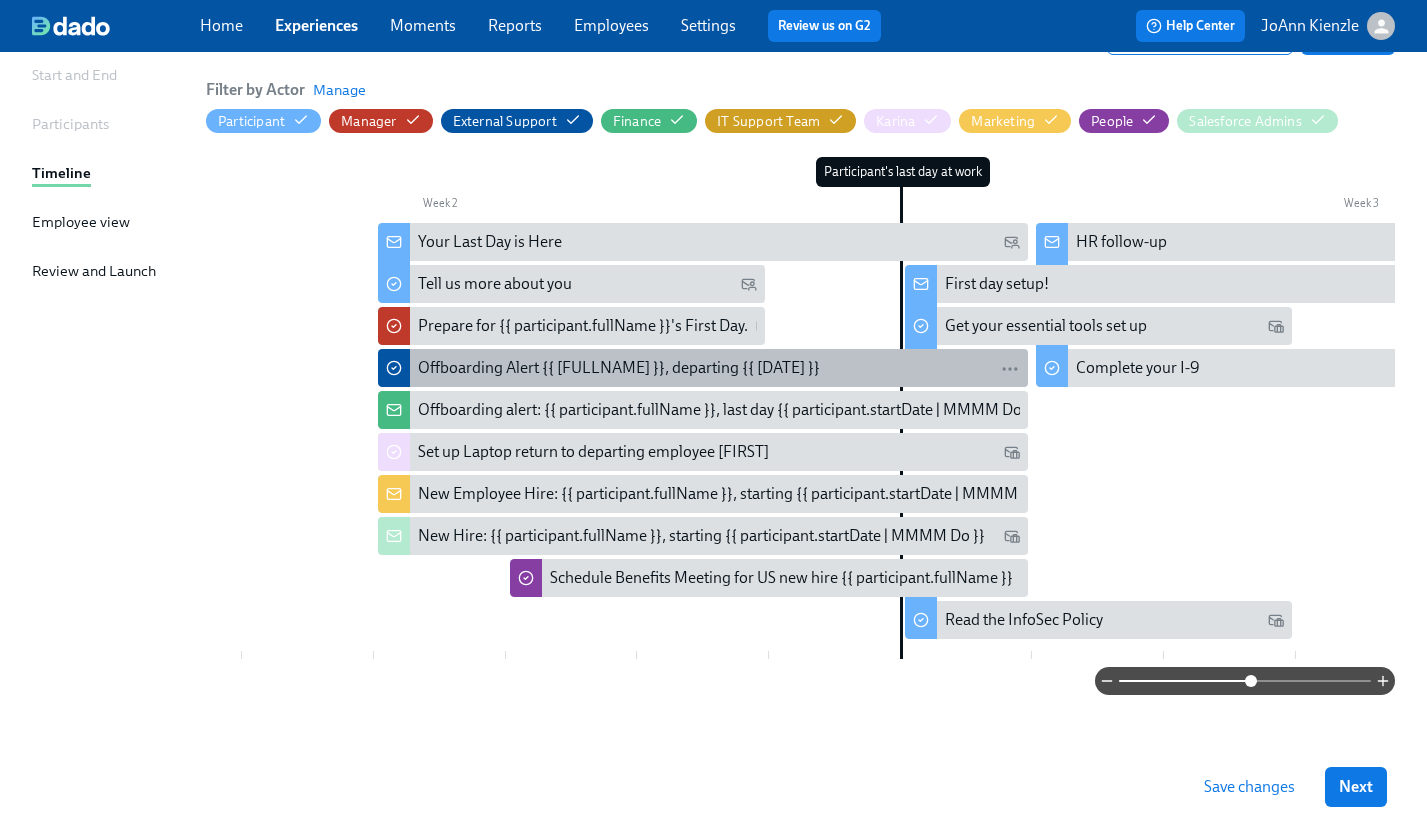 click on "Offboarding Alert {{ [FULLNAME] }}, departing {{ [DATE] }}" at bounding box center [619, 368] 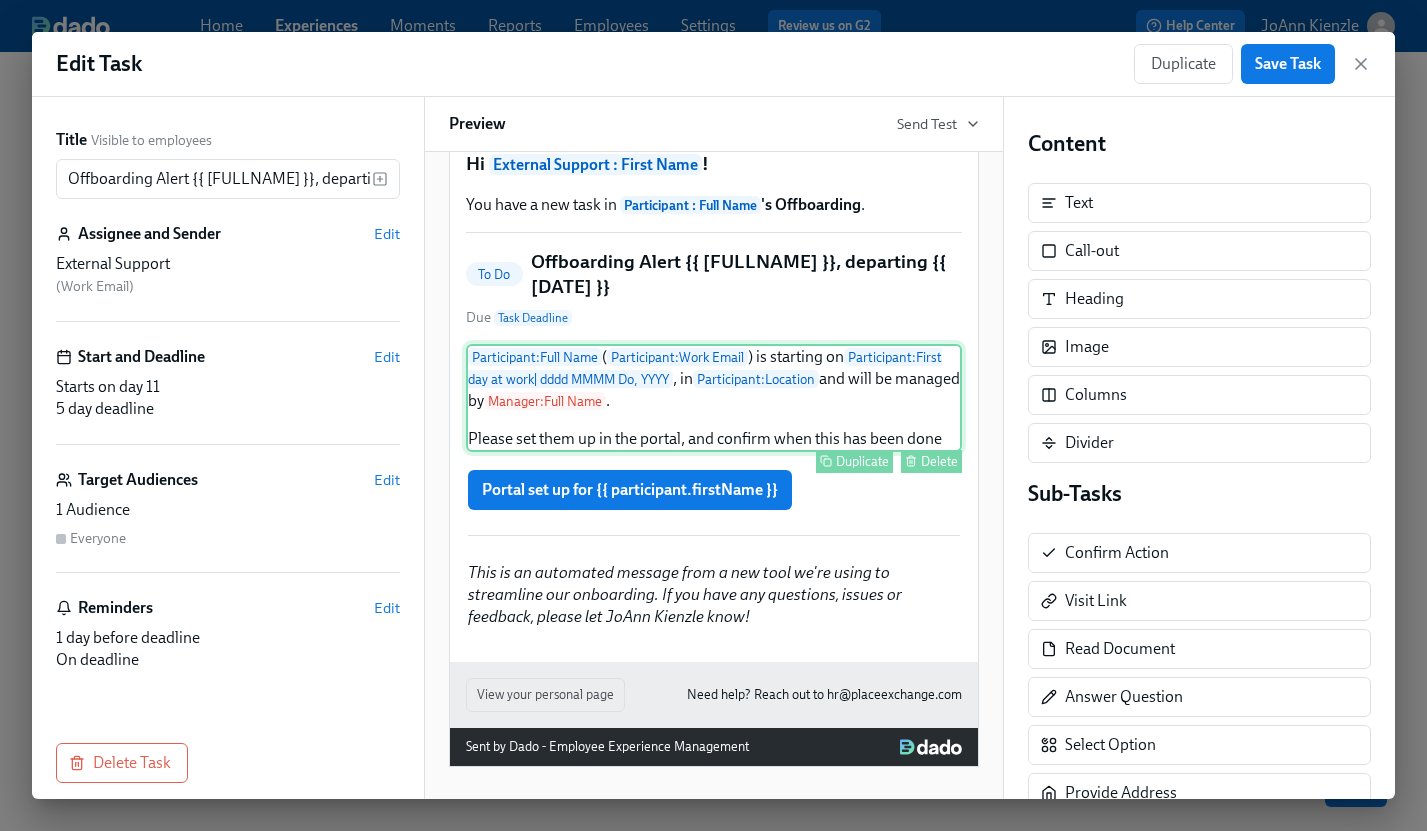scroll, scrollTop: 0, scrollLeft: 0, axis: both 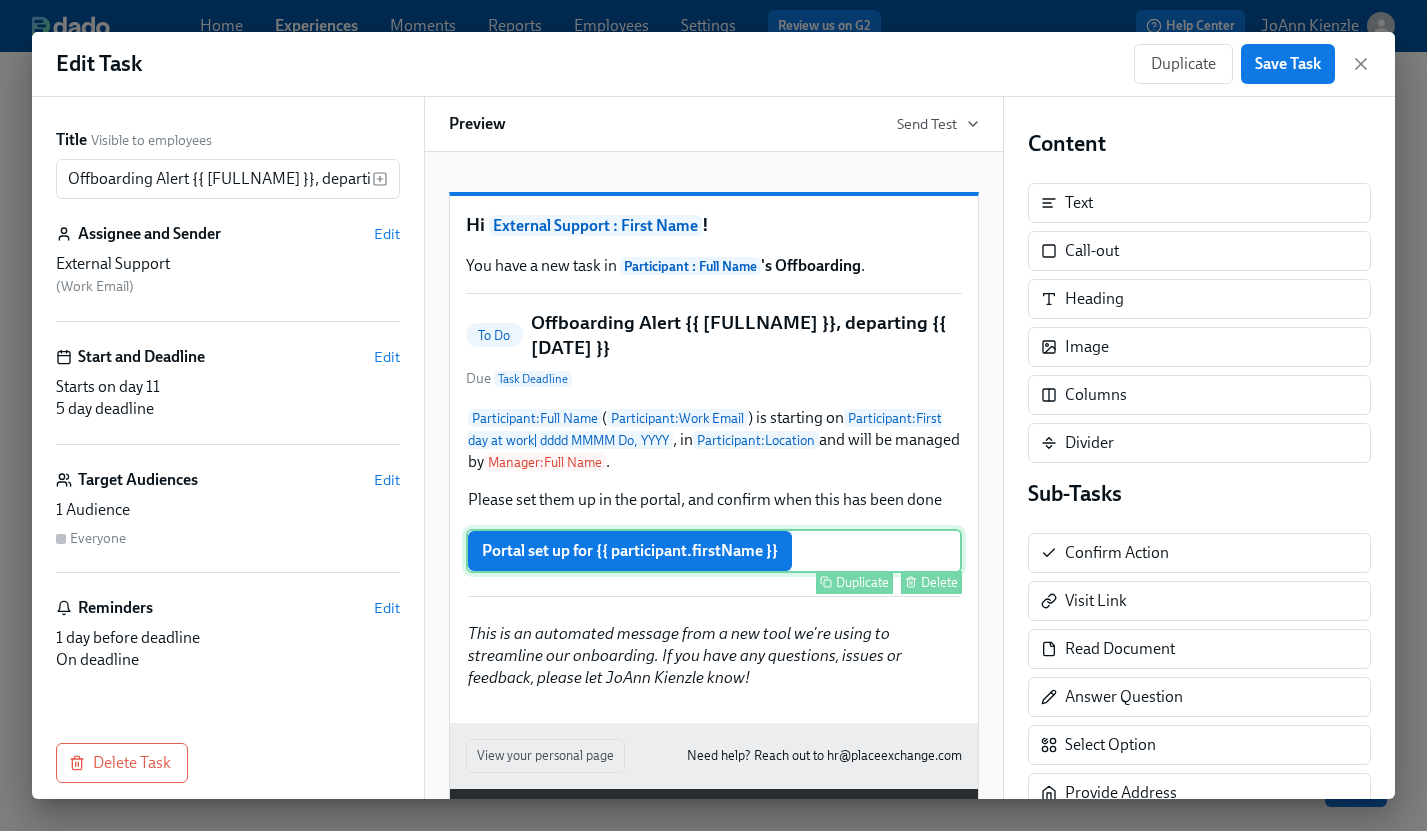 click on "Delete" at bounding box center (939, 582) 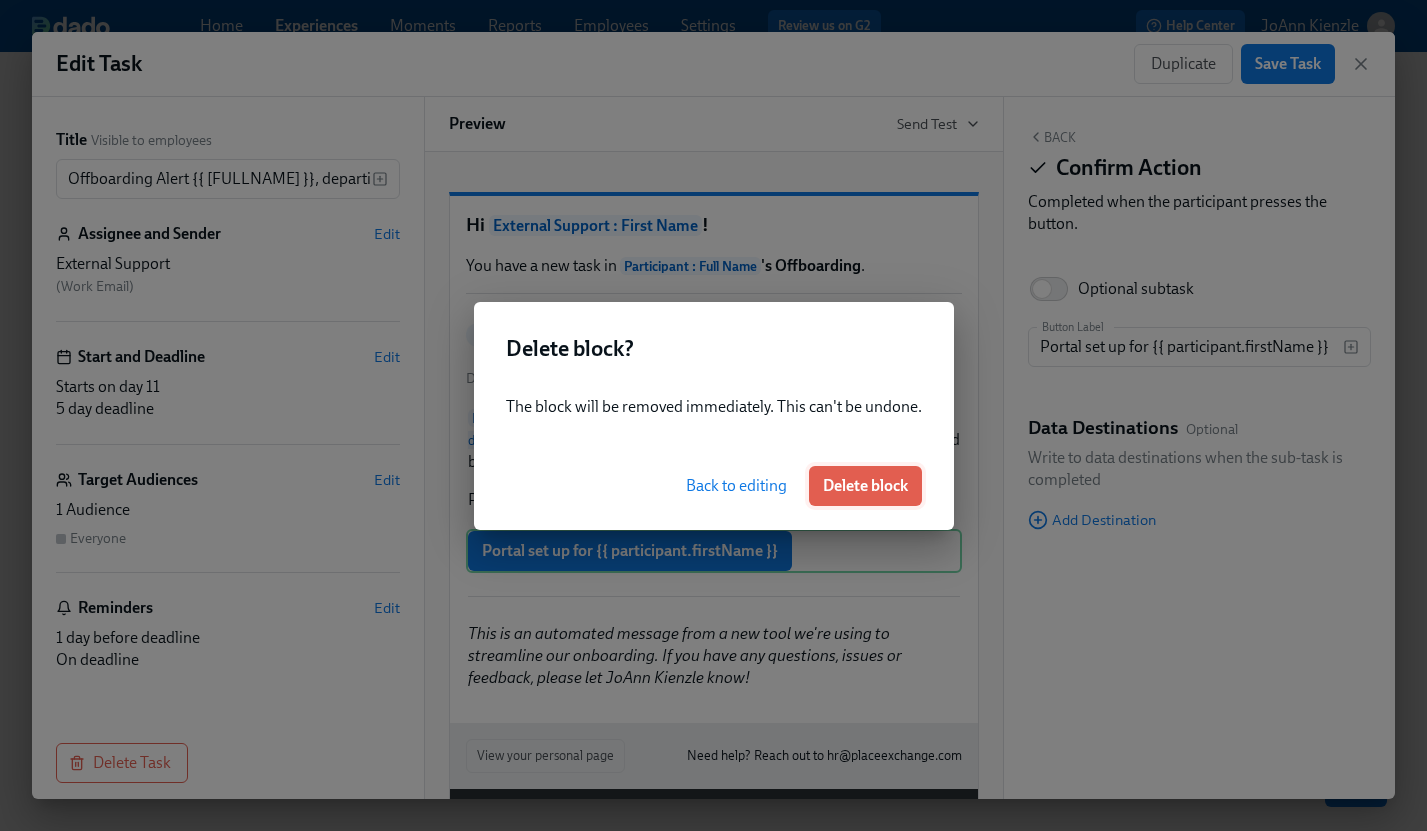 click on "Delete block" at bounding box center [865, 486] 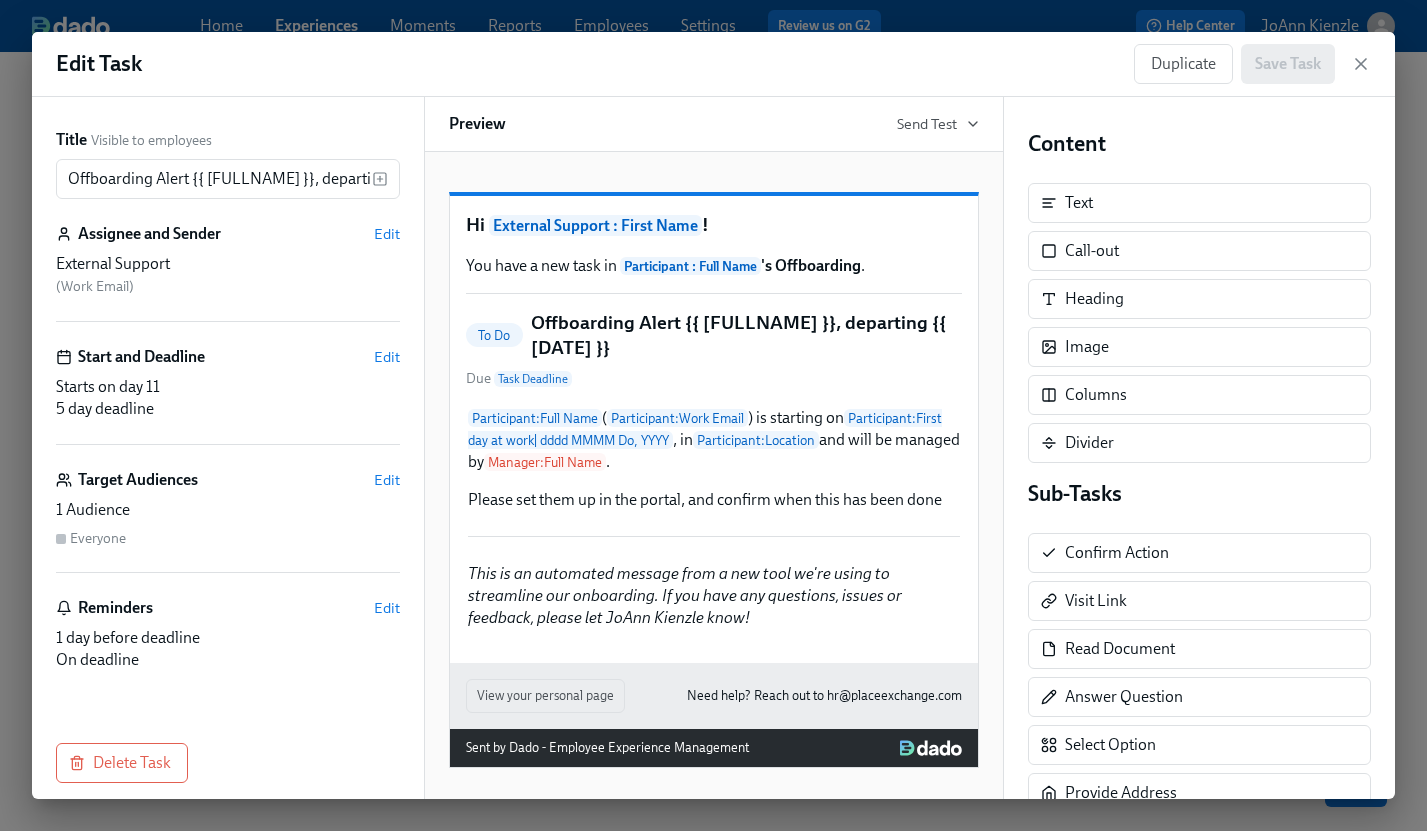 click on "Edit Task Duplicate Save Task" at bounding box center [713, 64] 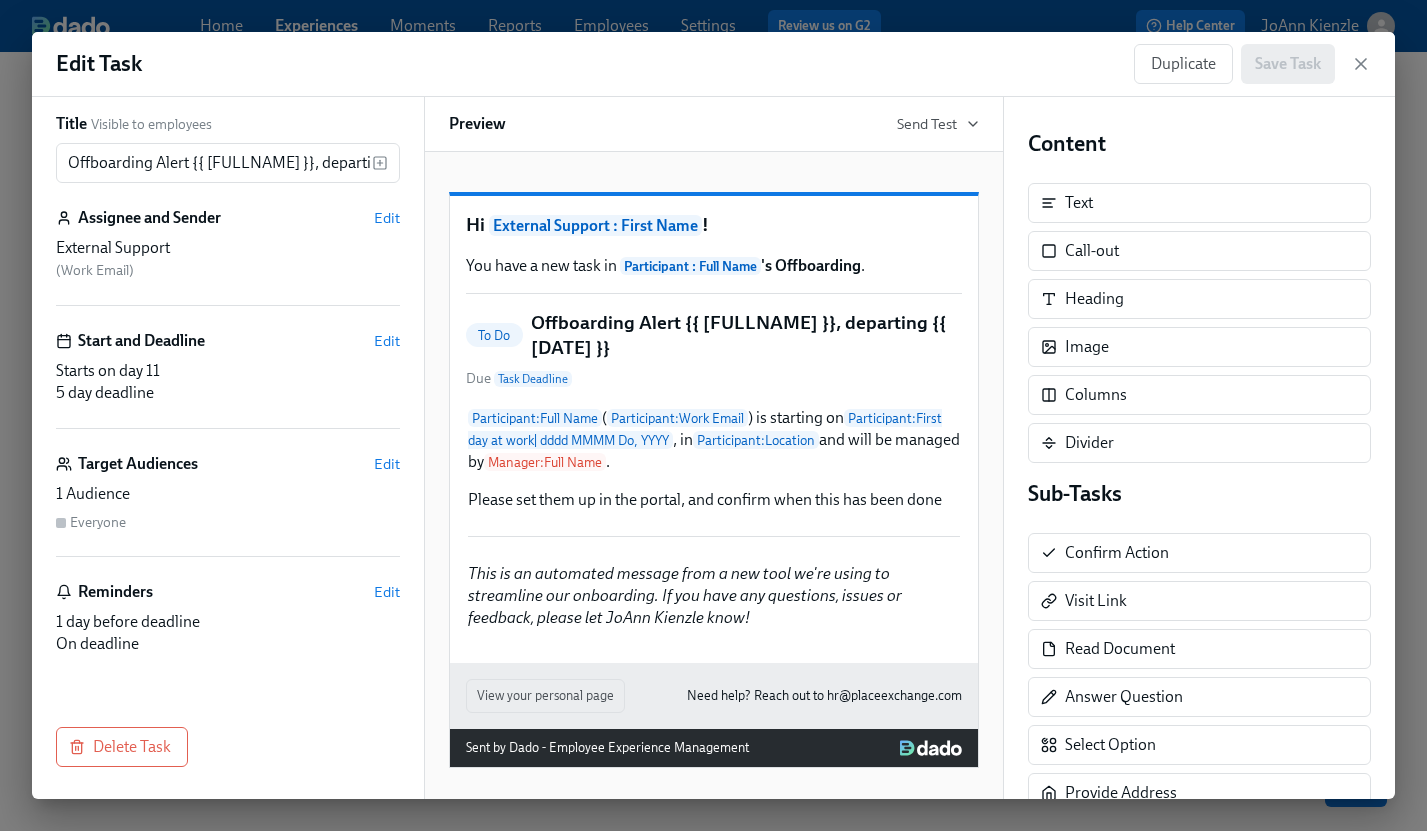scroll, scrollTop: 0, scrollLeft: 0, axis: both 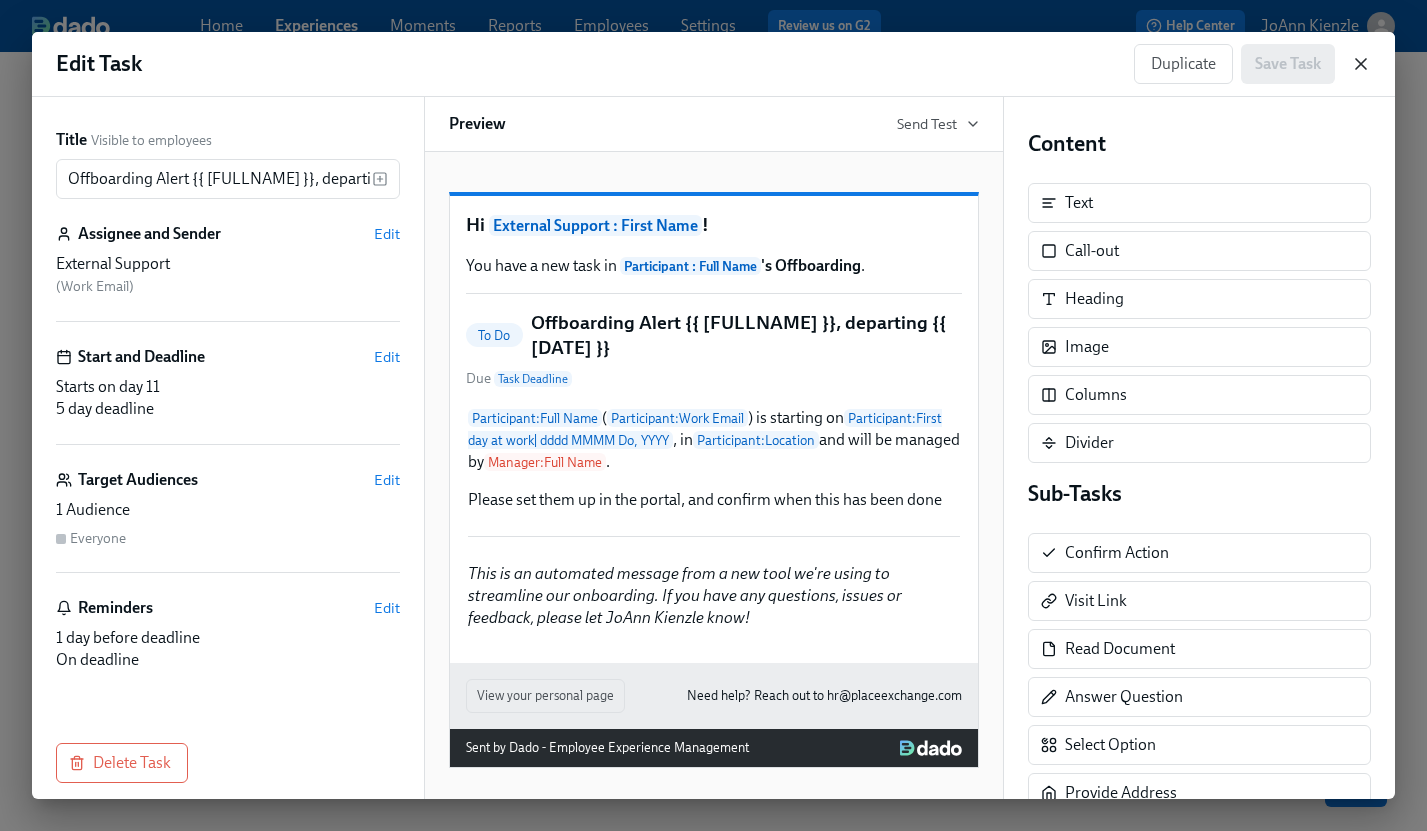 click 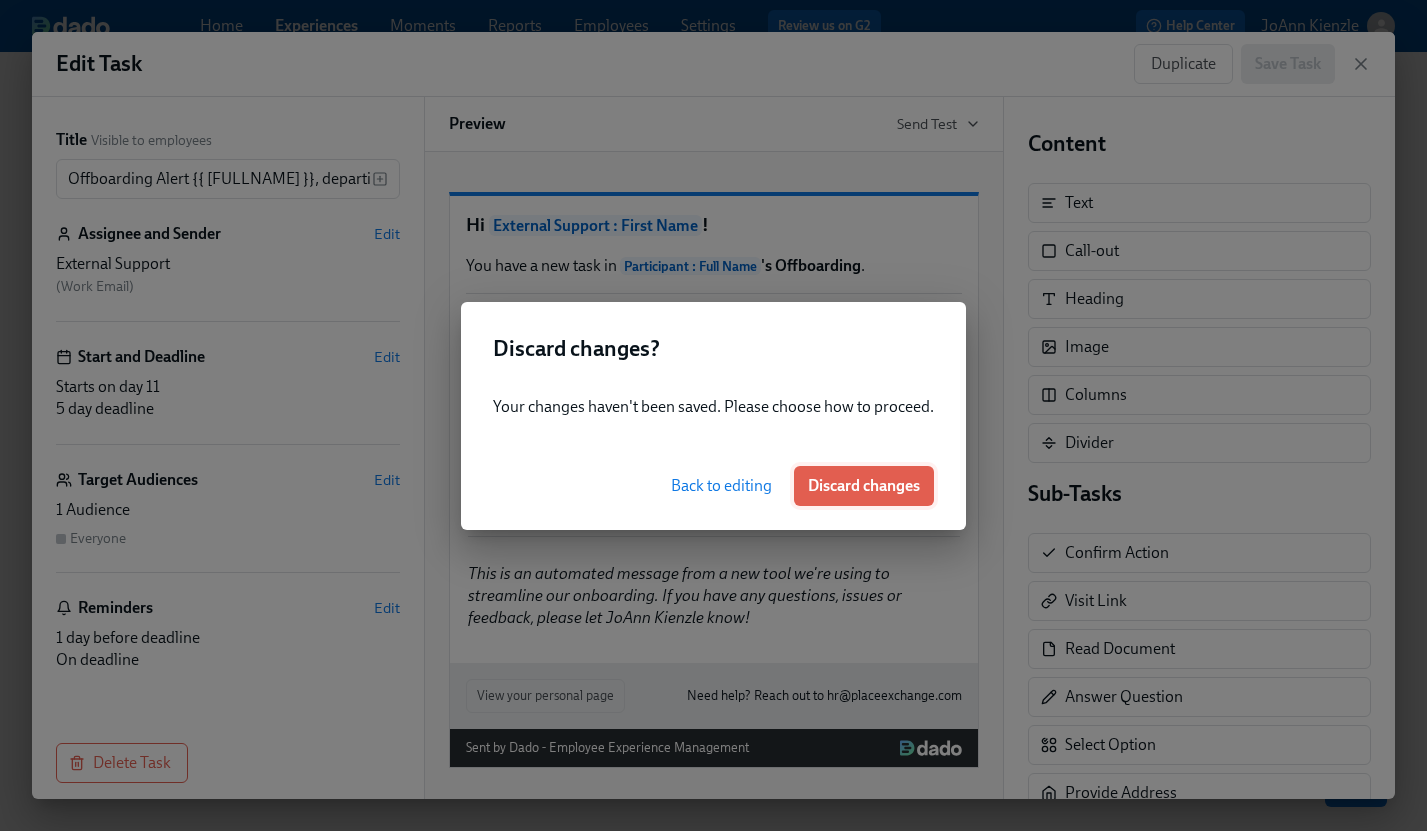 click on "Discard changes" at bounding box center (864, 486) 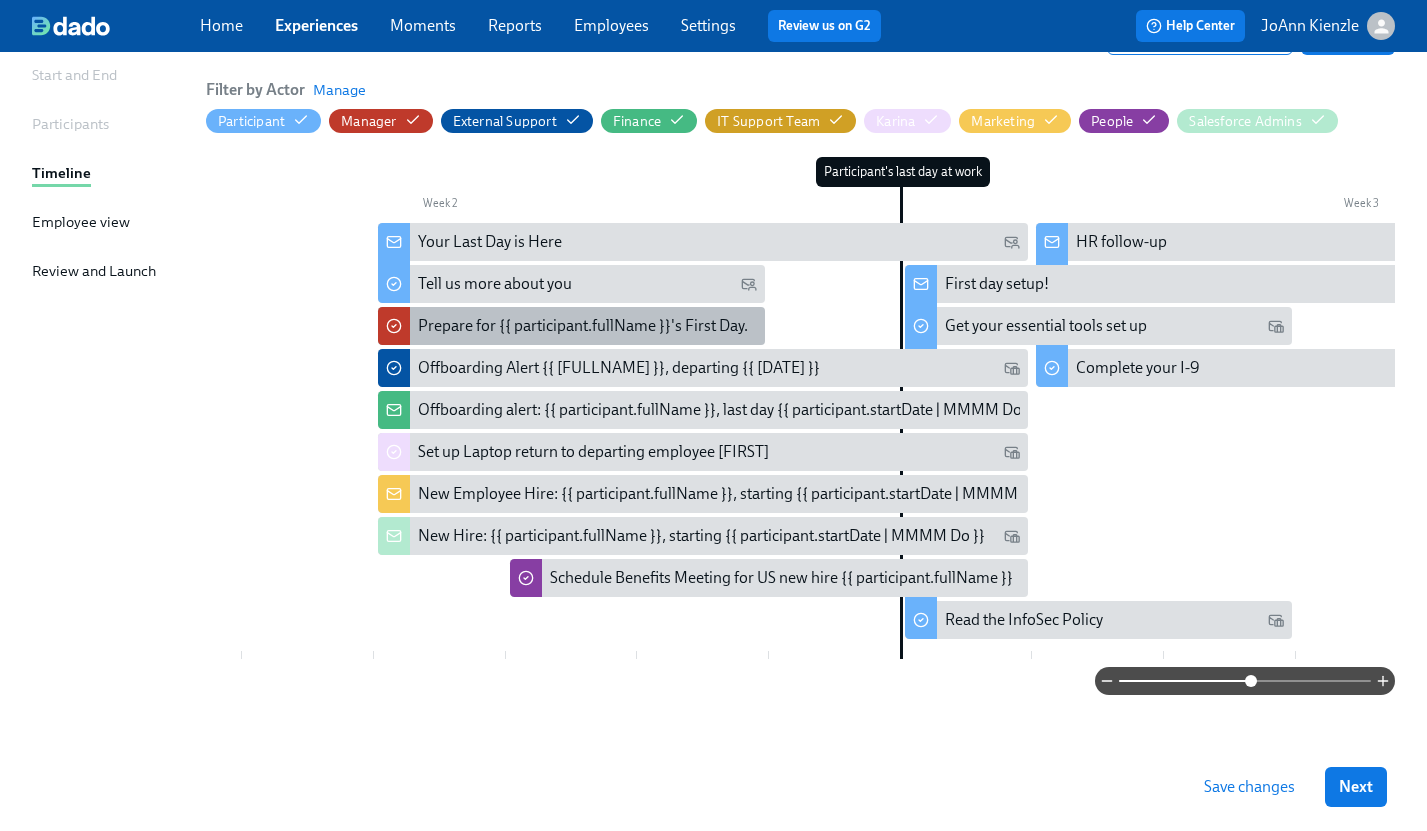click on "Prepare for {{ participant.fullName }}'s First Day." at bounding box center (583, 326) 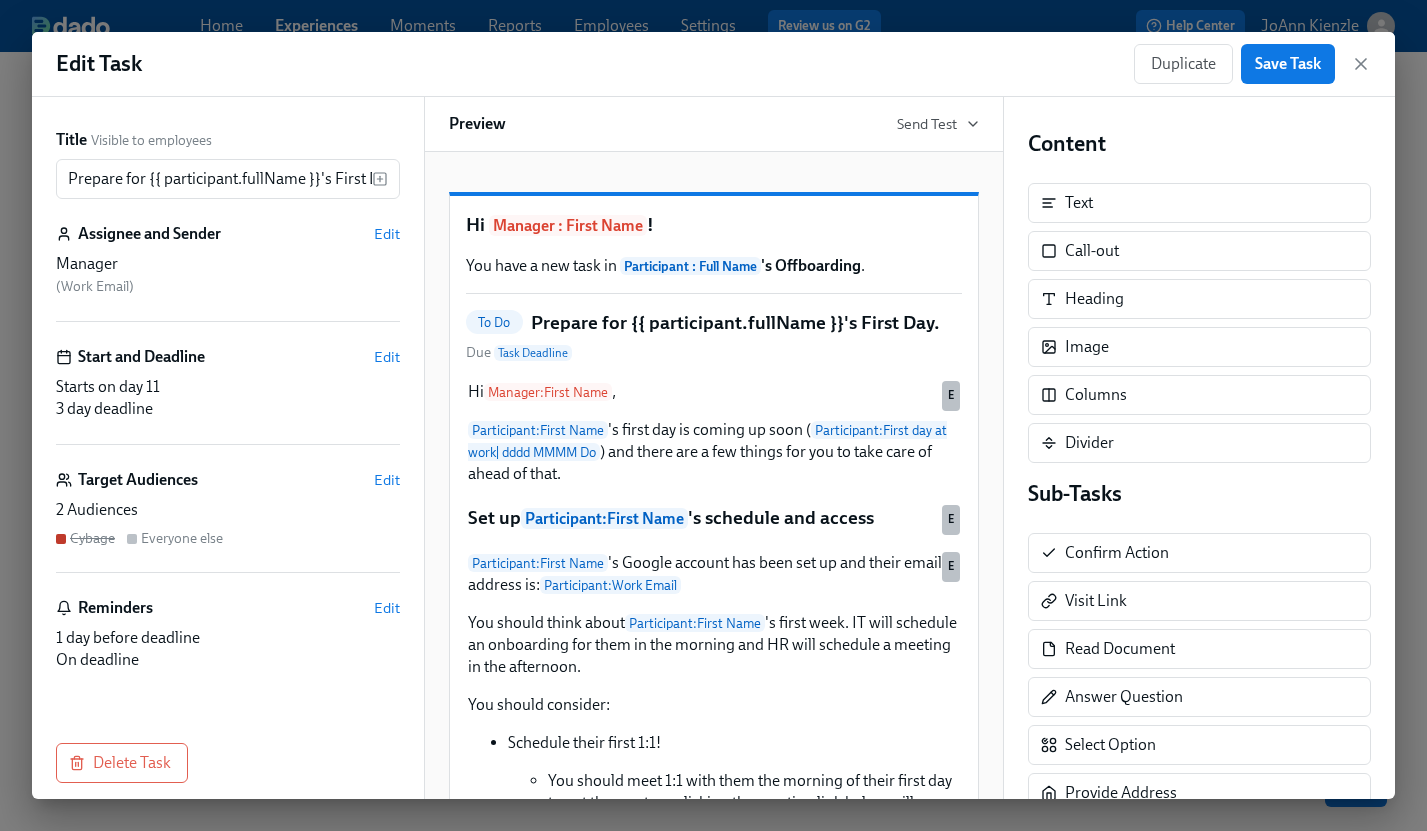 click on "Duplicate Save Task" at bounding box center (1252, 64) 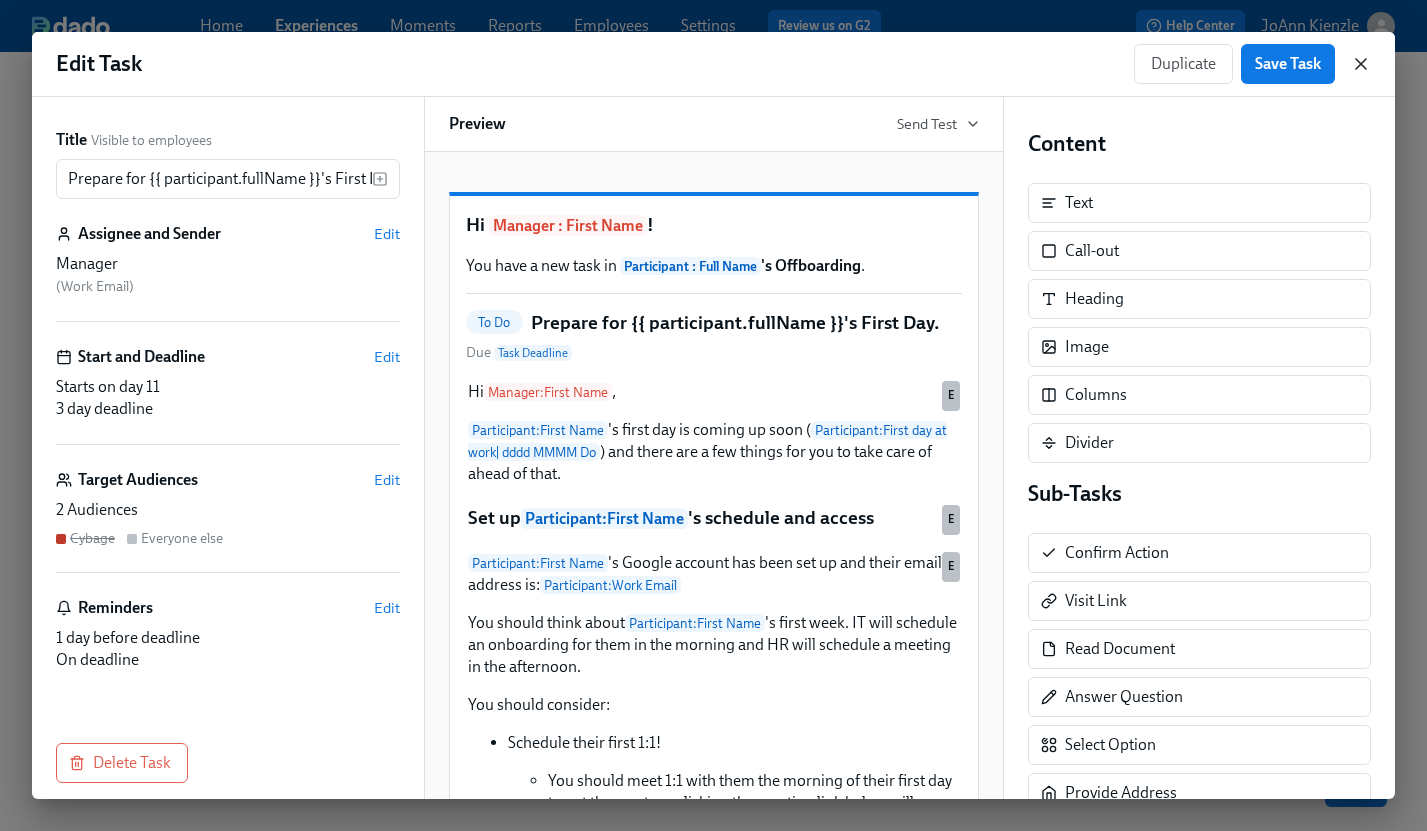 click 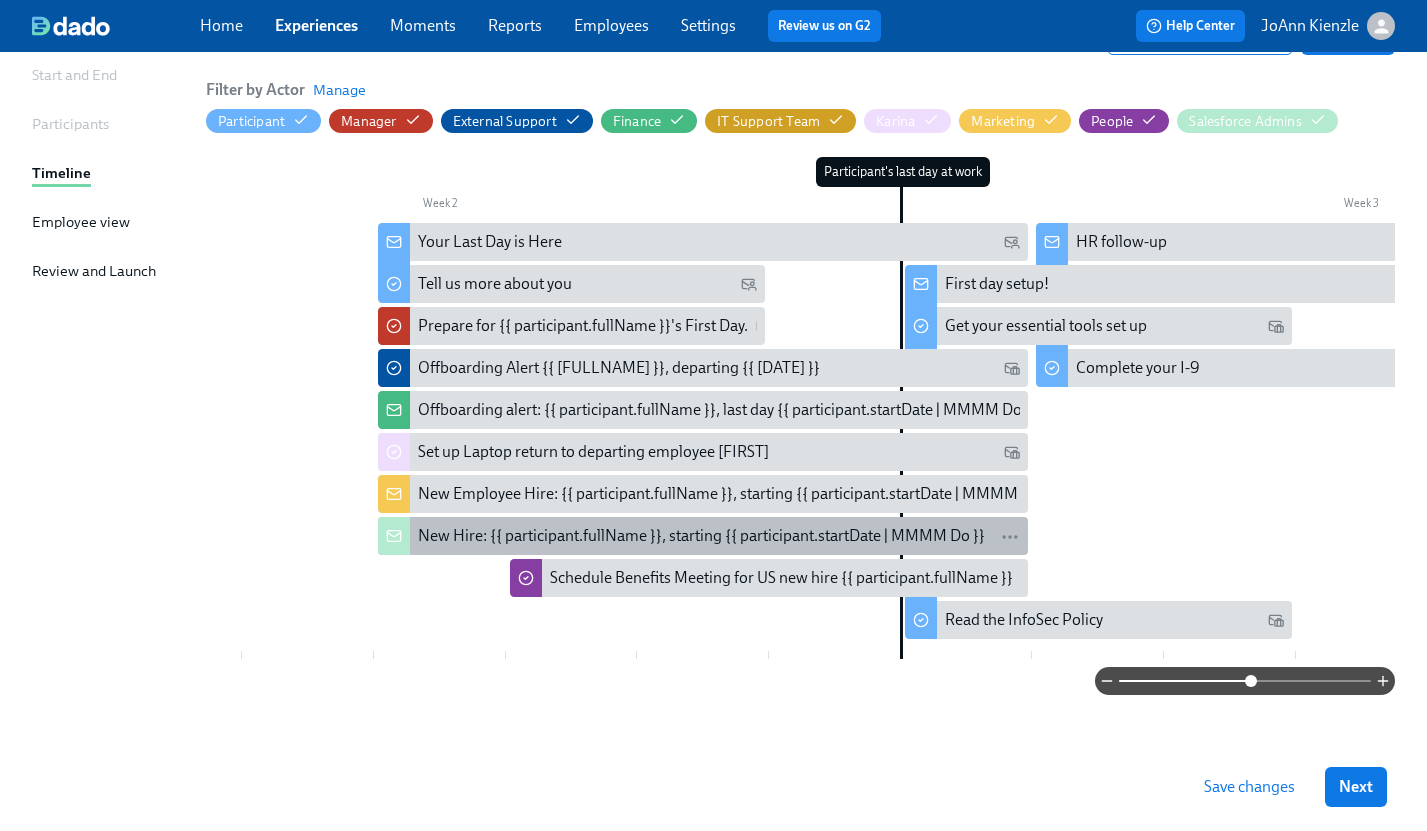 click on "New Hire: {{ participant.fullName }}, starting {{ participant.startDate | MMMM Do }}" at bounding box center (701, 536) 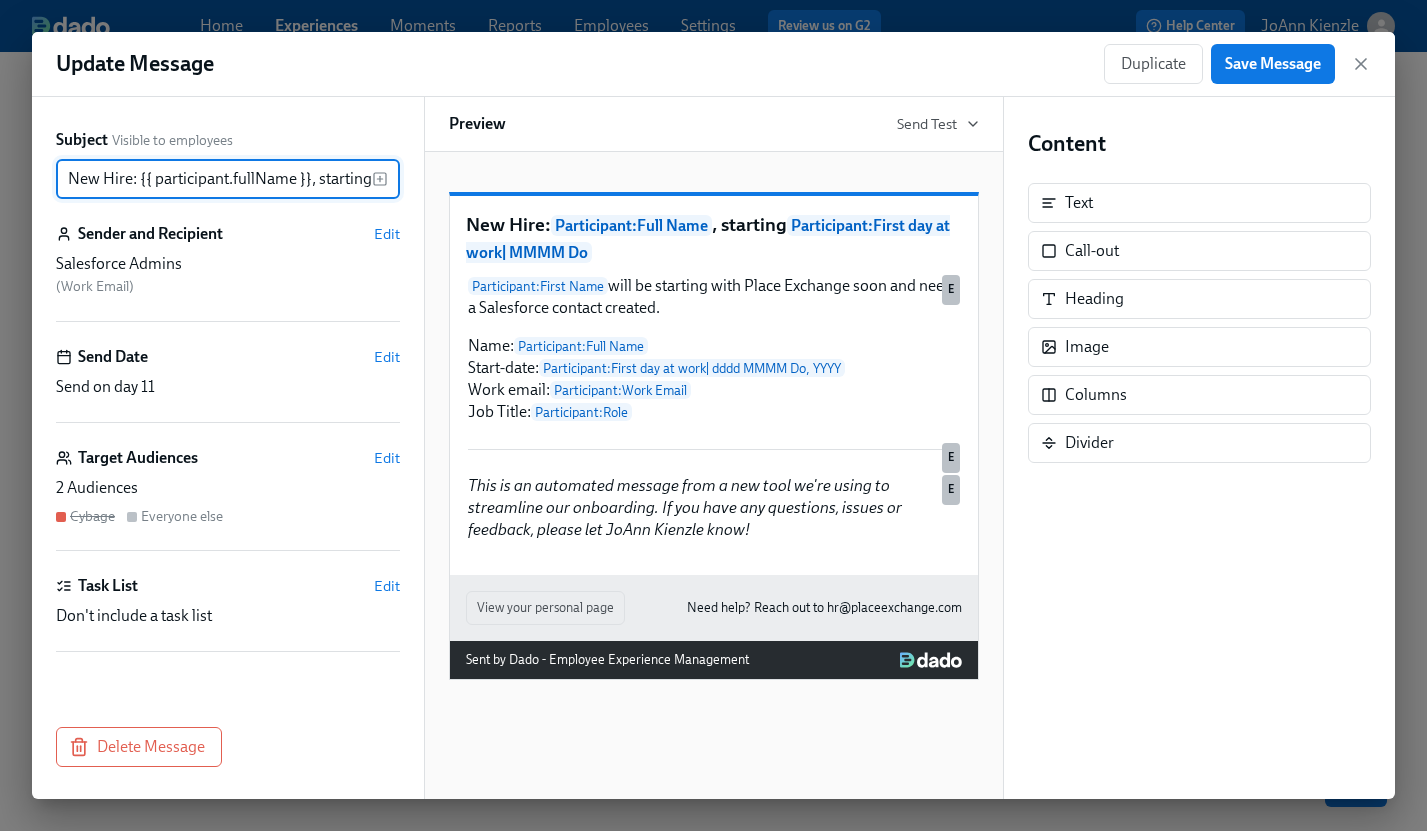 scroll, scrollTop: 0, scrollLeft: 265, axis: horizontal 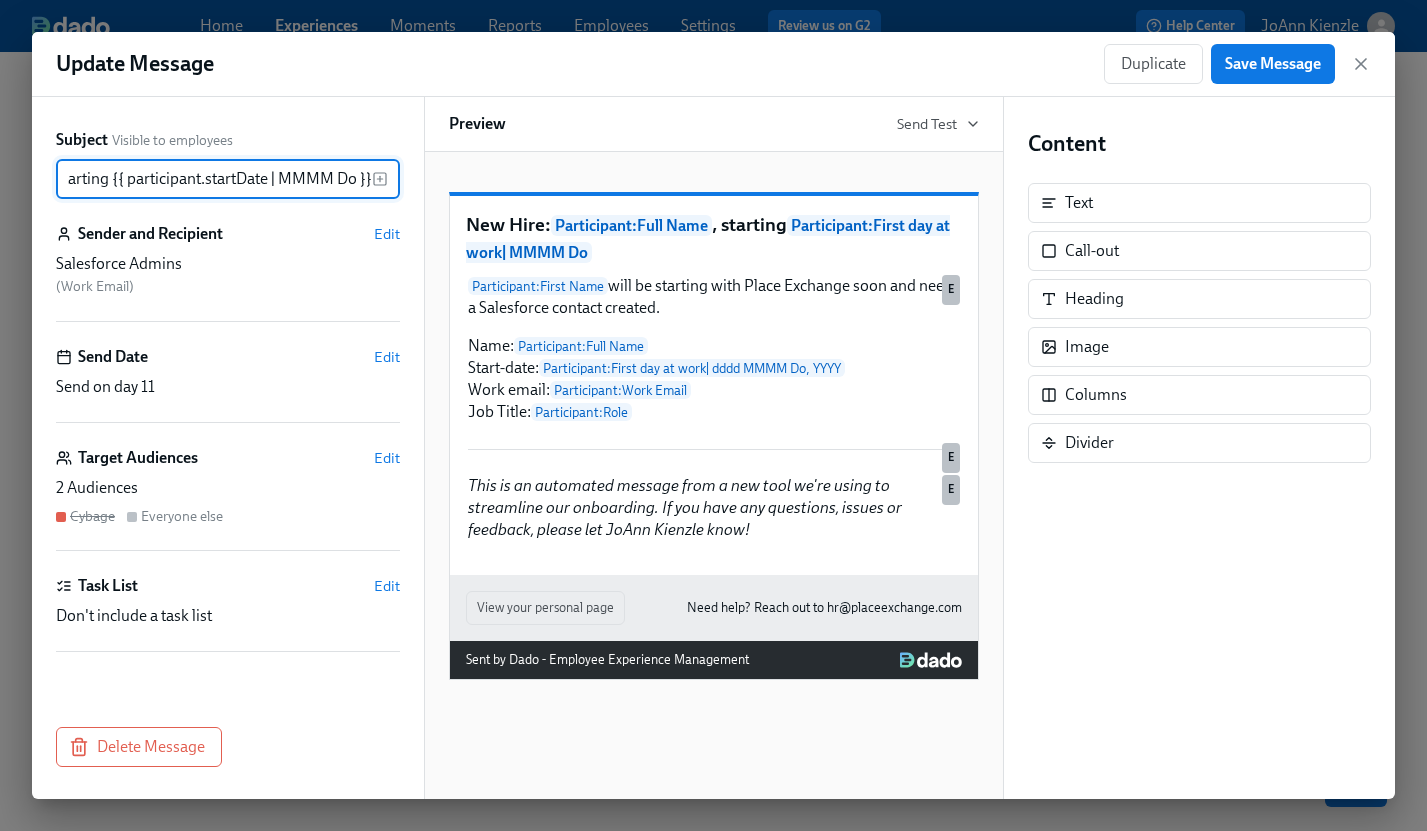 click on "New Hire:  Participant :  Full Name , starting  Participant :  First day at work  | MMMM Do" at bounding box center (714, 238) 